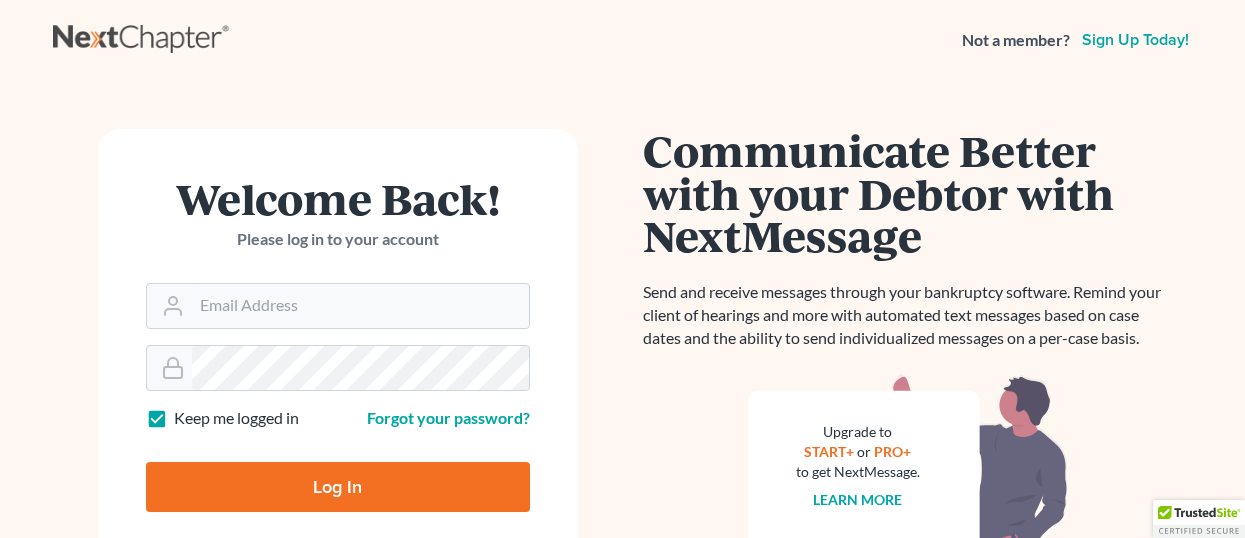 scroll, scrollTop: 0, scrollLeft: 0, axis: both 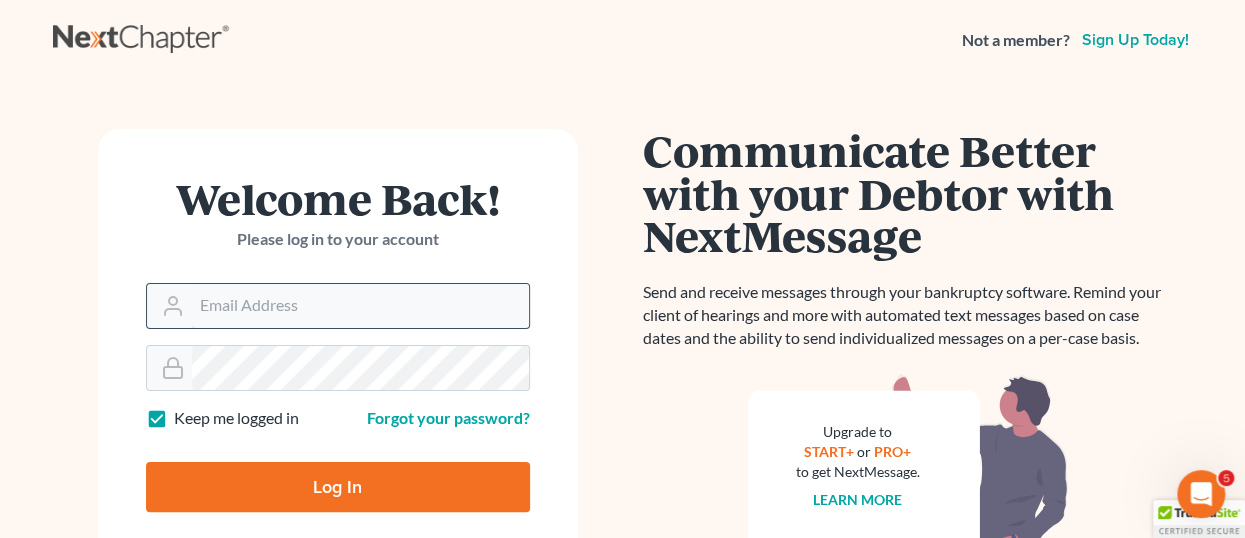click on "Email Address" at bounding box center [360, 306] 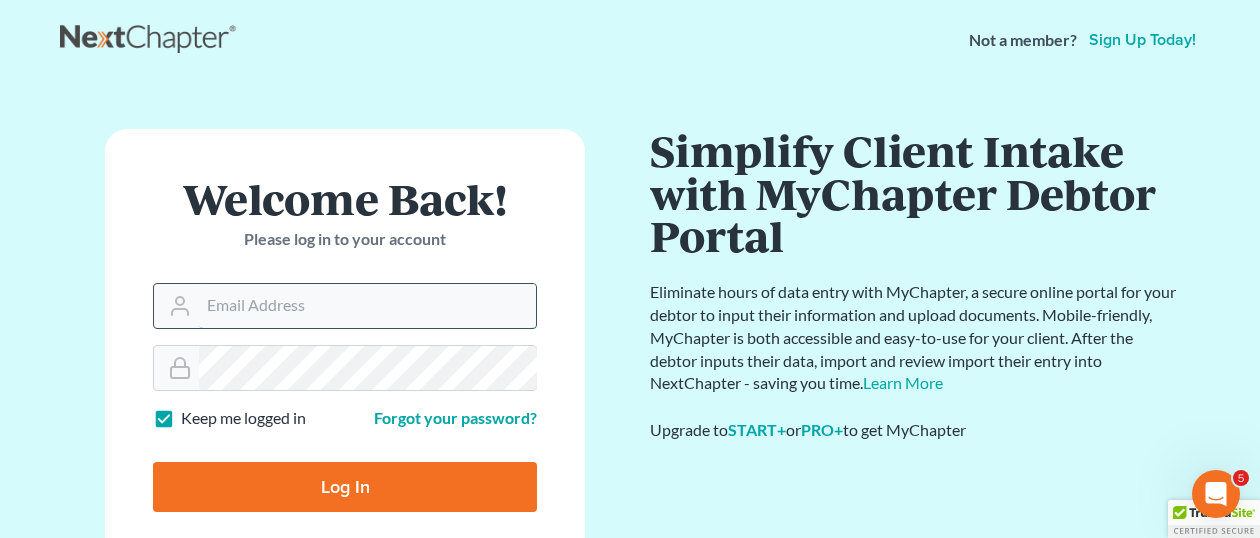 paste on "info@jimlynchlaw.com" 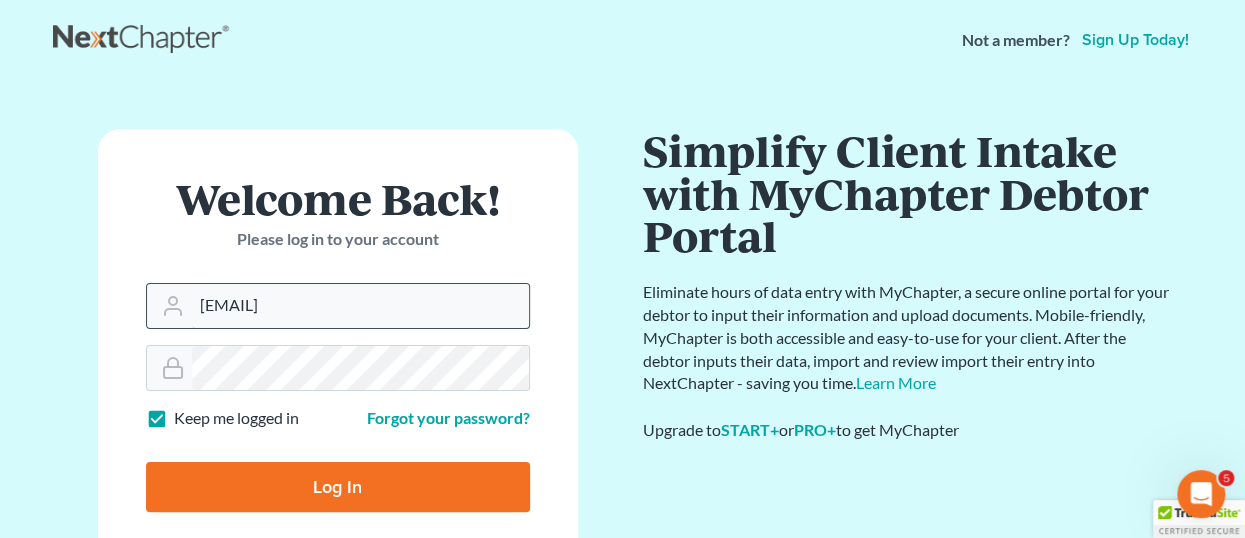 type on "info@jimlynchlaw.com" 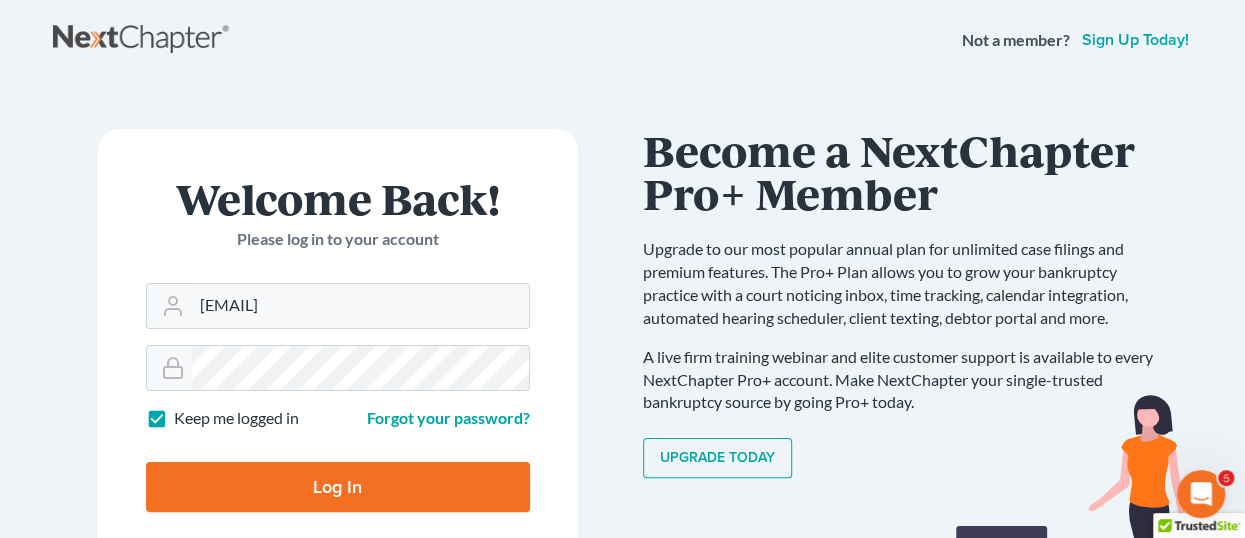 click on "Log In" at bounding box center [338, 487] 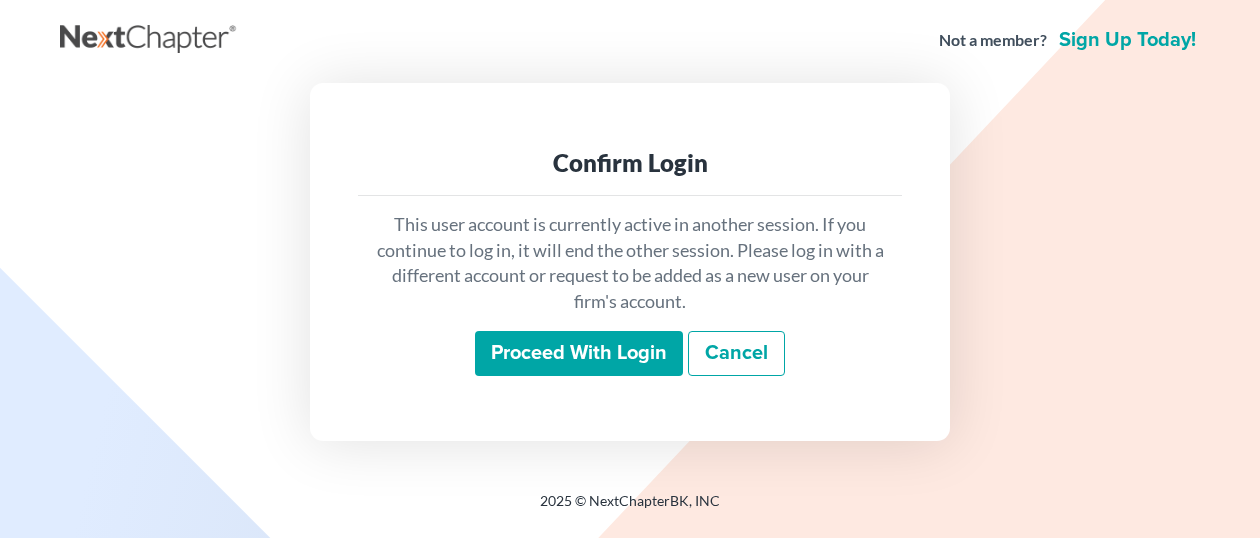 scroll, scrollTop: 0, scrollLeft: 0, axis: both 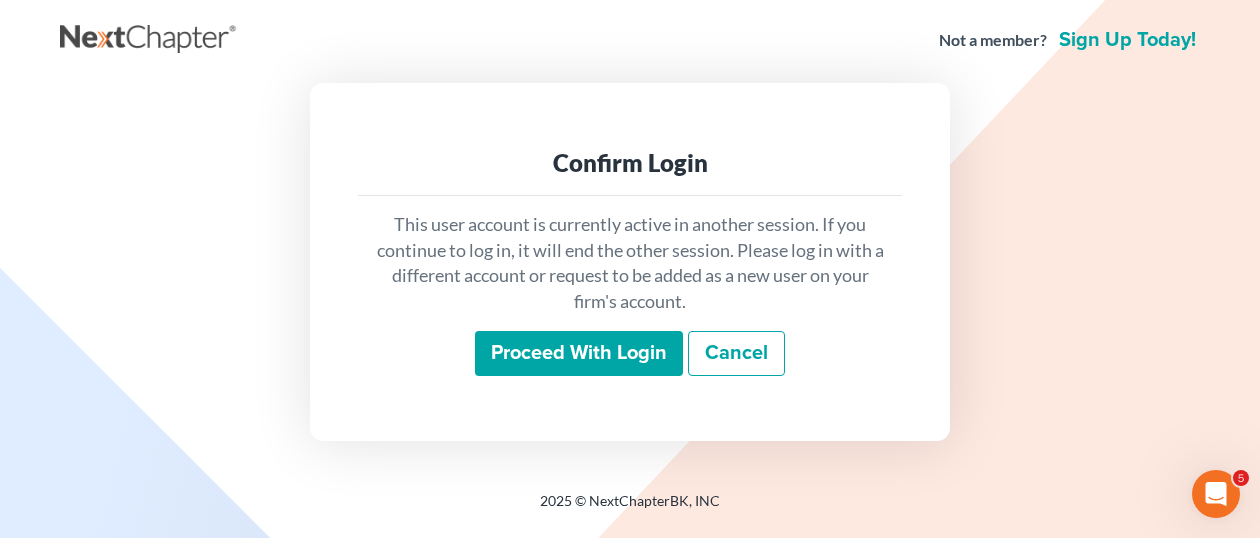 click on "Proceed with login" at bounding box center (579, 354) 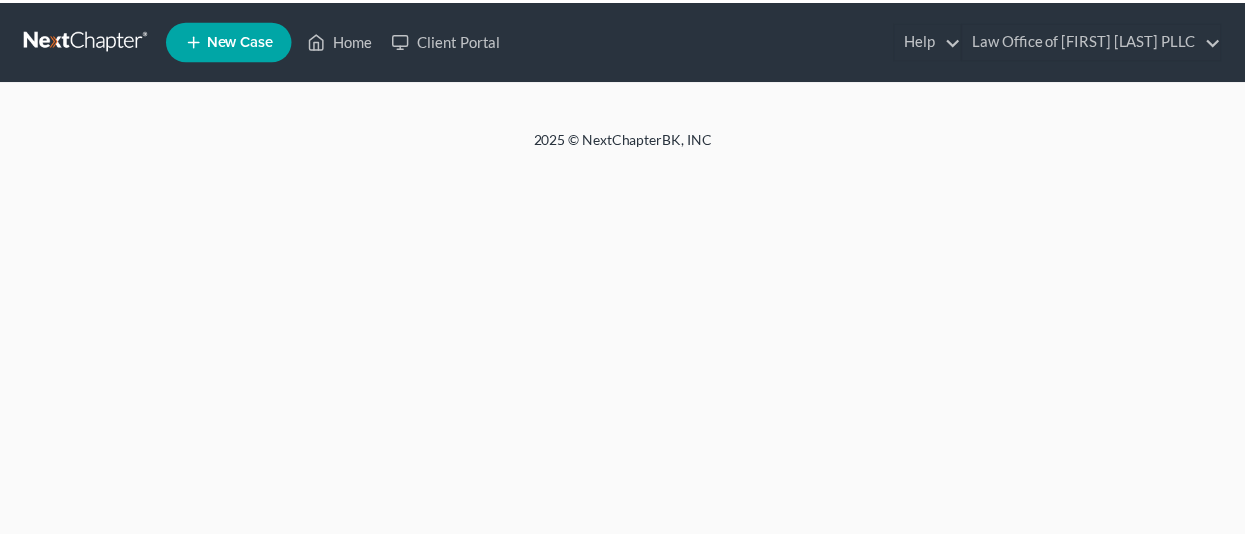 scroll, scrollTop: 0, scrollLeft: 0, axis: both 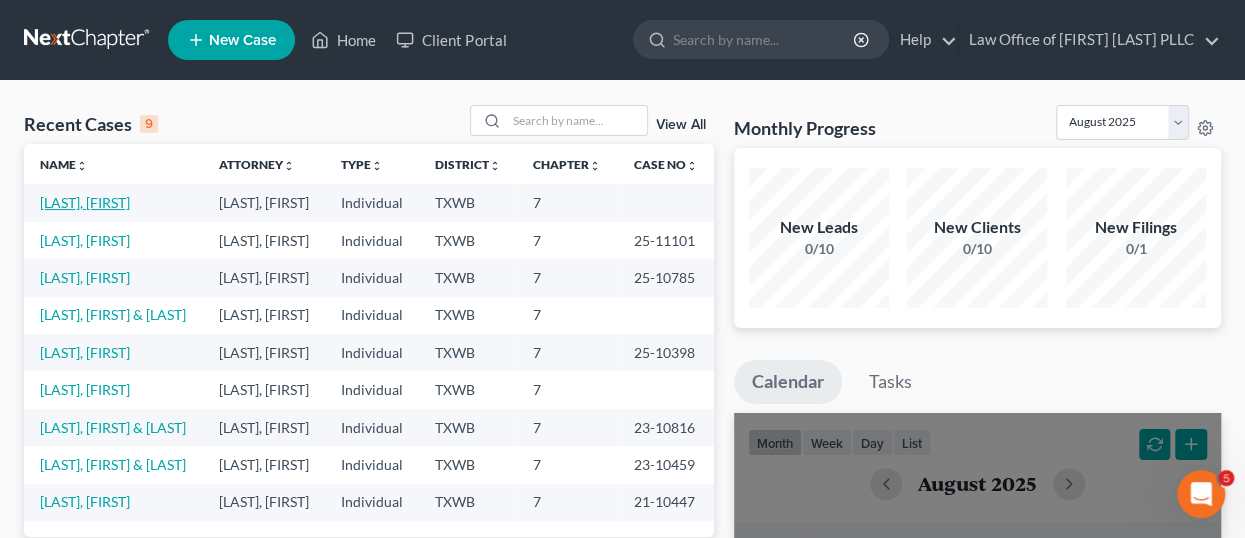 click on "[LAST], [FIRST]" at bounding box center (85, 202) 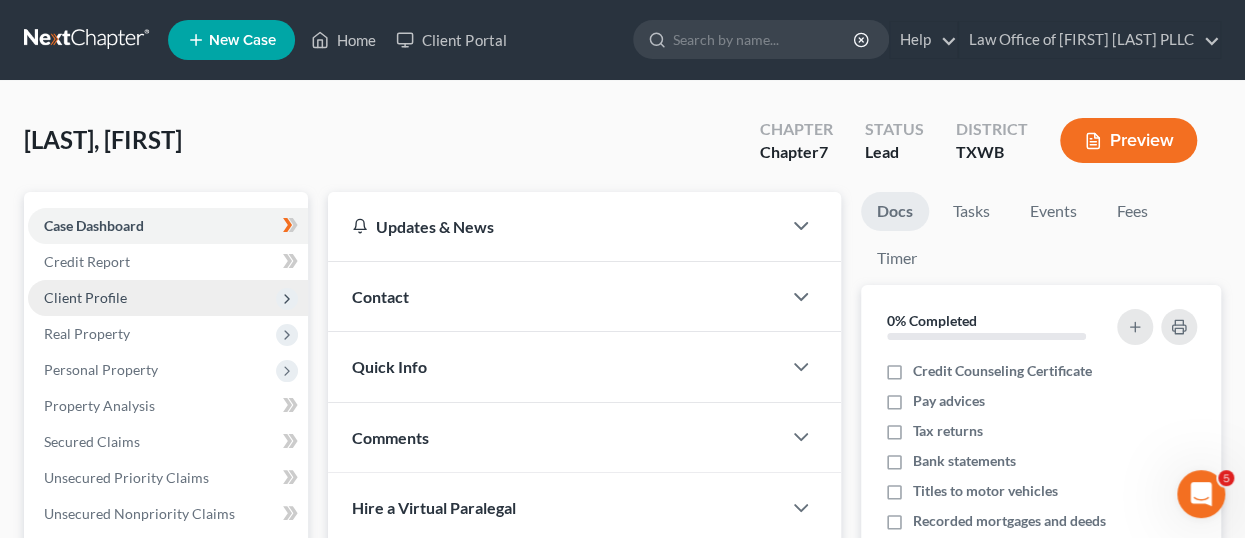 click on "Client Profile" at bounding box center [85, 297] 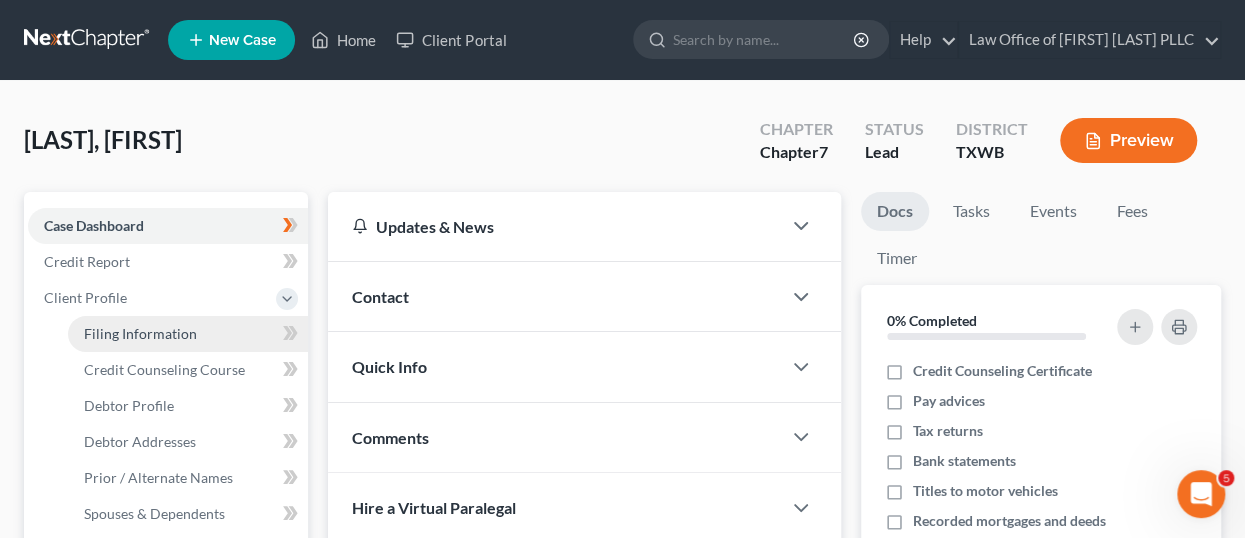 click on "Filing Information" at bounding box center [140, 333] 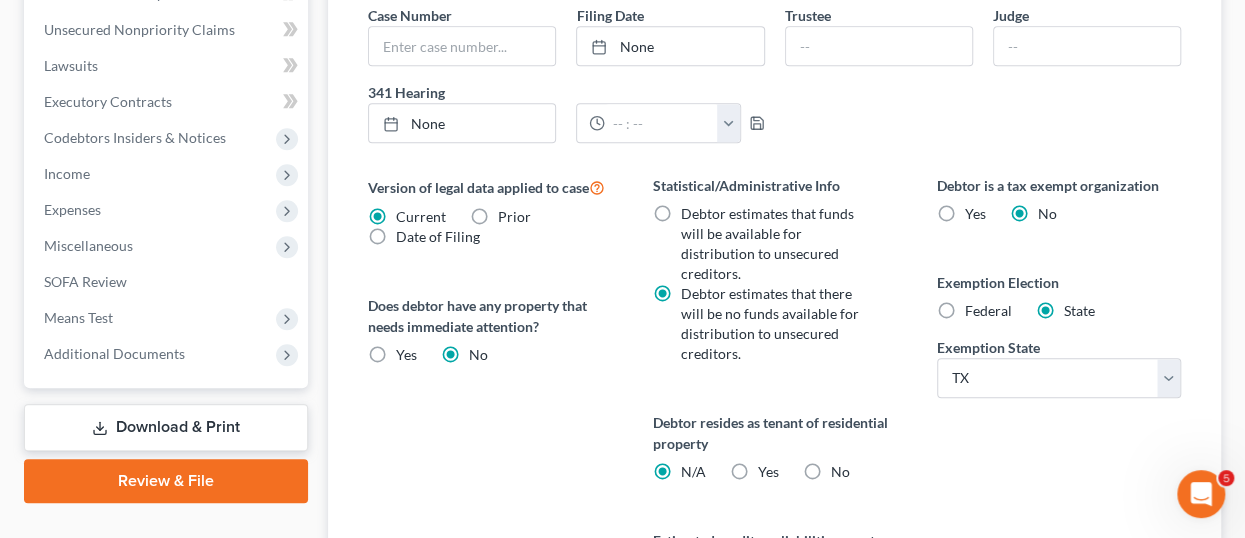 scroll, scrollTop: 100, scrollLeft: 0, axis: vertical 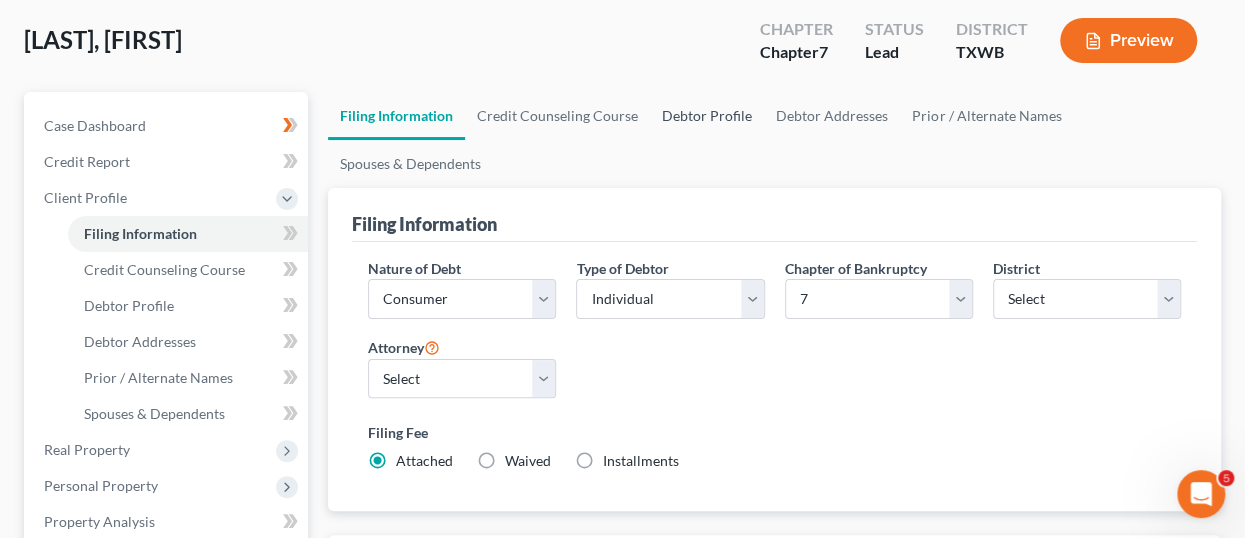 click on "Debtor Profile" at bounding box center (707, 116) 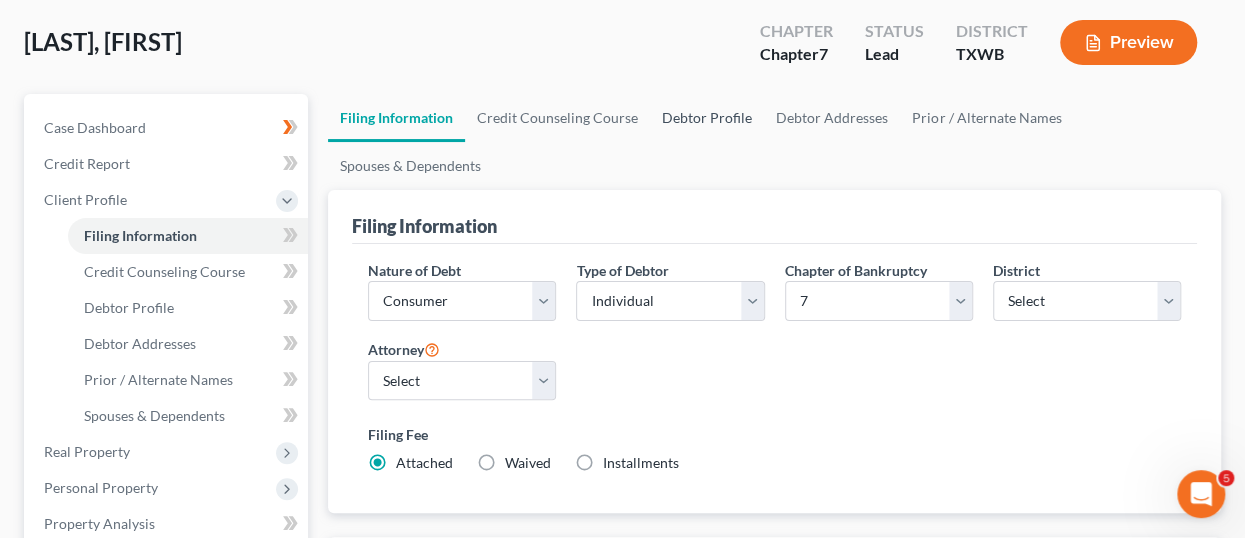 select on "0" 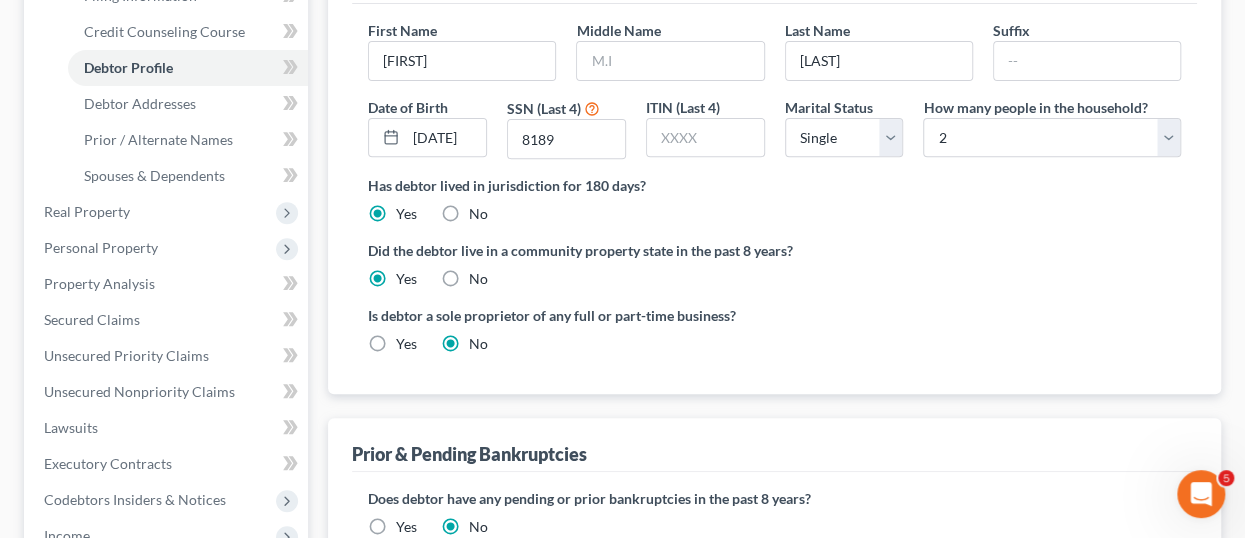 scroll, scrollTop: 138, scrollLeft: 0, axis: vertical 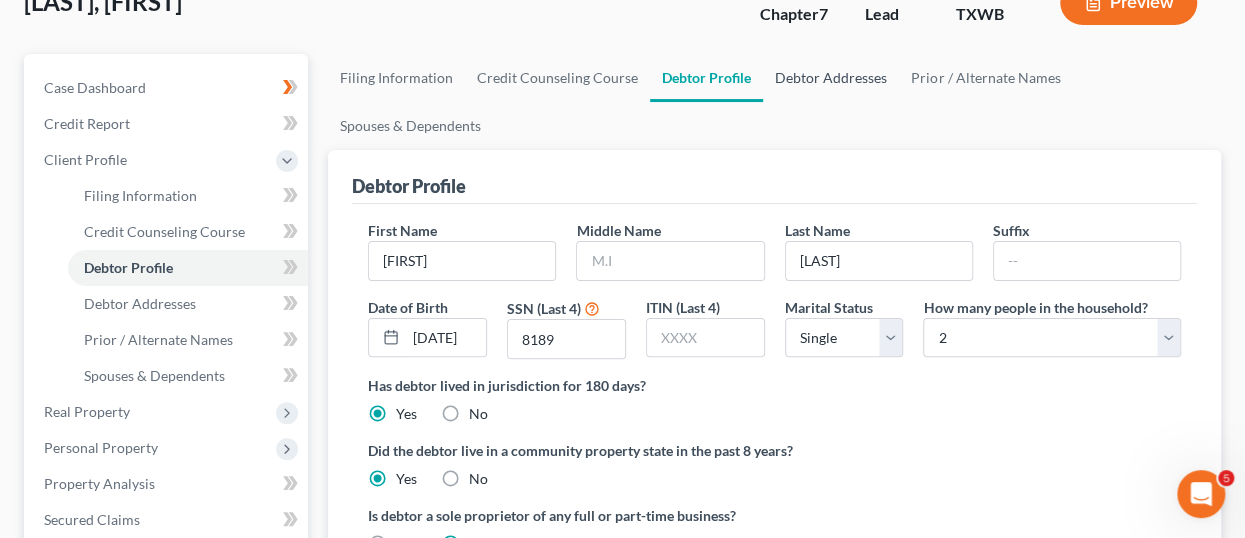 click on "Debtor Addresses" at bounding box center (831, 78) 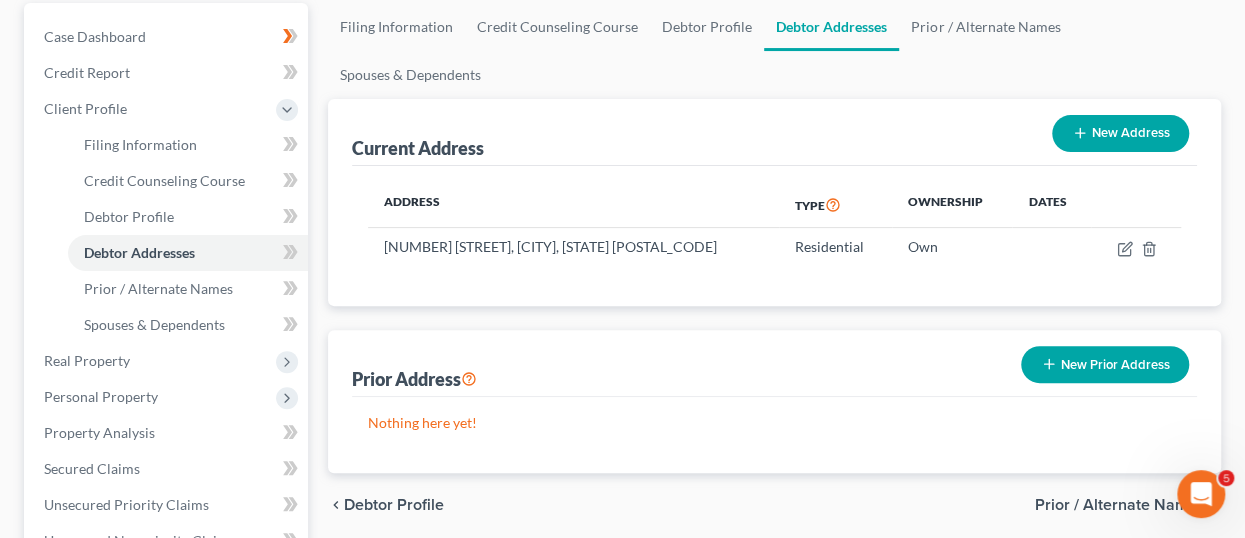 scroll, scrollTop: 200, scrollLeft: 0, axis: vertical 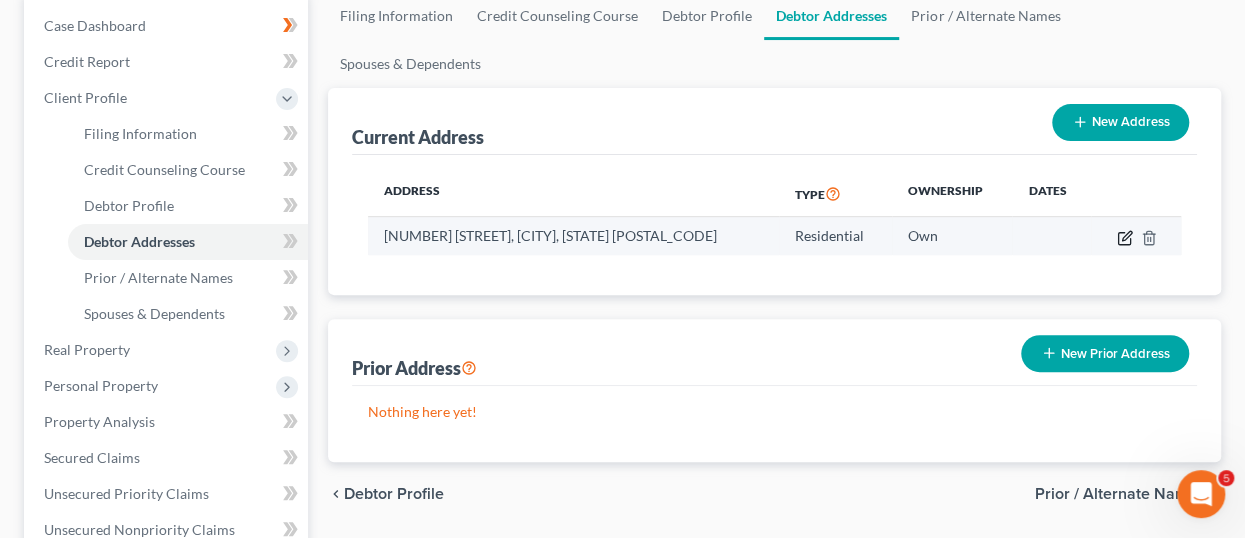 click 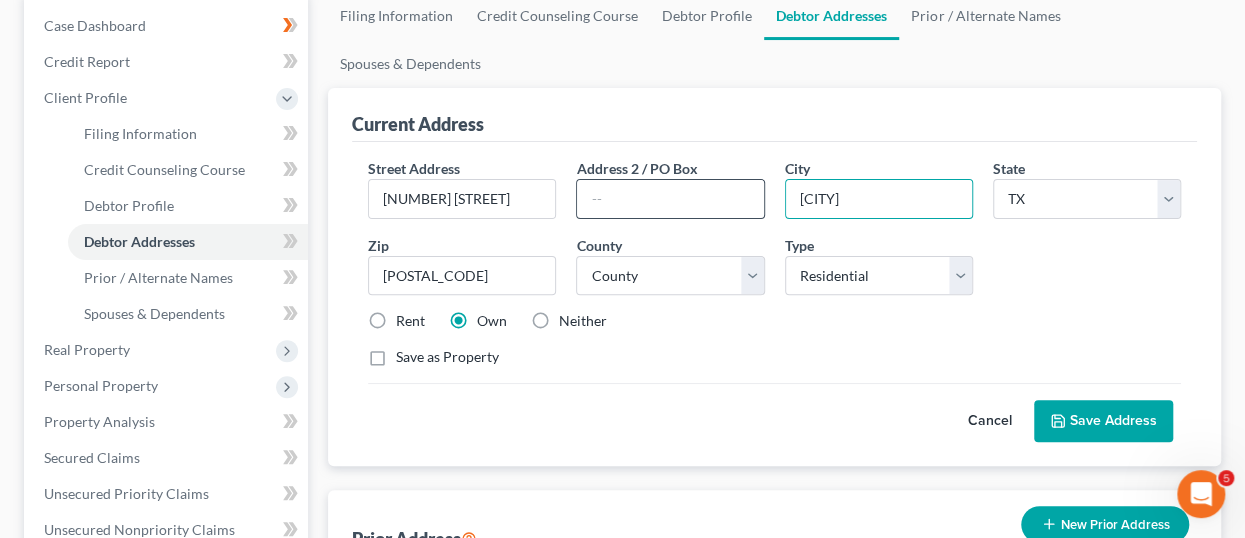 drag, startPoint x: 862, startPoint y: 201, endPoint x: 742, endPoint y: 208, distance: 120.203995 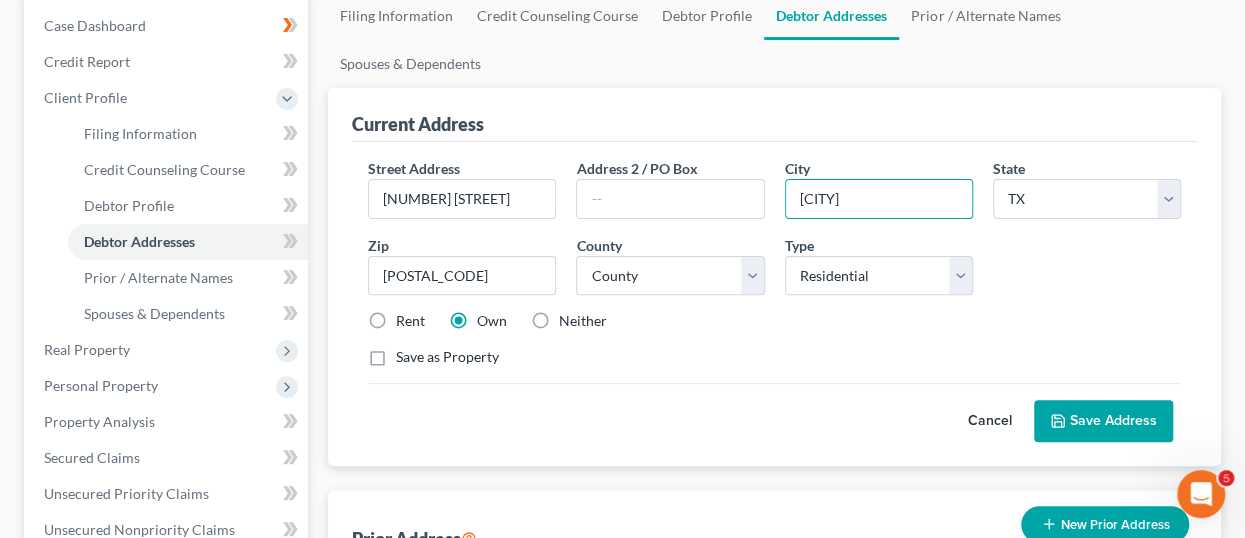 type on "[CITY]" 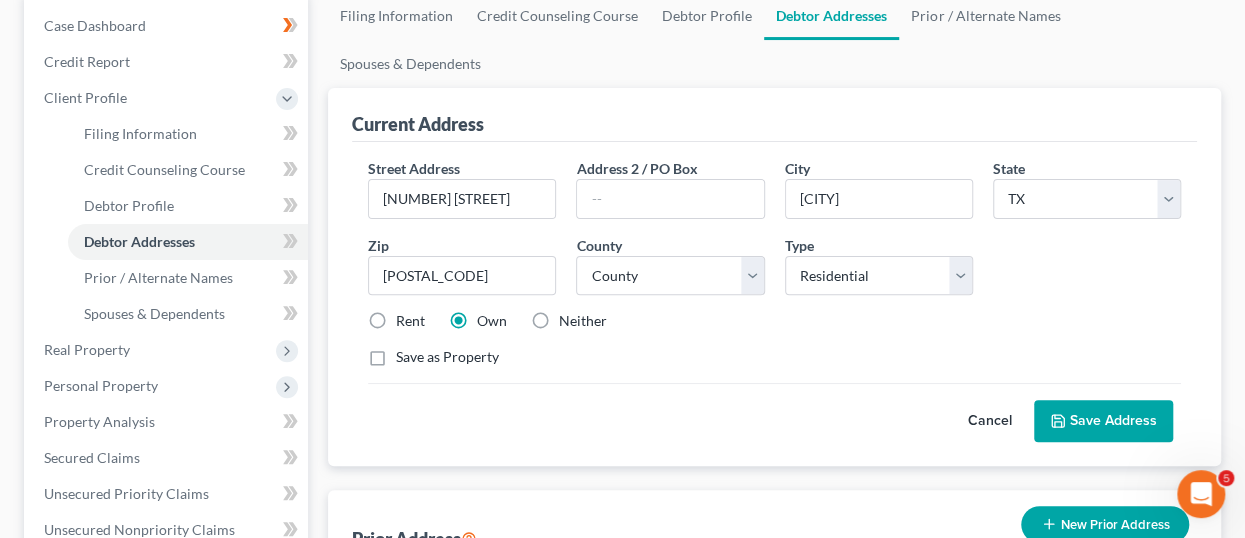 click on "Save Address" at bounding box center [1103, 421] 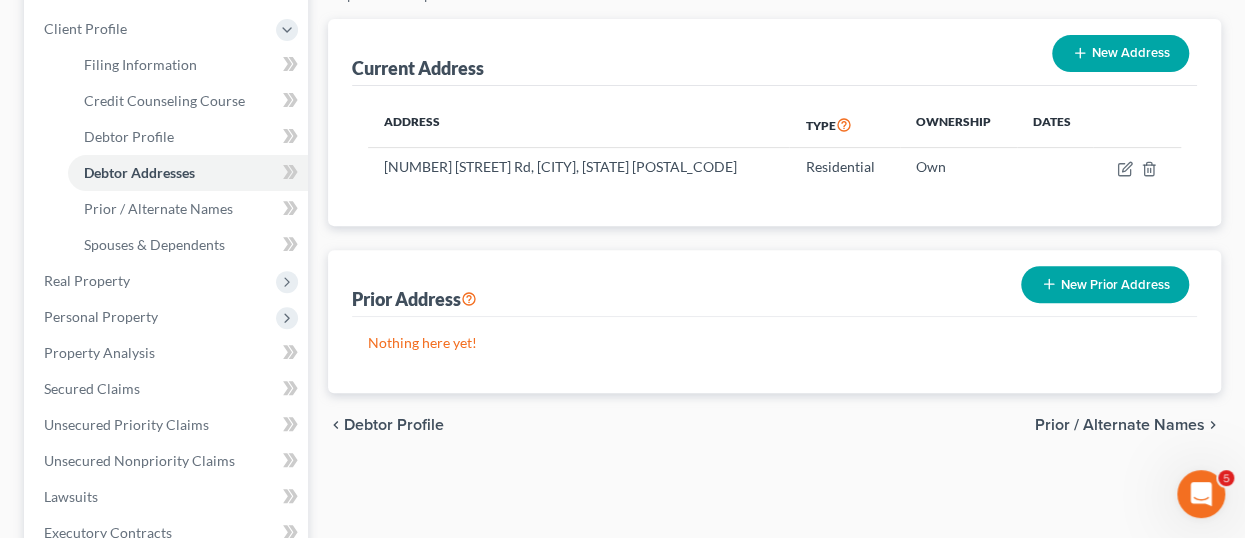 scroll, scrollTop: 300, scrollLeft: 0, axis: vertical 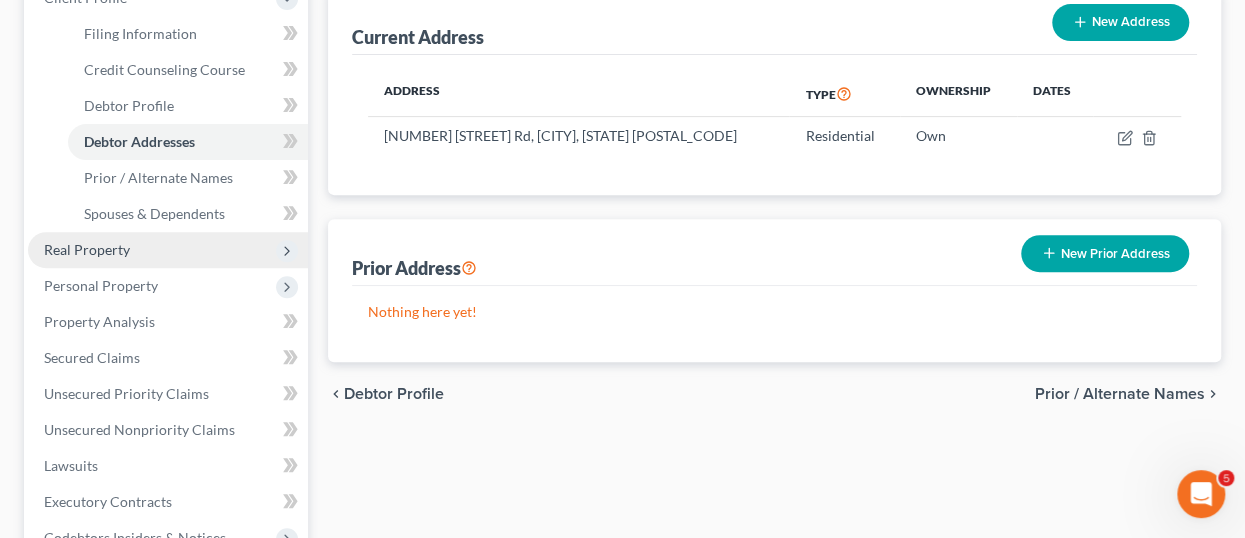 click 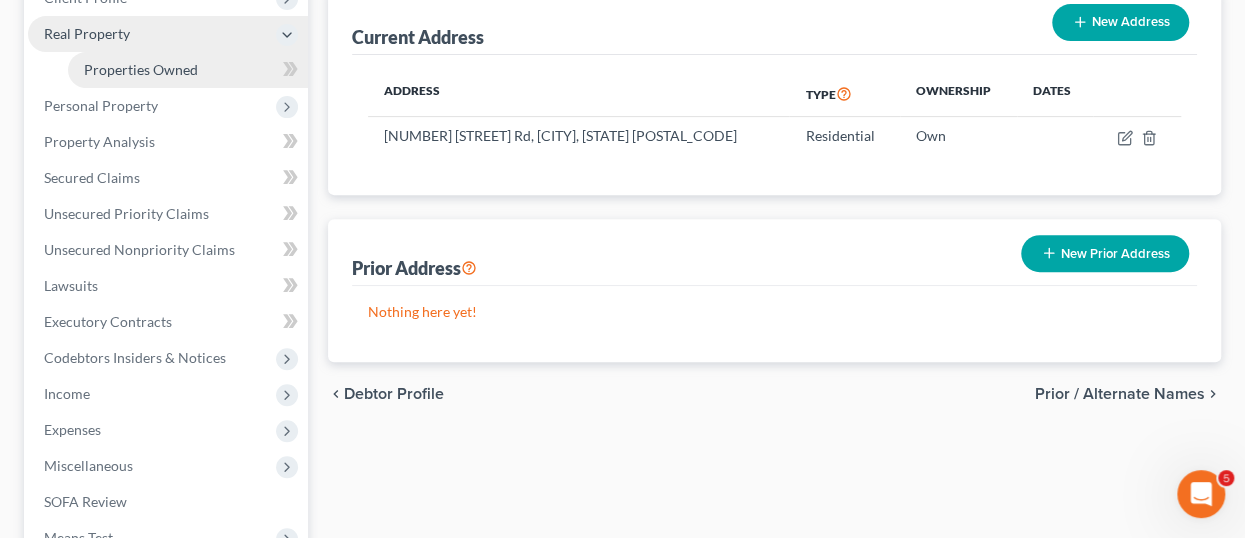 click on "Properties Owned" at bounding box center [141, 69] 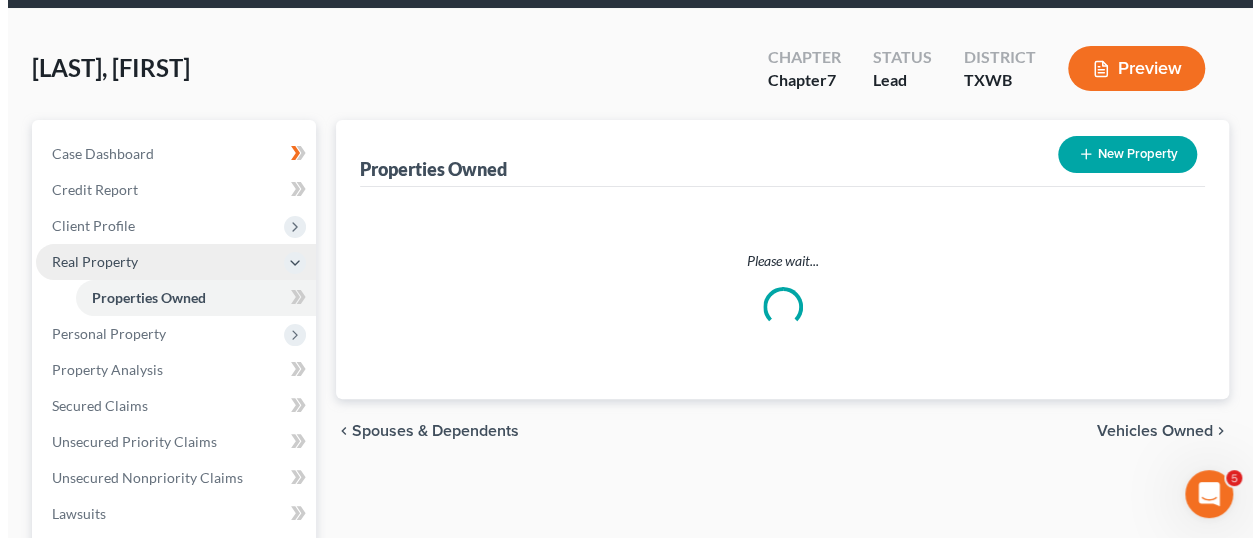 scroll, scrollTop: 0, scrollLeft: 0, axis: both 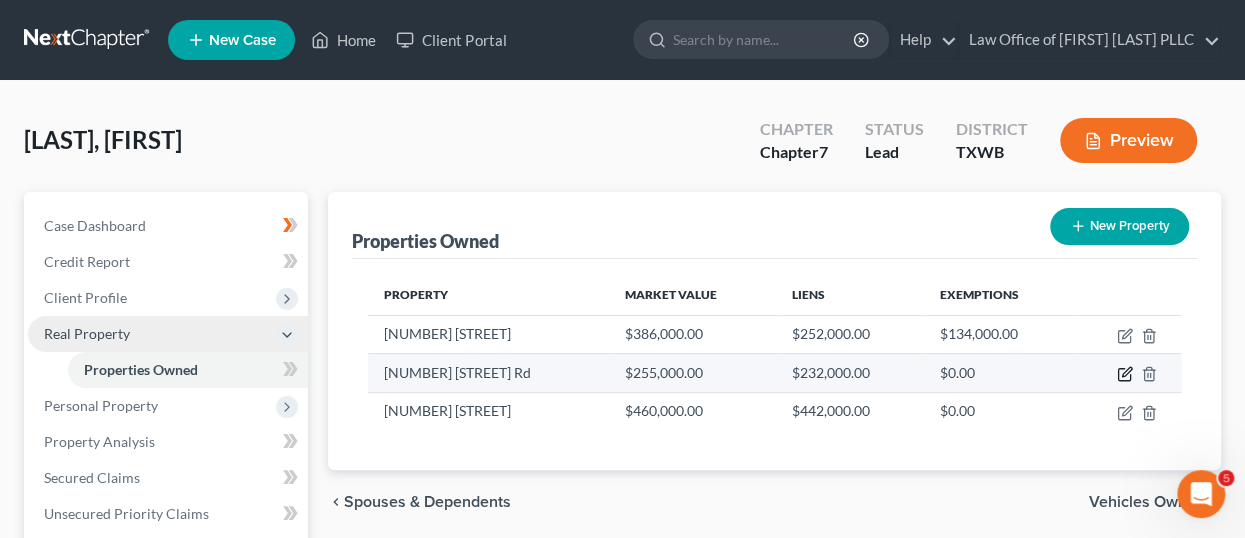 click 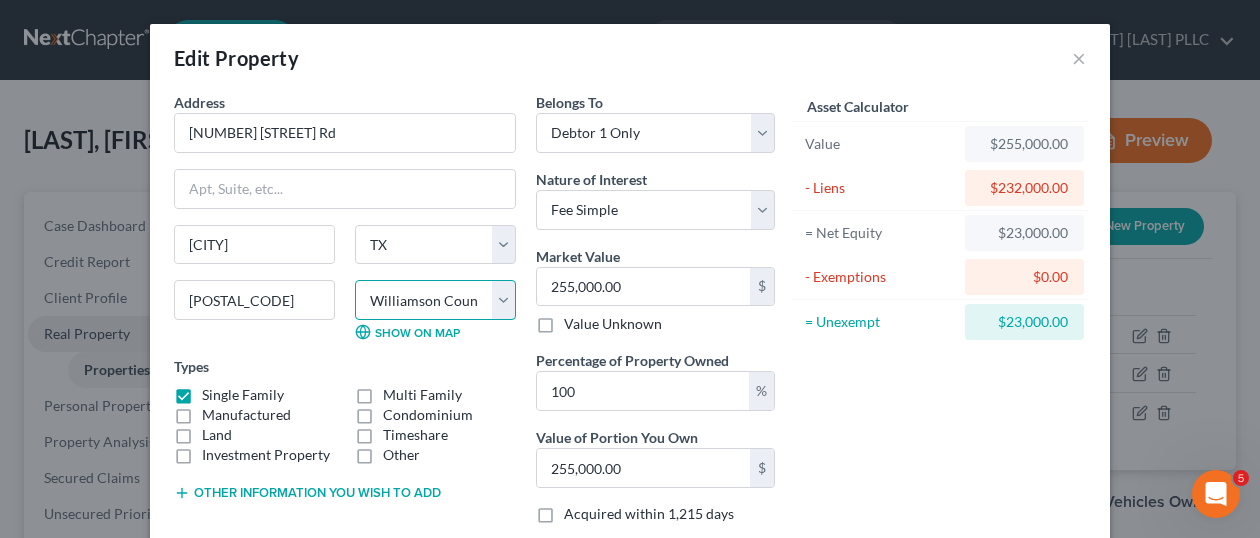click on "County Anderson County Andrews County Angelina County Aransas County Archer County Armstrong County Atascosa County Austin County Bailey County Bandera County Bastrop County Baylor County Bee County Bell County Bexar County Blanco County Borden County Bosque County Bowie County Brazoria County Brazos County Brewster County Briscoe County Brooks County Brown County Burleson County Burnet County Caldwell County Calhoun County Callahan County Cameron County Camp County Carson County Cass County Castro County Chambers County Cherokee County Childress County Clay County Cochran County Coke County Coleman County Collin County Collingsworth County Colorado County Comal County Comanche County Concho County Cooke County Coryell County Cottle County Crane County Crockett County Crosby County Culberson County Dallam County Dallas County Dawson County DeWitt County Deaf Smith County Delta County Denton County Dickens County Dimmit County Donley County Duval County Eastland County Ector County Edwards County Ellis County" at bounding box center (435, 300) 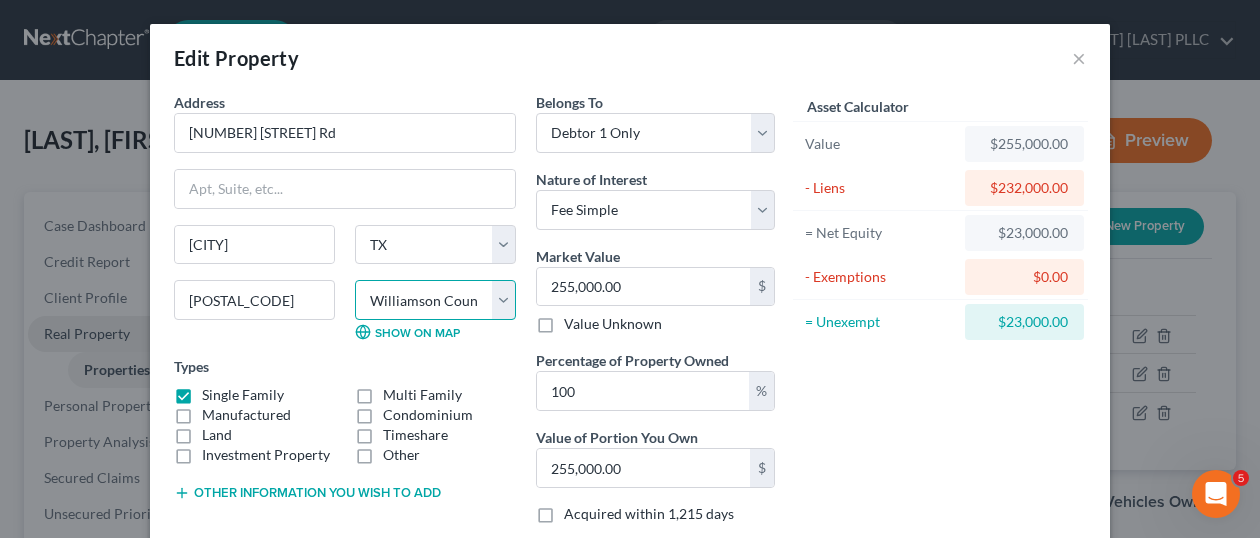 select on "13" 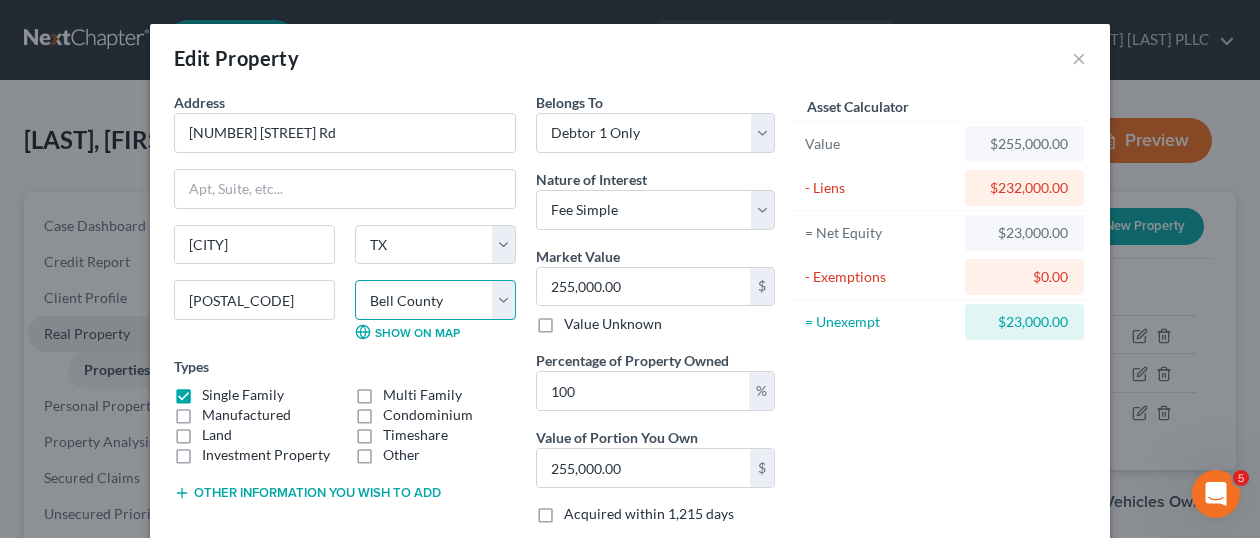 click on "County Anderson County Andrews County Angelina County Aransas County Archer County Armstrong County Atascosa County Austin County Bailey County Bandera County Bastrop County Baylor County Bee County Bell County Bexar County Blanco County Borden County Bosque County Bowie County Brazoria County Brazos County Brewster County Briscoe County Brooks County Brown County Burleson County Burnet County Caldwell County Calhoun County Callahan County Cameron County Camp County Carson County Cass County Castro County Chambers County Cherokee County Childress County Clay County Cochran County Coke County Coleman County Collin County Collingsworth County Colorado County Comal County Comanche County Concho County Cooke County Coryell County Cottle County Crane County Crockett County Crosby County Culberson County Dallam County Dallas County Dawson County DeWitt County Deaf Smith County Delta County Denton County Dickens County Dimmit County Donley County Duval County Eastland County Ector County Edwards County Ellis County" at bounding box center [435, 300] 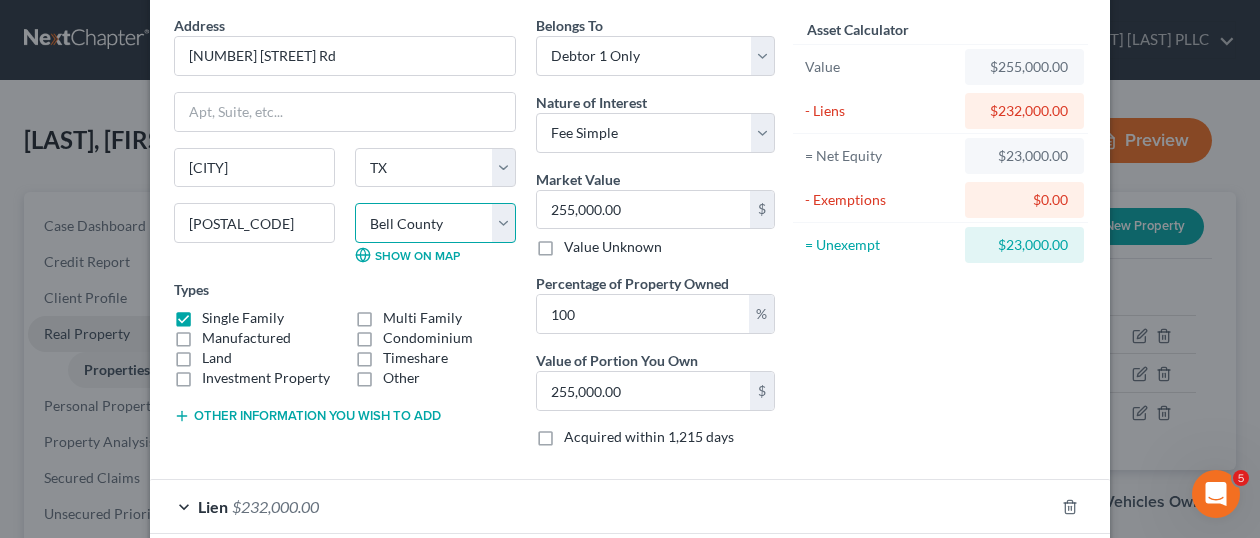 scroll, scrollTop: 178, scrollLeft: 0, axis: vertical 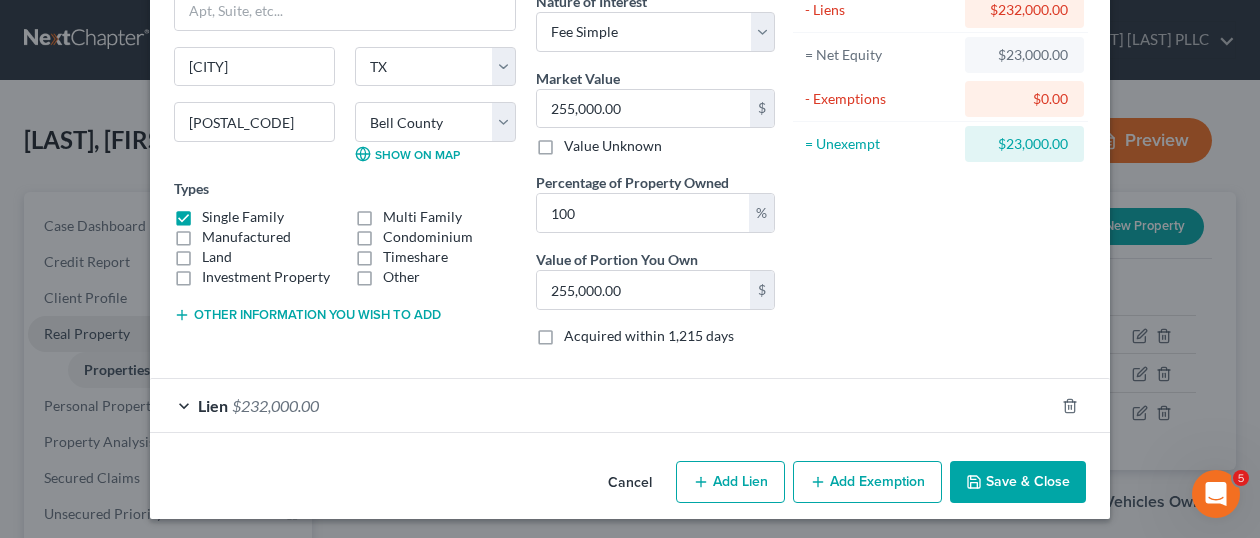 click on "Save & Close" at bounding box center (1018, 482) 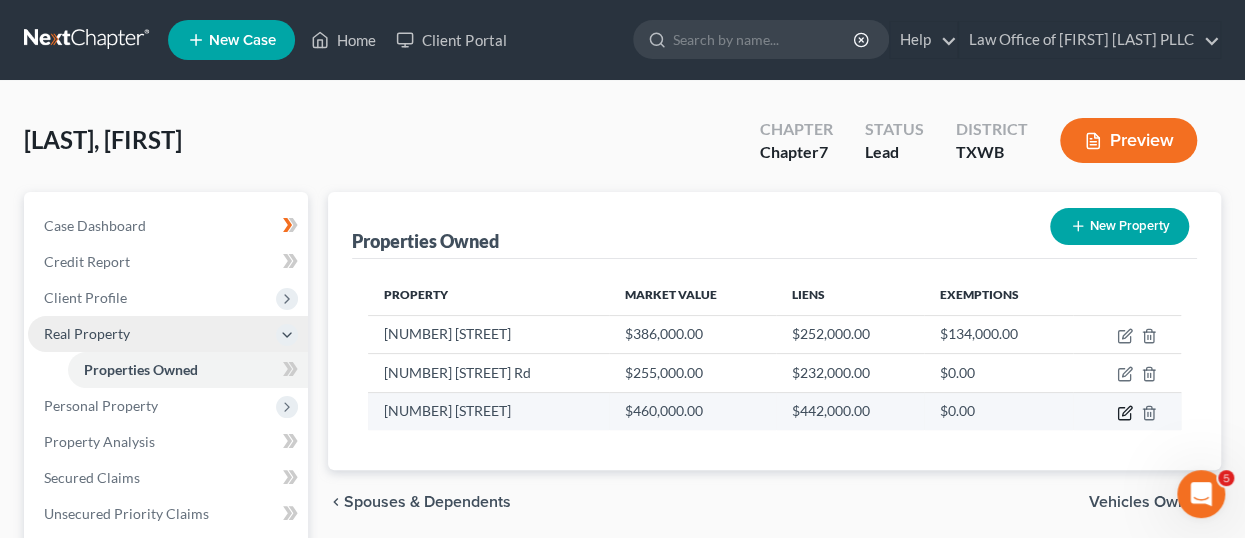 click 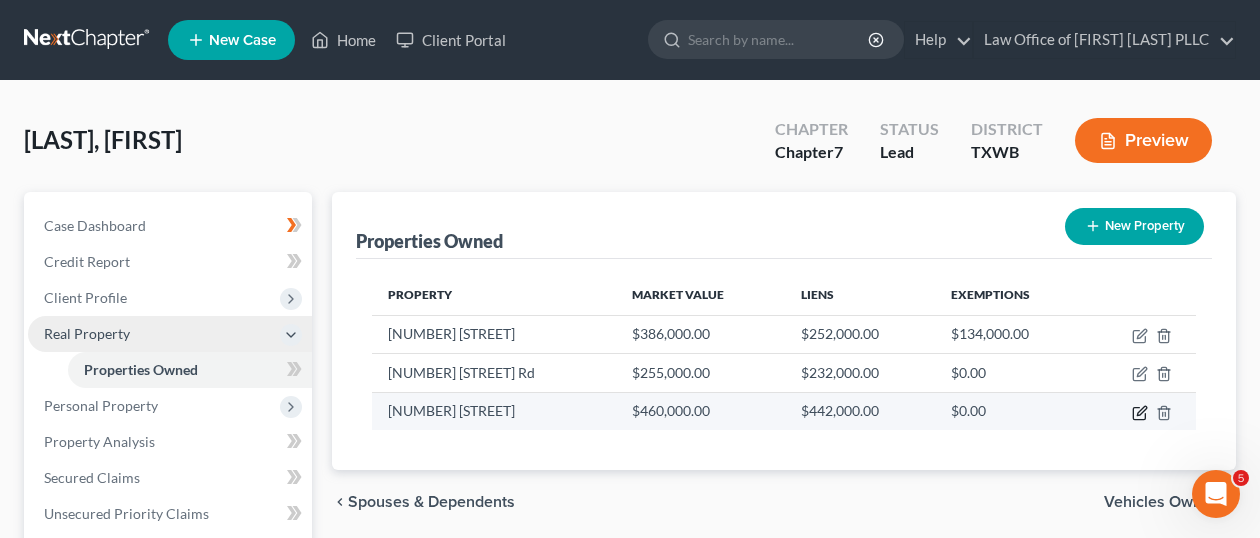 select on "45" 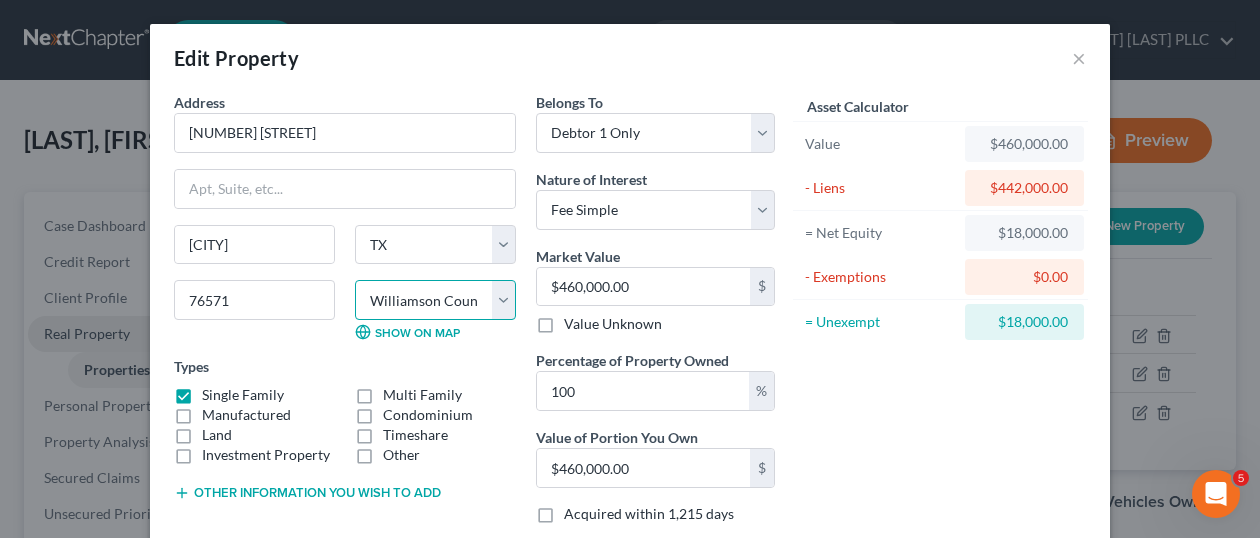 click on "County Anderson County Andrews County Angelina County Aransas County Archer County Armstrong County Atascosa County Austin County Bailey County Bandera County Bastrop County Baylor County Bee County Bell County Bexar County Blanco County Borden County Bosque County Bowie County Brazoria County Brazos County Brewster County Briscoe County Brooks County Brown County Burleson County Burnet County Caldwell County Calhoun County Callahan County Cameron County Camp County Carson County Cass County Castro County Chambers County Cherokee County Childress County Clay County Cochran County Coke County Coleman County Collin County Collingsworth County Colorado County Comal County Comanche County Concho County Cooke County Coryell County Cottle County Crane County Crockett County Crosby County Culberson County Dallam County Dallas County Dawson County DeWitt County Deaf Smith County Delta County Denton County Dickens County Dimmit County Donley County Duval County Eastland County Ector County Edwards County Ellis County" at bounding box center (435, 300) 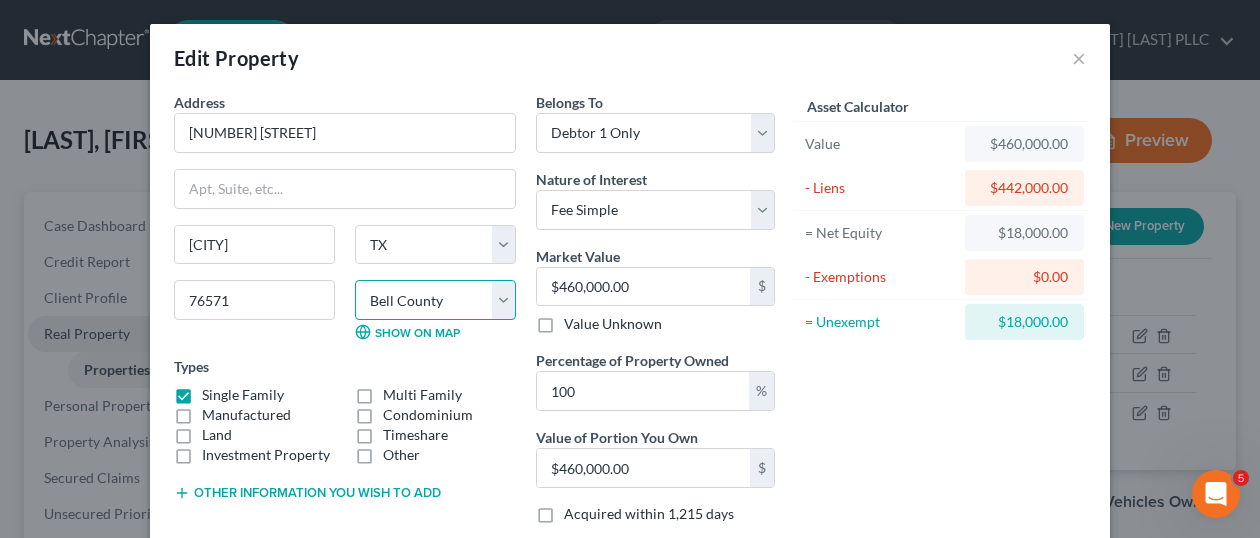 click on "County Anderson County Andrews County Angelina County Aransas County Archer County Armstrong County Atascosa County Austin County Bailey County Bandera County Bastrop County Baylor County Bee County Bell County Bexar County Blanco County Borden County Bosque County Bowie County Brazoria County Brazos County Brewster County Briscoe County Brooks County Brown County Burleson County Burnet County Caldwell County Calhoun County Callahan County Cameron County Camp County Carson County Cass County Castro County Chambers County Cherokee County Childress County Clay County Cochran County Coke County Coleman County Collin County Collingsworth County Colorado County Comal County Comanche County Concho County Cooke County Coryell County Cottle County Crane County Crockett County Crosby County Culberson County Dallam County Dallas County Dawson County DeWitt County Deaf Smith County Delta County Denton County Dickens County Dimmit County Donley County Duval County Eastland County Ector County Edwards County Ellis County" at bounding box center (435, 300) 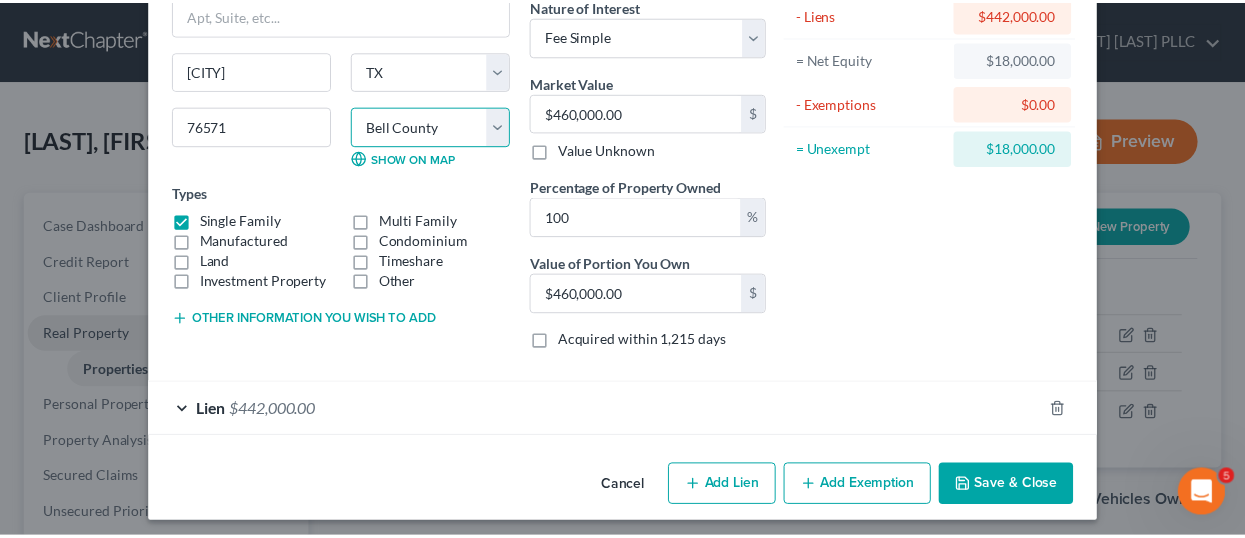 scroll, scrollTop: 178, scrollLeft: 0, axis: vertical 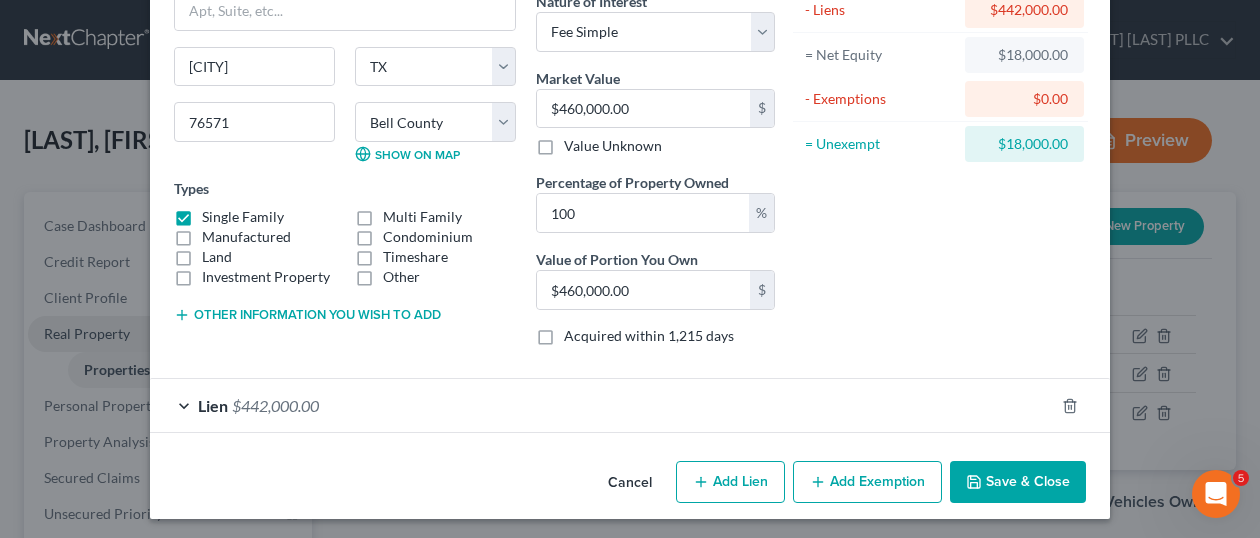 click on "Save & Close" at bounding box center [1018, 482] 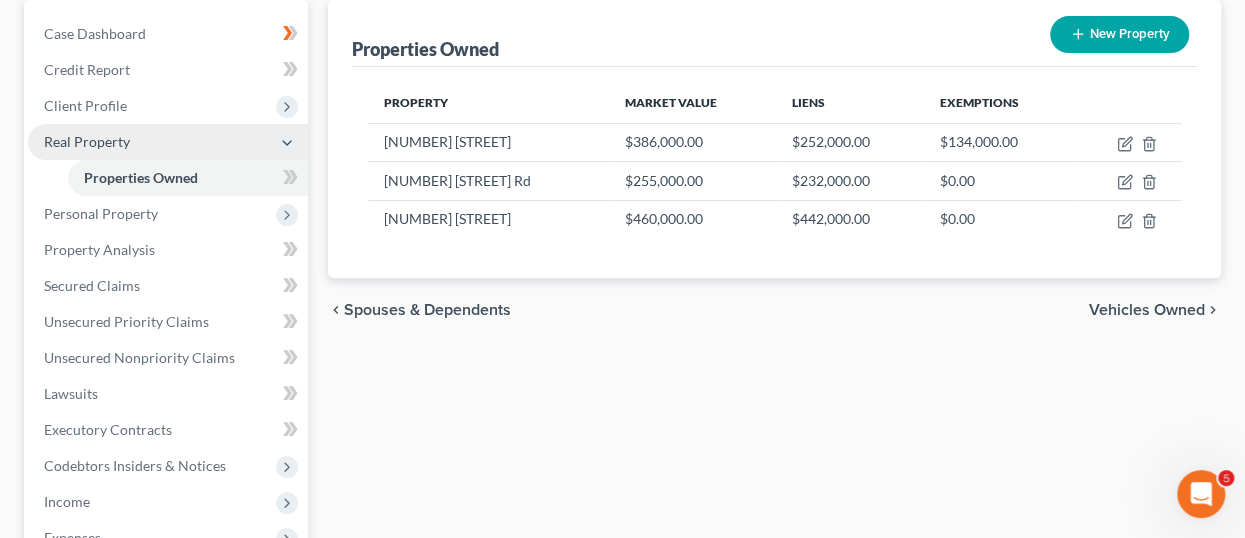 scroll, scrollTop: 200, scrollLeft: 0, axis: vertical 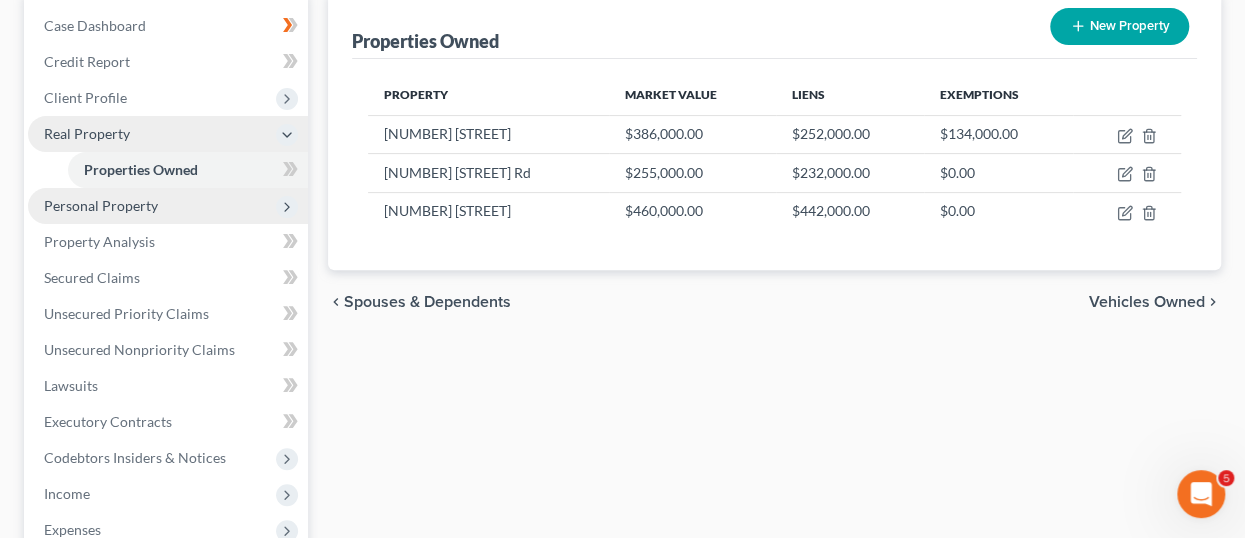 click on "Personal Property" at bounding box center [101, 205] 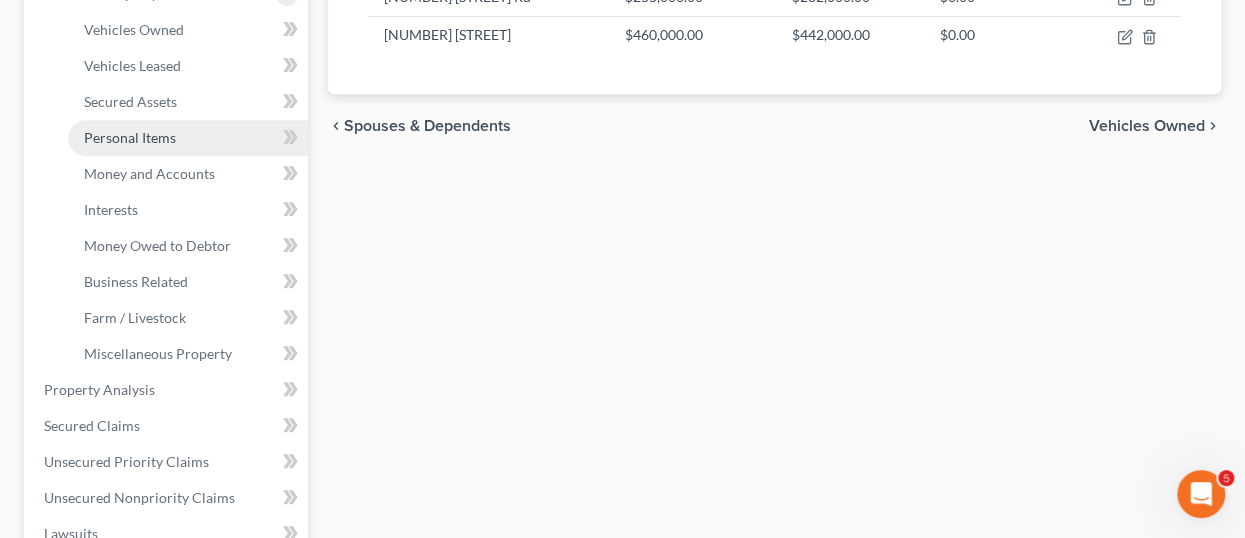 scroll, scrollTop: 400, scrollLeft: 0, axis: vertical 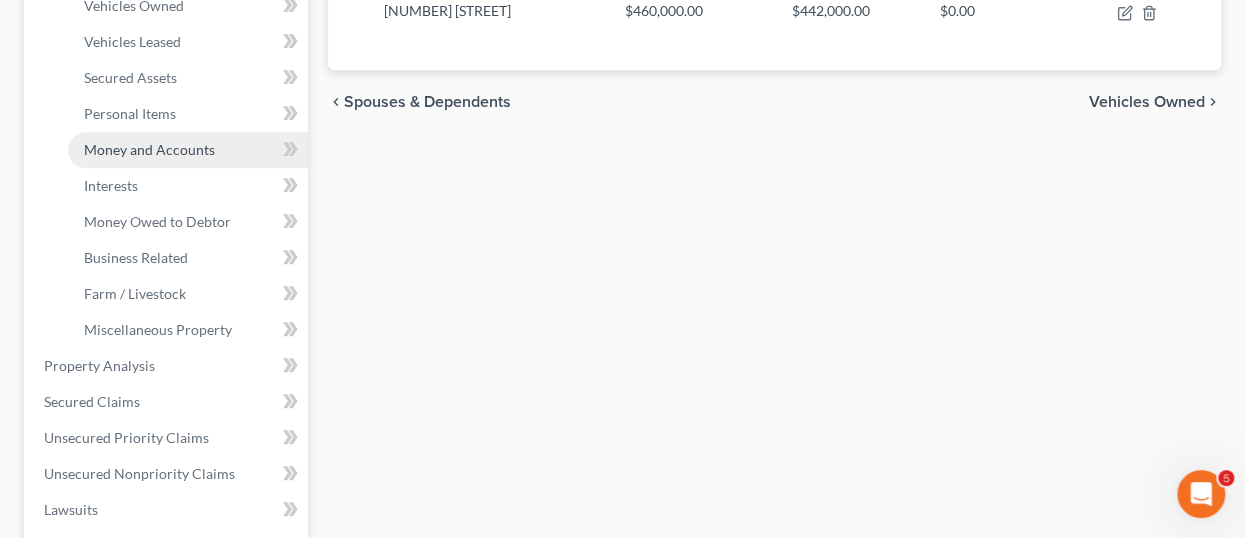 click on "Money and Accounts" at bounding box center (149, 149) 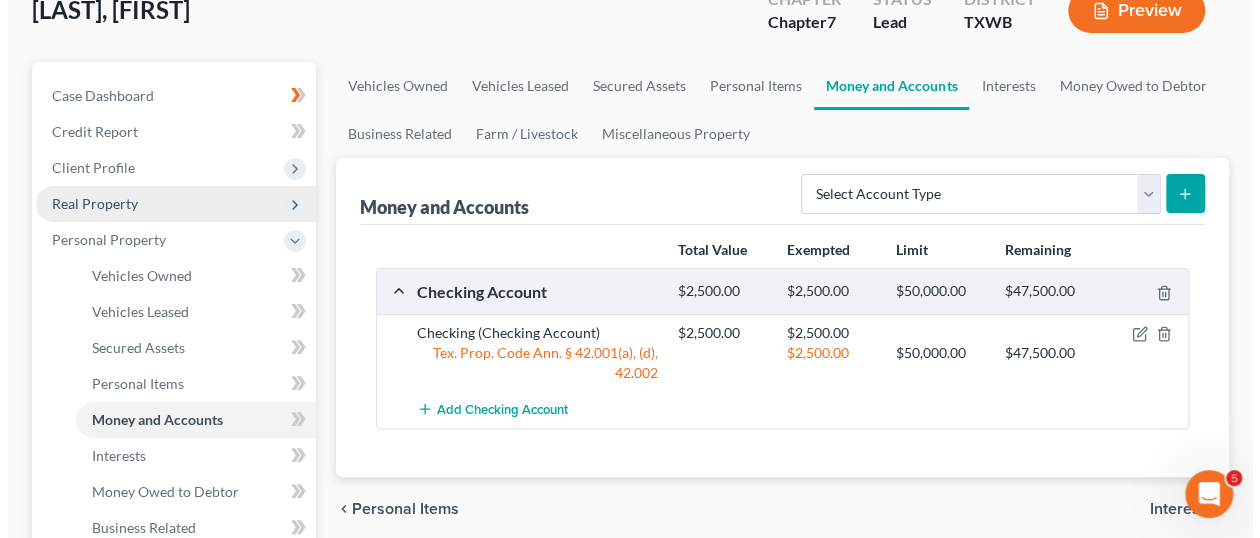scroll, scrollTop: 200, scrollLeft: 0, axis: vertical 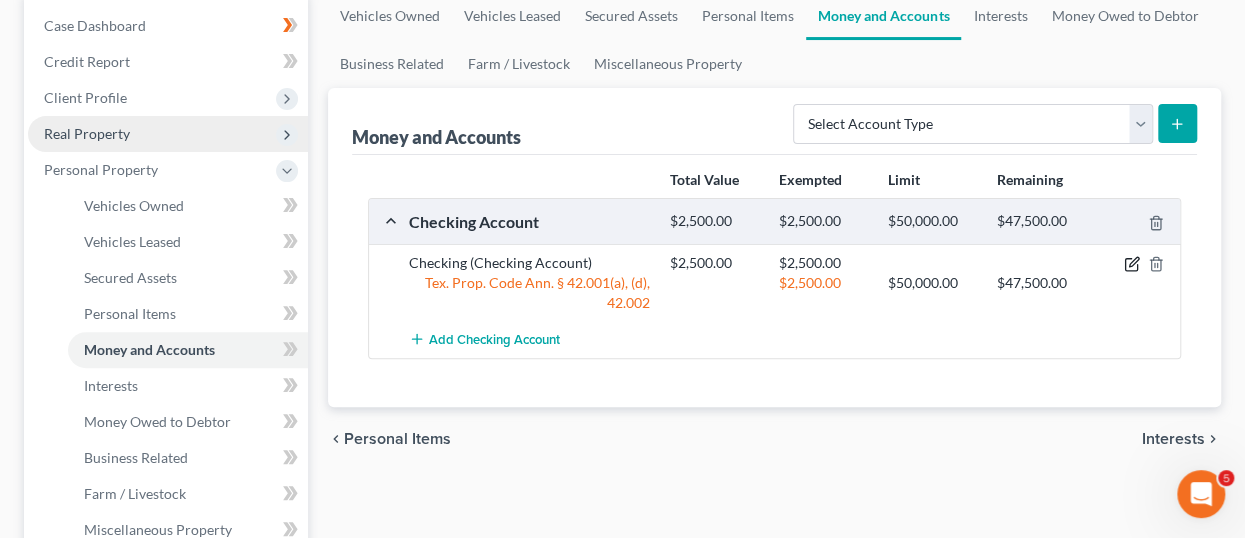 click 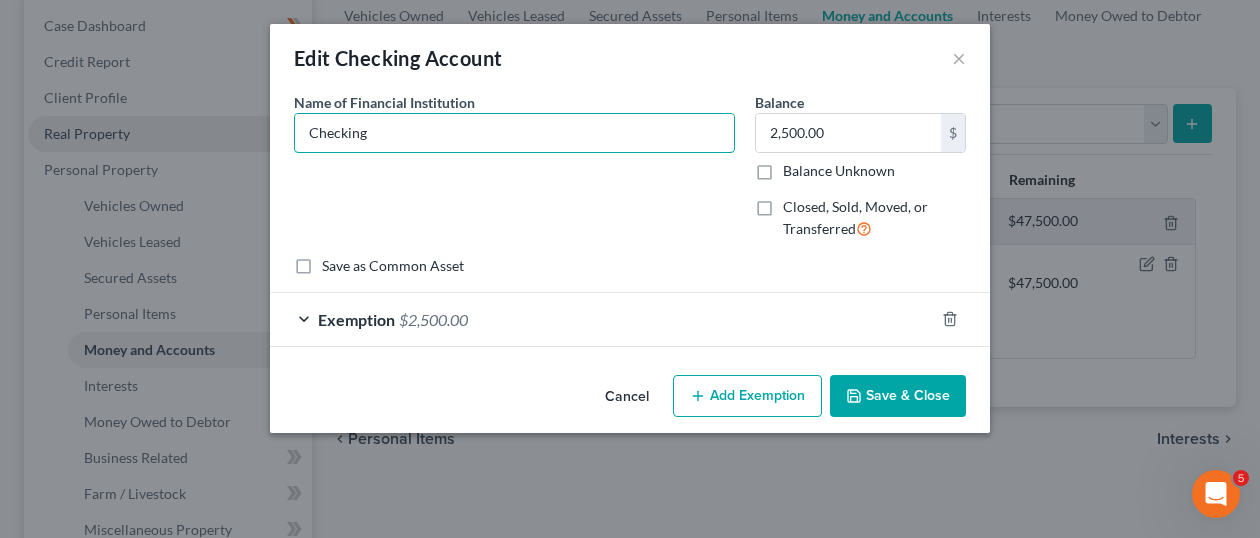 drag, startPoint x: 392, startPoint y: 136, endPoint x: 287, endPoint y: 134, distance: 105.01904 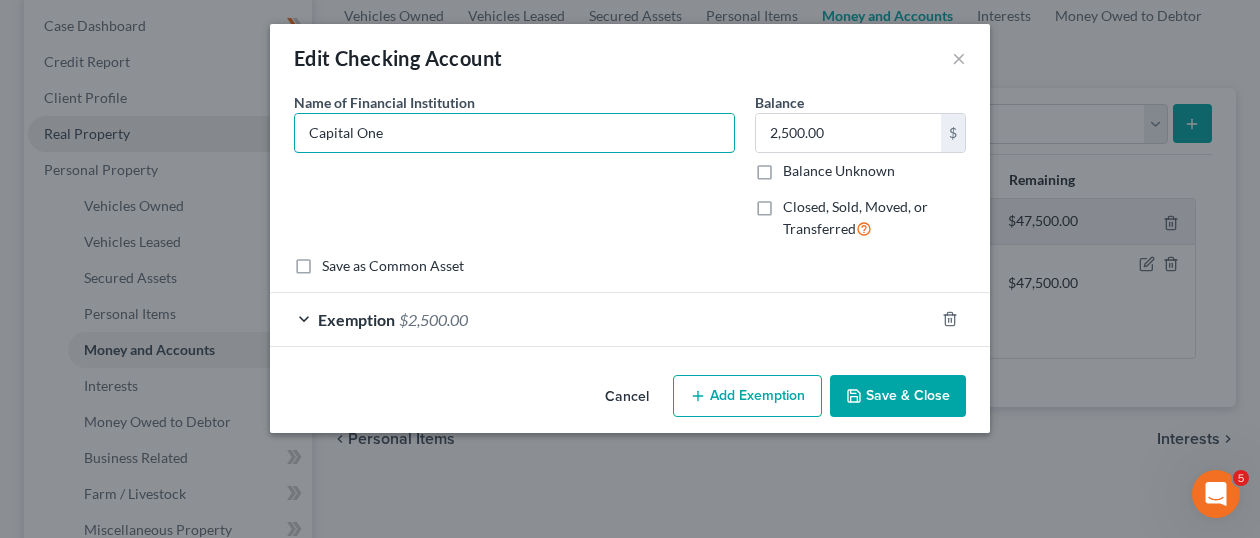 type on "Capital One" 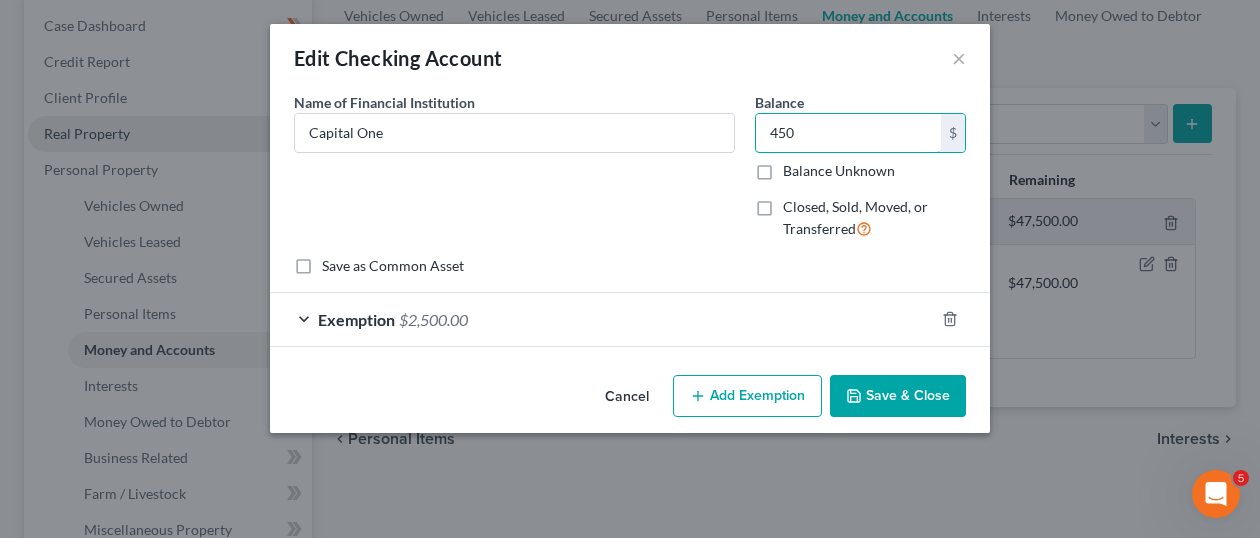 type on "450" 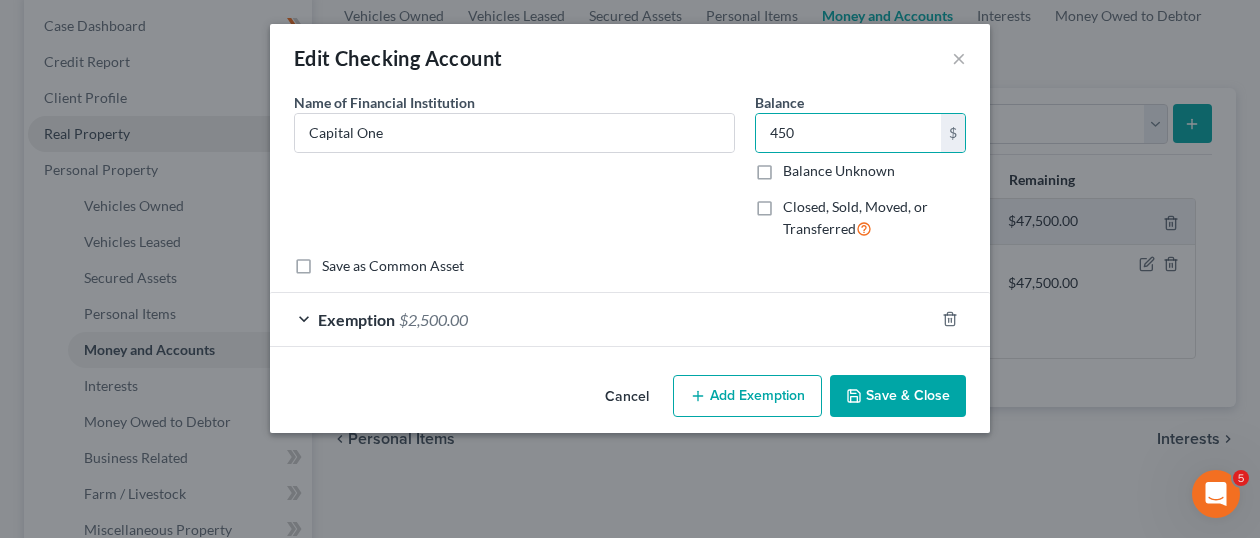 click on "Exemption $2,500.00" at bounding box center [602, 319] 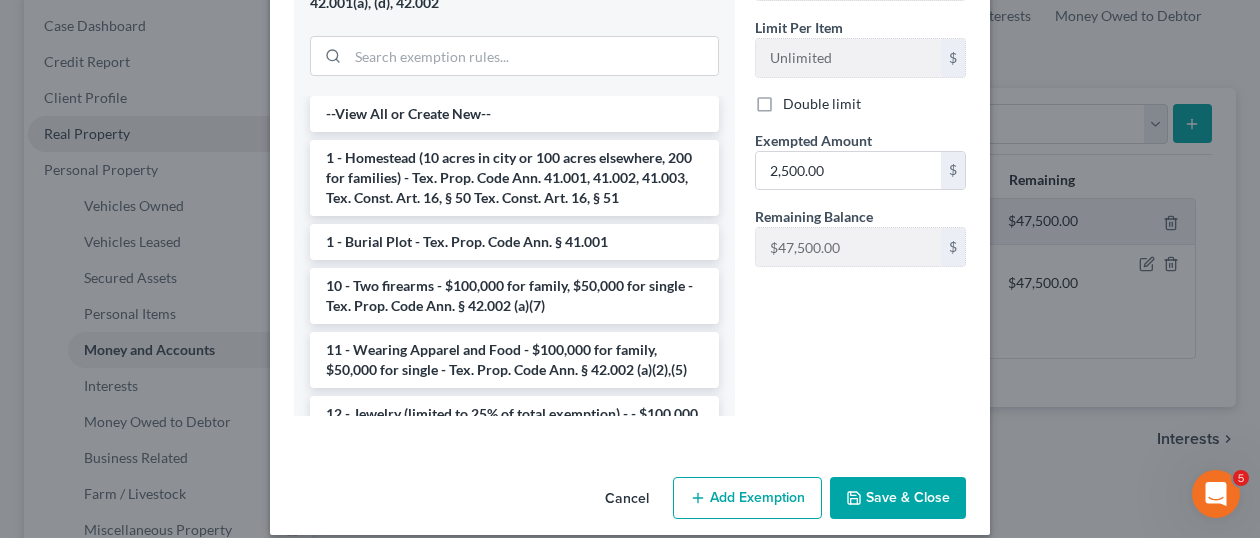scroll, scrollTop: 452, scrollLeft: 0, axis: vertical 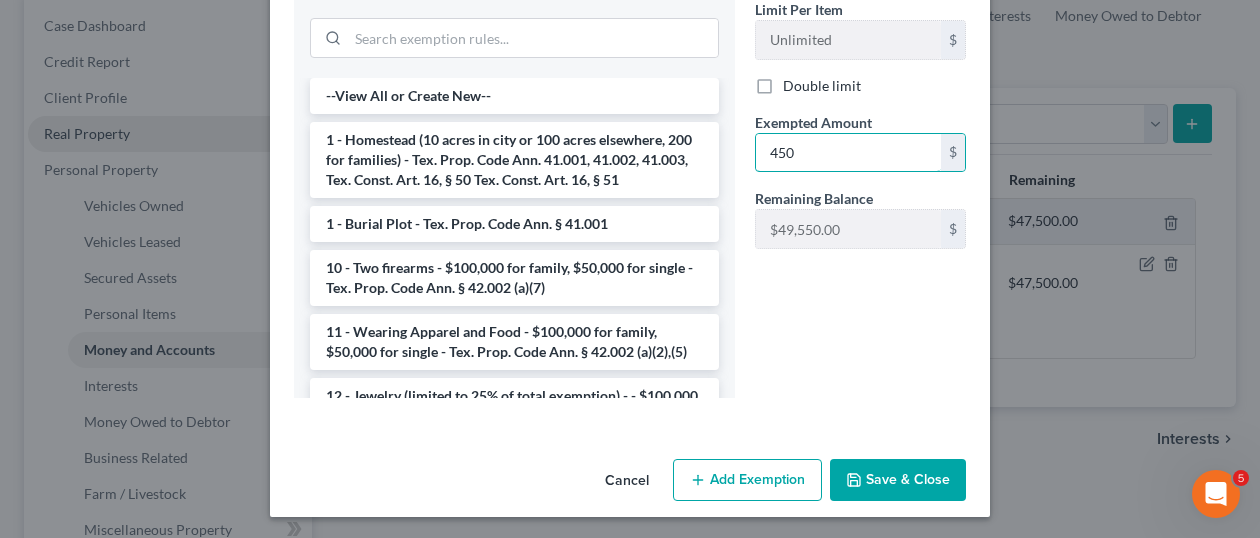 type on "450" 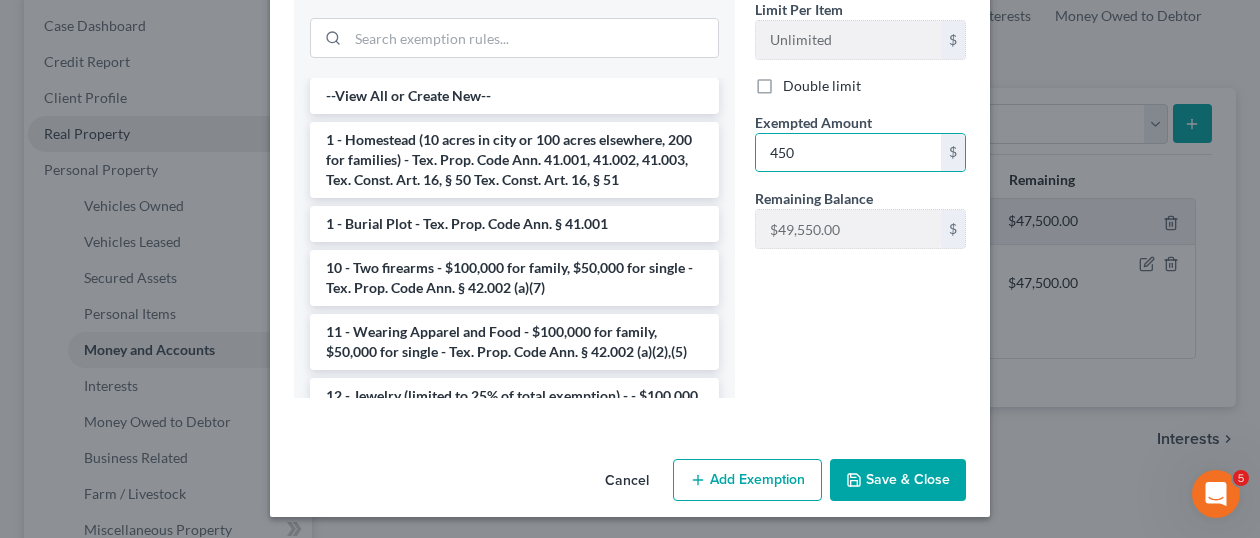 click on "Save & Close" at bounding box center [898, 480] 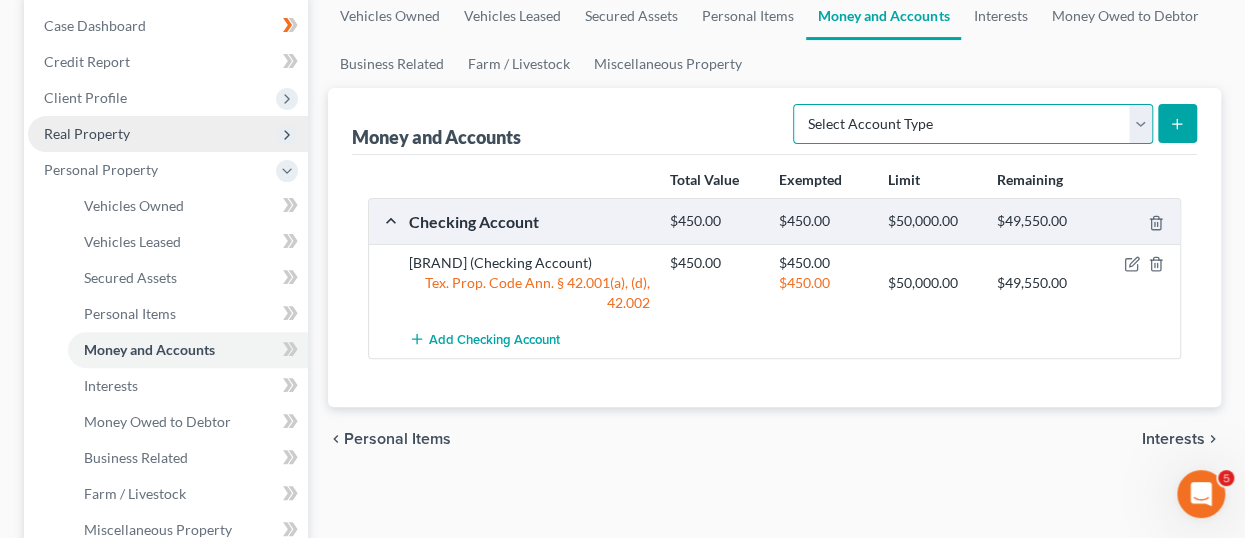click on "Select Account Type Brokerage Cash on Hand Certificates of Deposit Checking Account Money Market Other (Credit Union, Health Savings Account, etc) Safe Deposit Box Savings Account Security Deposits or Prepayments" at bounding box center (973, 124) 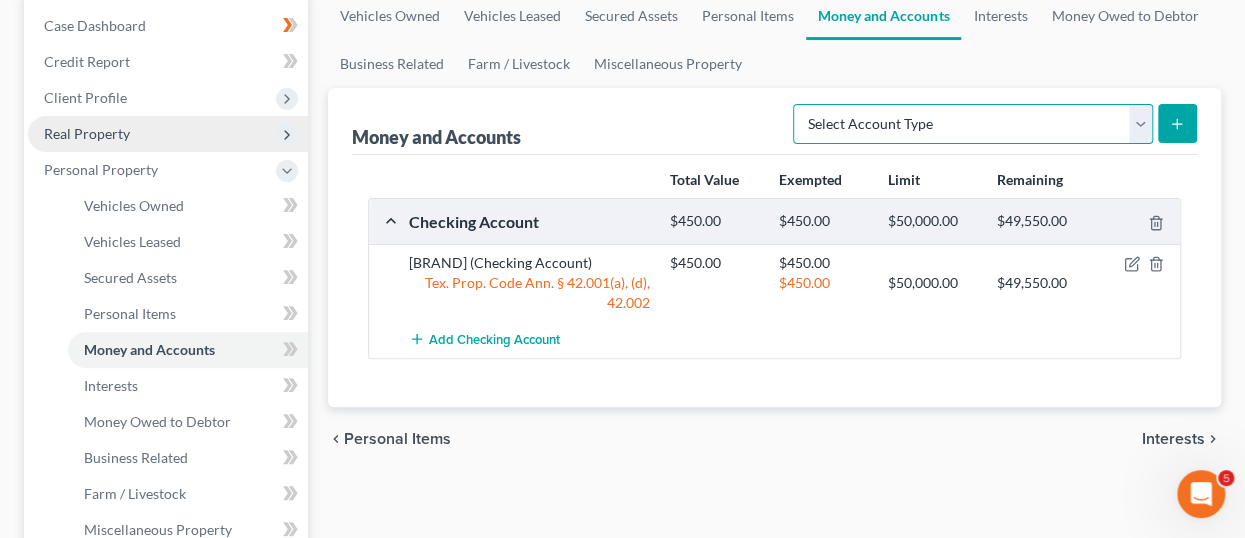 select on "checking" 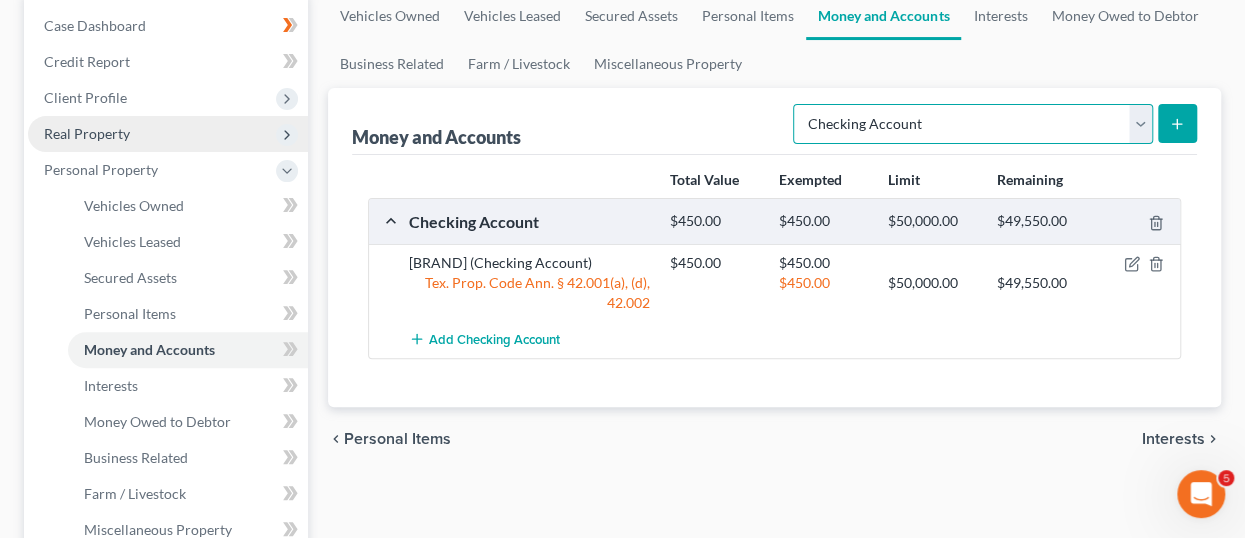 click on "Select Account Type Brokerage Cash on Hand Certificates of Deposit Checking Account Money Market Other (Credit Union, Health Savings Account, etc) Safe Deposit Box Savings Account Security Deposits or Prepayments" at bounding box center [973, 124] 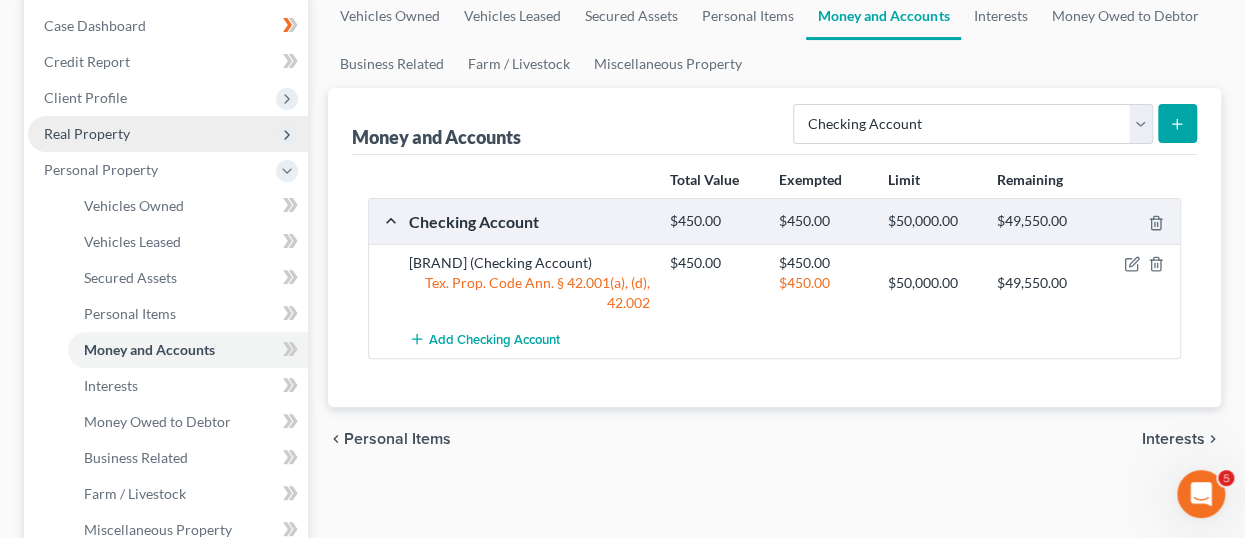click 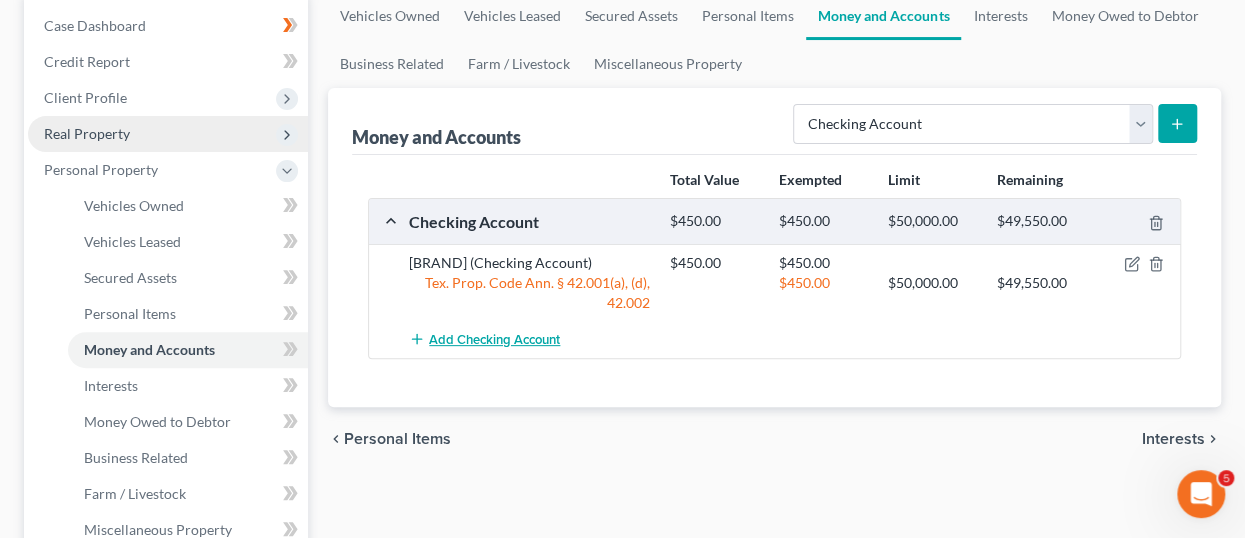 click on "Add Checking Account" at bounding box center (494, 340) 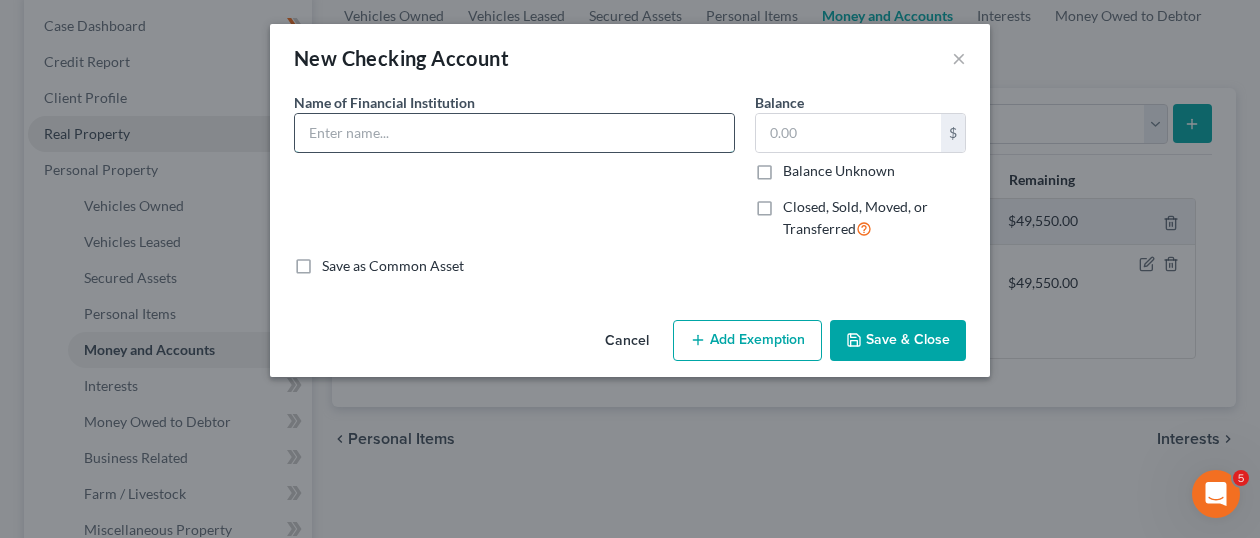 click at bounding box center [514, 133] 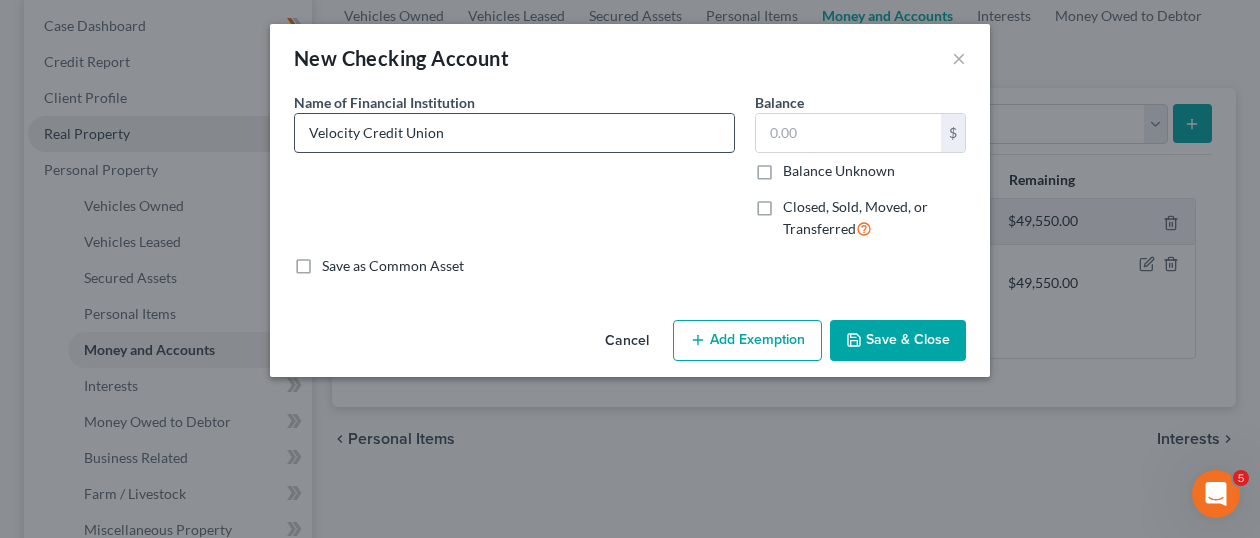 type on "Velocity Credit Union" 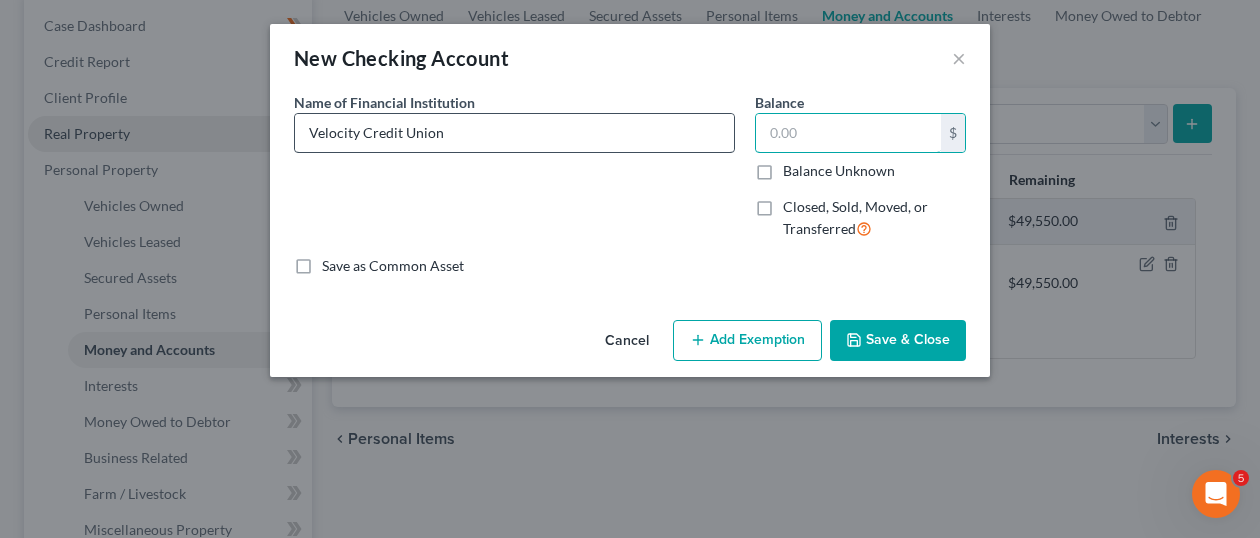 type on "2" 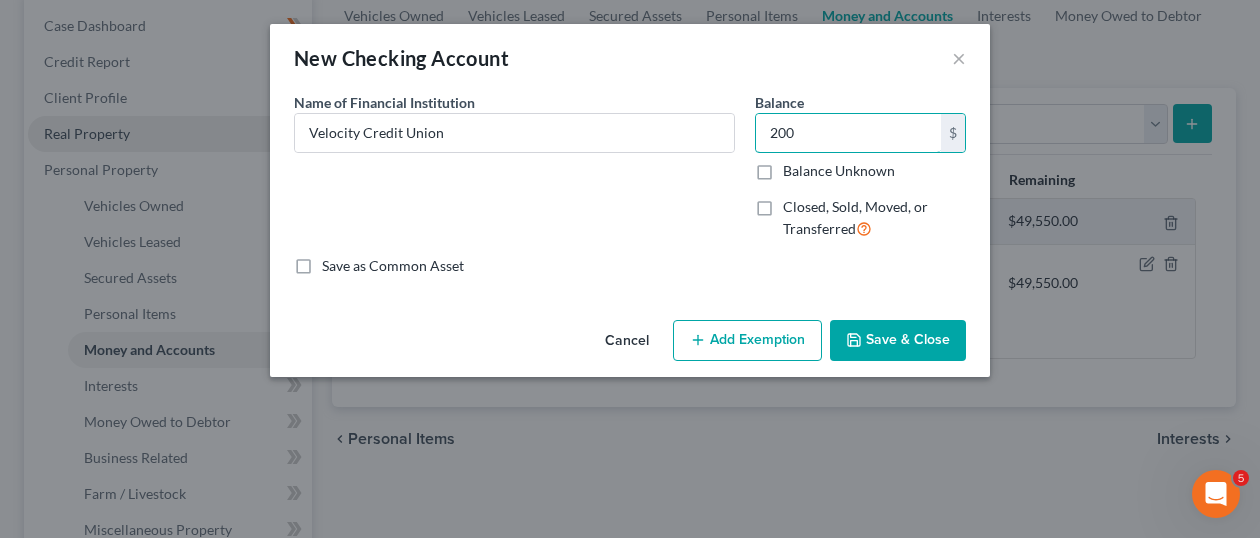type on "200" 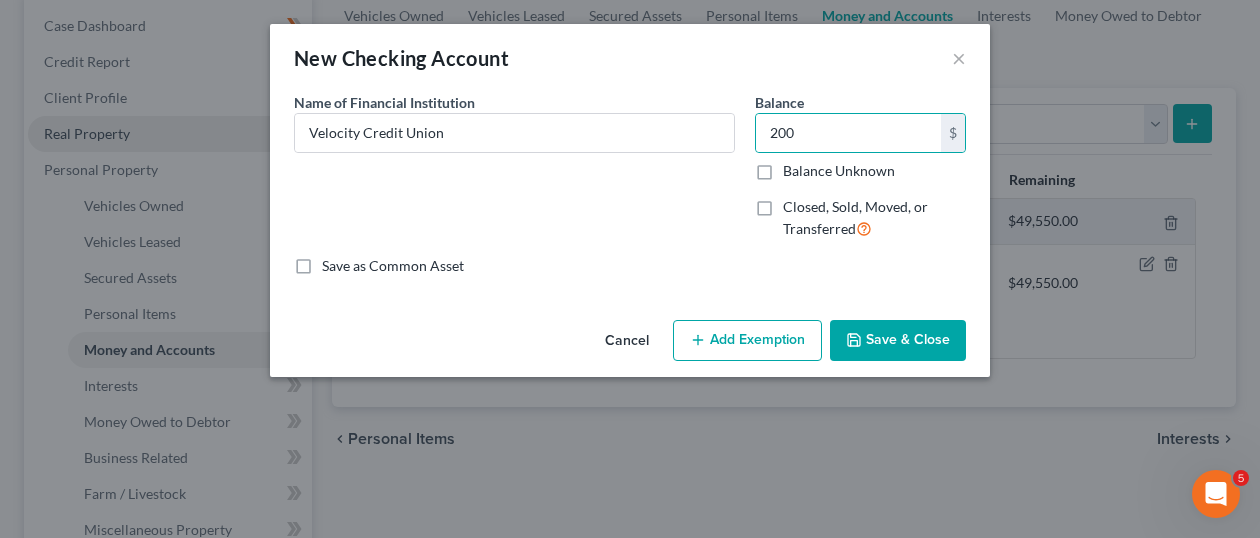 click on "Add Exemption" at bounding box center (747, 341) 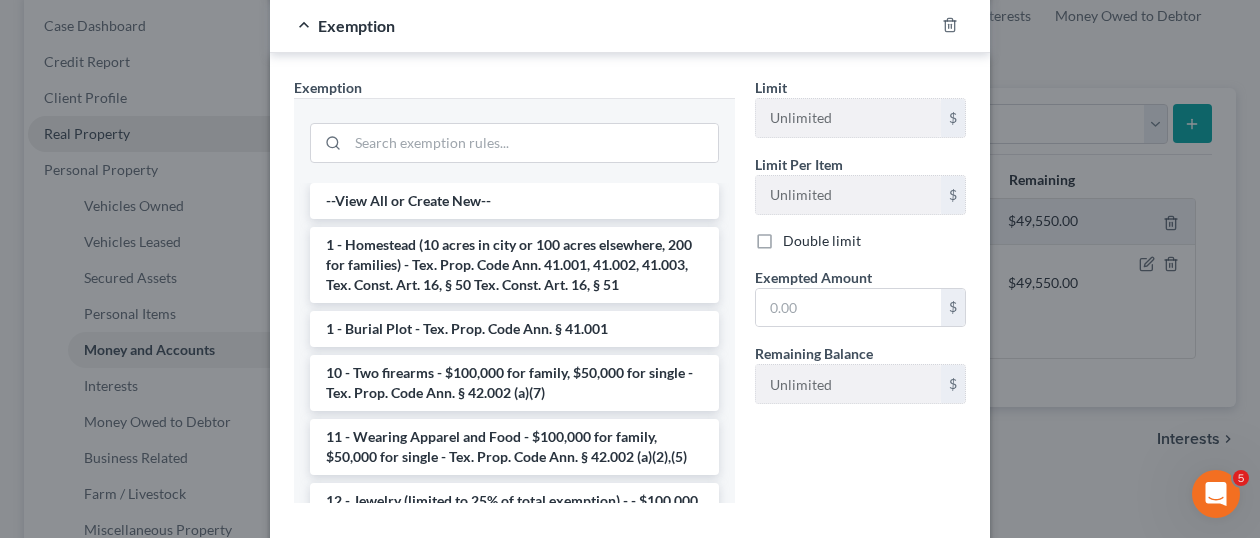 scroll, scrollTop: 300, scrollLeft: 0, axis: vertical 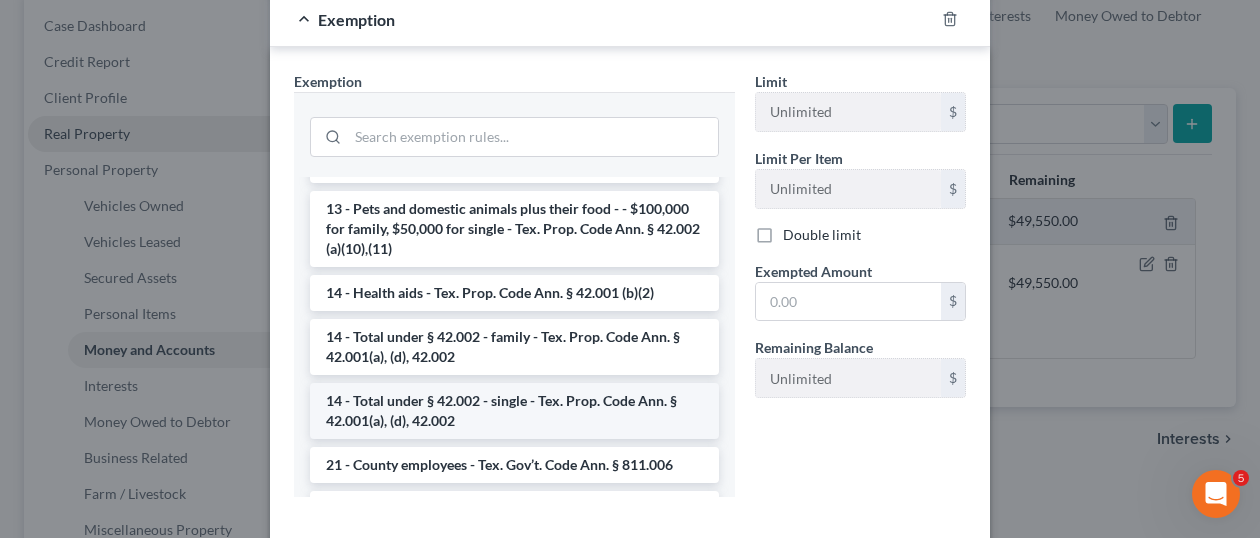 click on "14 - Total under § 42.002 - single - Tex. Prop. Code Ann. § 42.001(a), (d), 42.002" at bounding box center (514, 411) 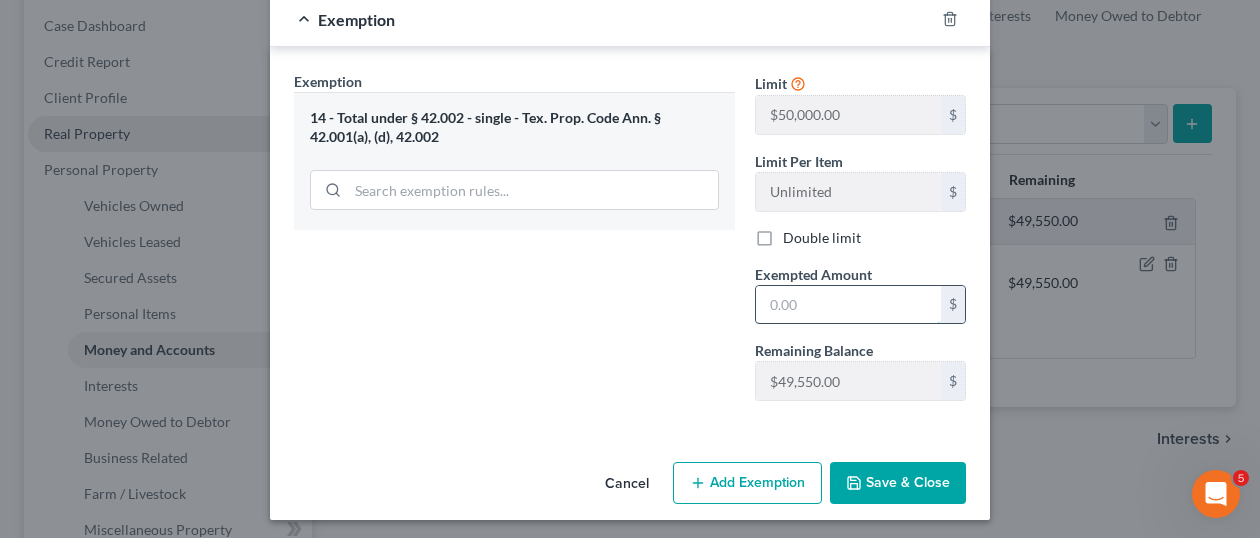 click at bounding box center [848, 305] 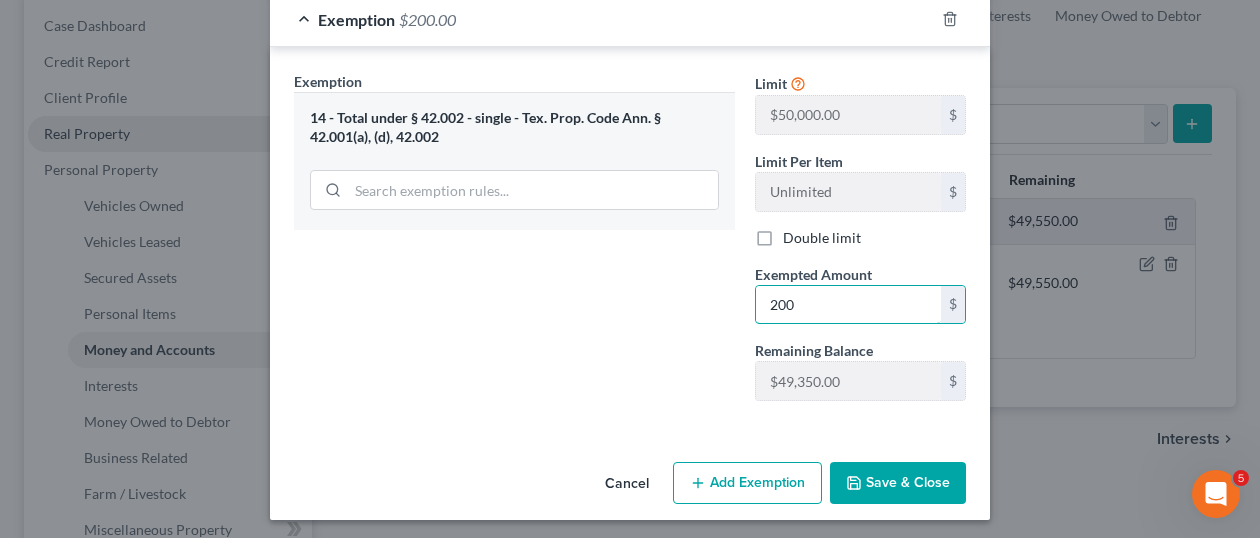 type on "200" 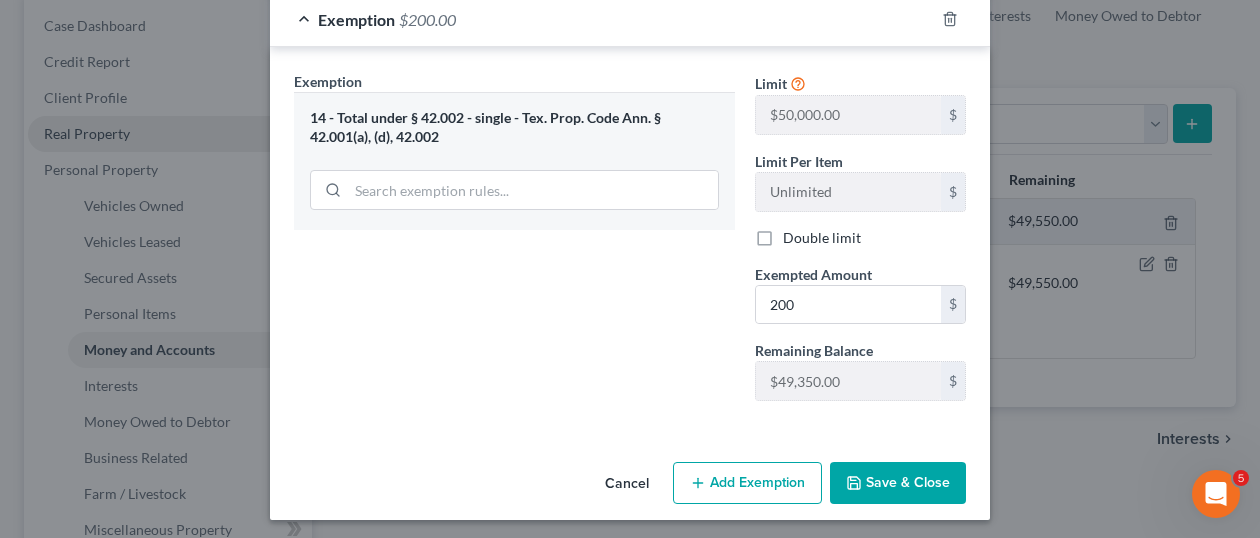 click on "Save & Close" at bounding box center (898, 483) 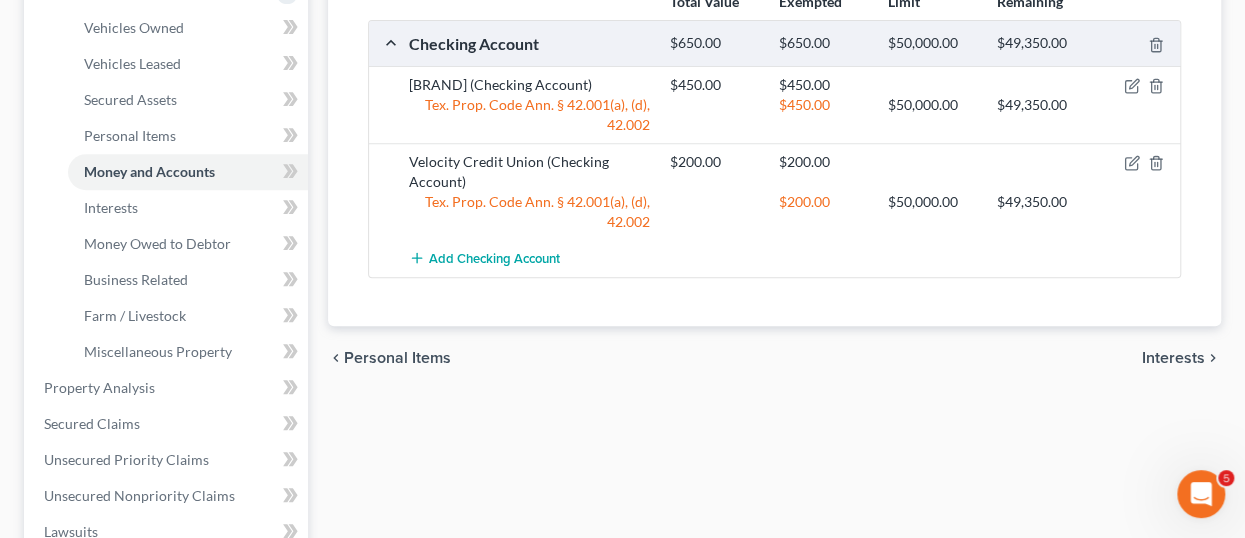 scroll, scrollTop: 400, scrollLeft: 0, axis: vertical 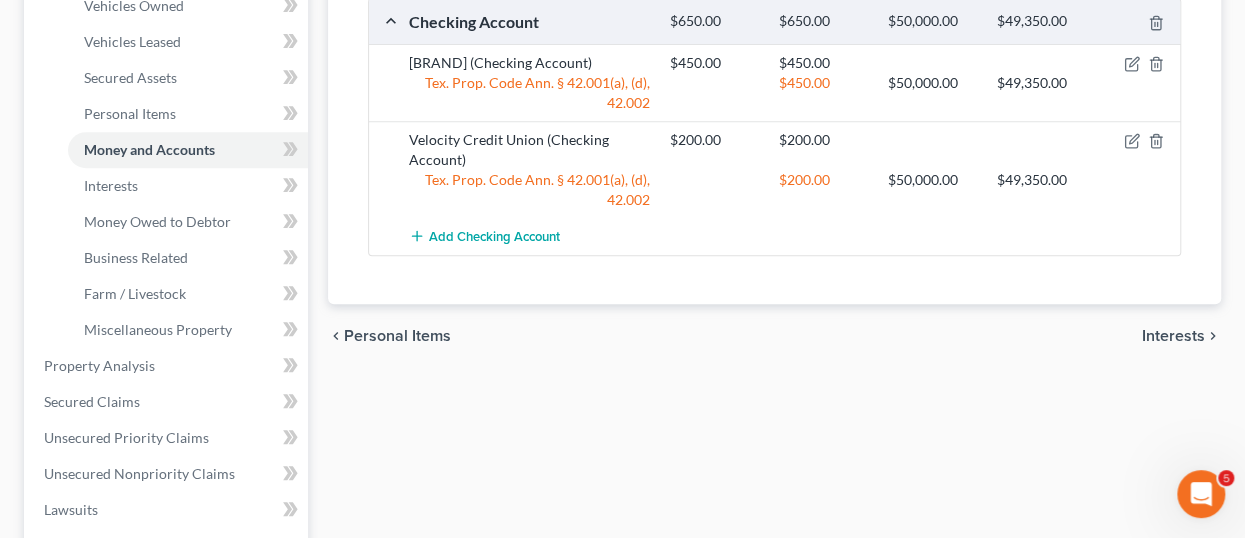 click on "Interests" at bounding box center [1173, 336] 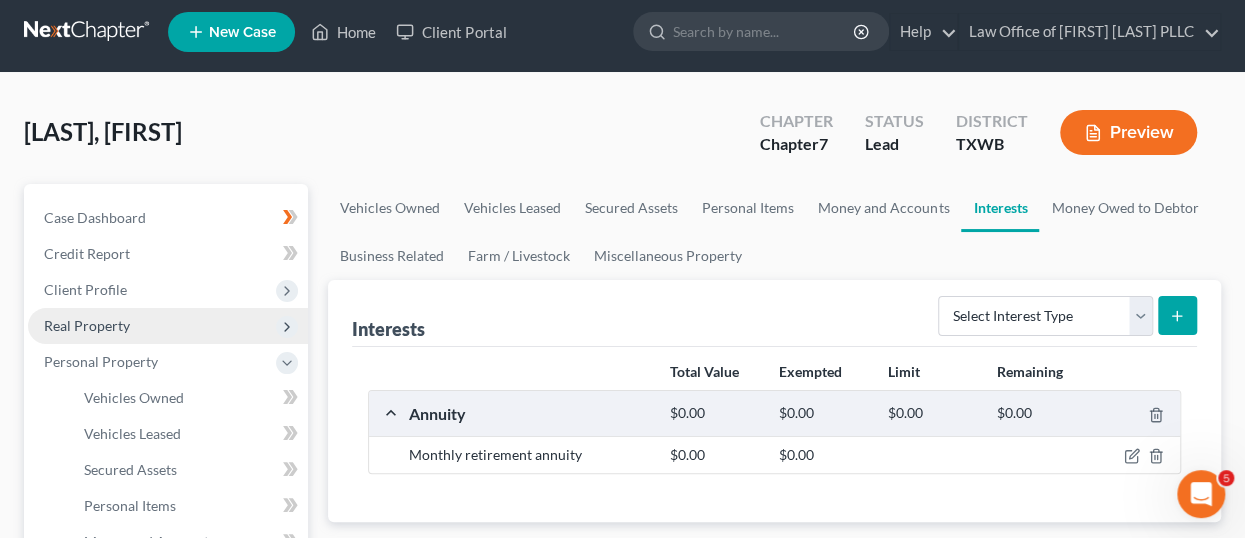 scroll, scrollTop: 0, scrollLeft: 0, axis: both 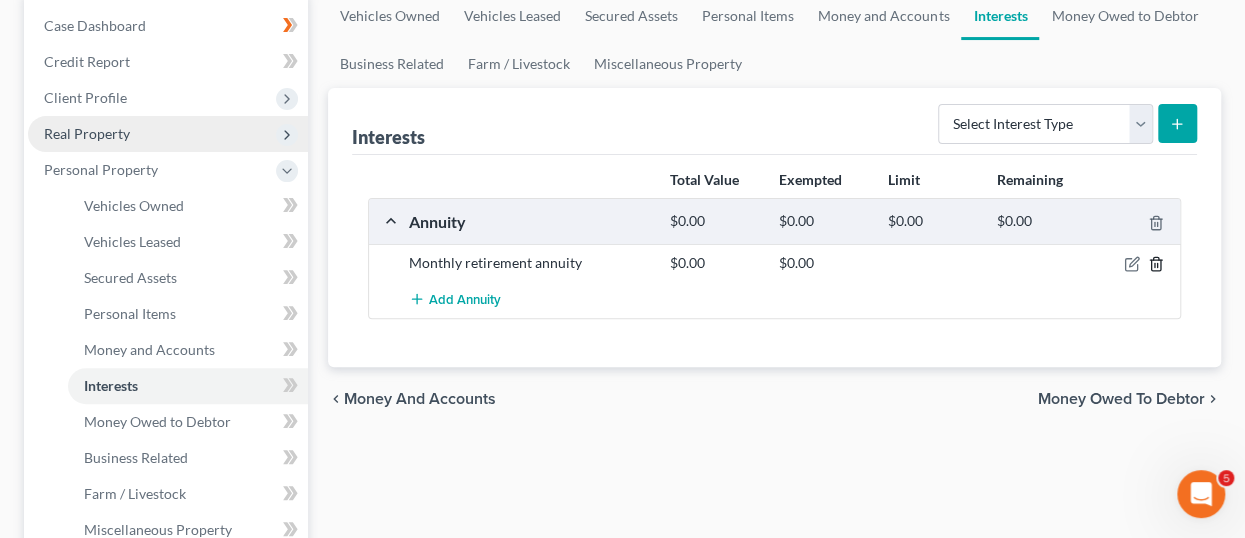 click 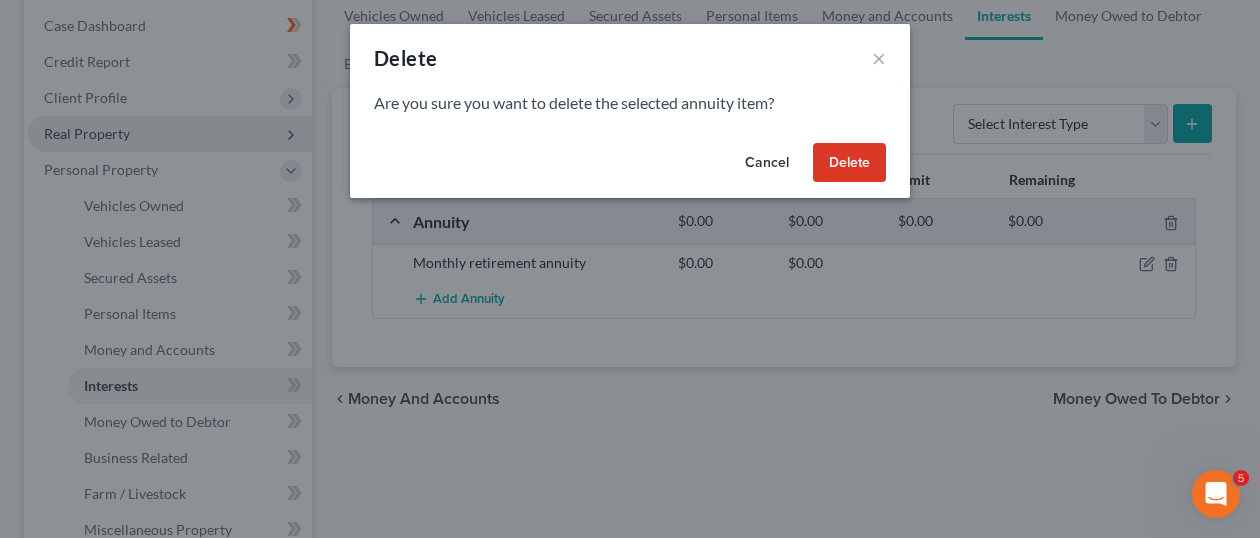 click on "Delete" at bounding box center (849, 163) 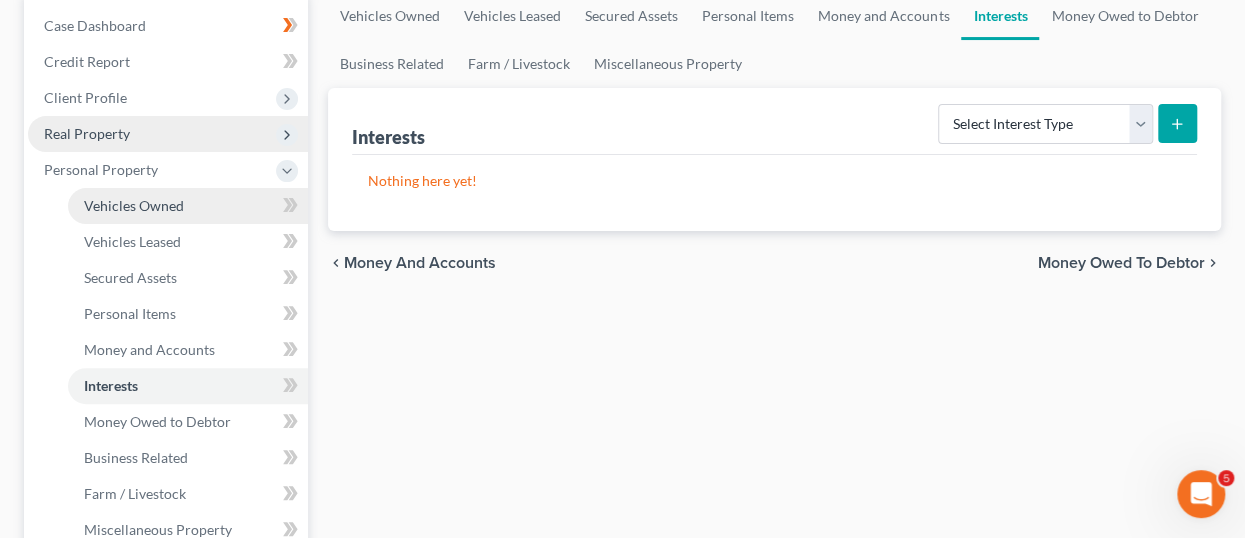 click on "Vehicles Owned" at bounding box center [134, 205] 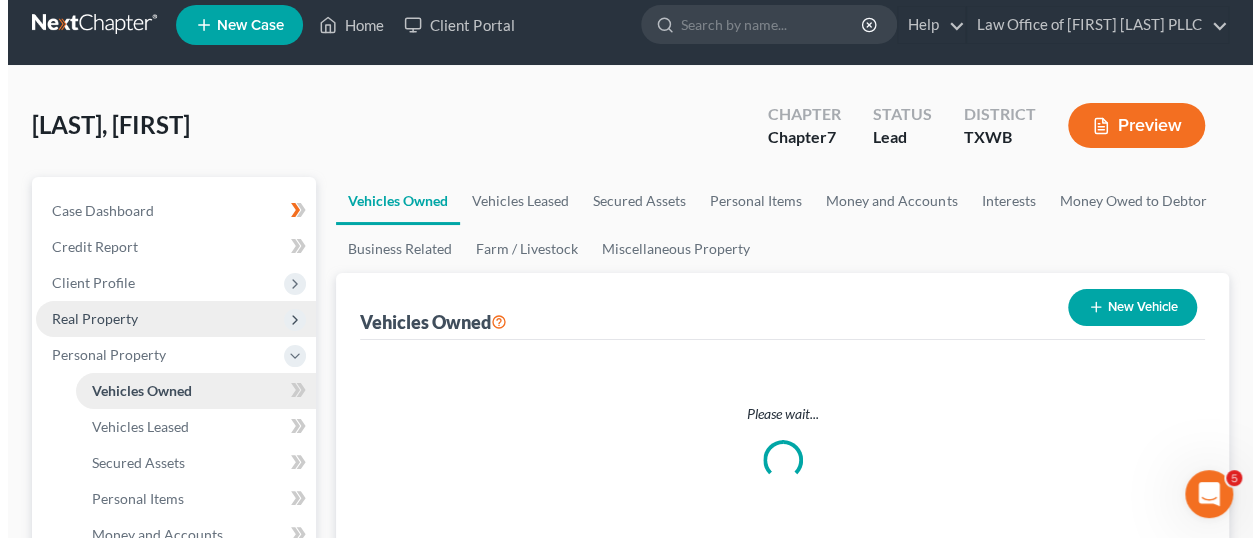 scroll, scrollTop: 0, scrollLeft: 0, axis: both 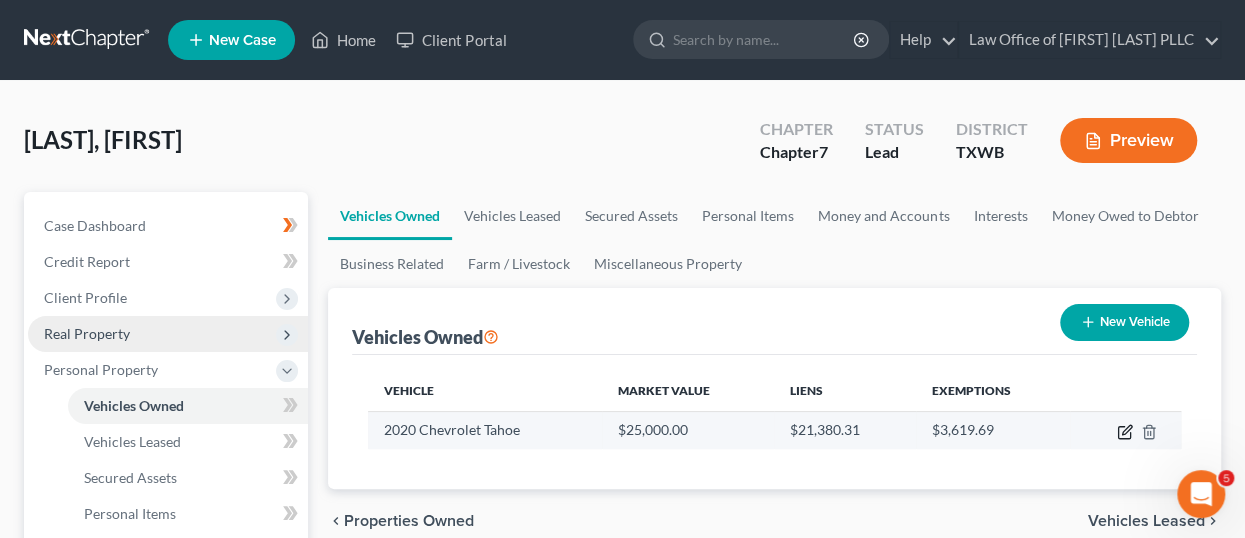 click 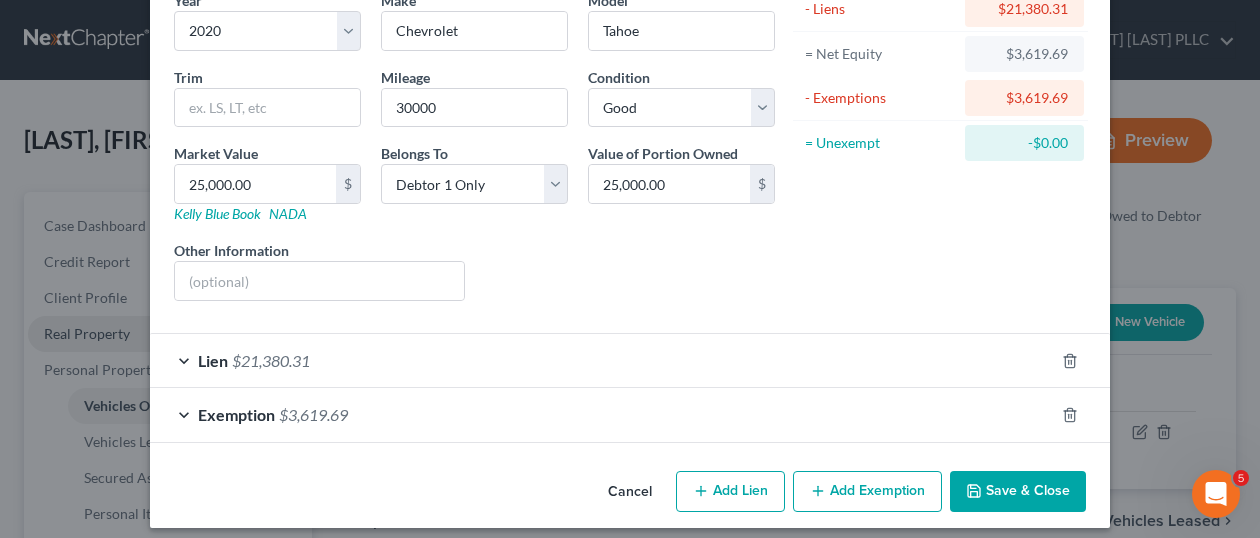 scroll, scrollTop: 188, scrollLeft: 0, axis: vertical 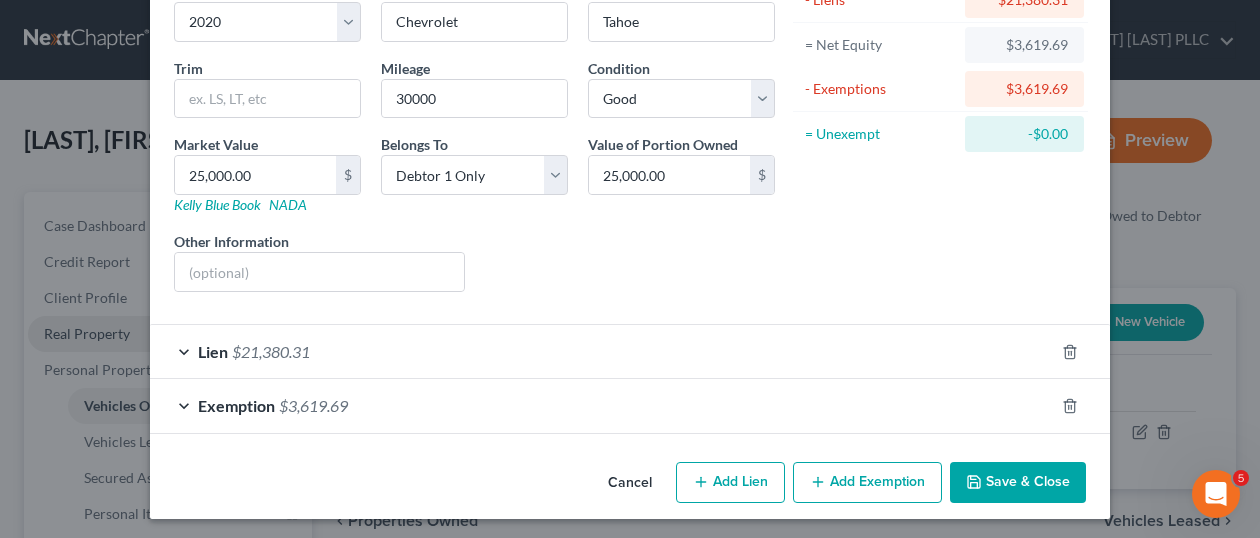 click on "Lien $21,380.31" at bounding box center [602, 351] 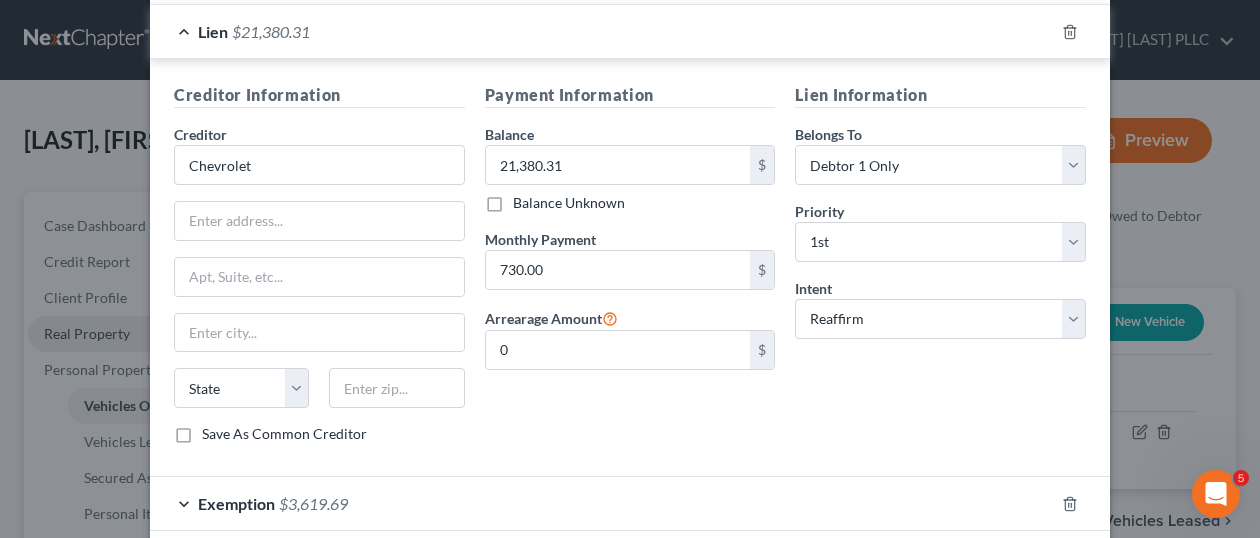 scroll, scrollTop: 588, scrollLeft: 0, axis: vertical 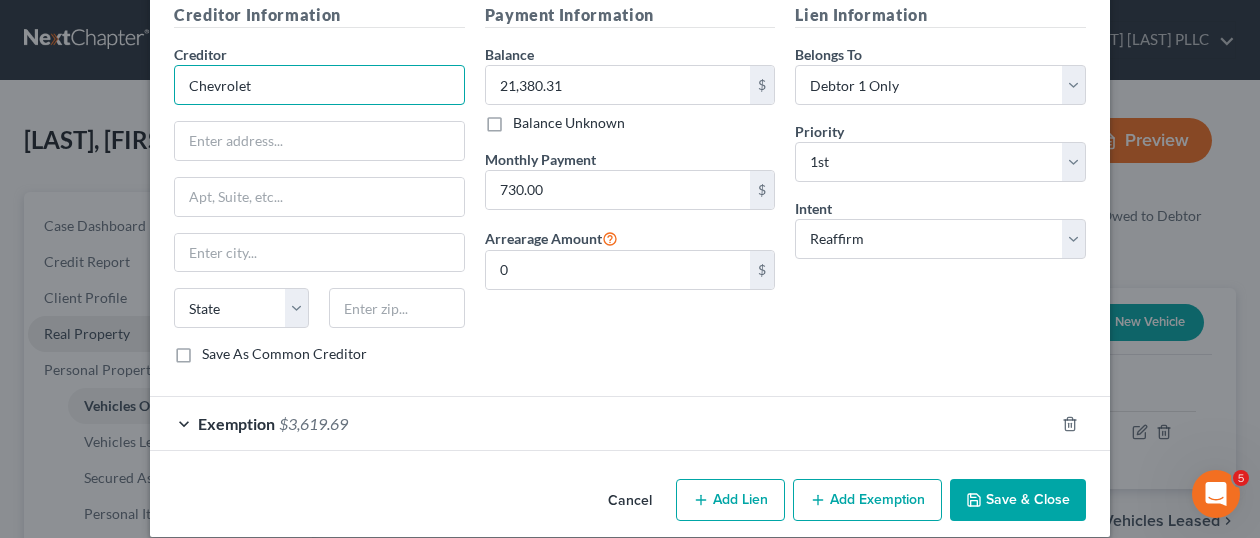 drag, startPoint x: 275, startPoint y: 81, endPoint x: 165, endPoint y: 80, distance: 110.00455 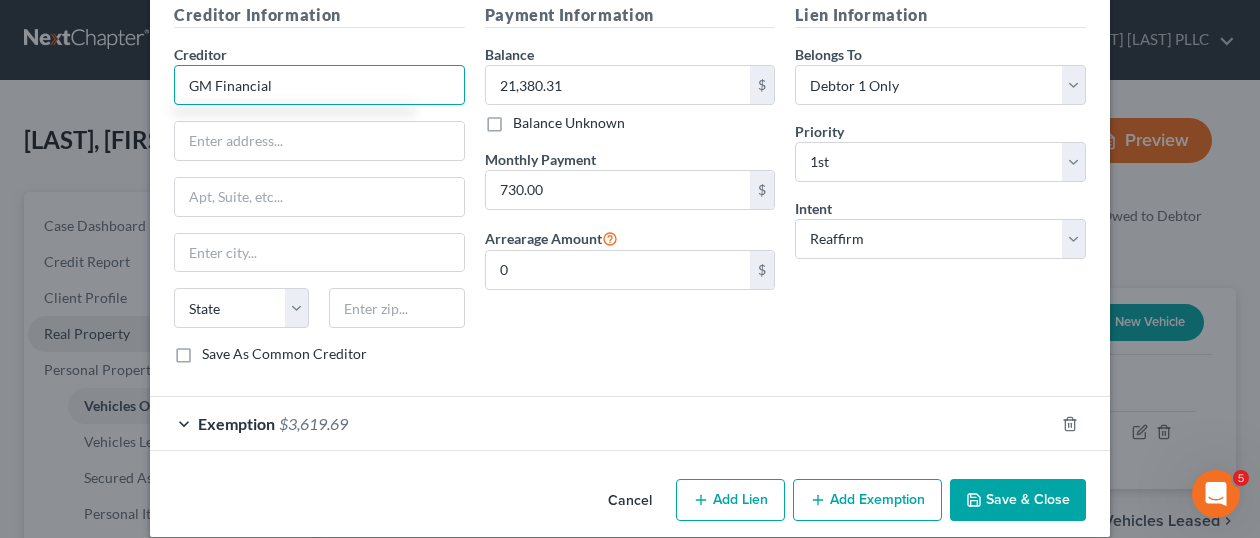 type on "GM Financial" 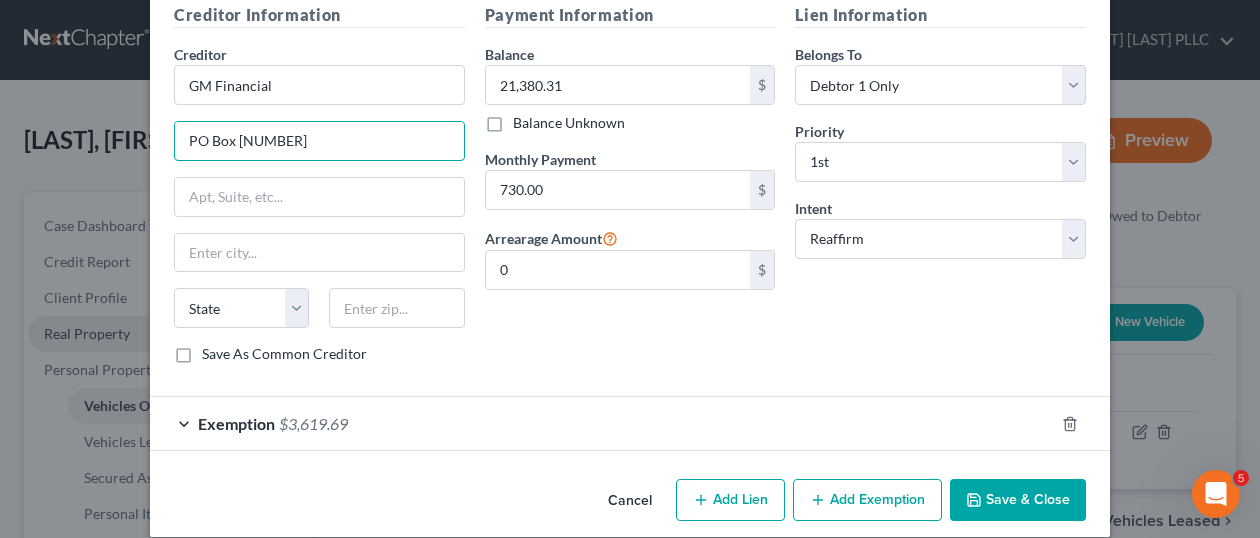type on "PO Box [NUMBER]" 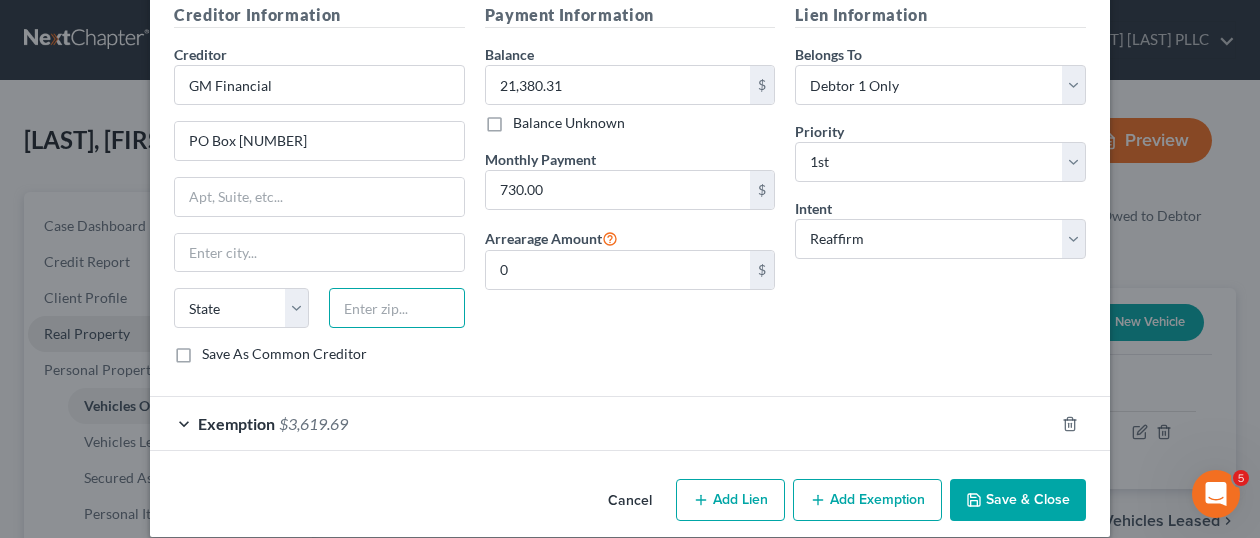 click at bounding box center (396, 308) 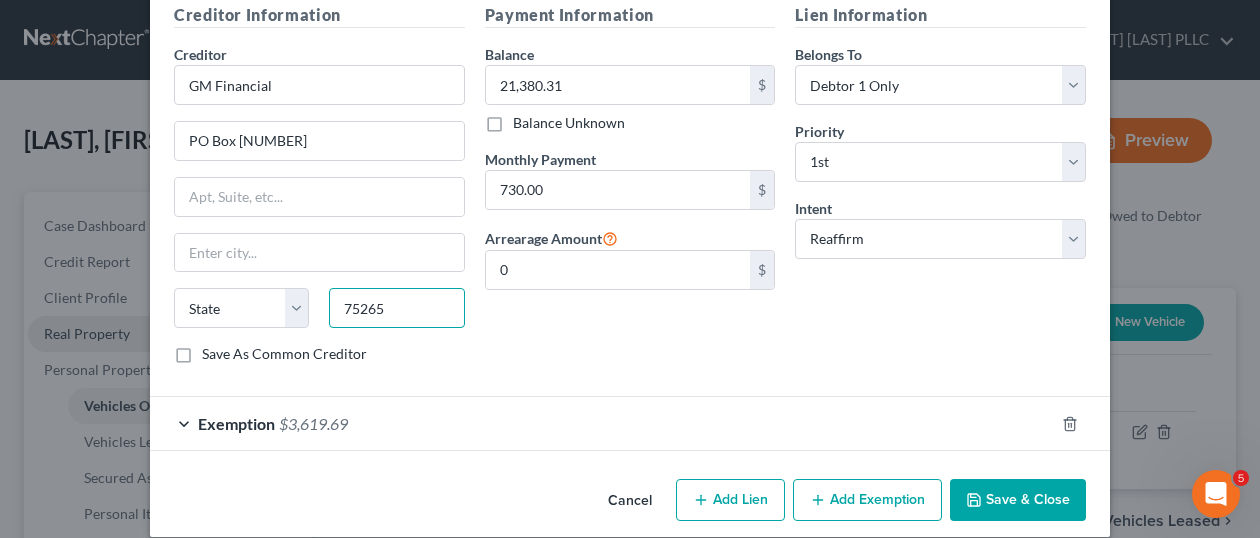 type on "75265" 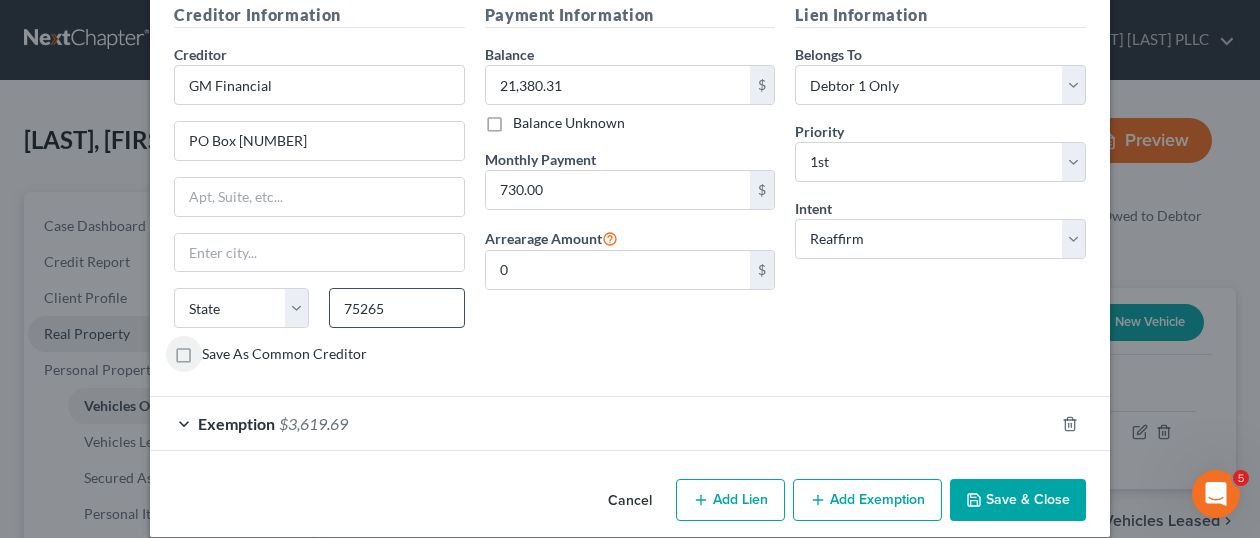 type on "Dallas" 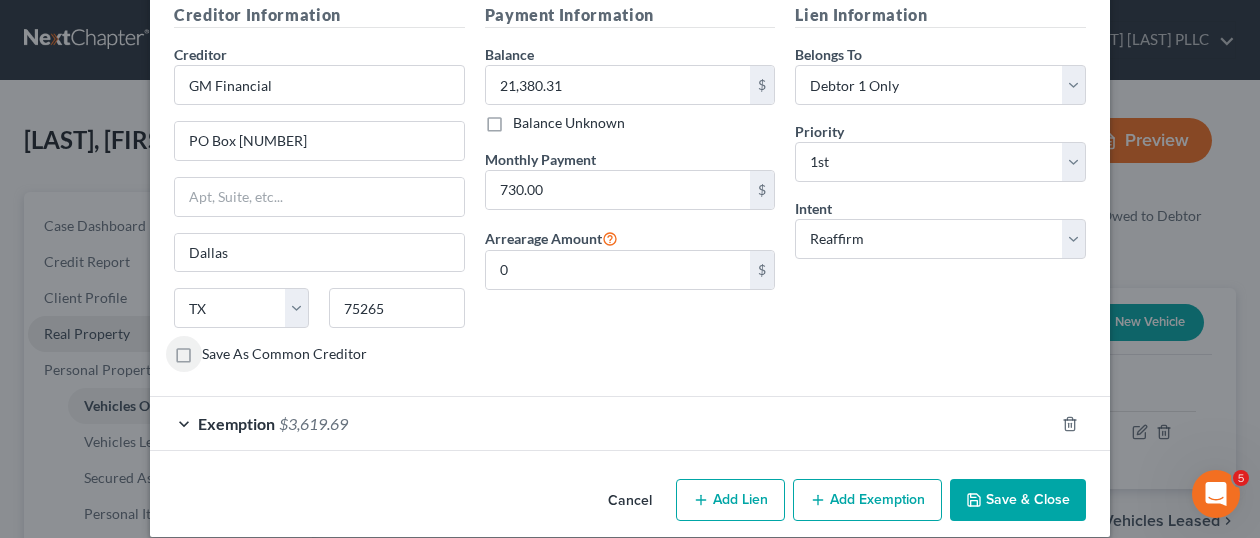 click on "Save & Close" at bounding box center [1018, 500] 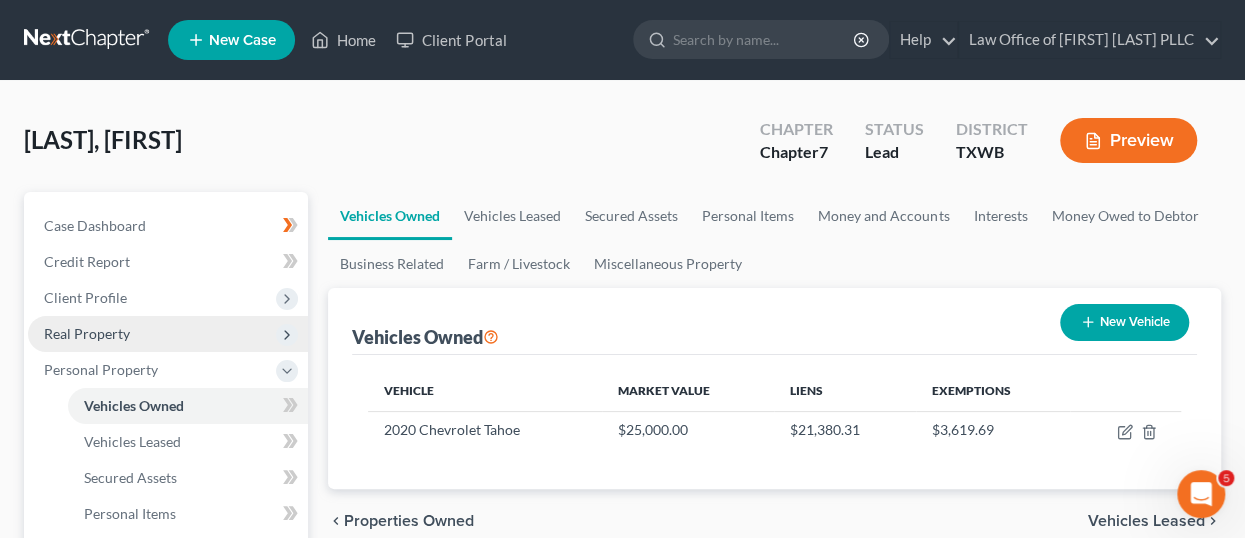 click on "New Vehicle" at bounding box center (1124, 322) 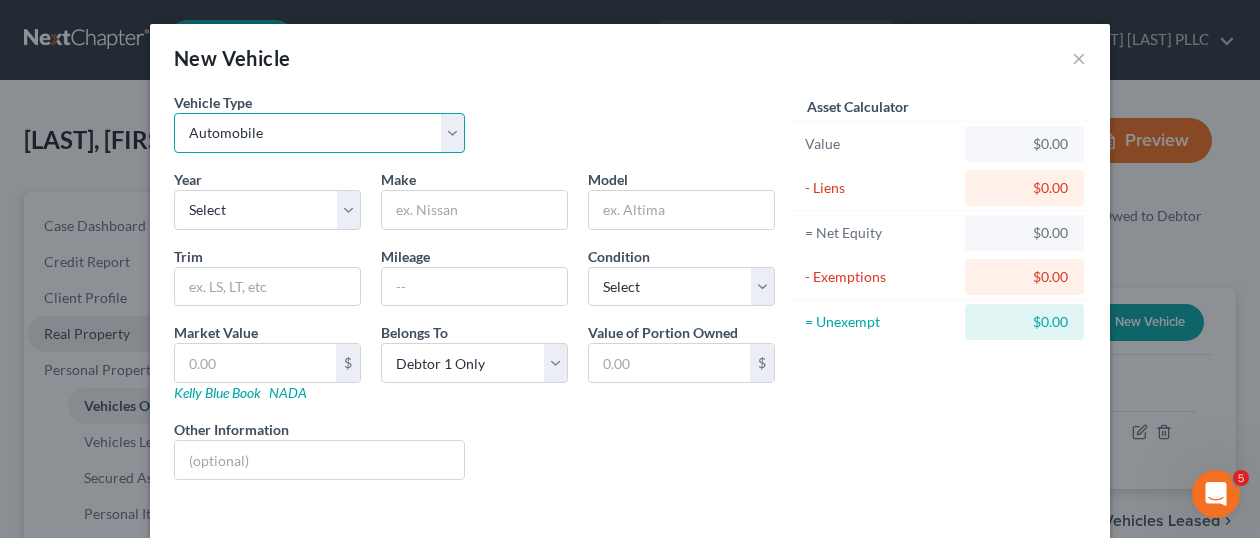 click on "Select Automobile Truck Trailer Watercraft Aircraft Motor Home Atv Other Vehicle" at bounding box center [319, 133] 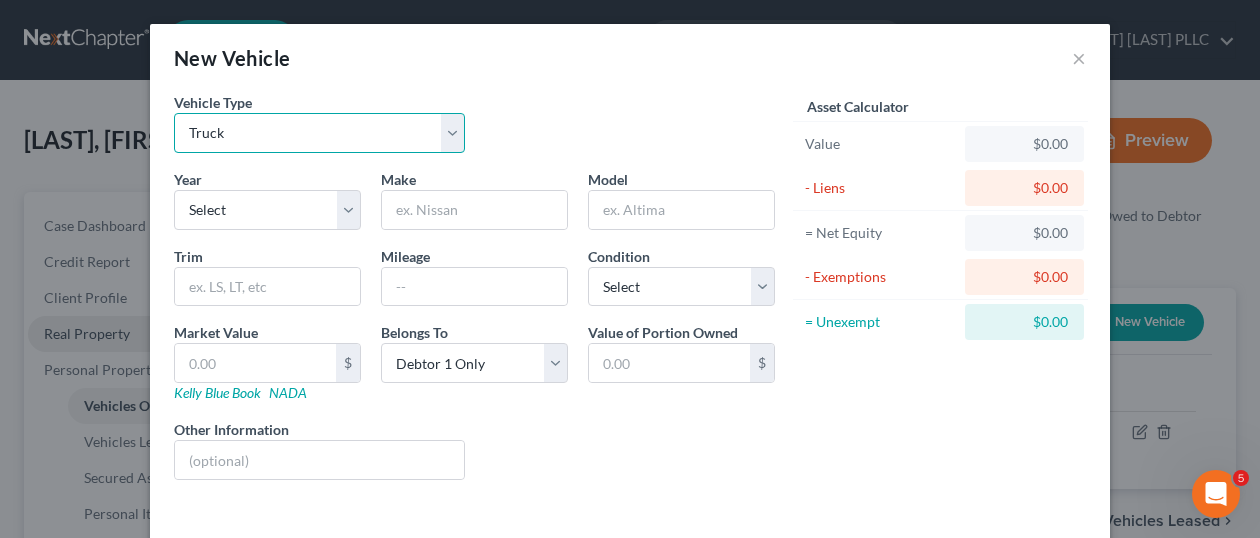 click on "Select Automobile Truck Trailer Watercraft Aircraft Motor Home Atv Other Vehicle" at bounding box center (319, 133) 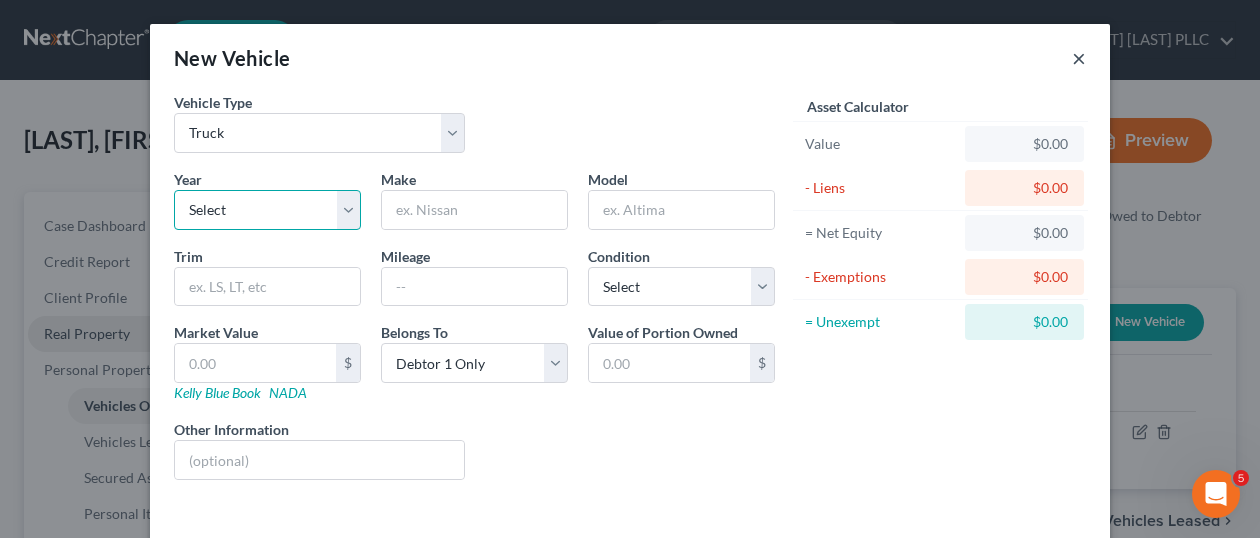 click on "Select 2026 2025 2024 2023 2022 2021 2020 2019 2018 2017 2016 2015 2014 2013 2012 2011 2010 2009 2008 2007 2006 2005 2004 2003 2002 2001 2000 1999 1998 1997 1996 1995 1994 1993 1992 1991 1990 1989 1988 1987 1986 1985 1984 1983 1982 1981 1980 1979 1978 1977 1976 1975 1974 1973 1972 1971 1970 1969 1968 1967 1966 1965 1964 1963 1962 1961 1960 1959 1958 1957 1956 1955 1954 1953 1952 1951 1950 1949 1948 1947 1946 1945 1944 1943 1942 1941 1940 1939 1938 1937 1936 1935 1934 1933 1932 1931 1930 1929 1928 1927 1926 1925 1924 1923 1922 1921 1920 1919 1918 1917 1916 1915 1914 1913 1912 1911 1910 1909 1908 1907 1906 1905 1904 1903 1902 1901" at bounding box center [267, 210] 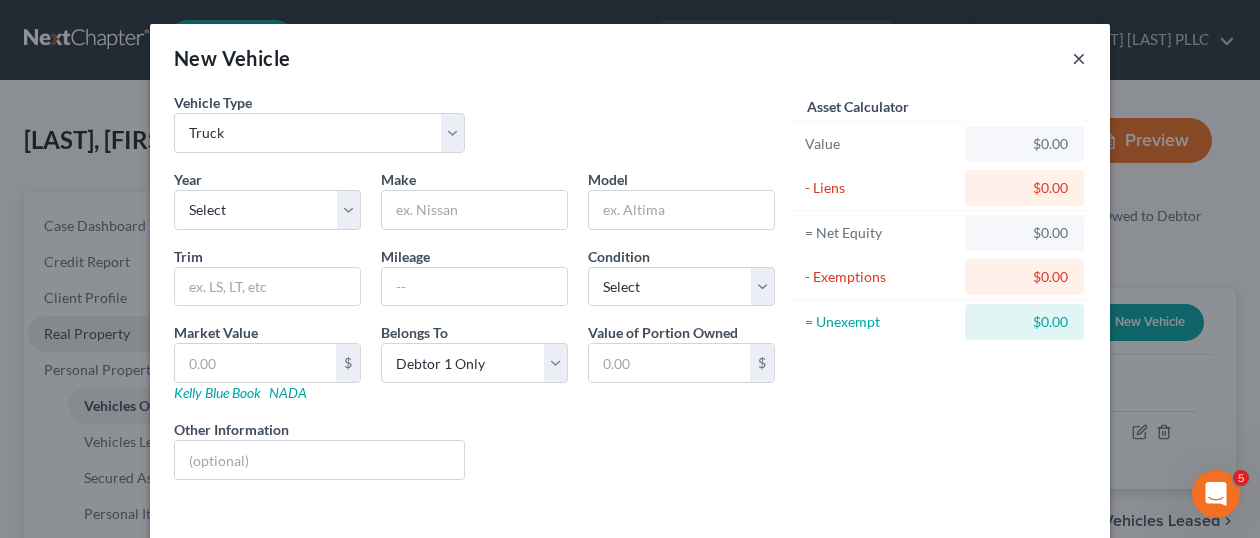 click on "Liens
Select" at bounding box center (630, 449) 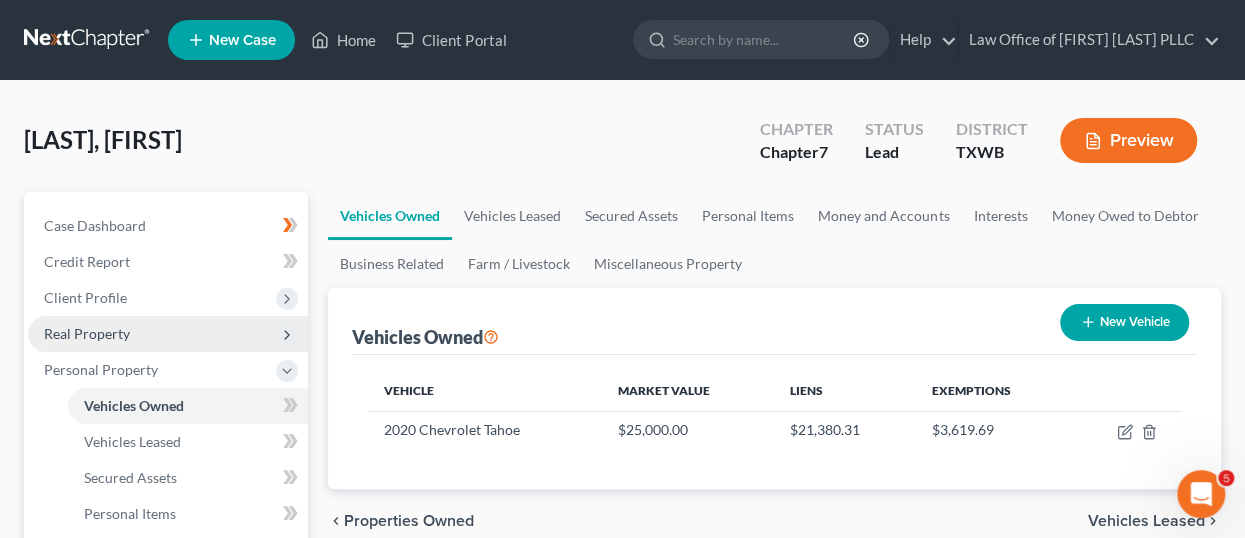 click on "New Vehicle" at bounding box center (1124, 322) 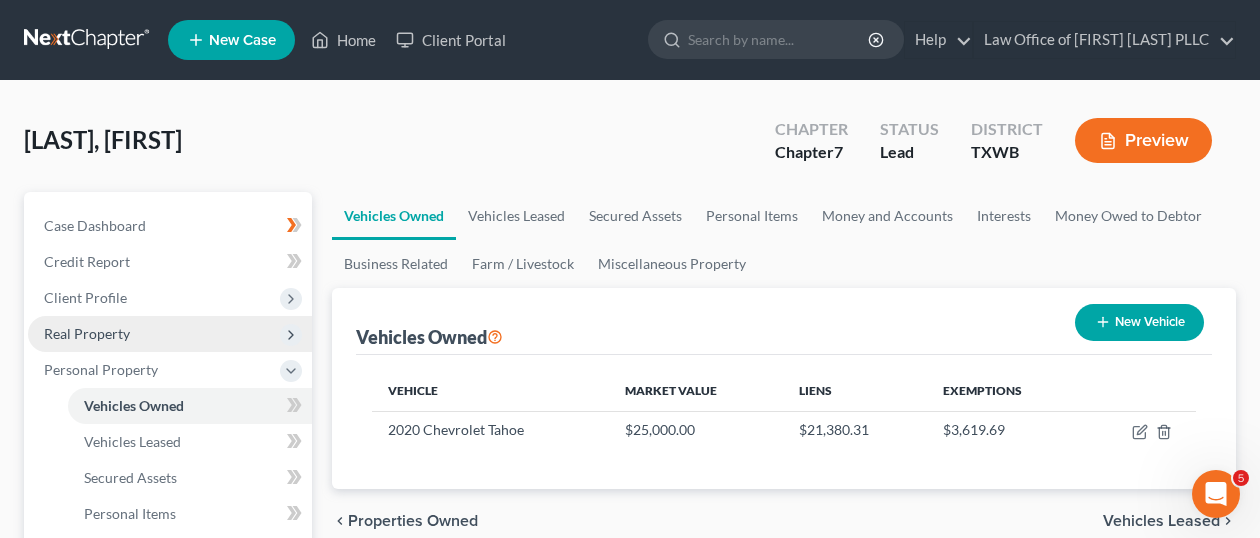 select on "0" 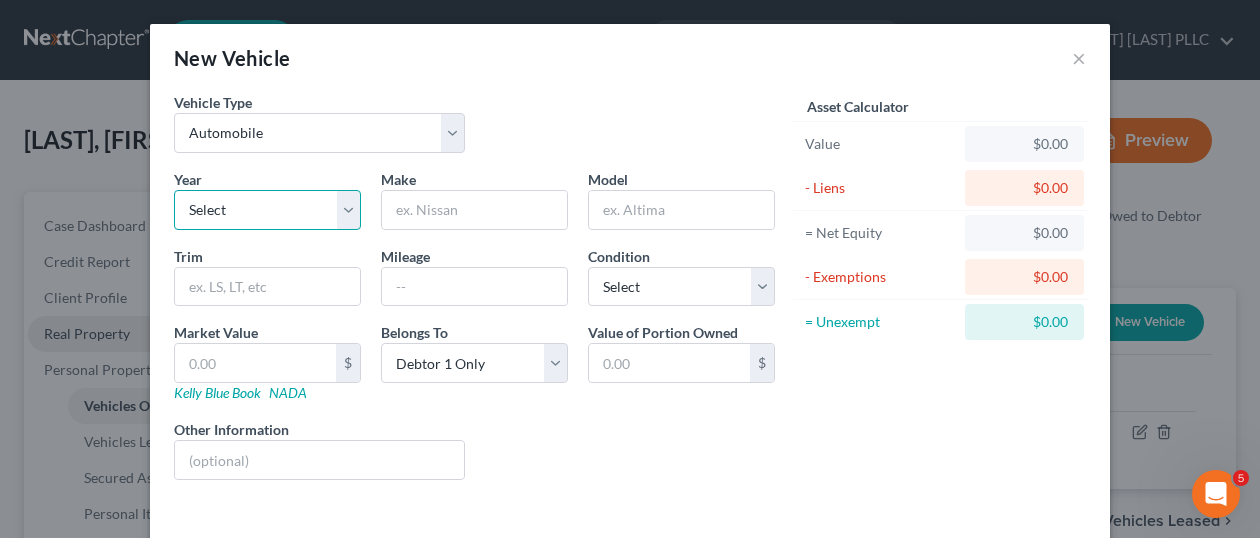 click on "Select 2026 2025 2024 2023 2022 2021 2020 2019 2018 2017 2016 2015 2014 2013 2012 2011 2010 2009 2008 2007 2006 2005 2004 2003 2002 2001 2000 1999 1998 1997 1996 1995 1994 1993 1992 1991 1990 1989 1988 1987 1986 1985 1984 1983 1982 1981 1980 1979 1978 1977 1976 1975 1974 1973 1972 1971 1970 1969 1968 1967 1966 1965 1964 1963 1962 1961 1960 1959 1958 1957 1956 1955 1954 1953 1952 1951 1950 1949 1948 1947 1946 1945 1944 1943 1942 1941 1940 1939 1938 1937 1936 1935 1934 1933 1932 1931 1930 1929 1928 1927 1926 1925 1924 1923 1922 1921 1920 1919 1918 1917 1916 1915 1914 1913 1912 1911 1910 1909 1908 1907 1906 1905 1904 1903 1902 1901" at bounding box center (267, 210) 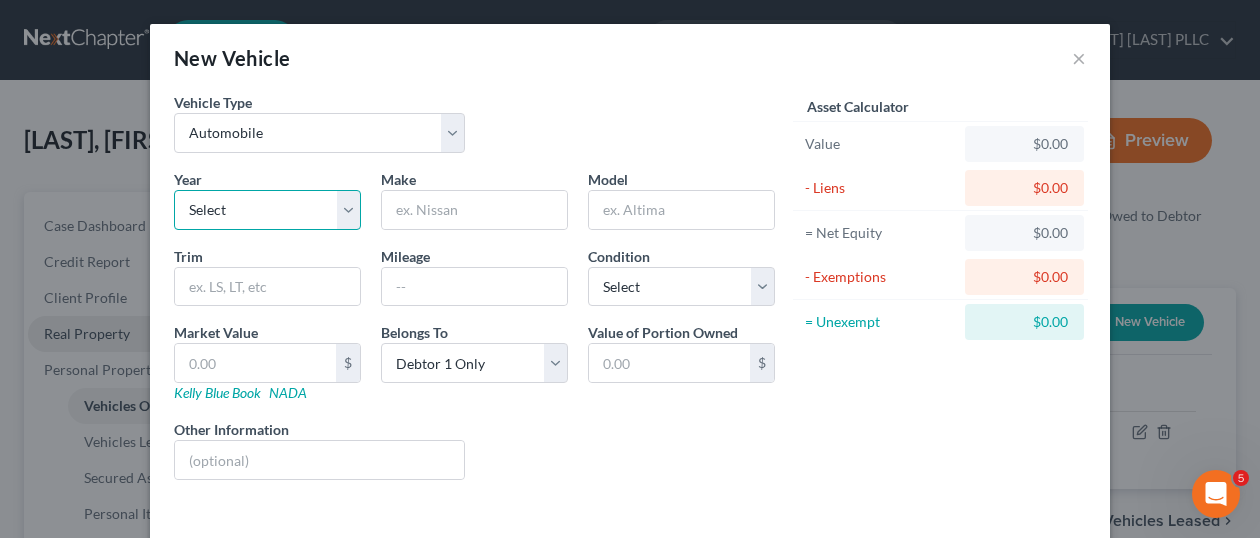 select on "6" 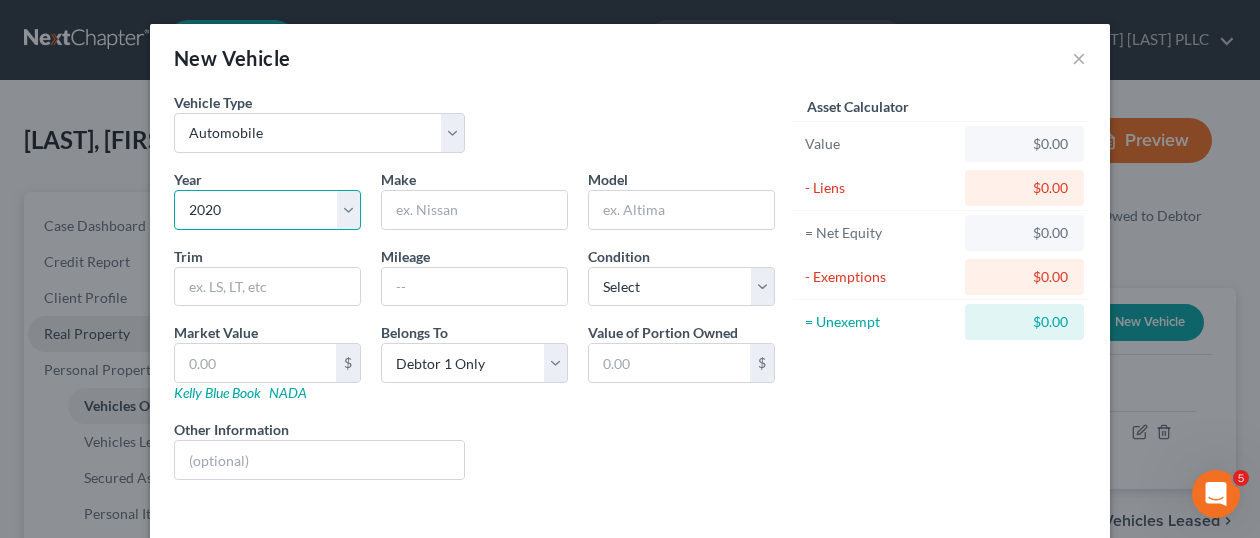 click on "Select 2026 2025 2024 2023 2022 2021 2020 2019 2018 2017 2016 2015 2014 2013 2012 2011 2010 2009 2008 2007 2006 2005 2004 2003 2002 2001 2000 1999 1998 1997 1996 1995 1994 1993 1992 1991 1990 1989 1988 1987 1986 1985 1984 1983 1982 1981 1980 1979 1978 1977 1976 1975 1974 1973 1972 1971 1970 1969 1968 1967 1966 1965 1964 1963 1962 1961 1960 1959 1958 1957 1956 1955 1954 1953 1952 1951 1950 1949 1948 1947 1946 1945 1944 1943 1942 1941 1940 1939 1938 1937 1936 1935 1934 1933 1932 1931 1930 1929 1928 1927 1926 1925 1924 1923 1922 1921 1920 1919 1918 1917 1916 1915 1914 1913 1912 1911 1910 1909 1908 1907 1906 1905 1904 1903 1902 1901" at bounding box center [267, 210] 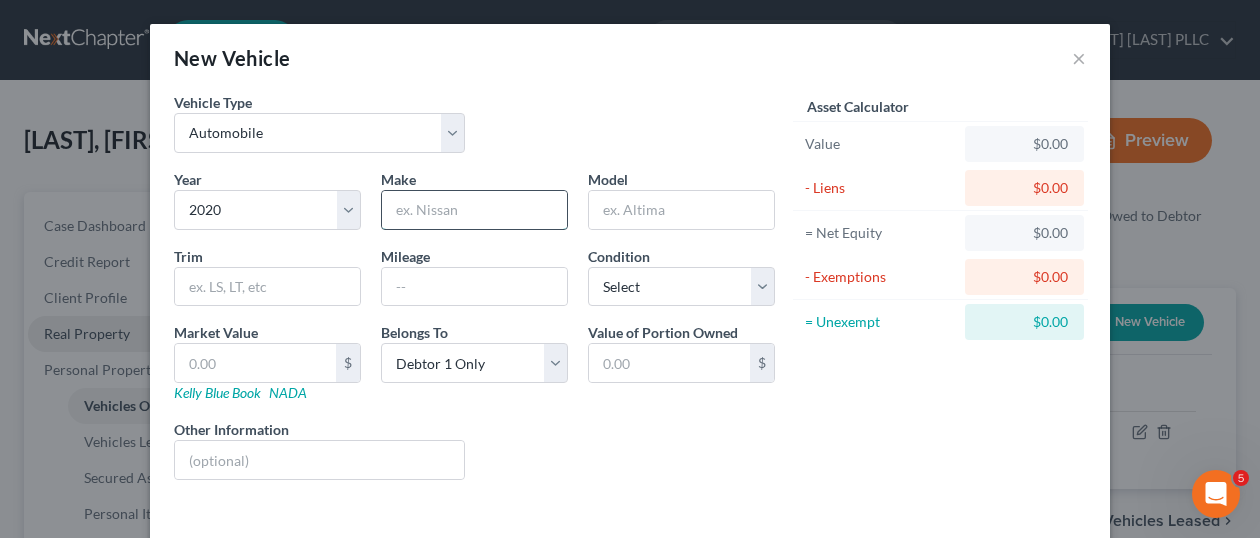 click at bounding box center [474, 210] 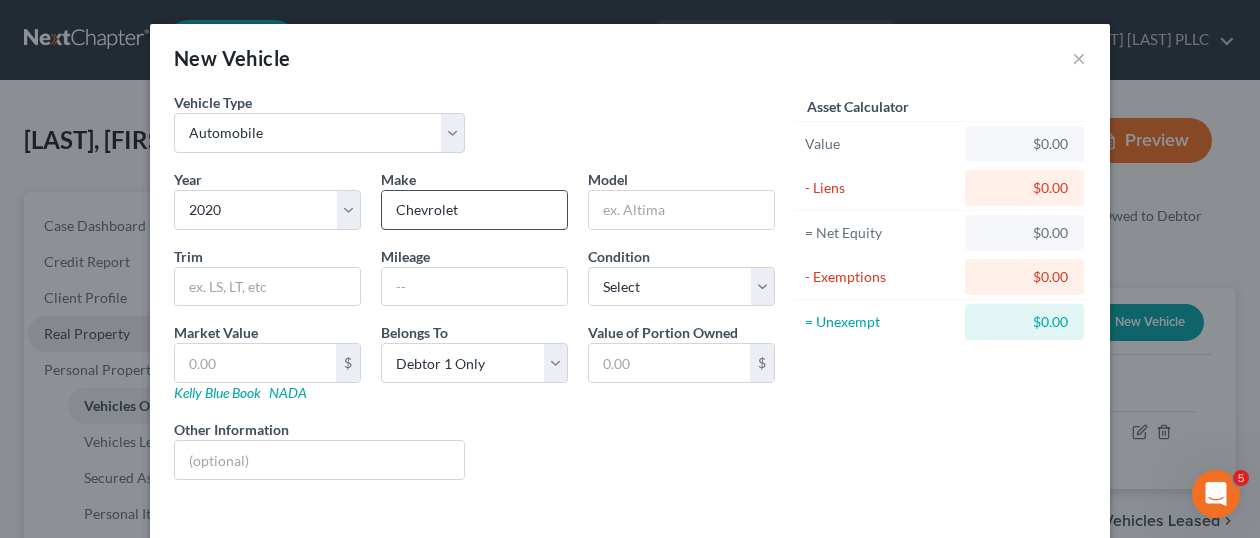 type on "Chevrolet" 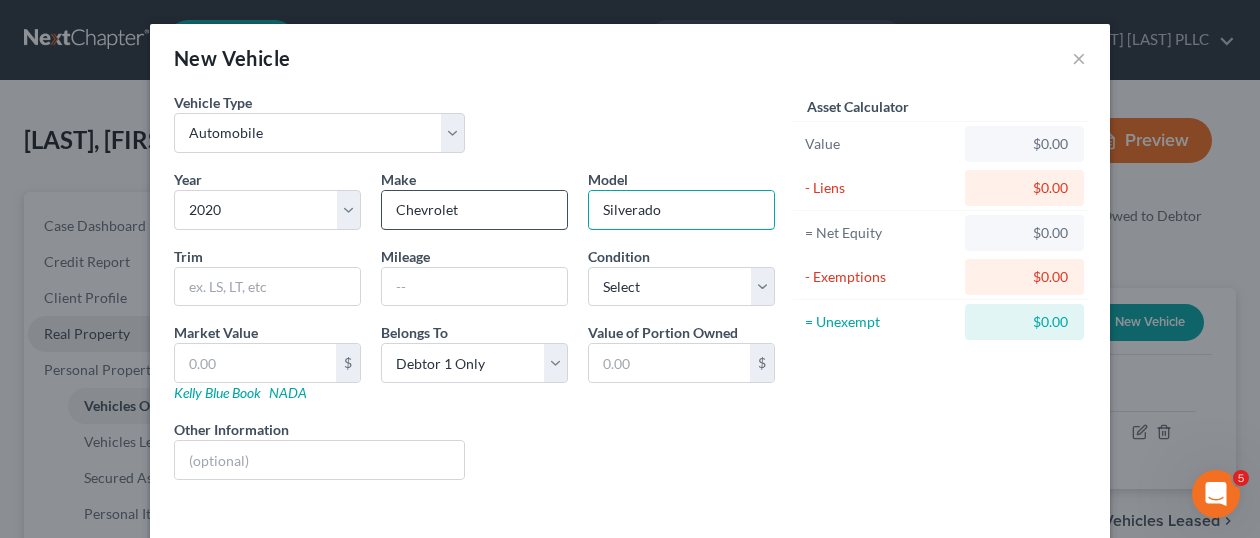 type on "Silverado" 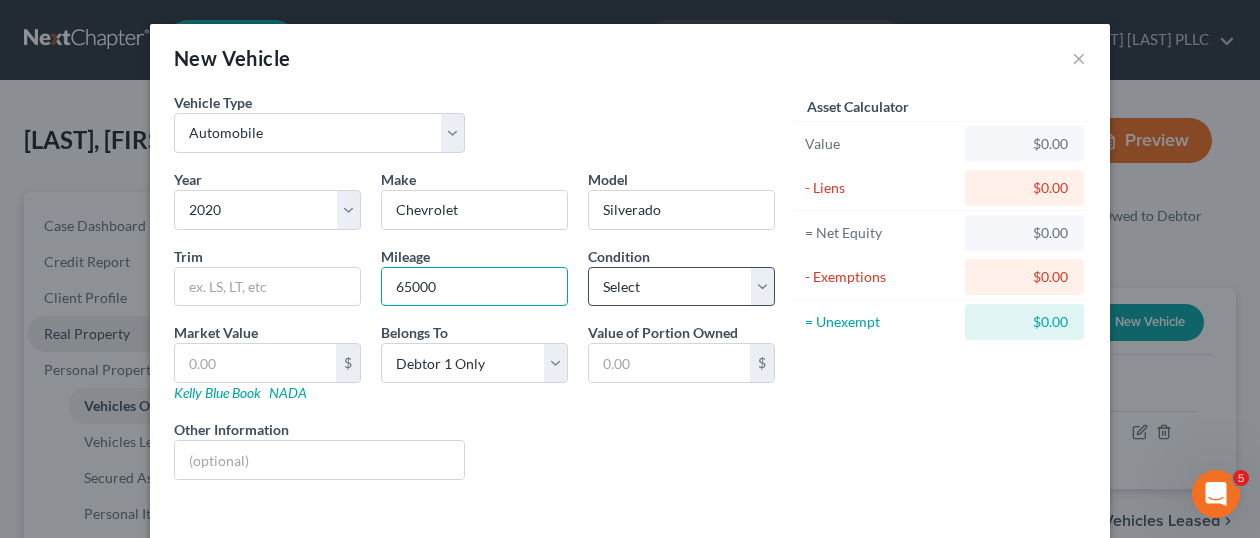 type on "65000" 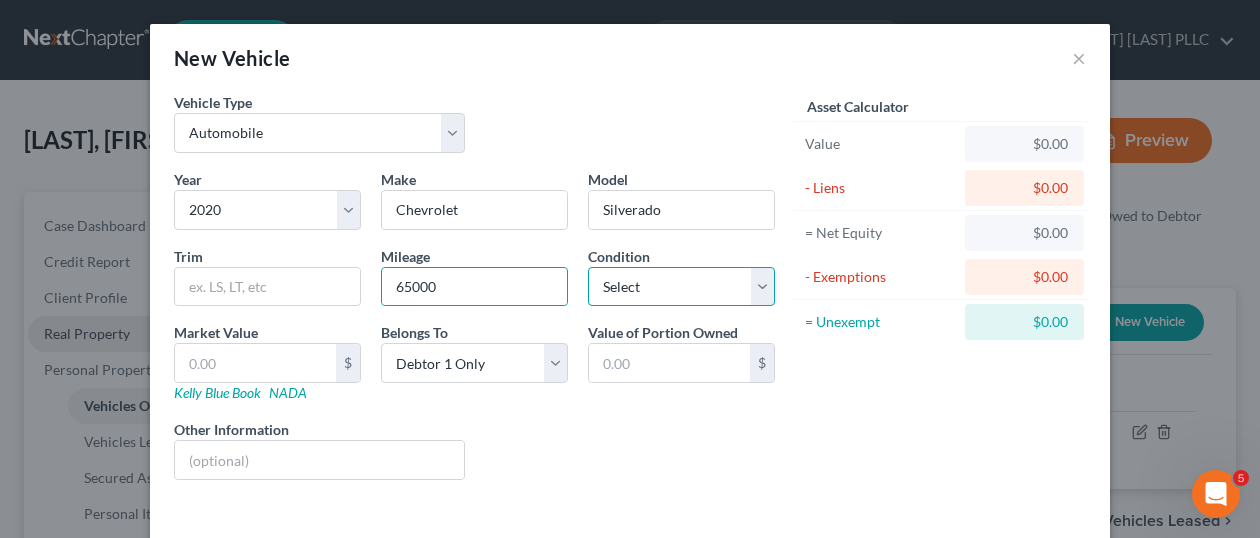 click on "Select Excellent Very Good Good Fair Poor" at bounding box center [681, 287] 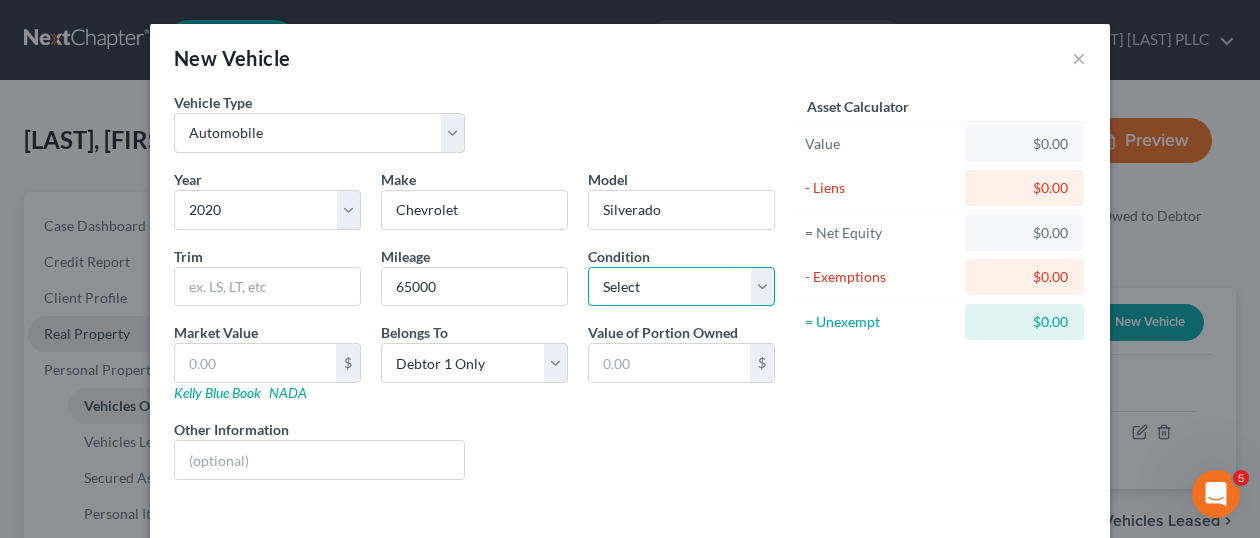 select on "2" 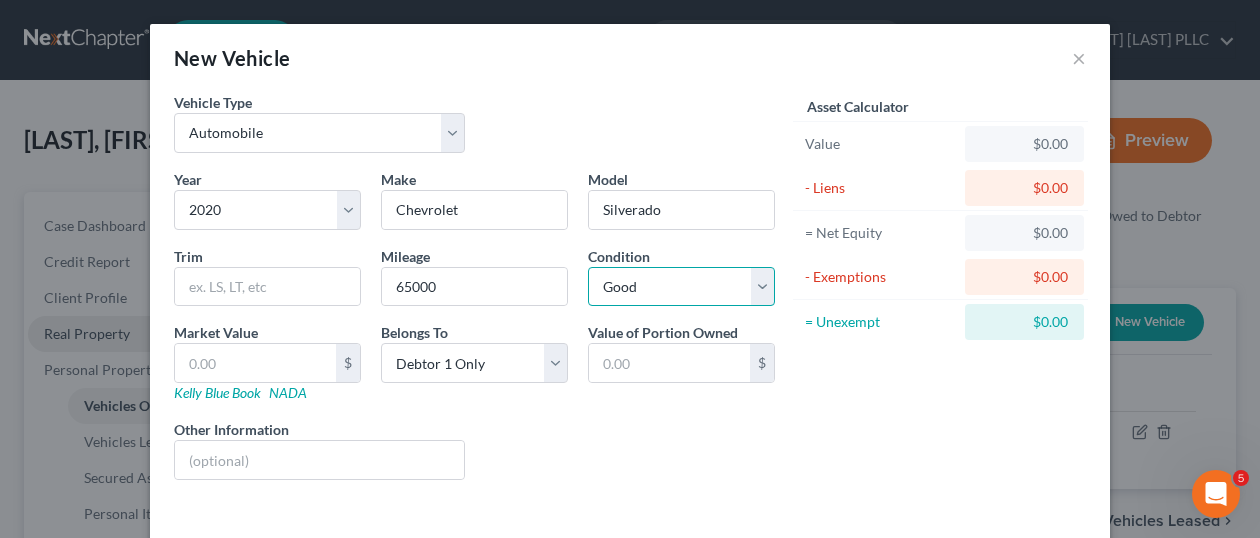 click on "Select Excellent Very Good Good Fair Poor" at bounding box center (681, 287) 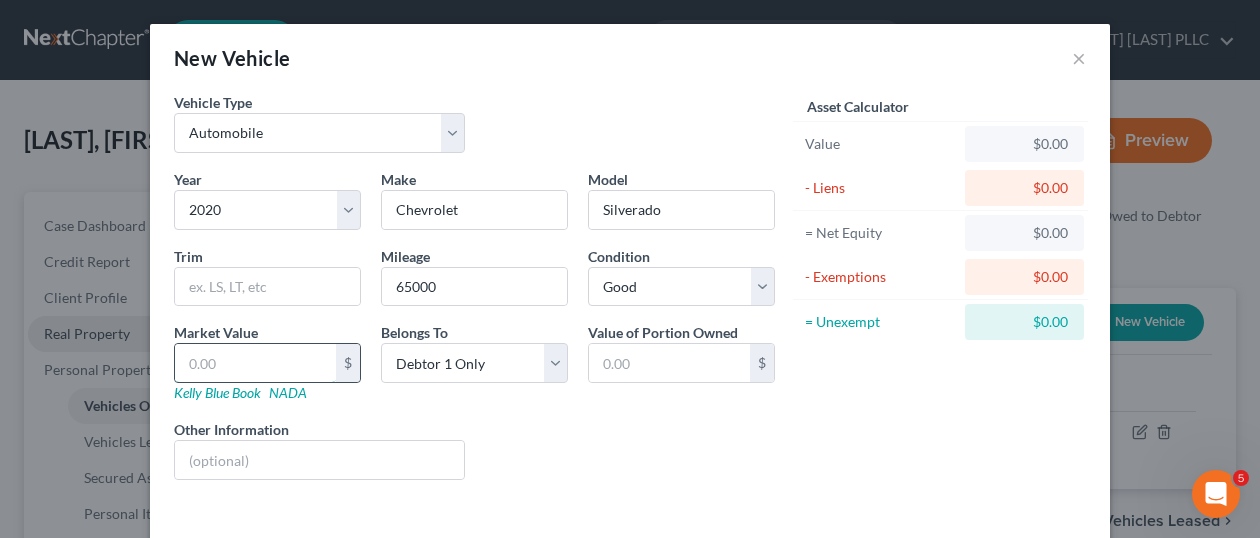 click at bounding box center (255, 363) 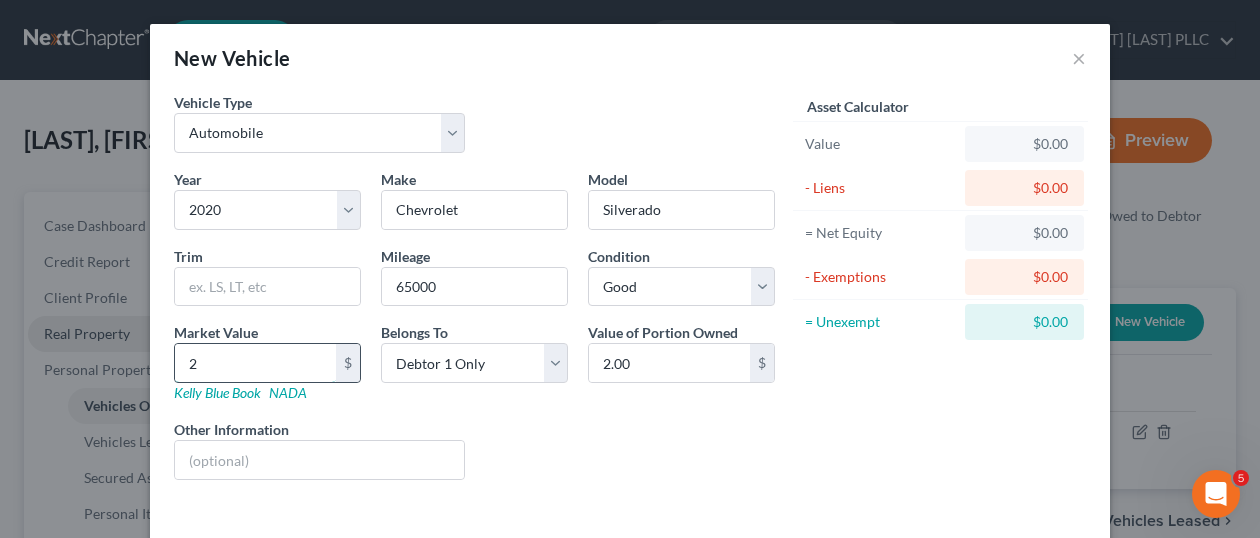 type on "25" 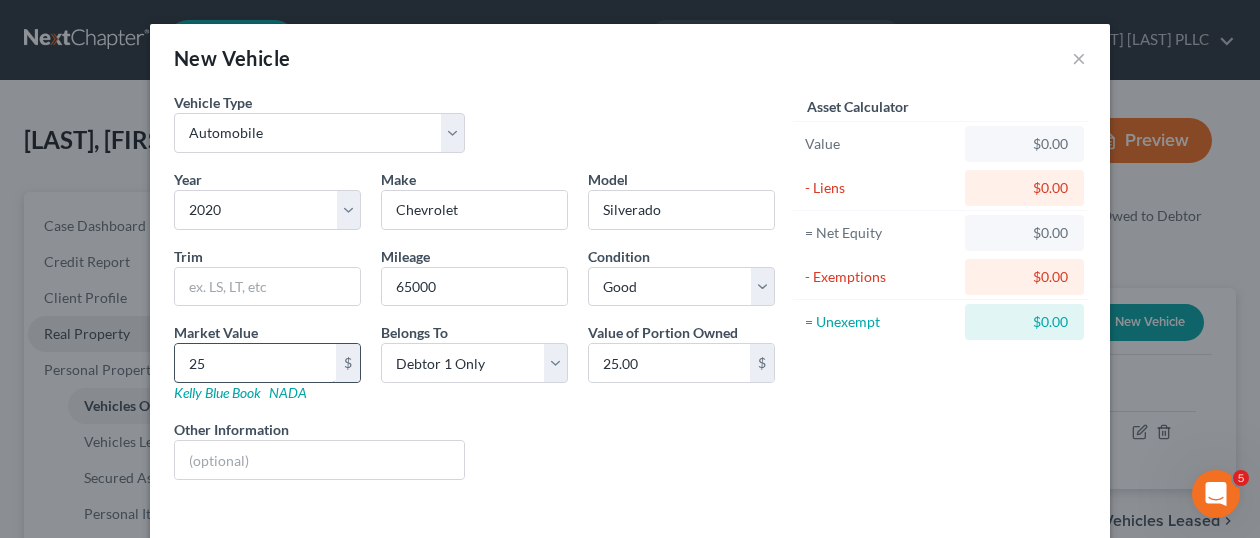 type on "250" 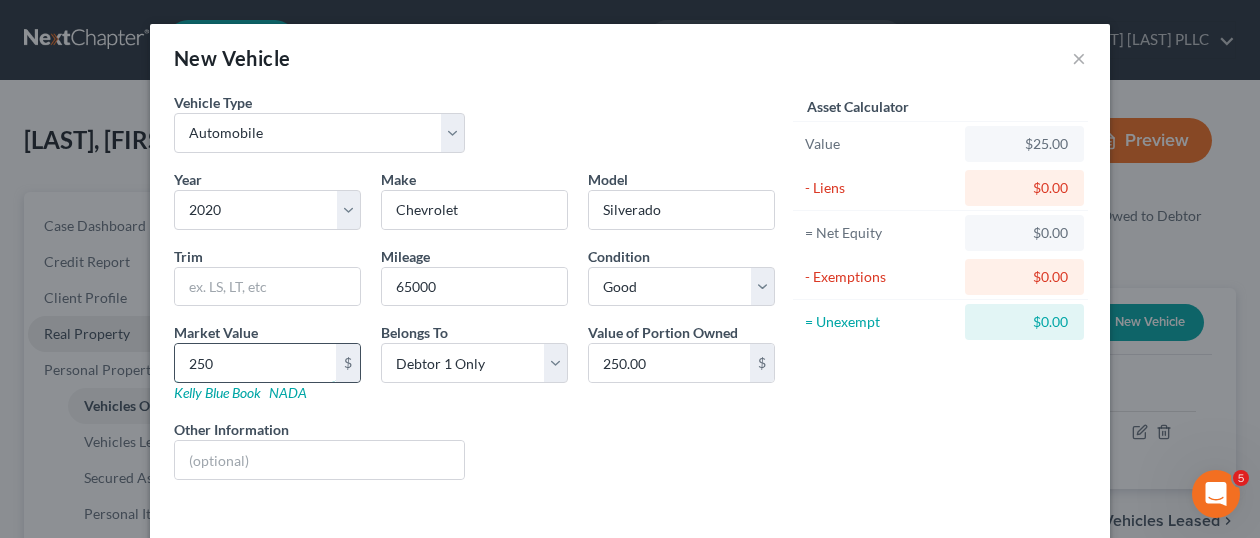 type on "2500" 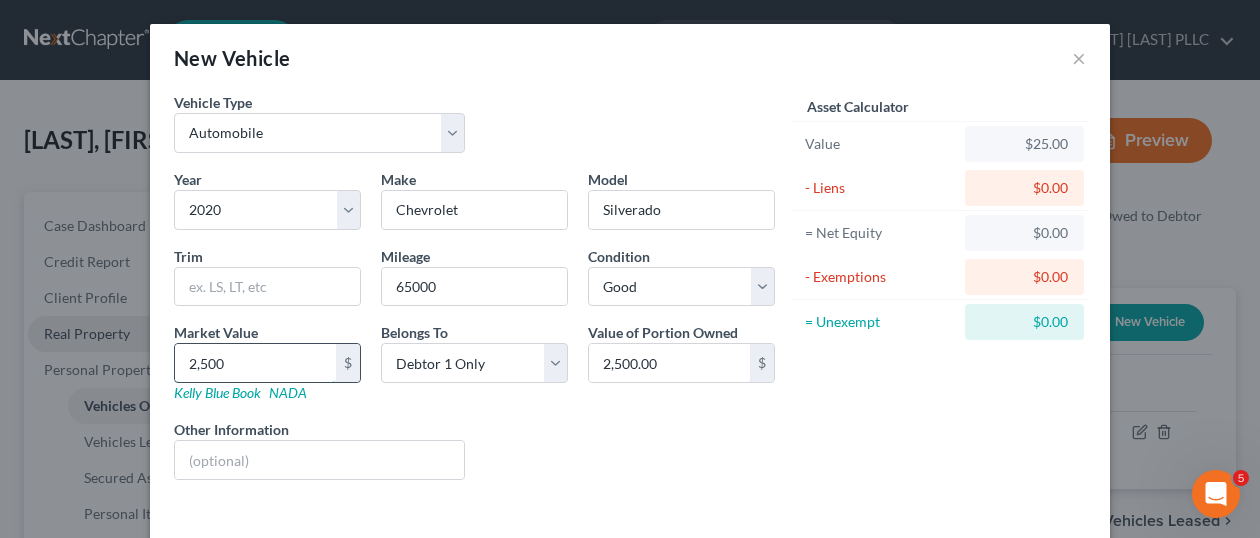 type on "2,5000" 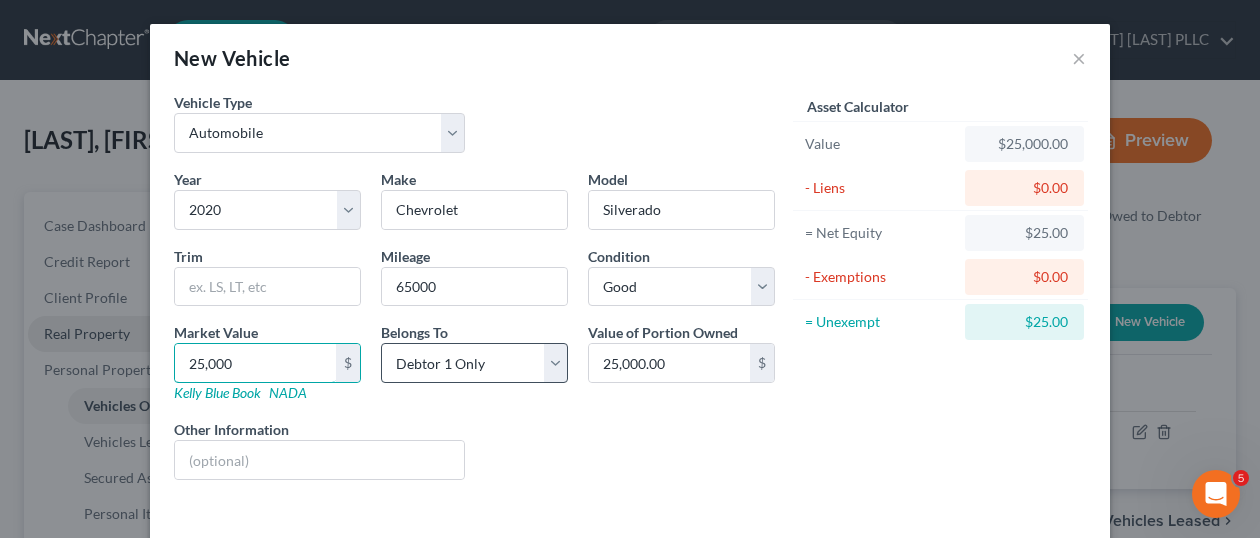 type on "25,000" 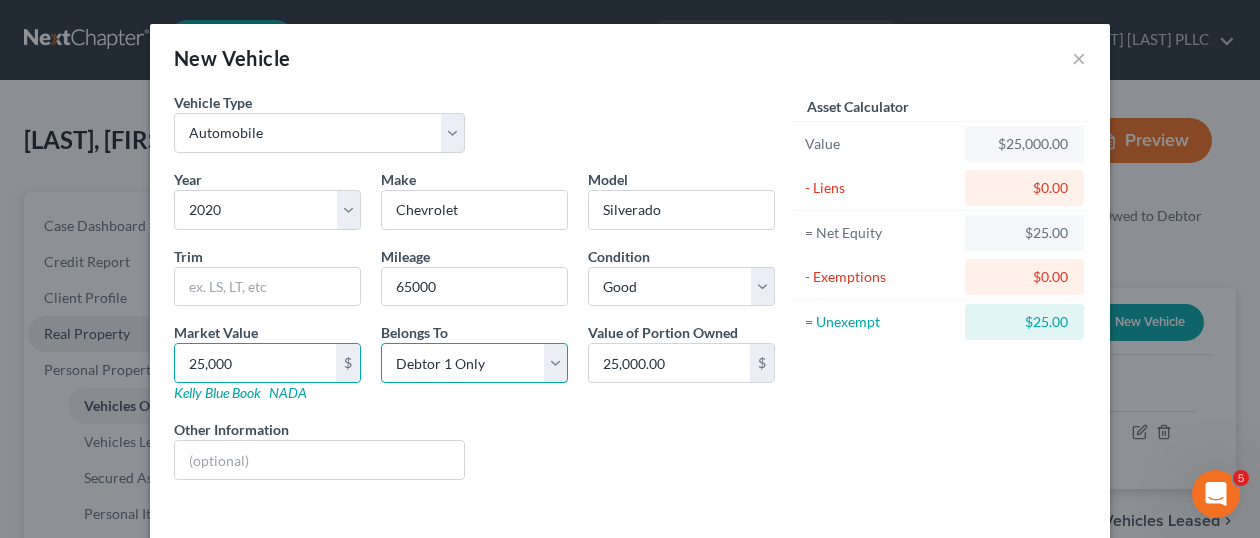 click on "Select Debtor 1 Only Debtor 2 Only Debtor 1 And Debtor 2 Only At Least One Of The Debtors And Another Community Property" at bounding box center (474, 363) 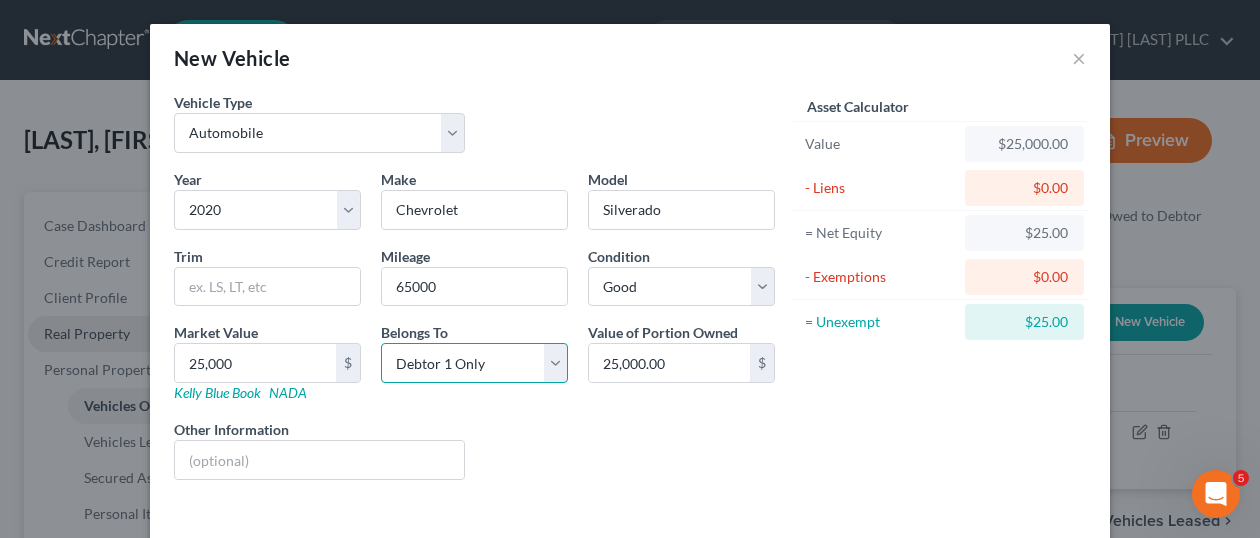 select on "3" 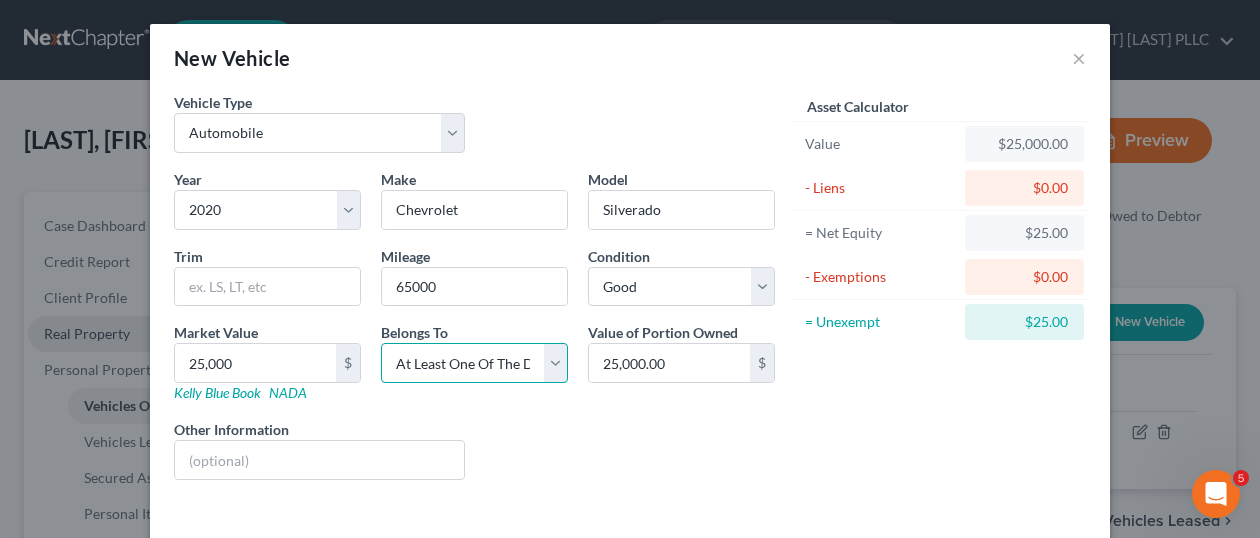 click on "Select Debtor 1 Only Debtor 2 Only Debtor 1 And Debtor 2 Only At Least One Of The Debtors And Another Community Property" at bounding box center [474, 363] 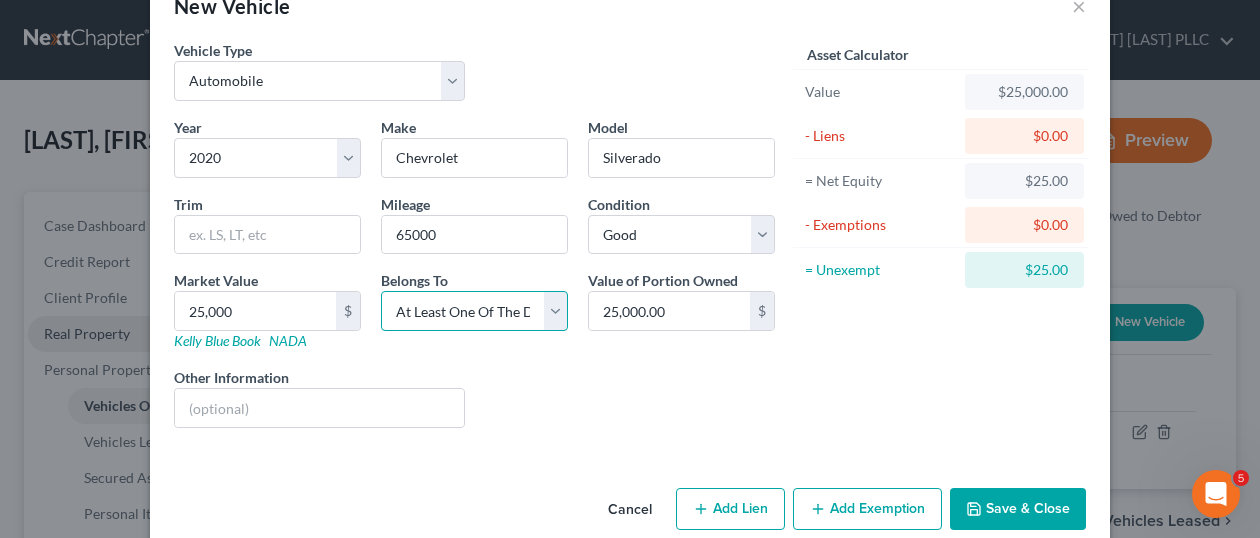 scroll, scrollTop: 80, scrollLeft: 0, axis: vertical 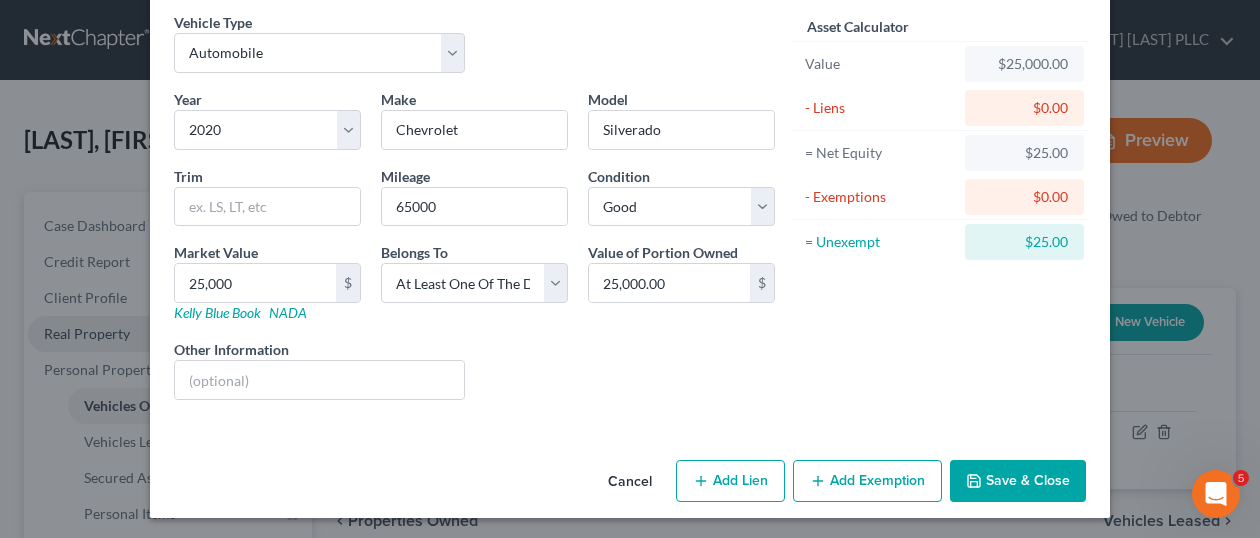 click on "Add Lien" at bounding box center [730, 481] 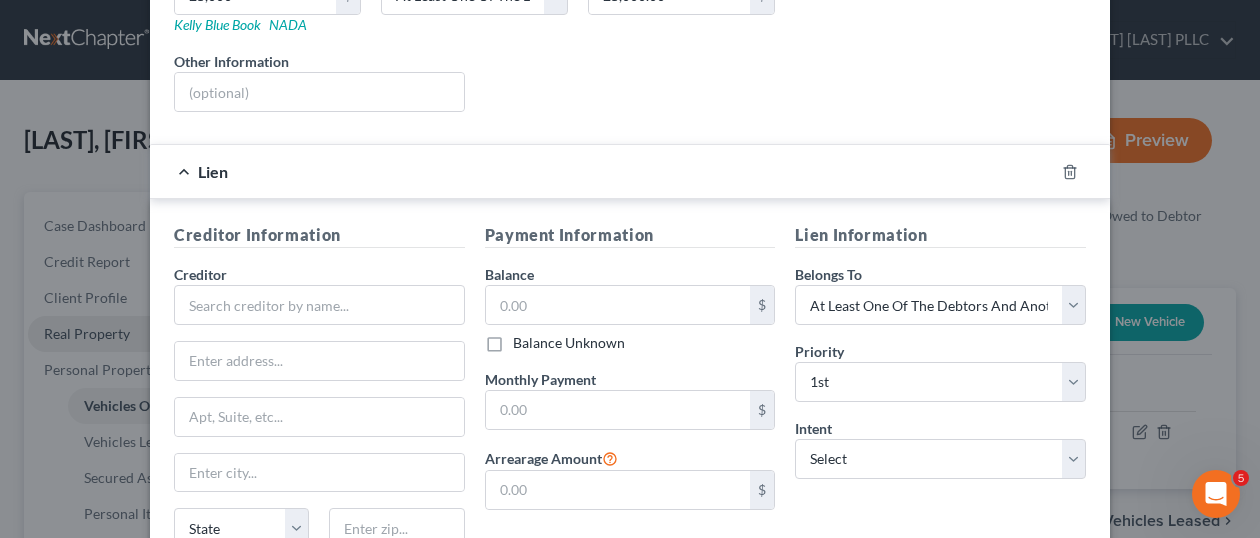 scroll, scrollTop: 380, scrollLeft: 0, axis: vertical 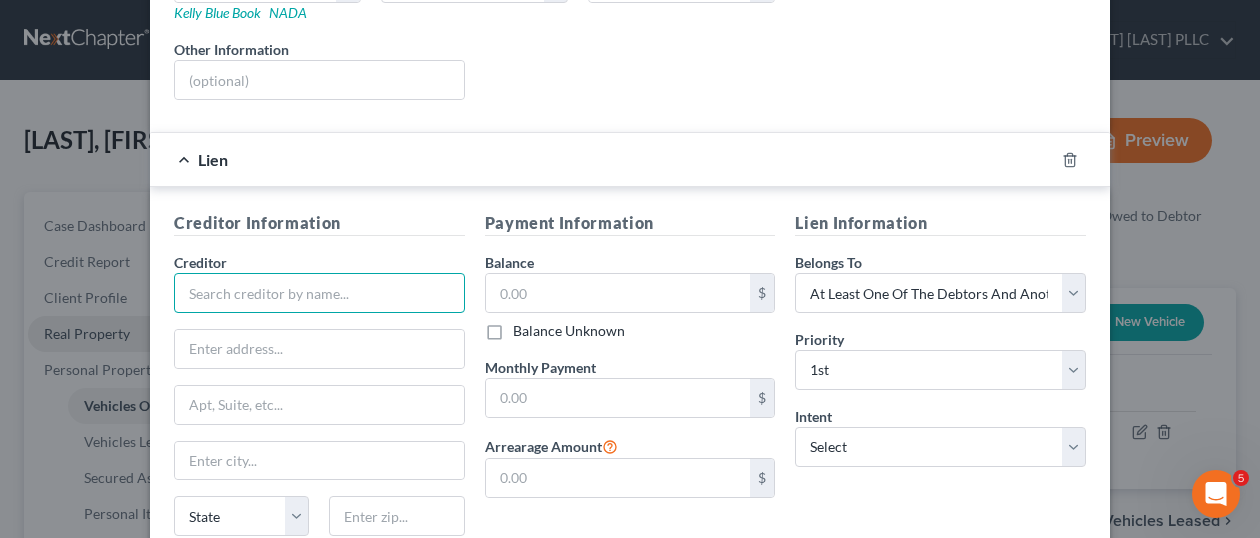 drag, startPoint x: 280, startPoint y: 285, endPoint x: 325, endPoint y: 293, distance: 45.705578 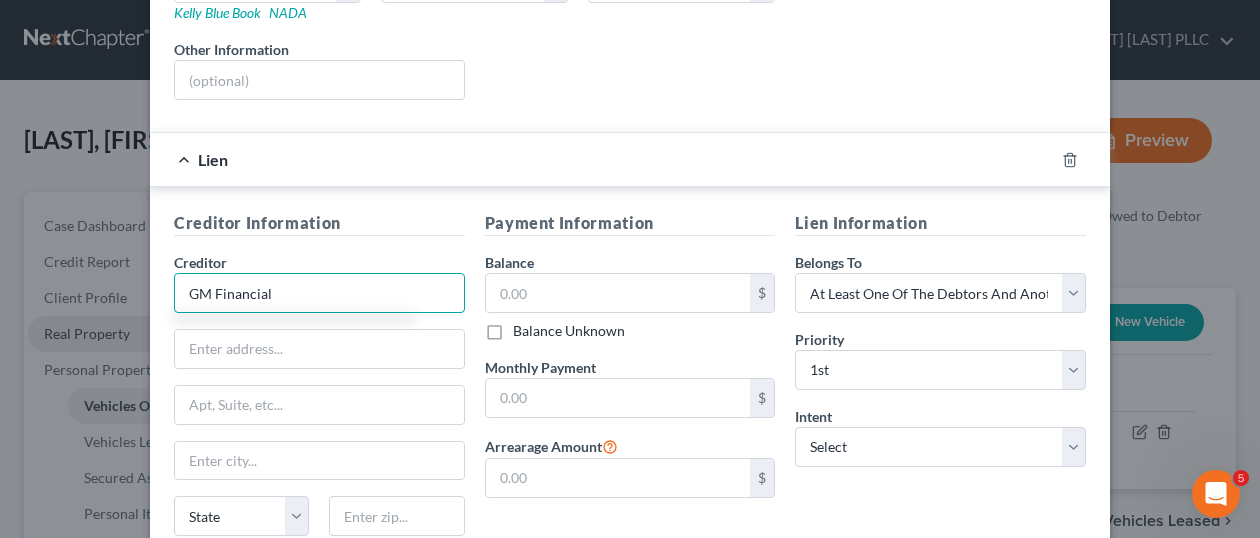 type on "GM Financial" 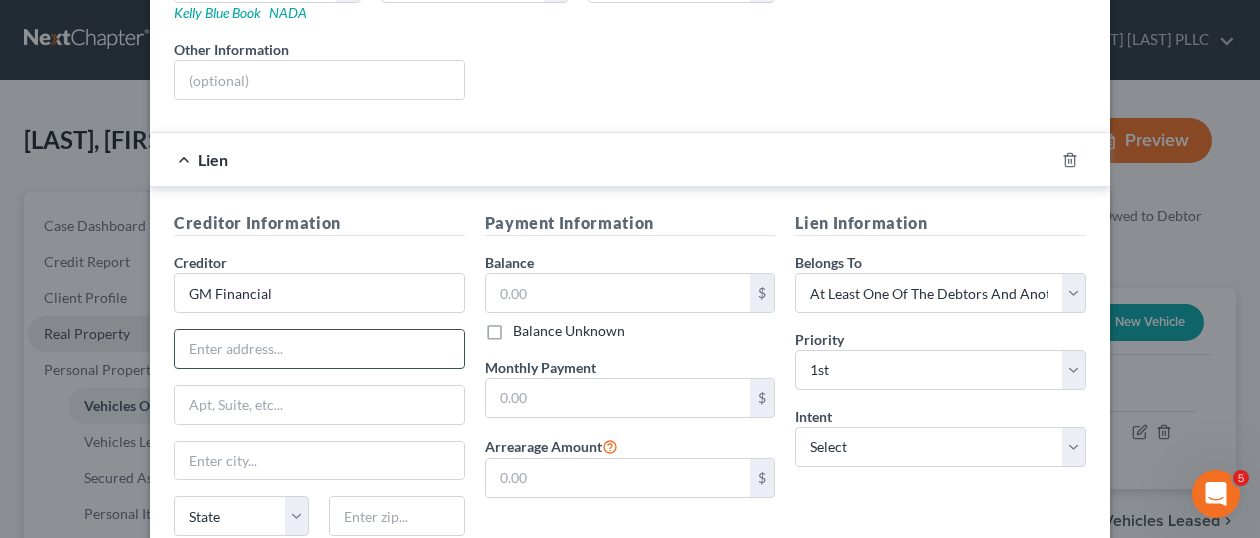 click at bounding box center [319, 349] 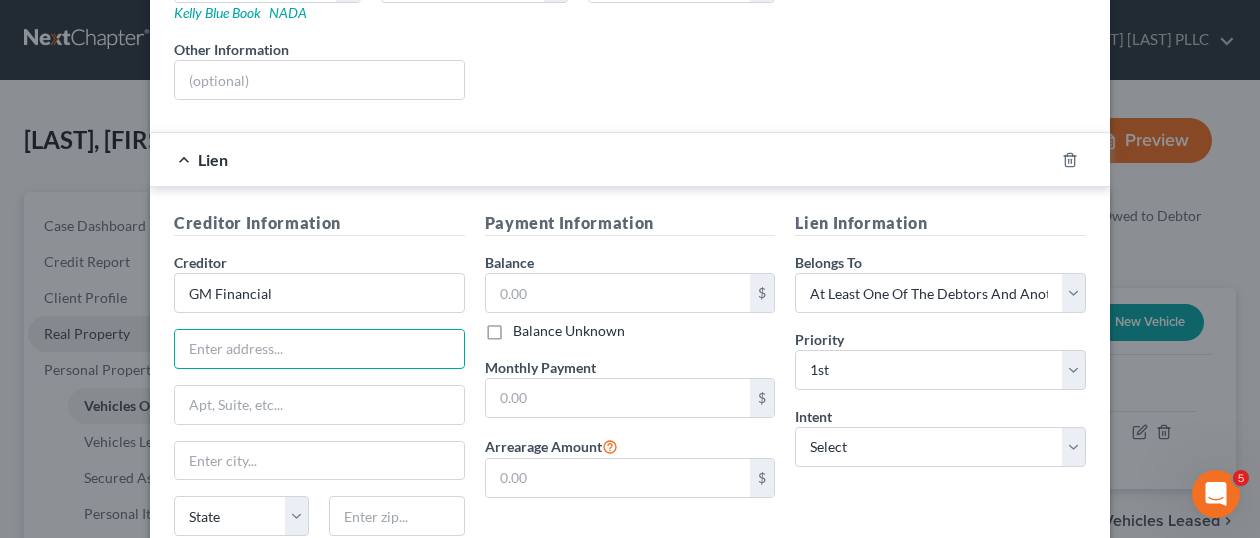 paste on "PO Box [NUMBER]" 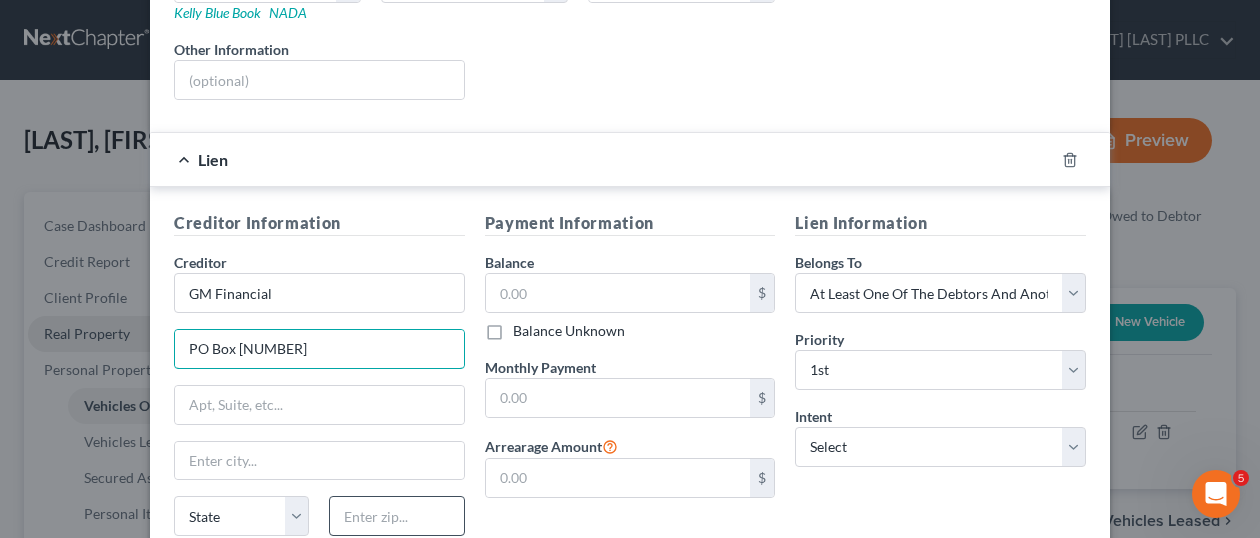 type on "PO Box [NUMBER]" 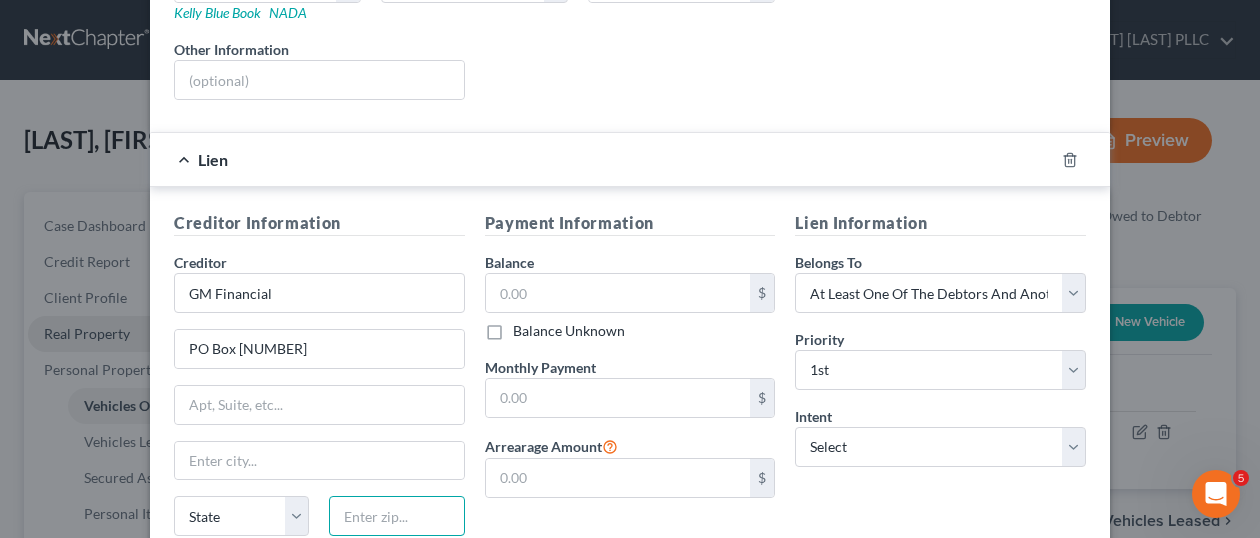click at bounding box center (396, 516) 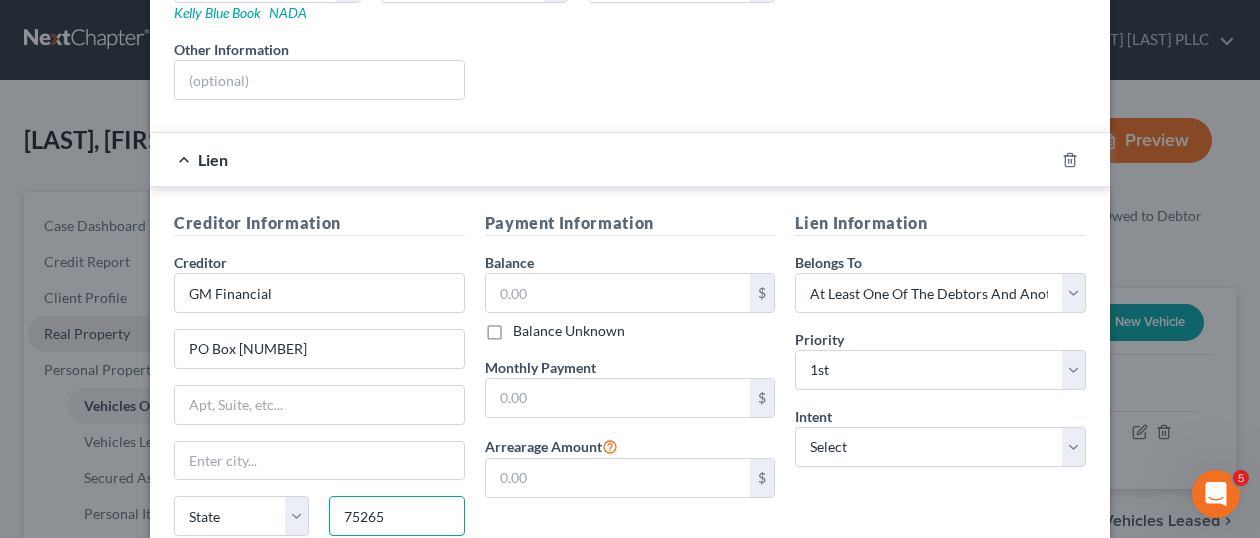 type on "75265" 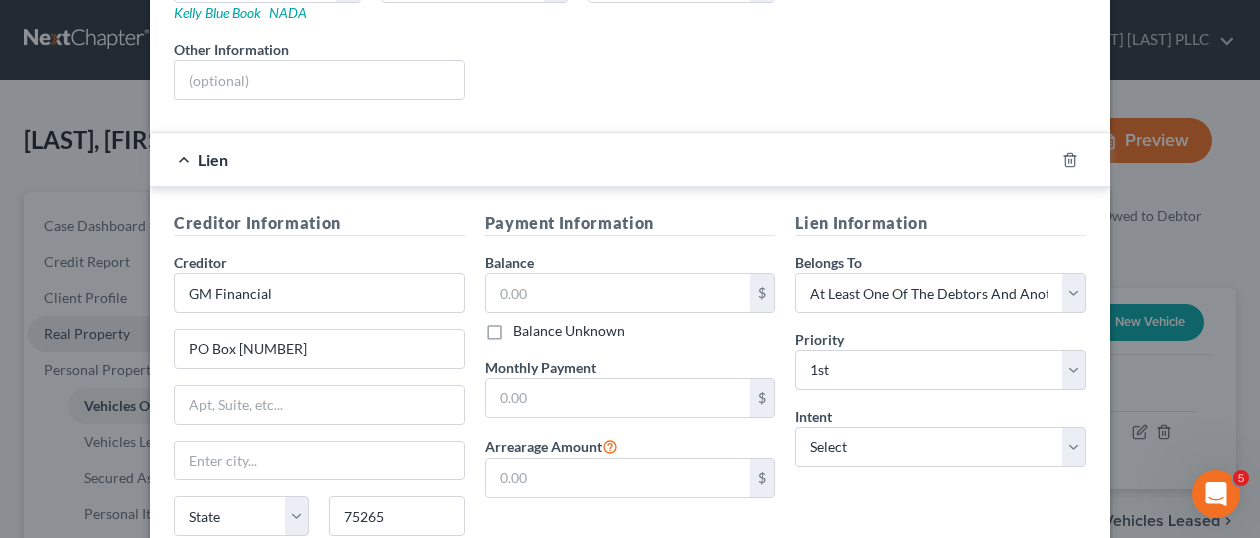 click on "Payment Information Balance
$
Balance Unknown
Balance Undetermined
$
Balance Unknown
Monthly Payment $ Arrearage Amount  $" at bounding box center (630, 399) 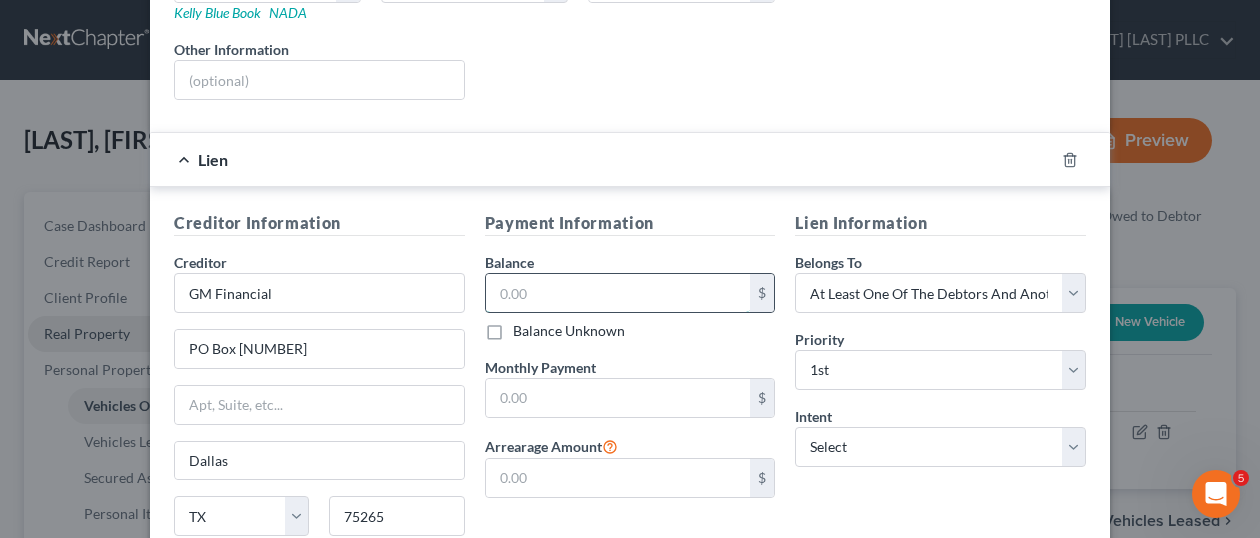 click at bounding box center [618, 293] 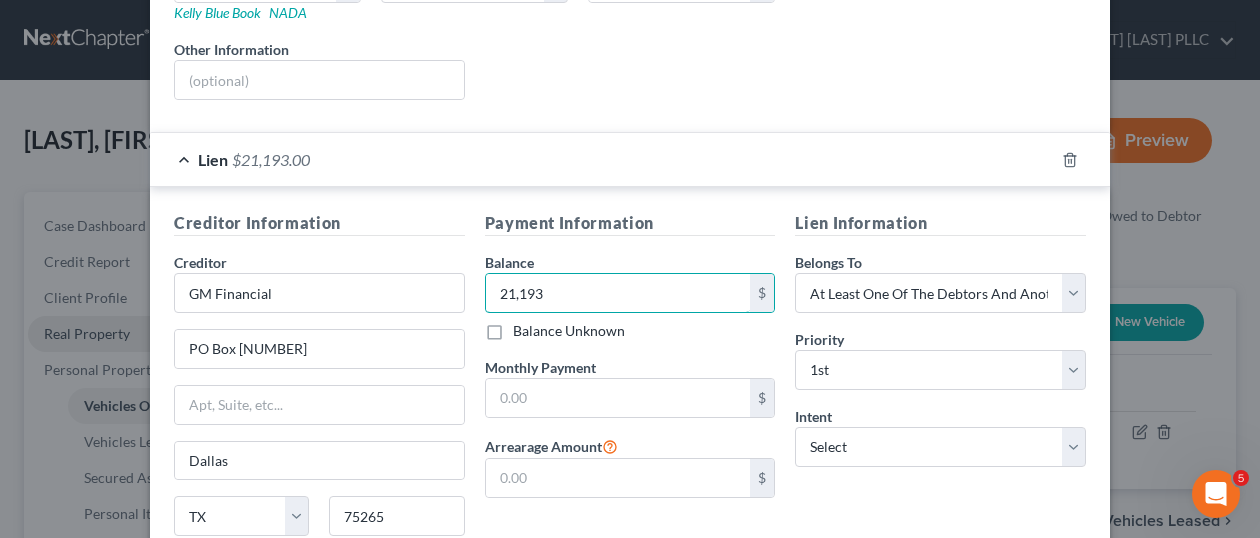 type on "21,193" 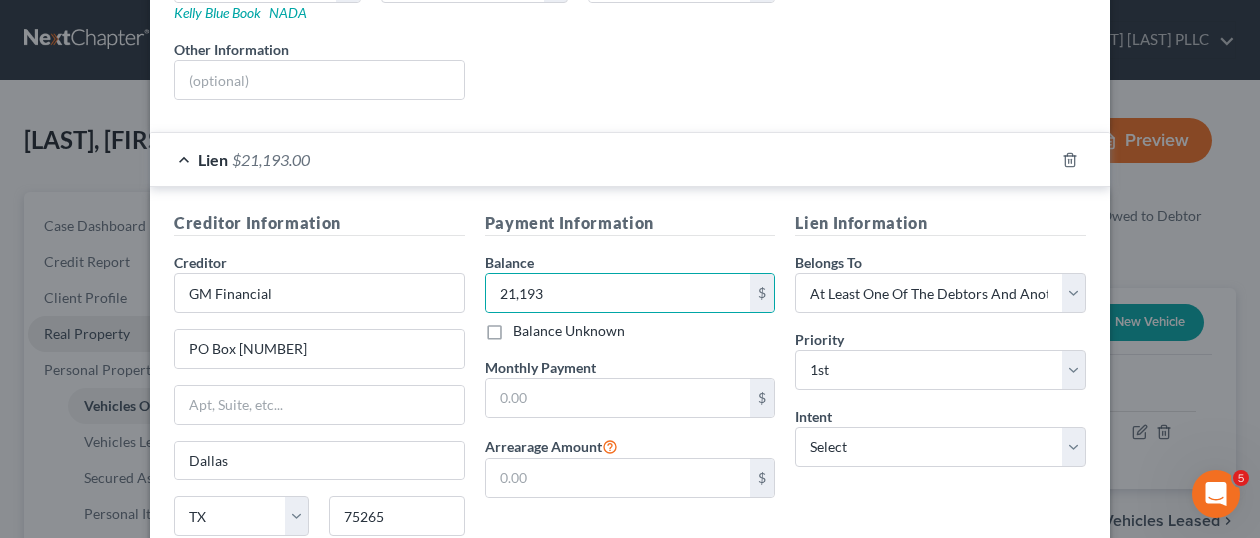 click on "Payment Information Balance
21,193.00 $
Balance Unknown
Balance Undetermined
21,193 $
Balance Unknown
Monthly Payment $ Arrearage Amount  $" at bounding box center (630, 399) 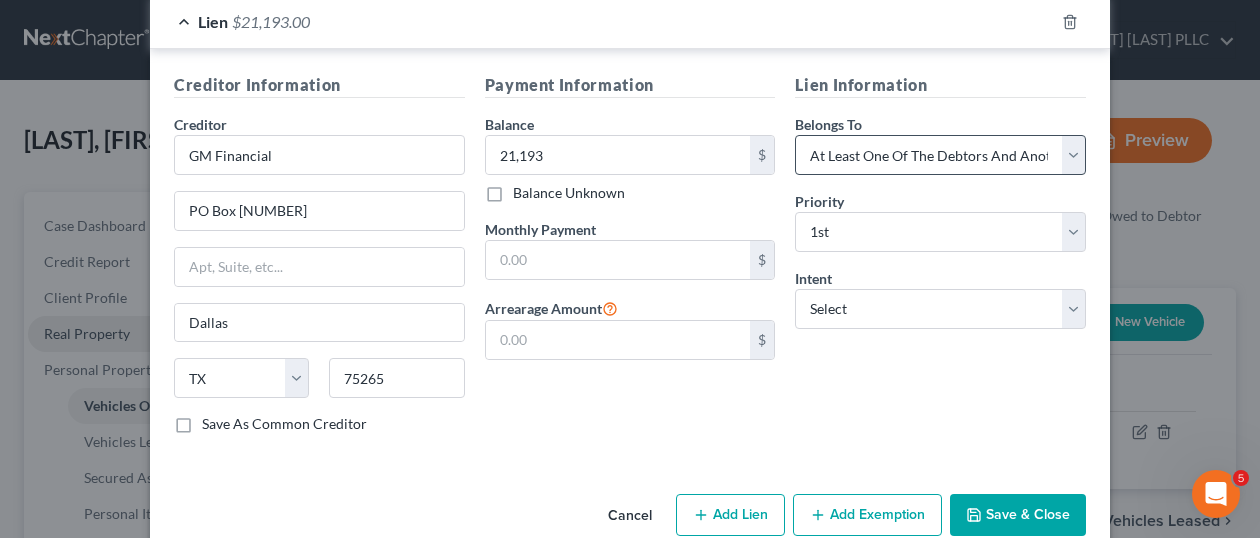 scroll, scrollTop: 548, scrollLeft: 0, axis: vertical 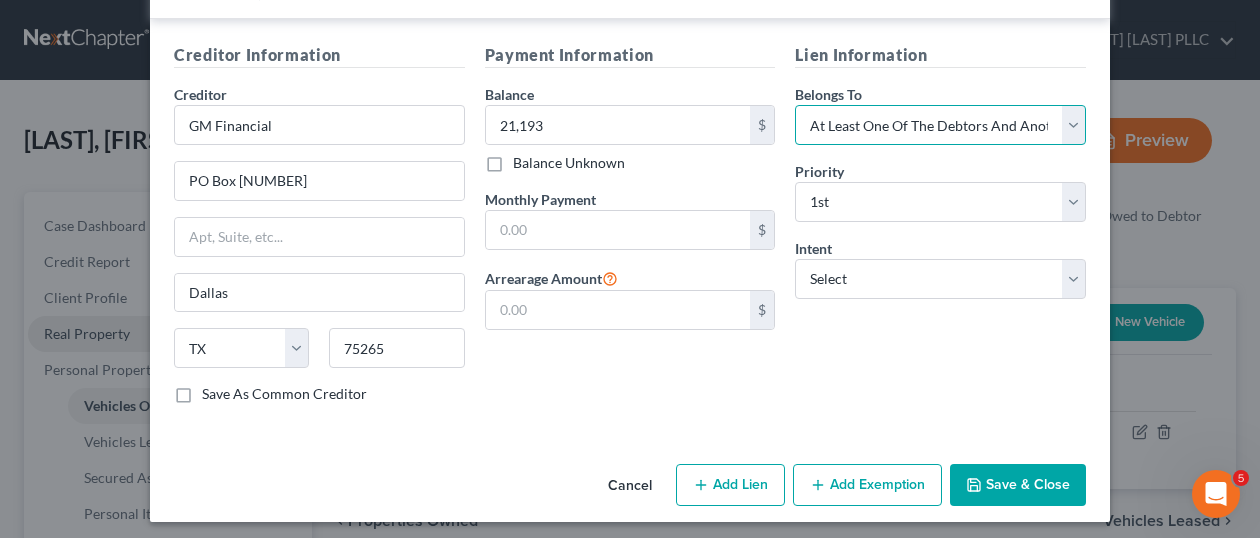 click on "Select Debtor 1 Only Debtor 2 Only Debtor 1 And Debtor 2 Only At Least One Of The Debtors And Another Community Property" at bounding box center [940, 125] 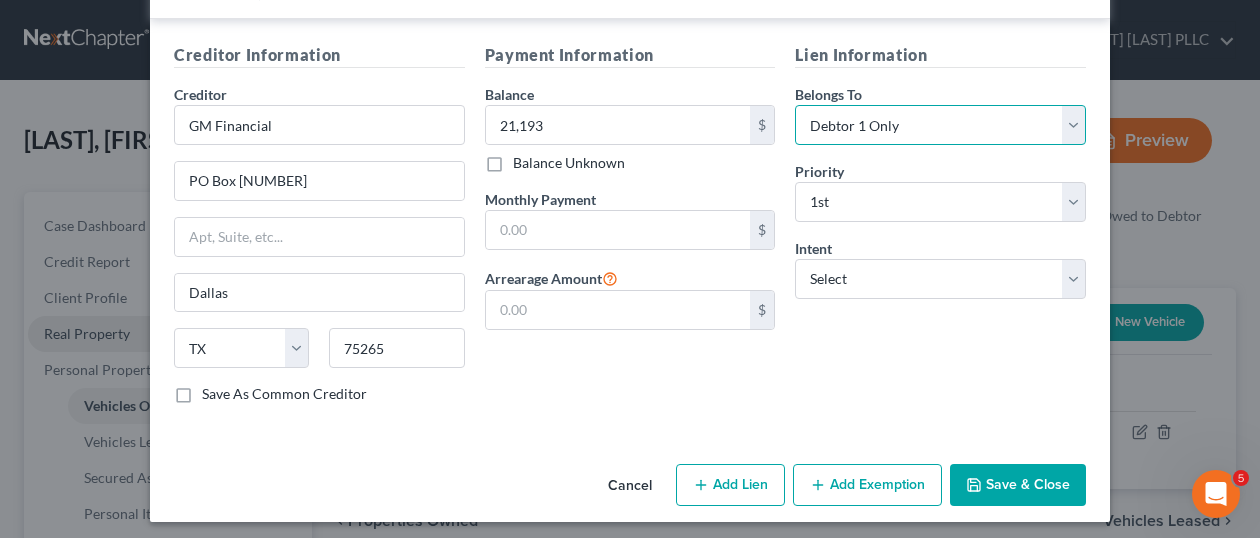 click on "Select Debtor 1 Only Debtor 2 Only Debtor 1 And Debtor 2 Only At Least One Of The Debtors And Another Community Property" at bounding box center (940, 125) 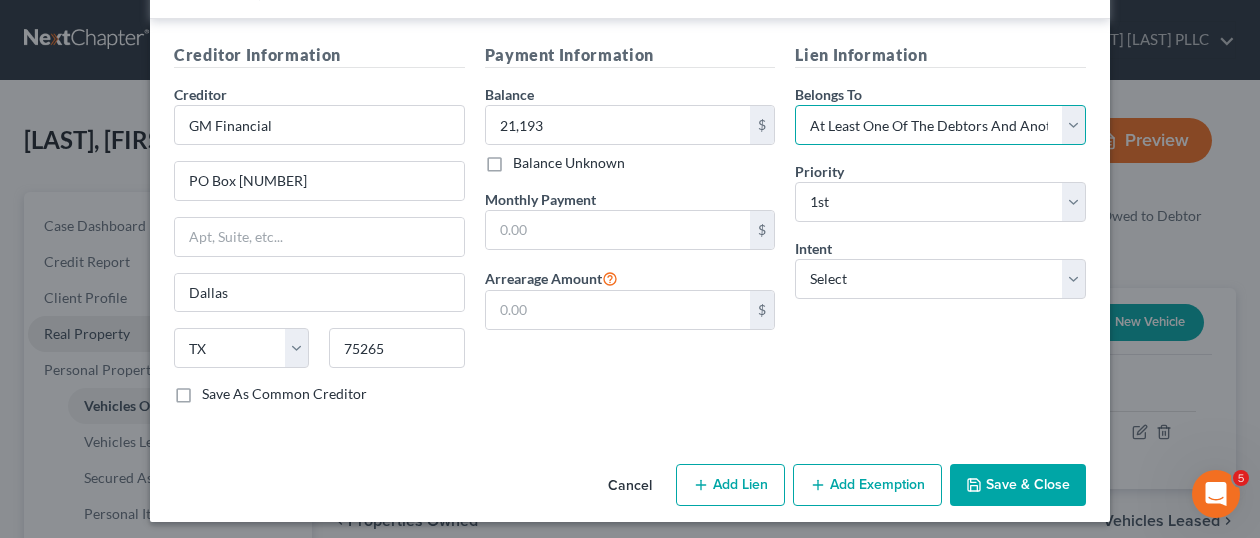 click on "Select Debtor 1 Only Debtor 2 Only Debtor 1 And Debtor 2 Only At Least One Of The Debtors And Another Community Property" at bounding box center [940, 125] 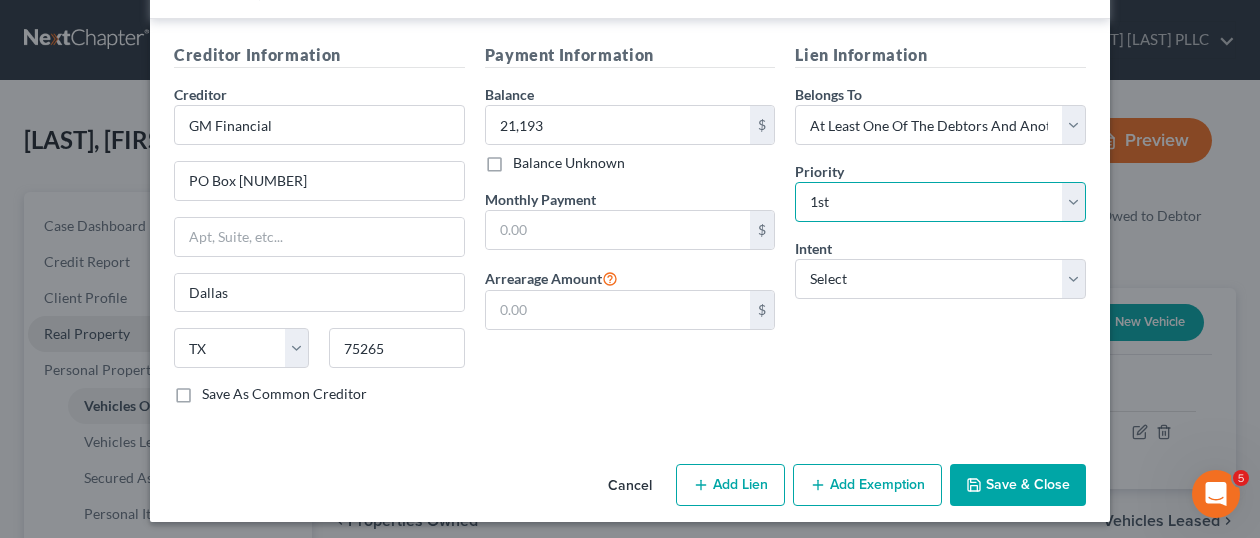 click on "Select 1st 2nd 3rd 4th 5th 6th 7th 8th 9th 10th 11th 12th 13th 14th 15th 16th 17th 18th 19th 20th 21th 22th 23th 24th 25th 26th 27th 28th 29th 30th" at bounding box center (940, 202) 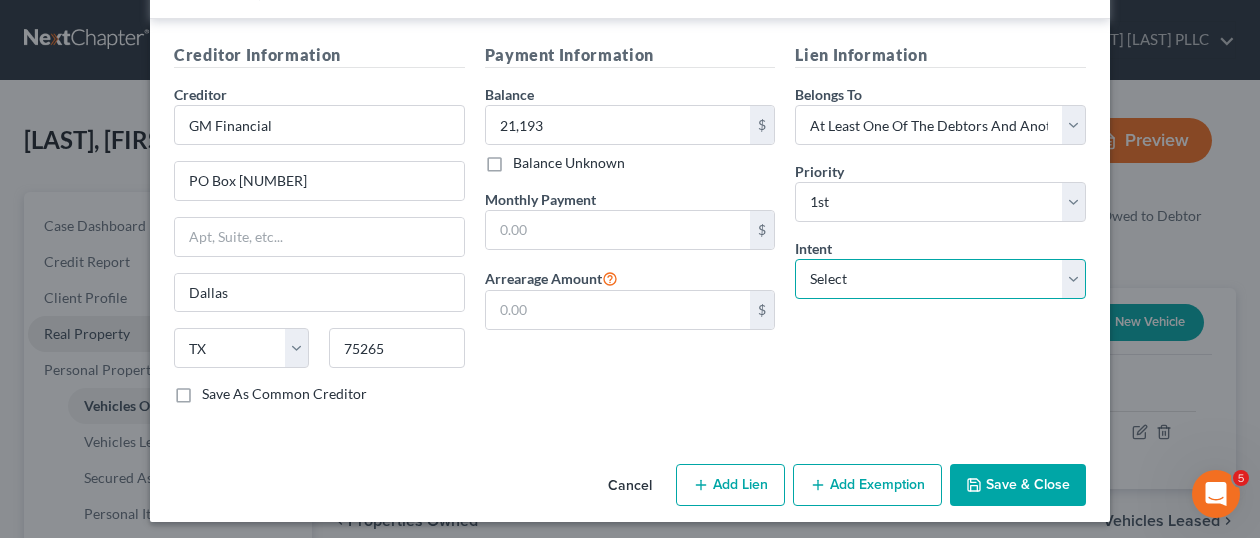 click on "Select Surrender Redeem Reaffirm Avoid Other" at bounding box center [940, 279] 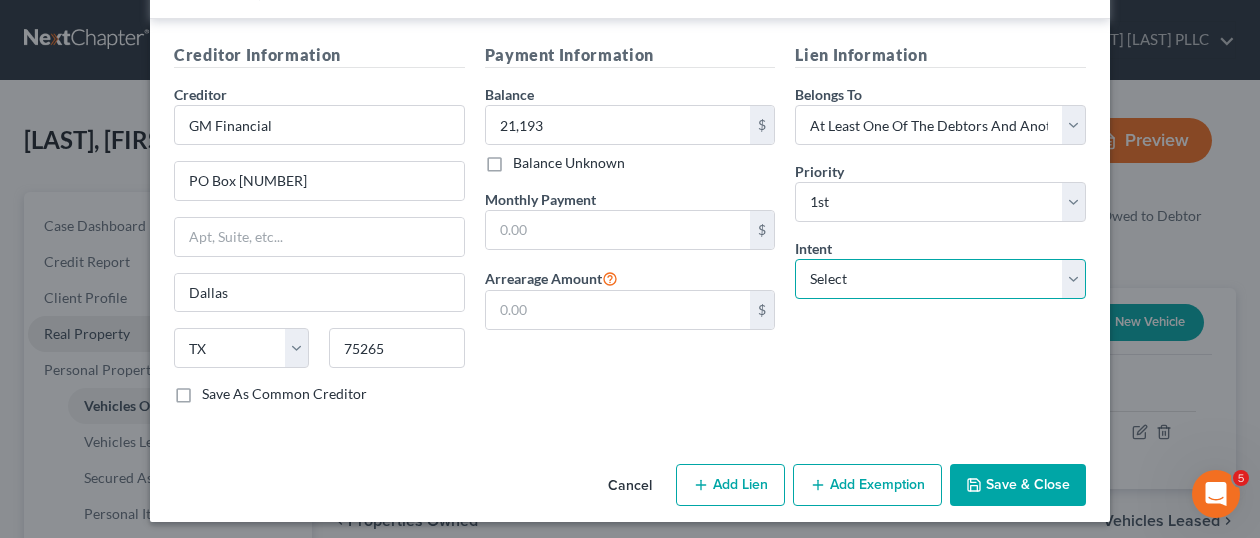 select on "2" 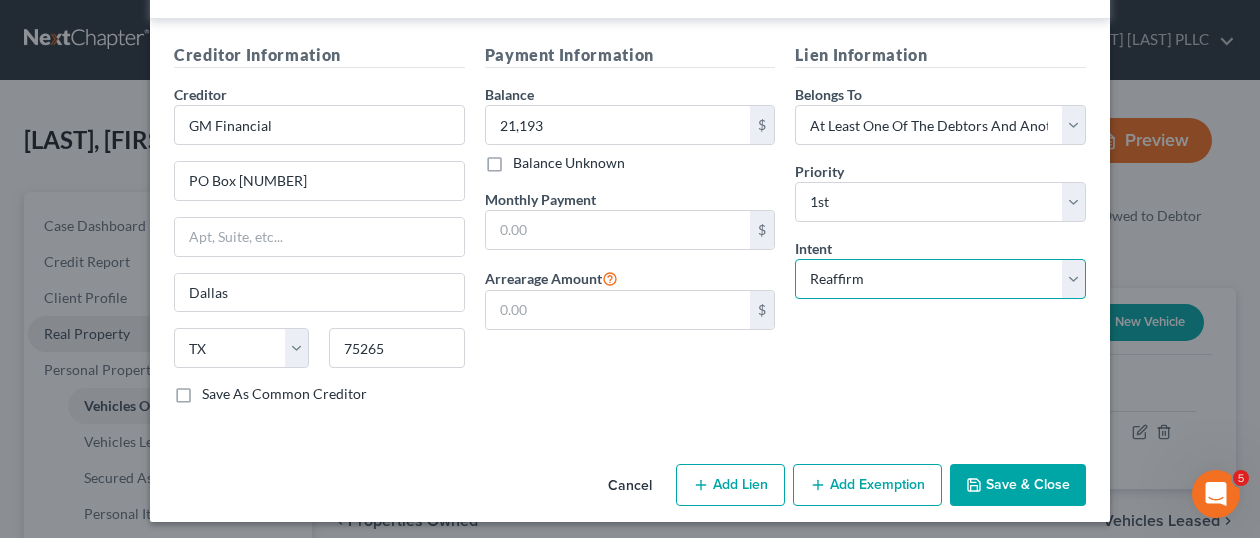 click on "Select Surrender Redeem Reaffirm Avoid Other" at bounding box center [940, 279] 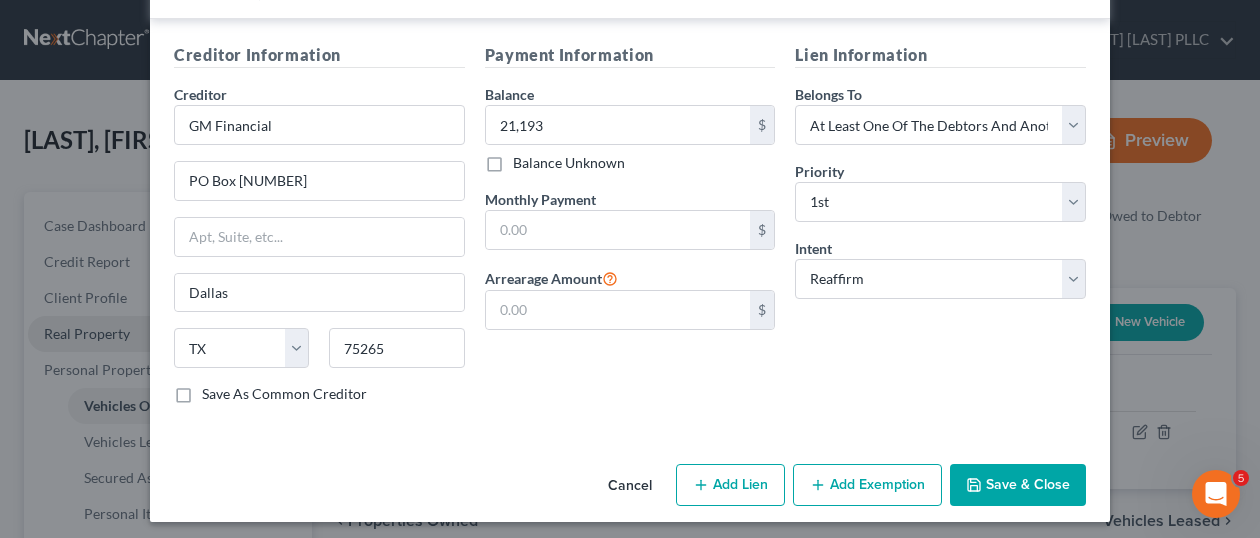 click on "Add Exemption" at bounding box center [867, 485] 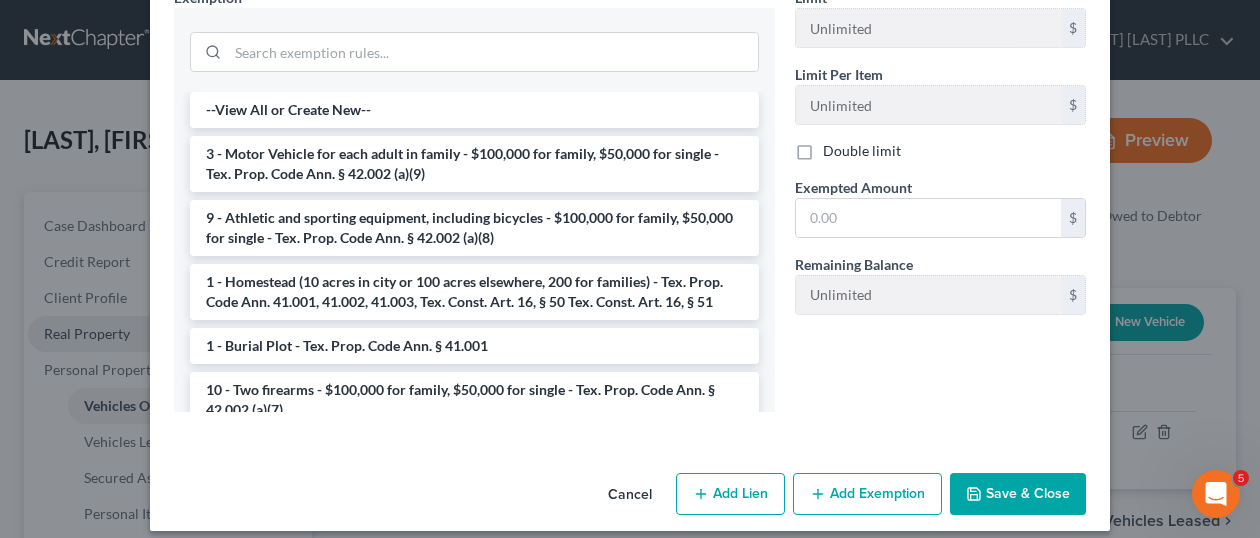 scroll, scrollTop: 1084, scrollLeft: 0, axis: vertical 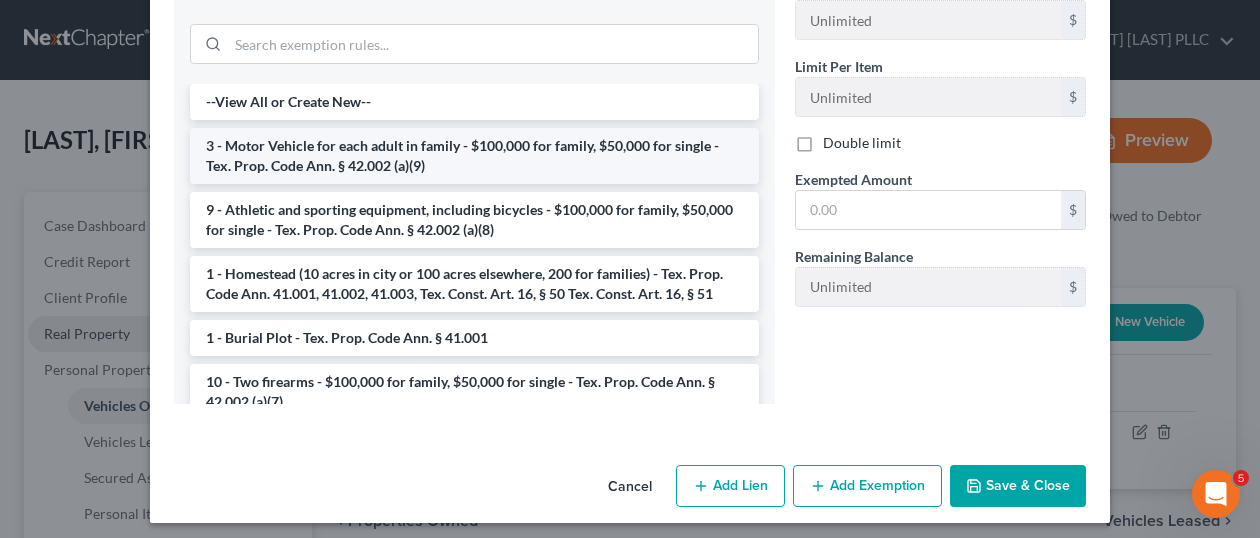 click on "3 - Motor Vehicle for each adult in family - $100,000 for family, $50,000 for single - Tex. Prop. Code Ann. § 42.002 (a)(9)" at bounding box center [474, 156] 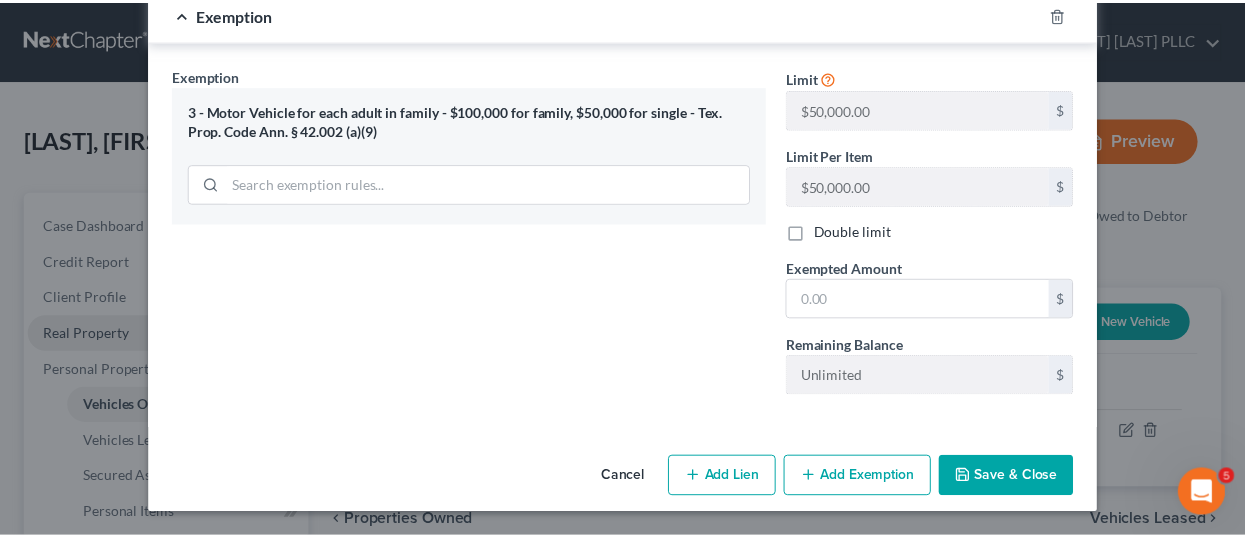 scroll, scrollTop: 987, scrollLeft: 0, axis: vertical 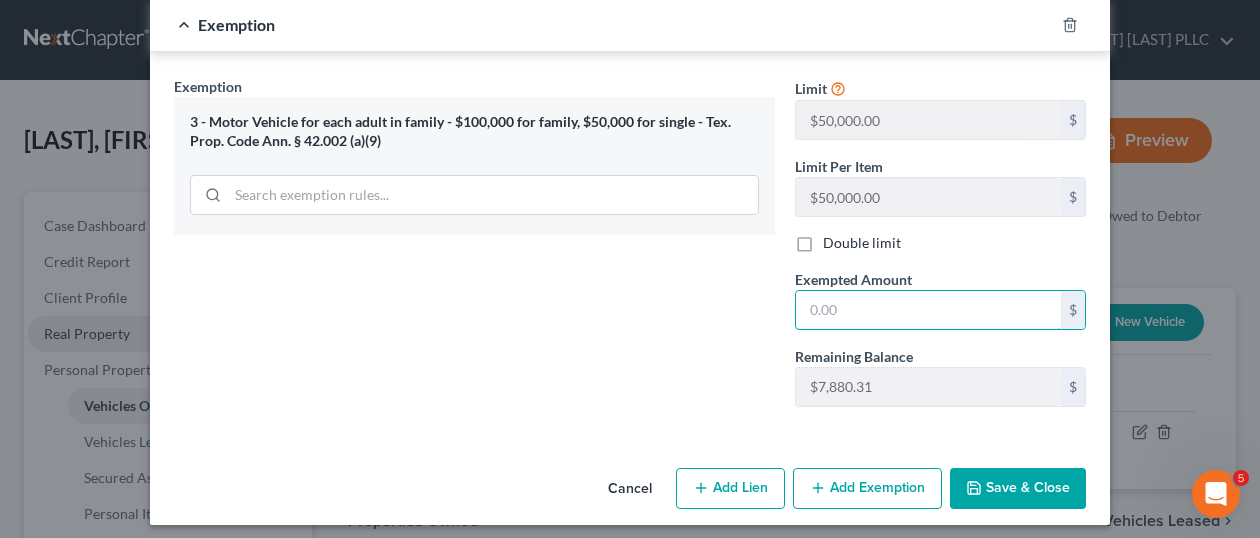 drag, startPoint x: 858, startPoint y: 292, endPoint x: 770, endPoint y: 291, distance: 88.005684 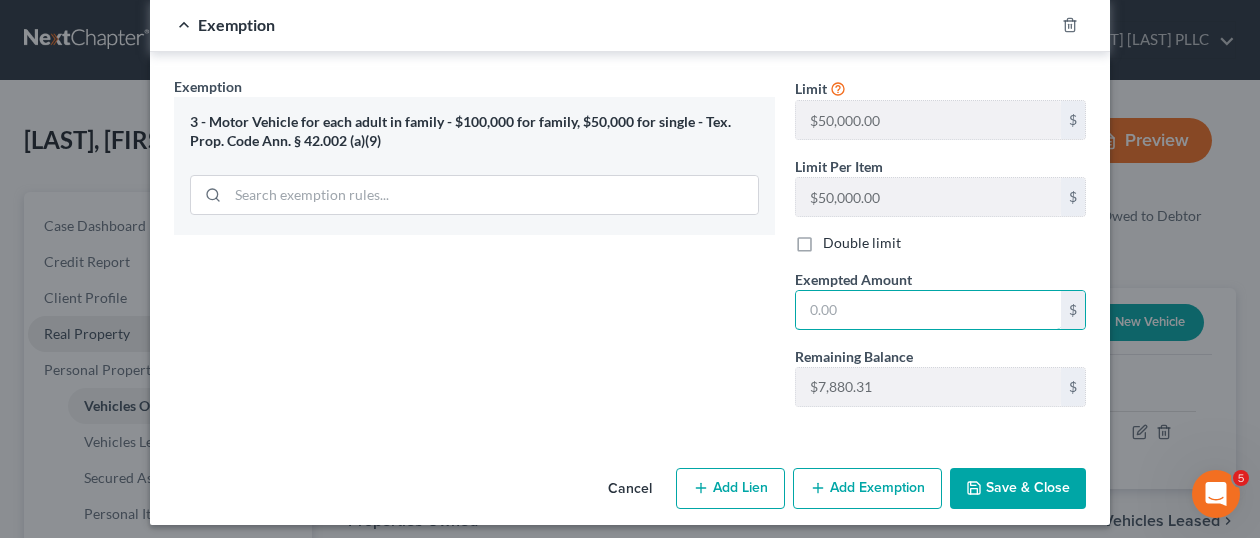 click on "Exemption Set must be selected for CA.
Exemption
*
3 - Motor Vehicle for each adult in family - $100,000 for family, $50,000 for single - Tex. Prop. Code Ann. § 42.002 (a)(9)         Limit     $50,000.00 $ Limit Per Item $50,000.00 $ Double limit
Exempted Amount
*
$ Remaining Balance $7,880.31 $" at bounding box center [630, 249] 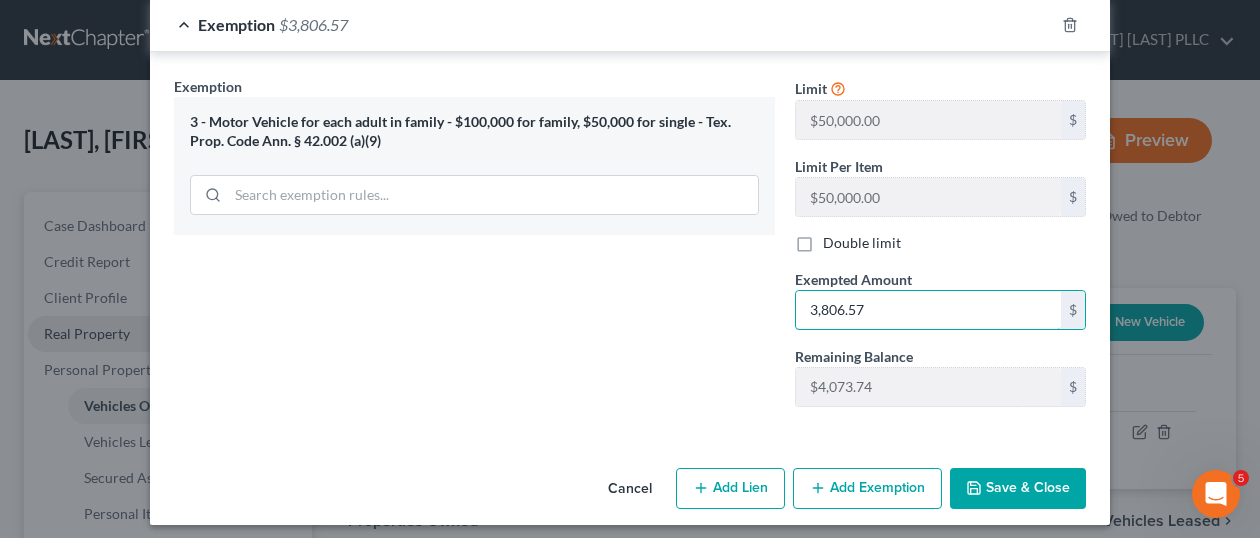 type on "3,806.57" 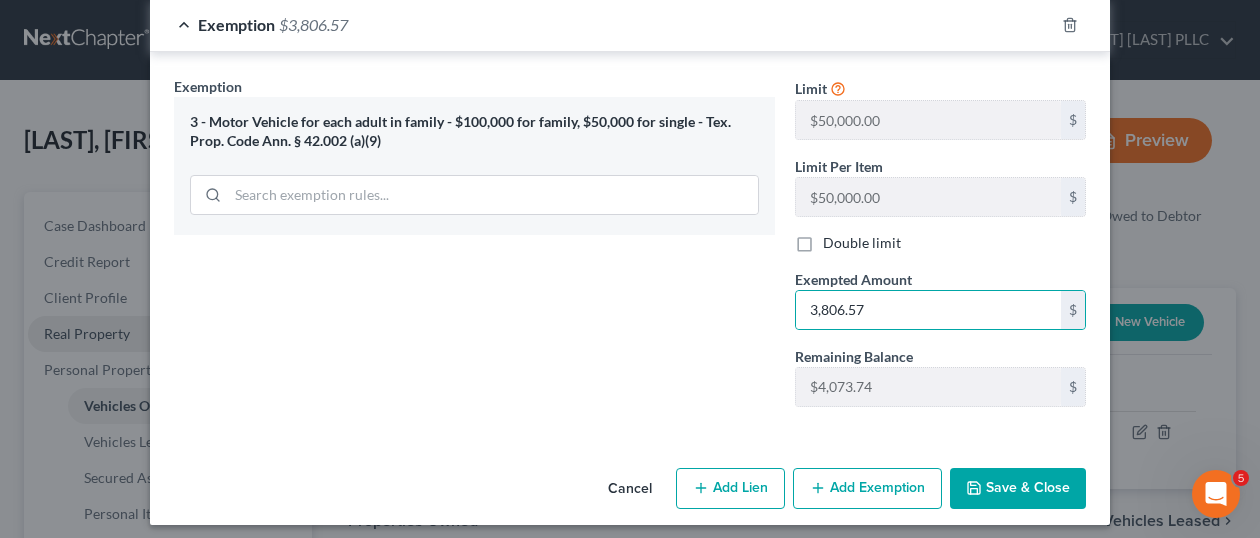 click on "Save & Close" at bounding box center (1018, 489) 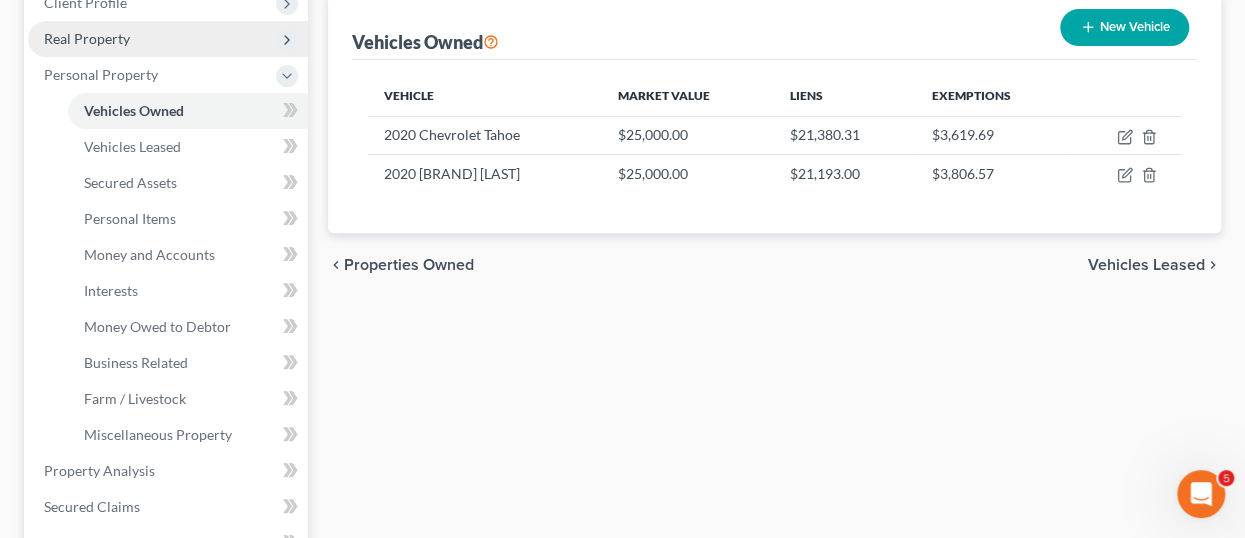 scroll, scrollTop: 297, scrollLeft: 0, axis: vertical 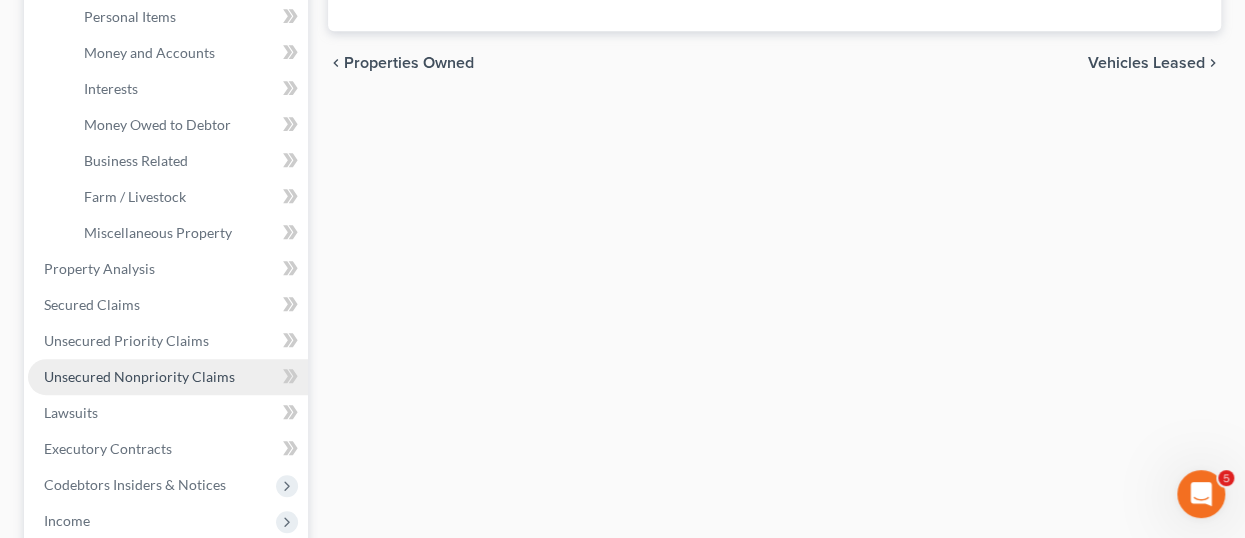 click on "Unsecured Nonpriority Claims" at bounding box center (139, 376) 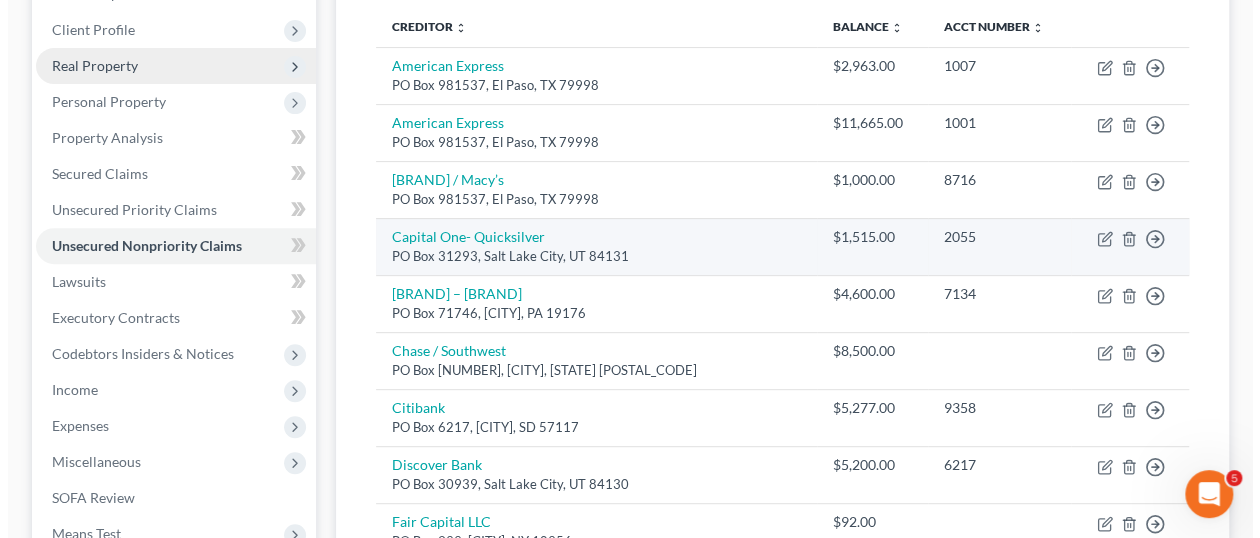 scroll, scrollTop: 300, scrollLeft: 0, axis: vertical 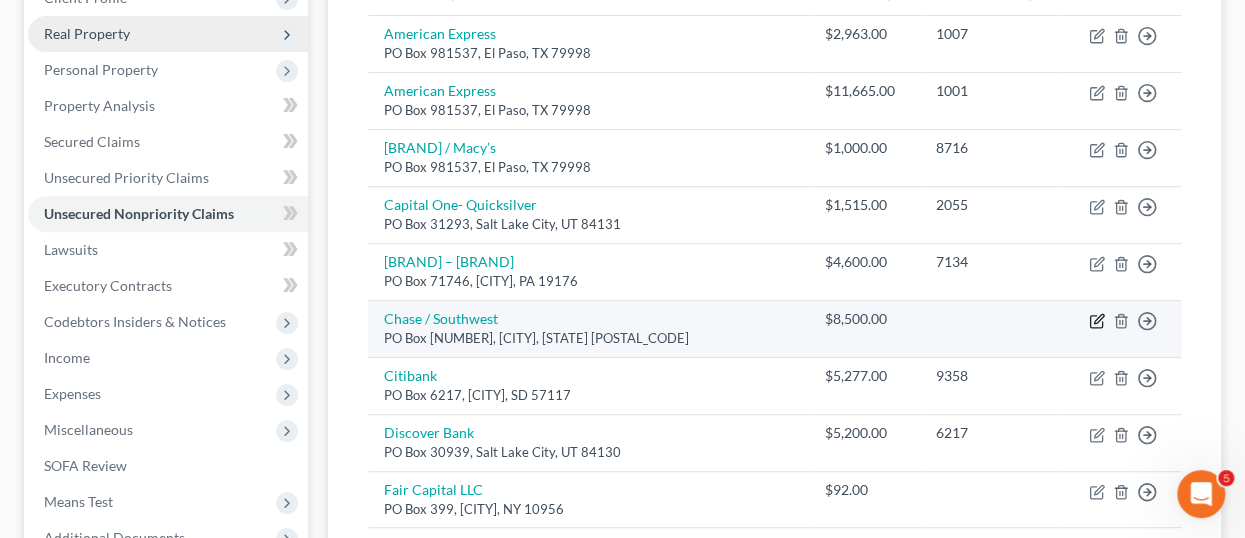 click 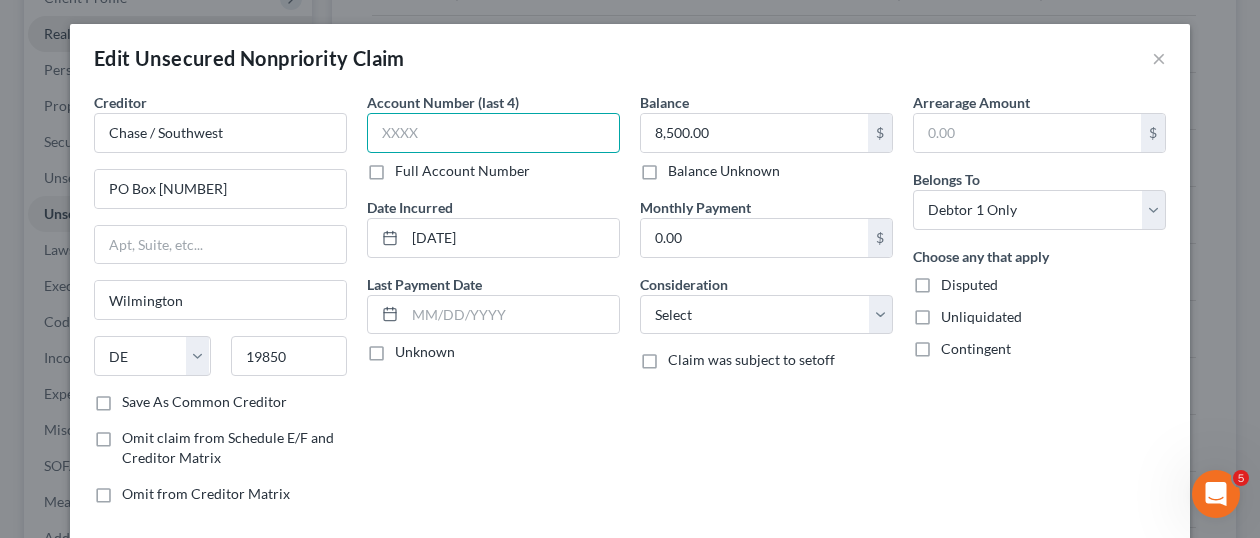 click at bounding box center [493, 133] 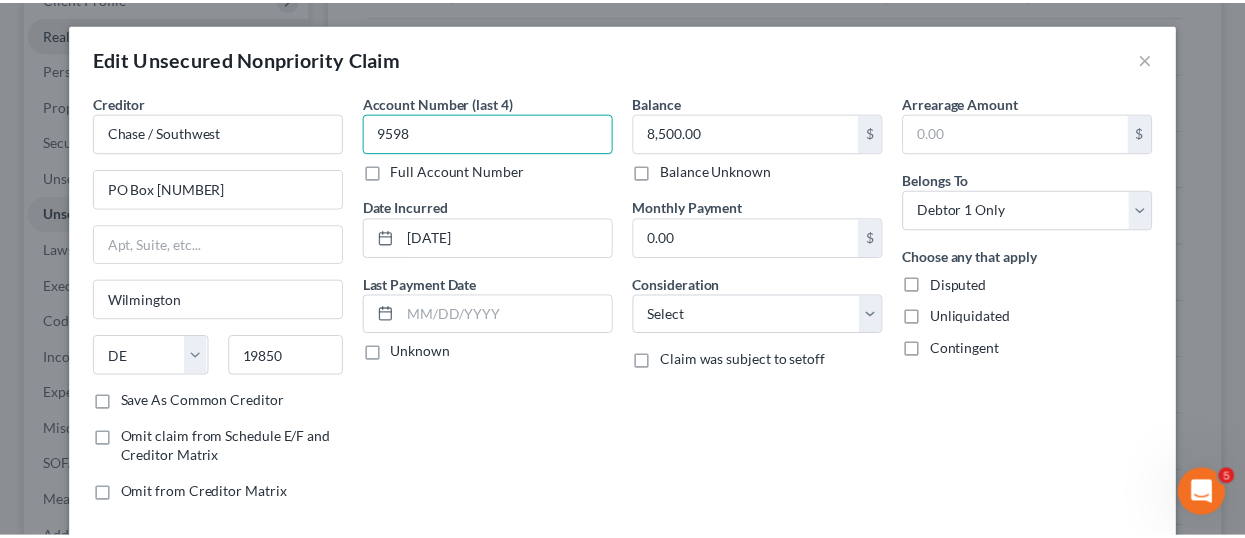 scroll, scrollTop: 162, scrollLeft: 0, axis: vertical 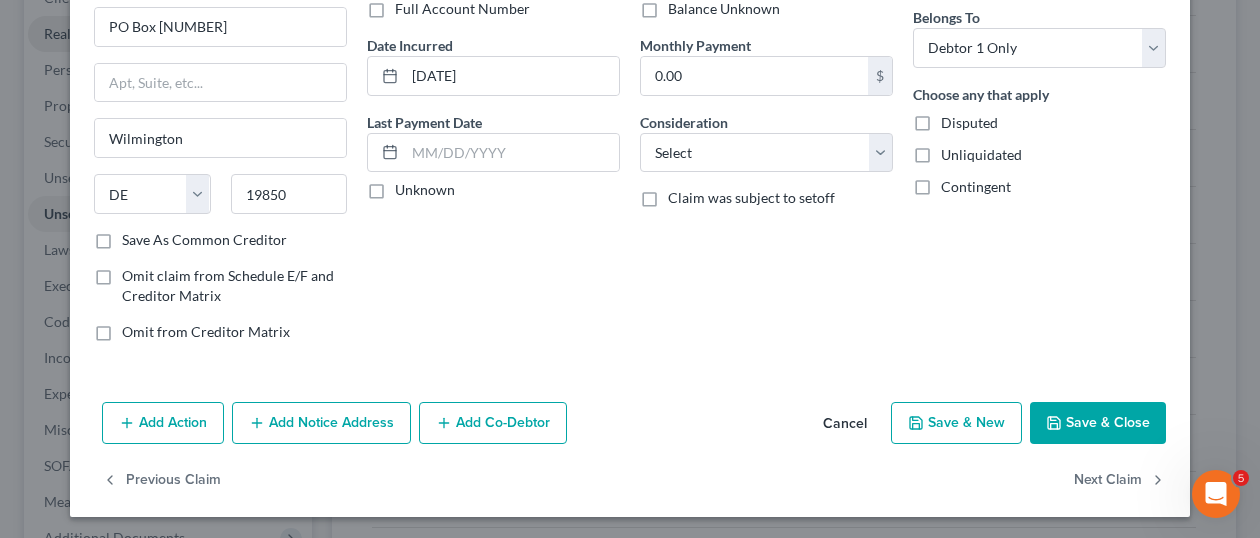 type on "9598" 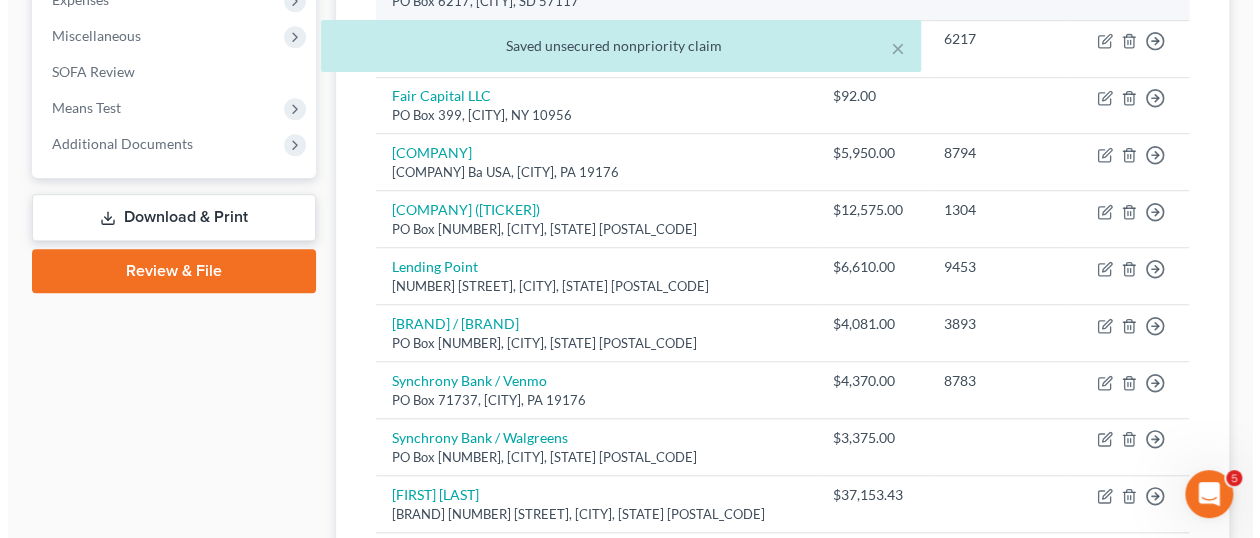 scroll, scrollTop: 800, scrollLeft: 0, axis: vertical 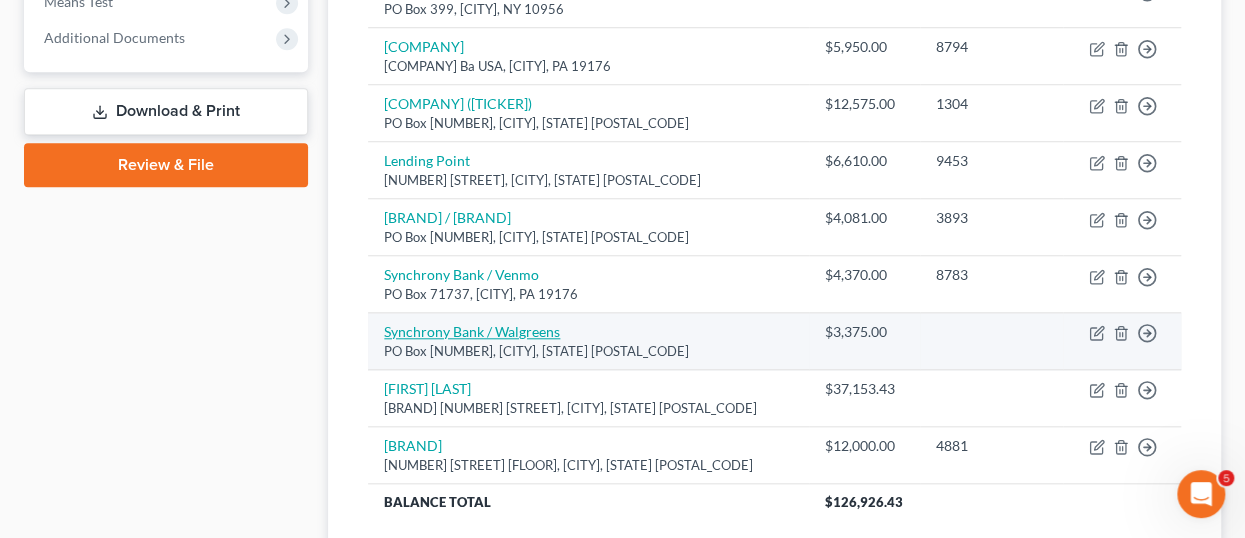 click on "Synchrony Bank / Walgreens" at bounding box center (472, 331) 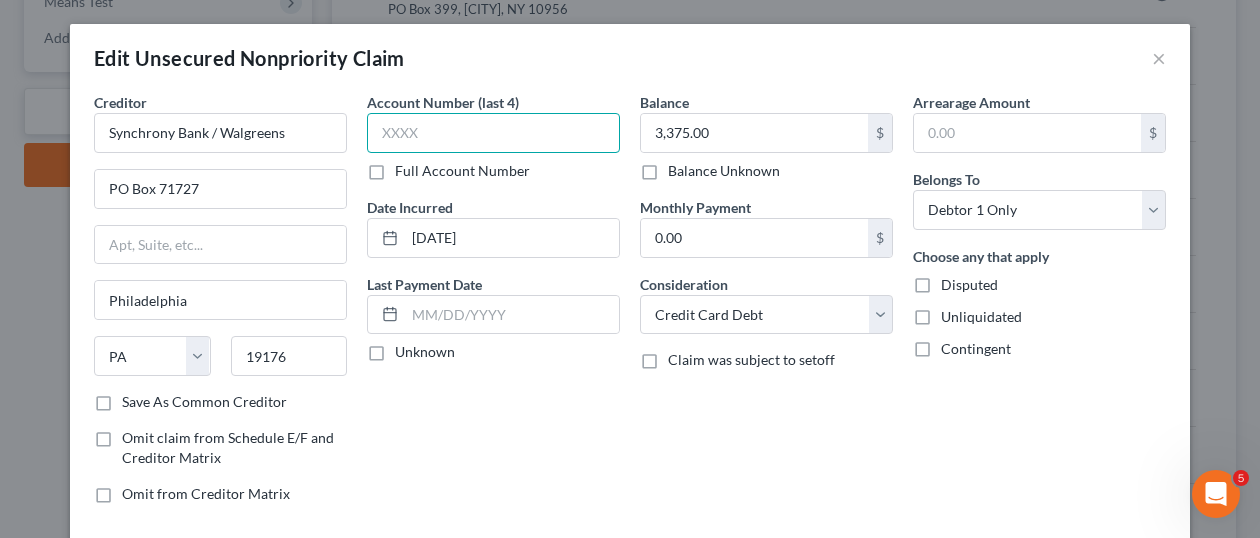 click at bounding box center [493, 133] 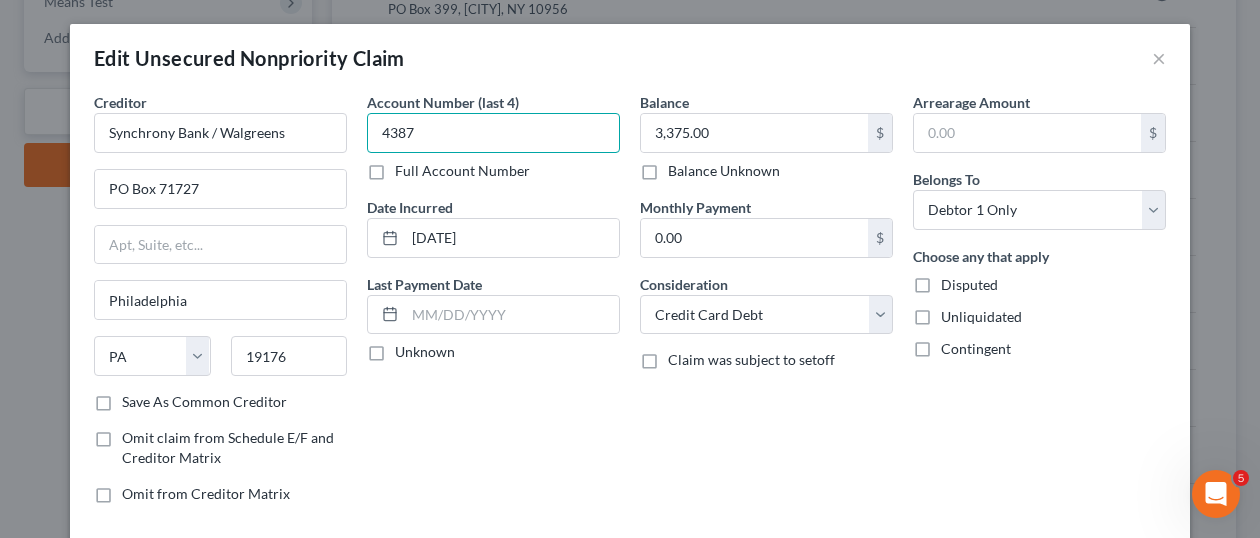scroll, scrollTop: 162, scrollLeft: 0, axis: vertical 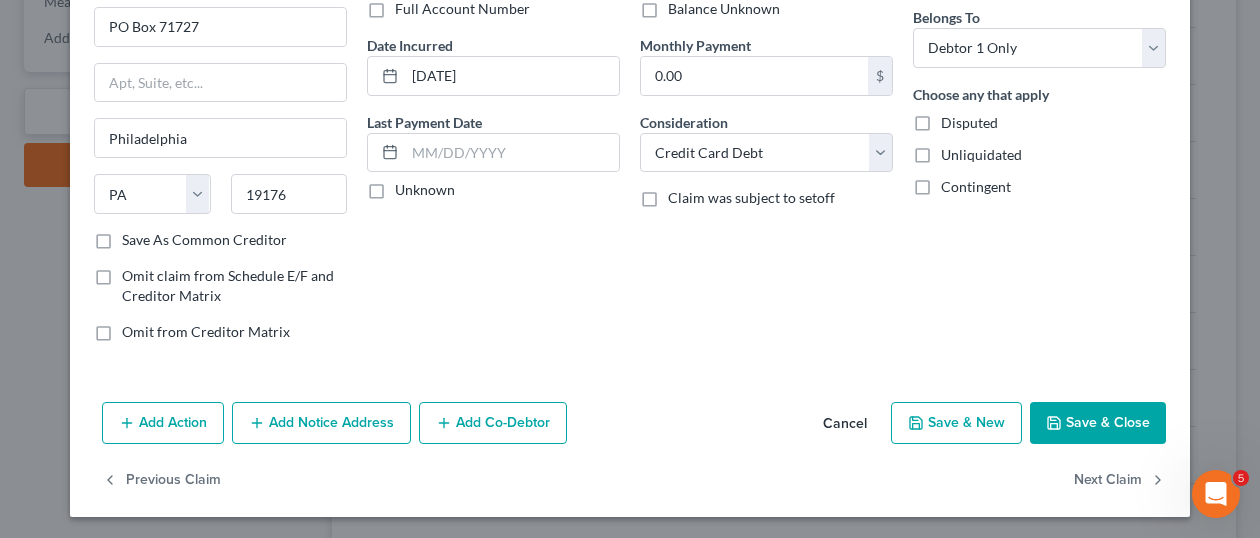 type on "4387" 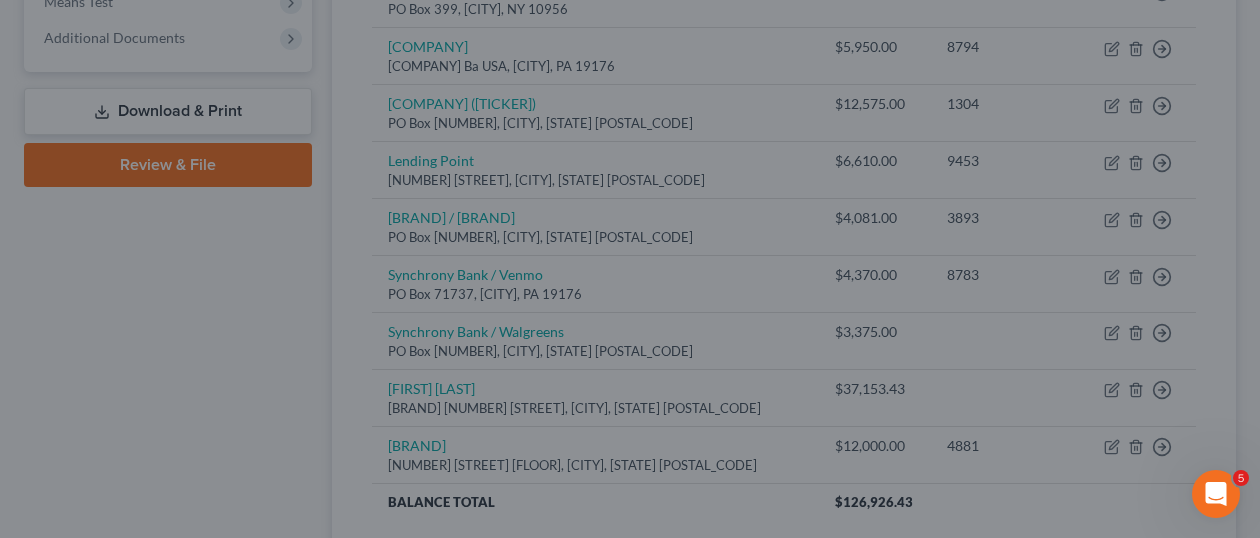 type on "0" 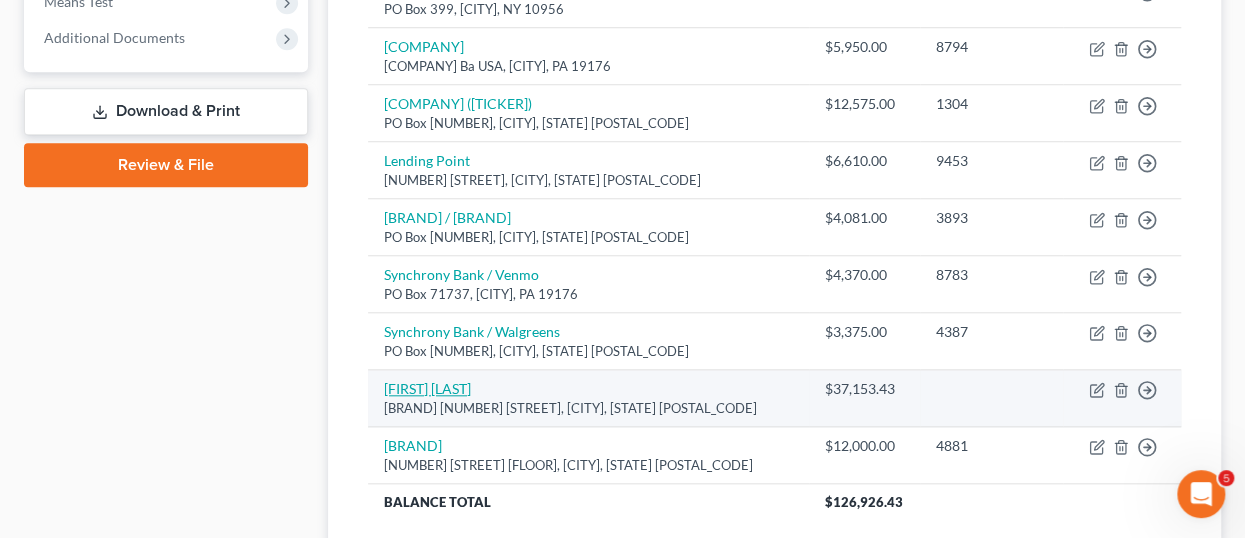 click on "[FIRST] [LAST]" at bounding box center (427, 388) 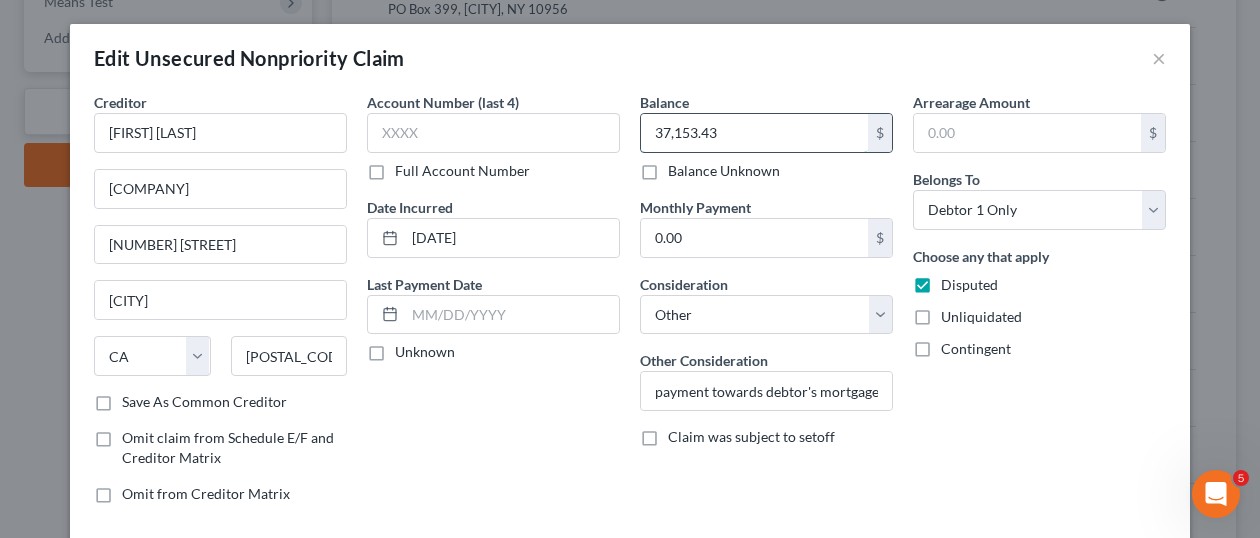 click on "37,153.43" at bounding box center [754, 133] 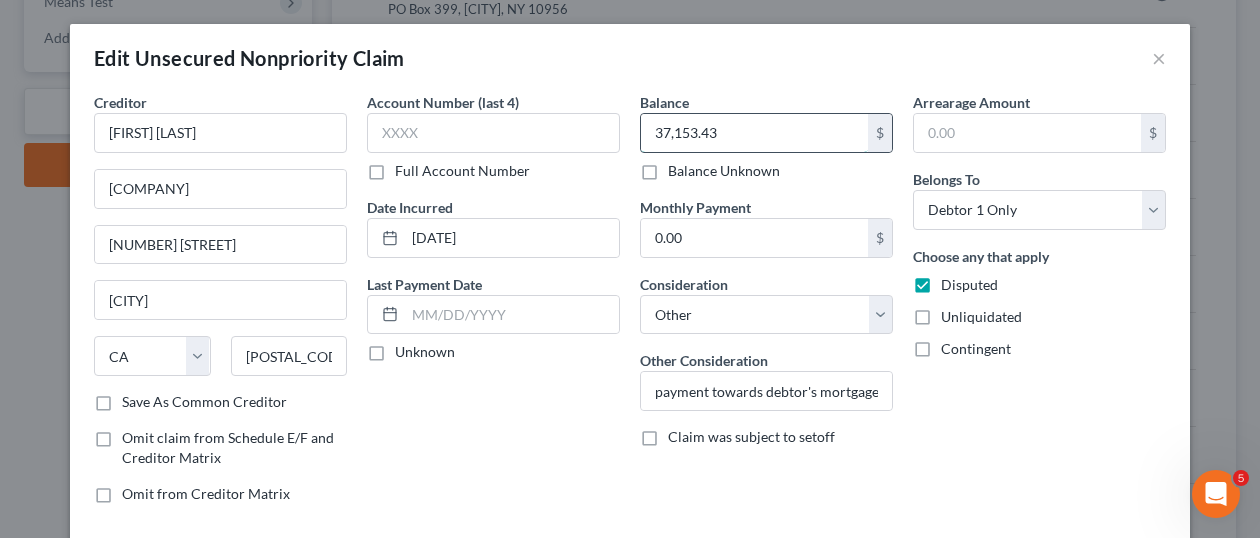 drag, startPoint x: 659, startPoint y: 127, endPoint x: 644, endPoint y: 129, distance: 15.132746 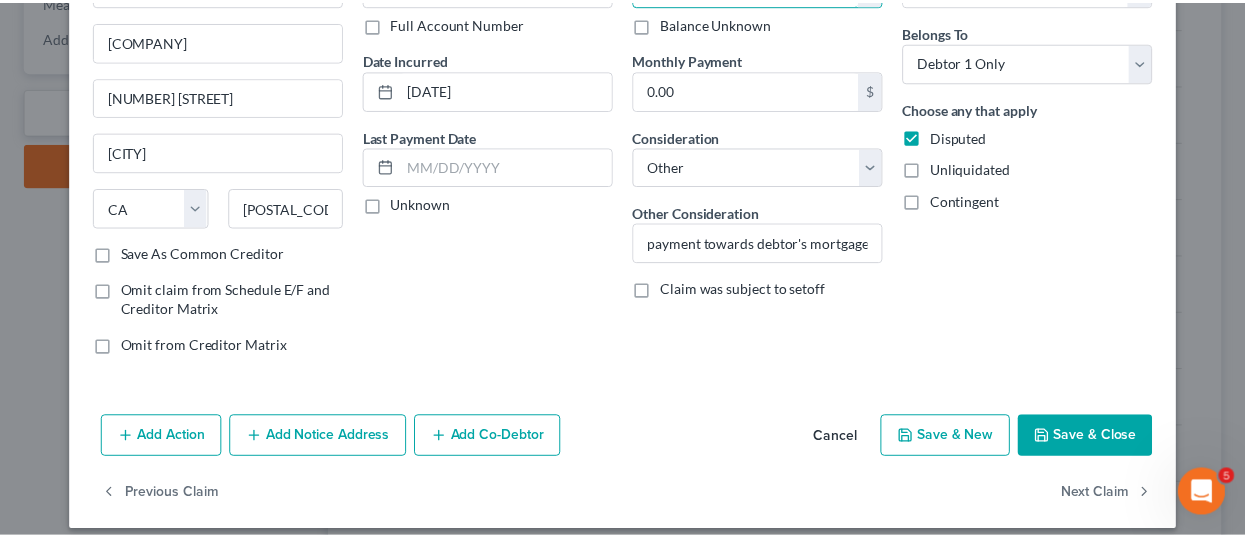 scroll, scrollTop: 162, scrollLeft: 0, axis: vertical 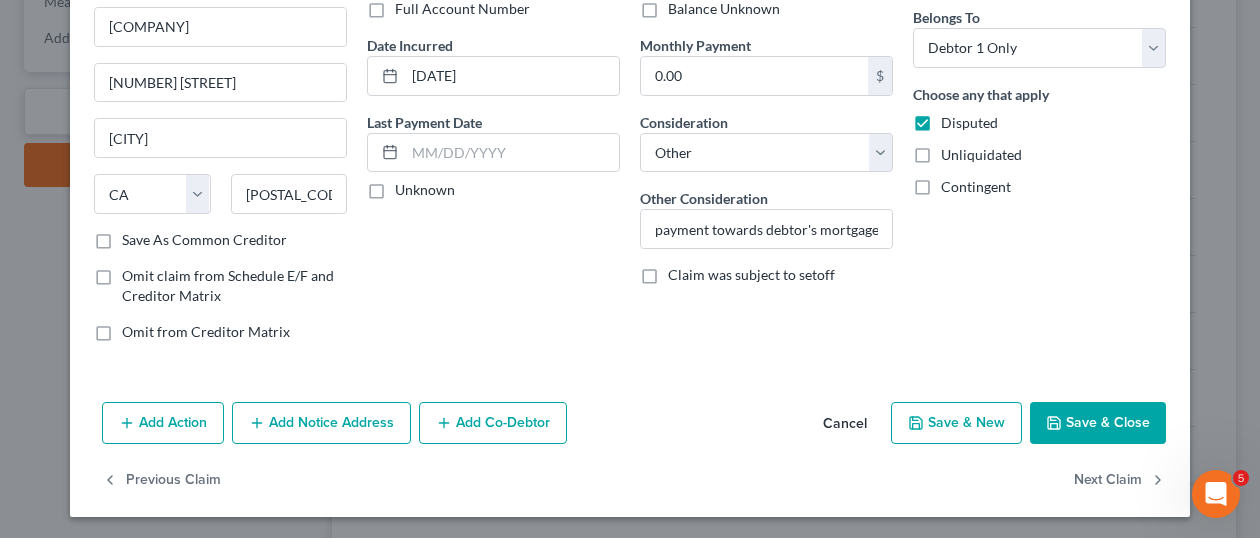 type on "50,153.43" 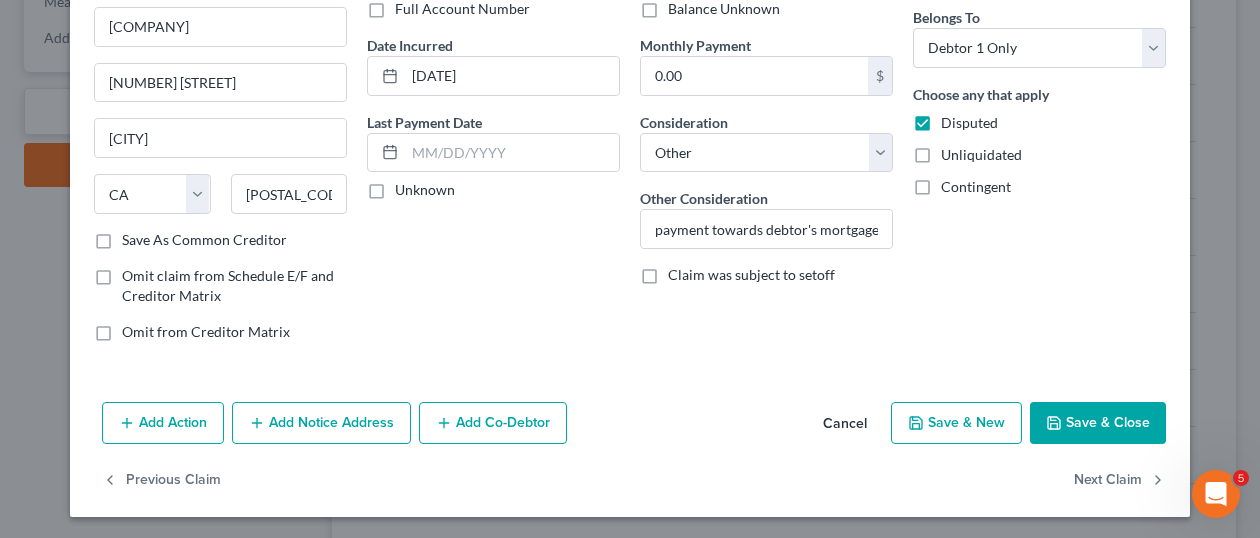 click on "Save & Close" at bounding box center (1098, 423) 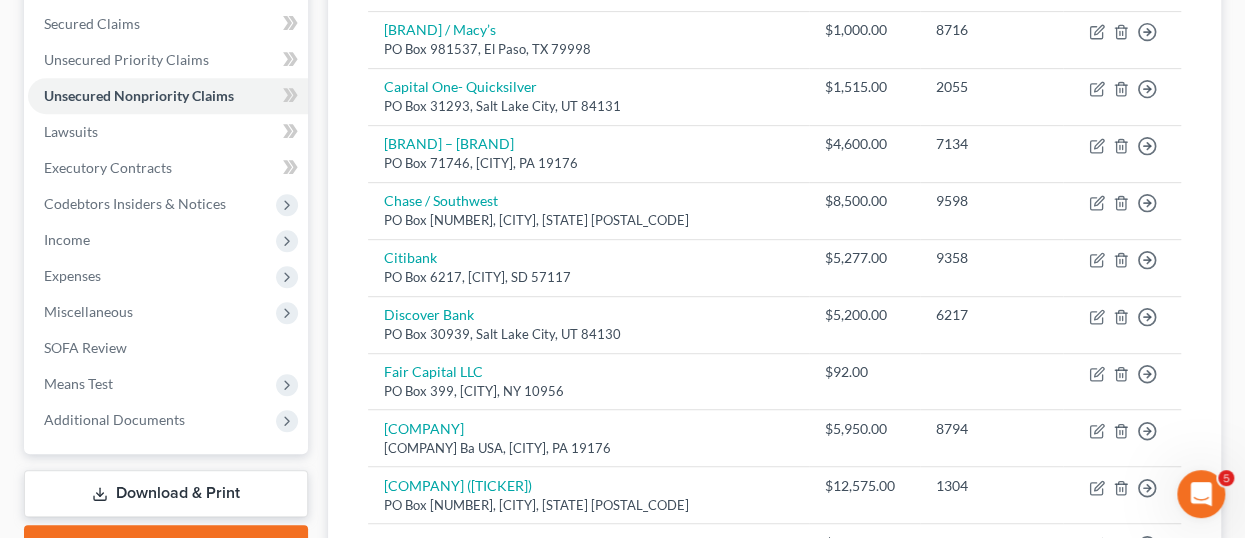 scroll, scrollTop: 400, scrollLeft: 0, axis: vertical 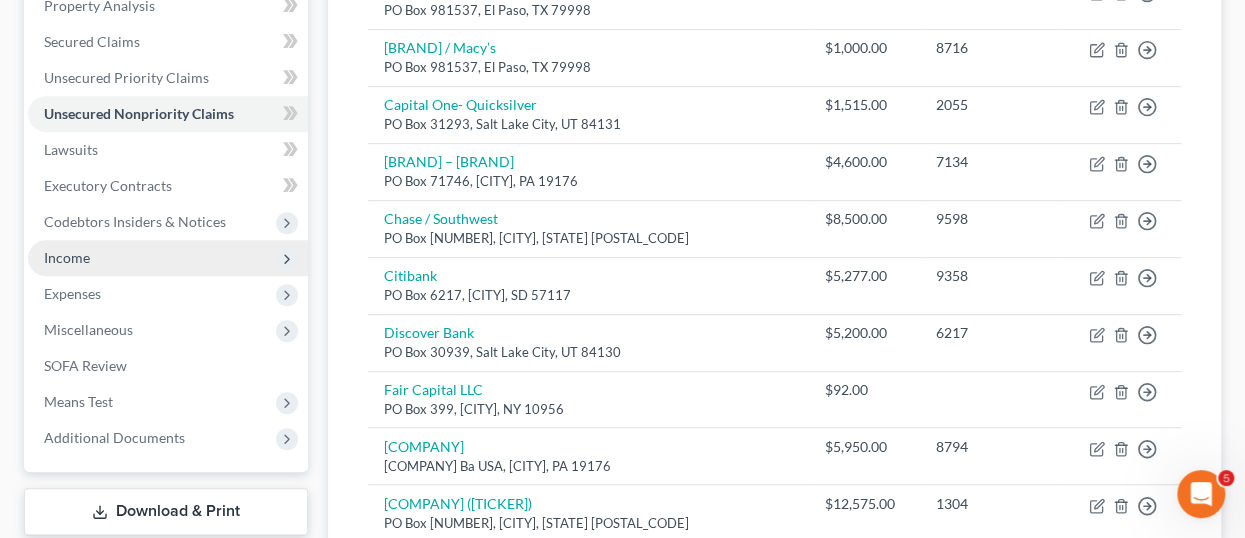 click on "Income" at bounding box center (67, 257) 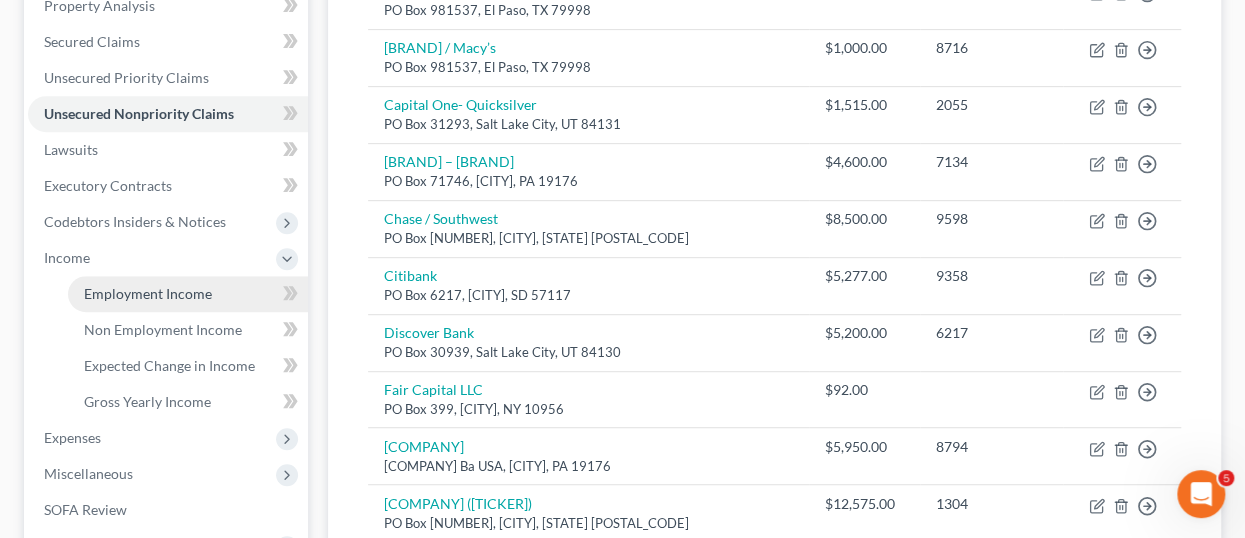 click on "Employment Income" at bounding box center [148, 293] 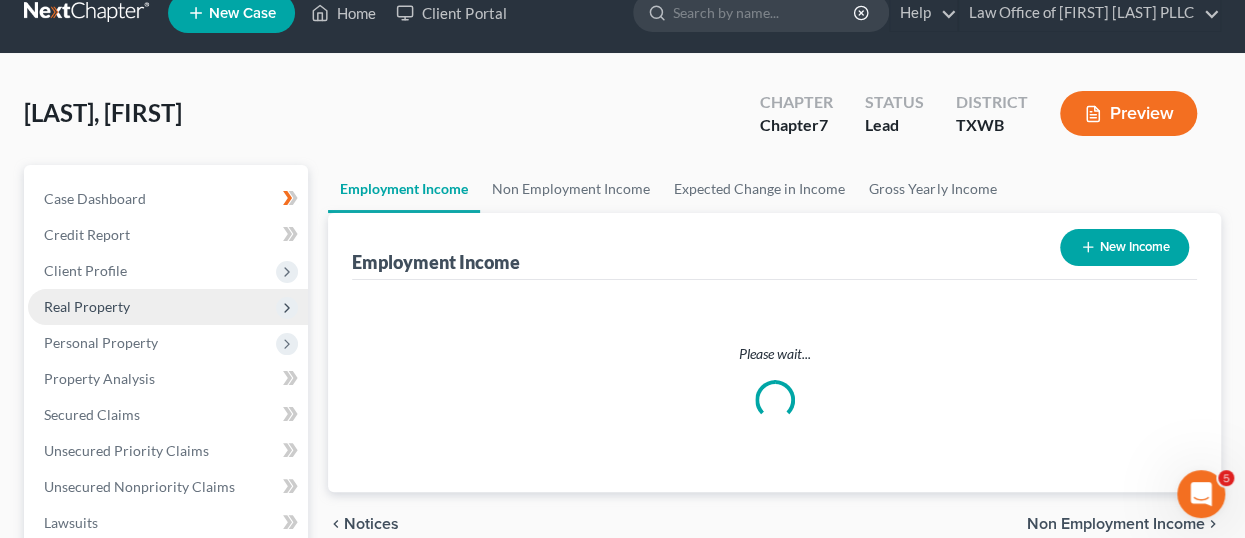 scroll, scrollTop: 0, scrollLeft: 0, axis: both 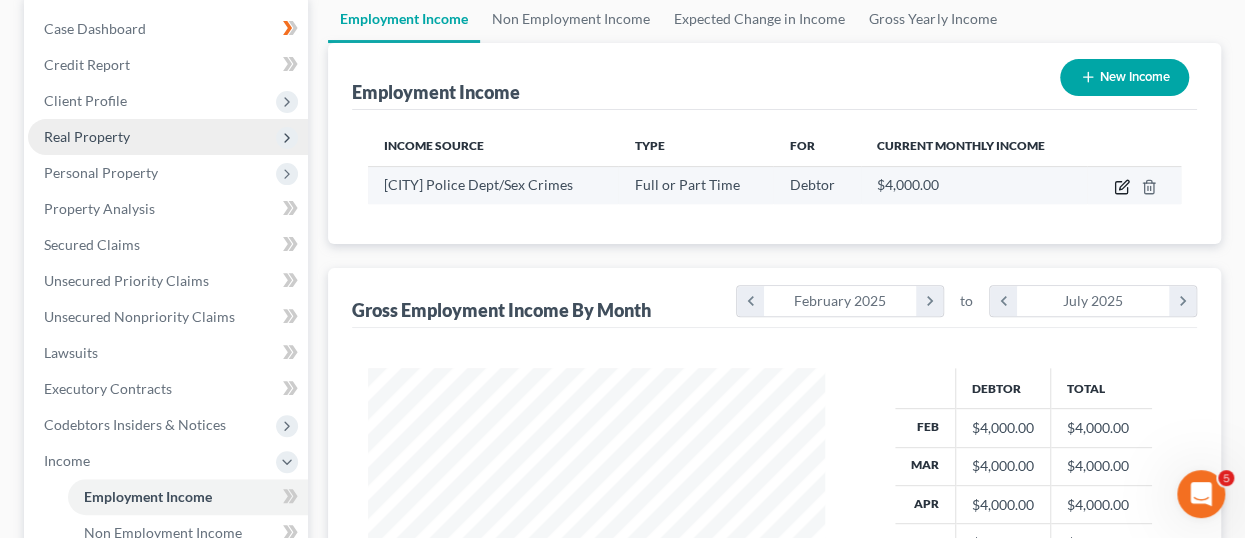 click 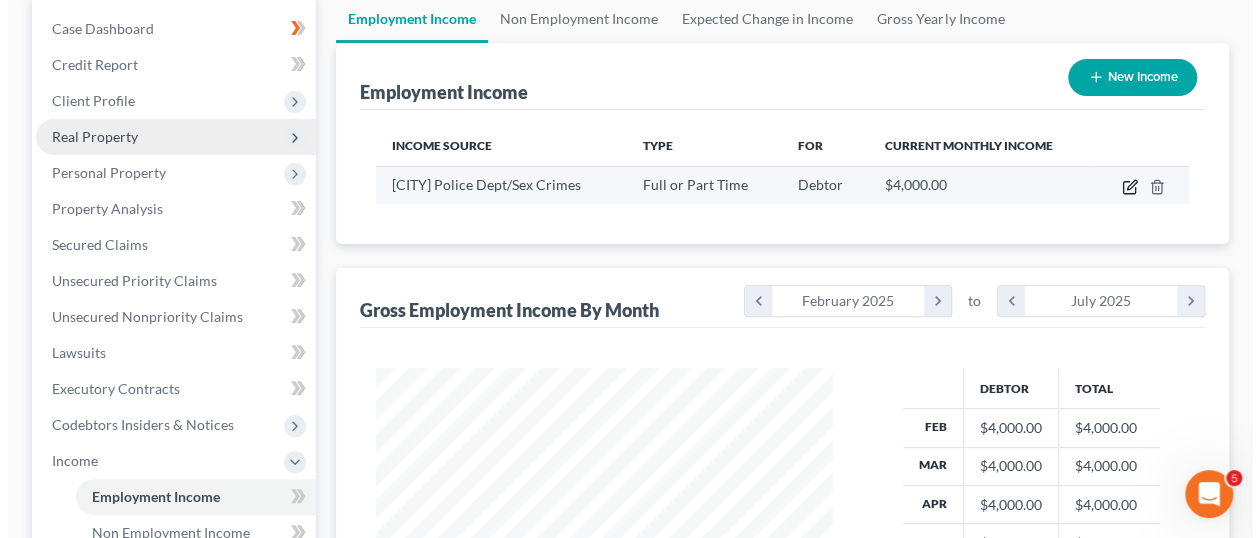 scroll, scrollTop: 999644, scrollLeft: 999496, axis: both 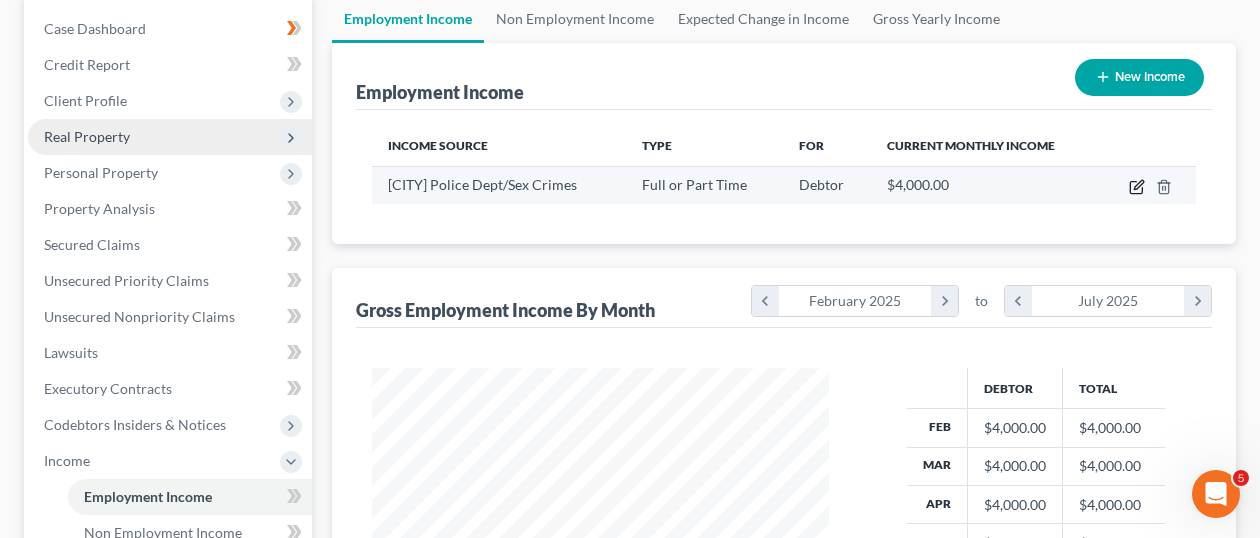 select on "0" 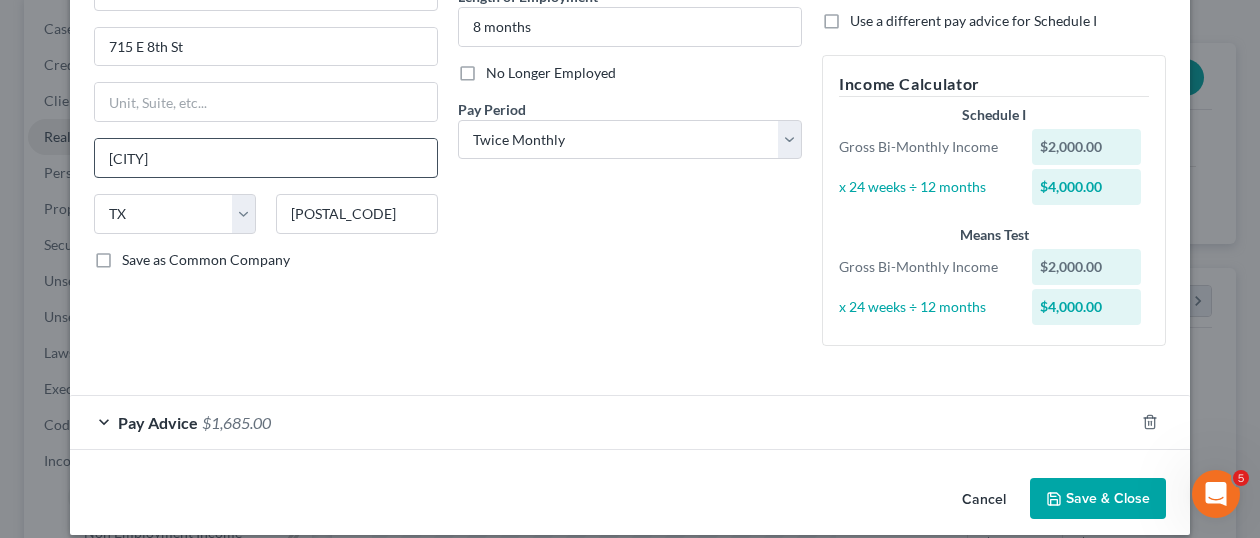 scroll, scrollTop: 238, scrollLeft: 0, axis: vertical 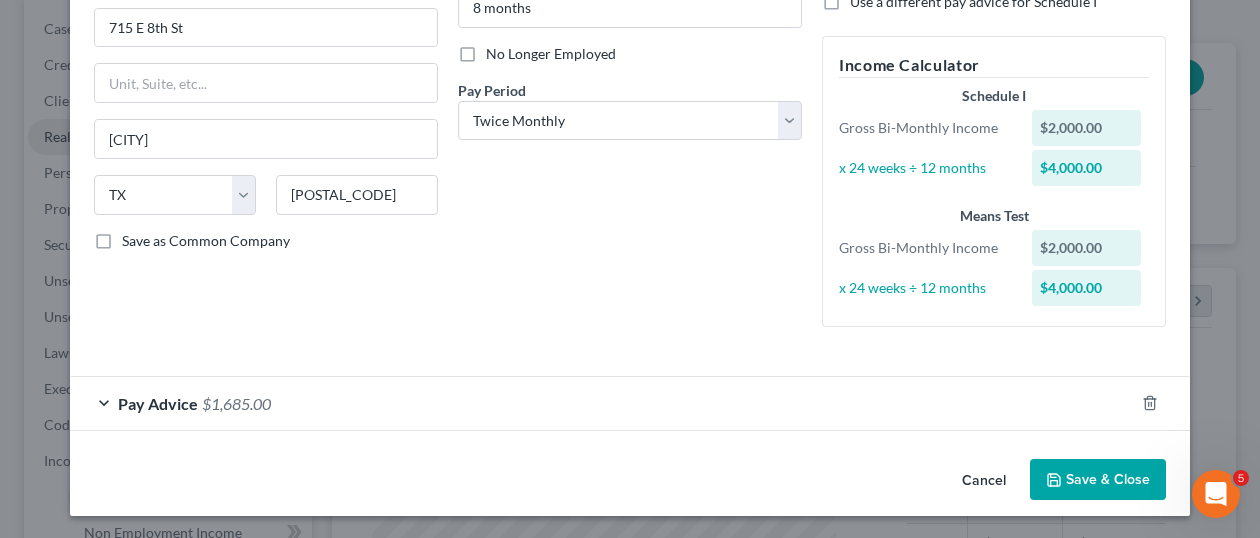 click on "Pay Advice $1,685.00" at bounding box center (602, 403) 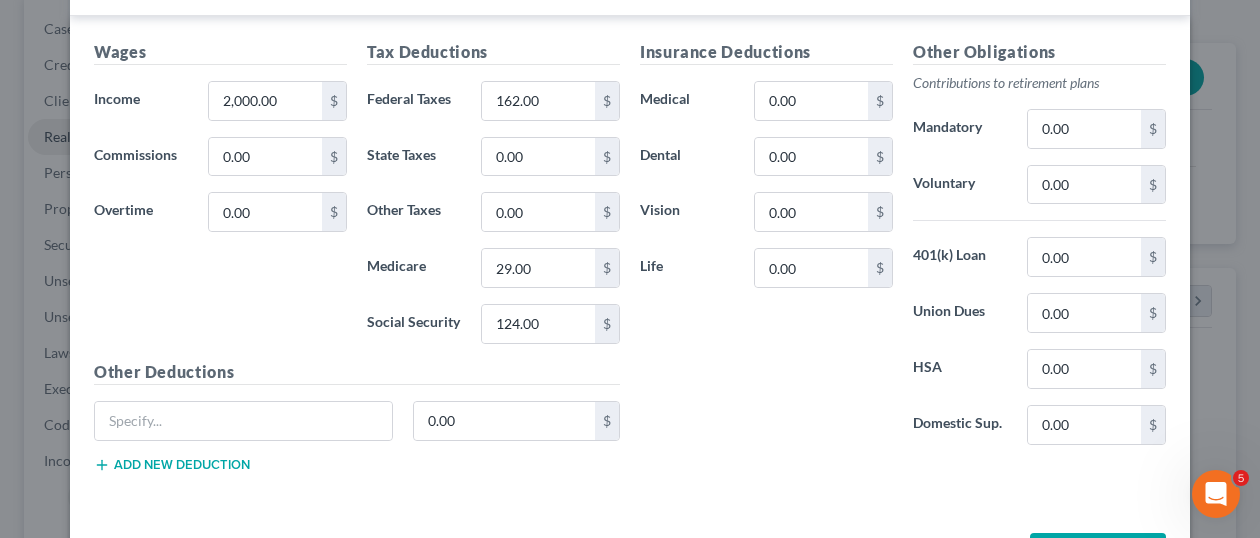 scroll, scrollTop: 622, scrollLeft: 0, axis: vertical 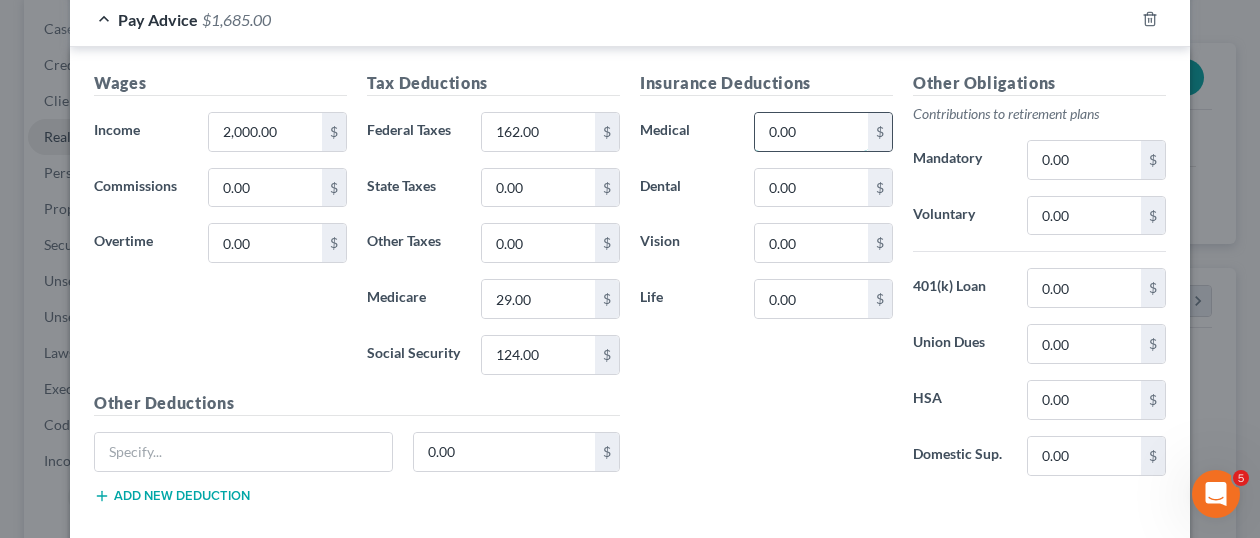 click on "0.00" at bounding box center [811, 132] 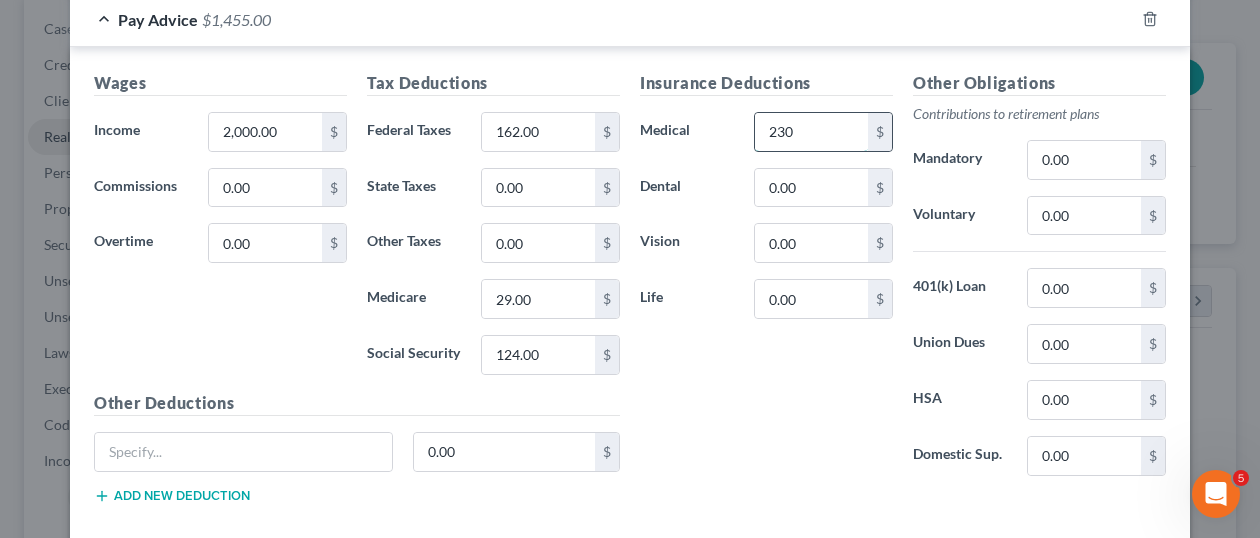 scroll, scrollTop: 522, scrollLeft: 0, axis: vertical 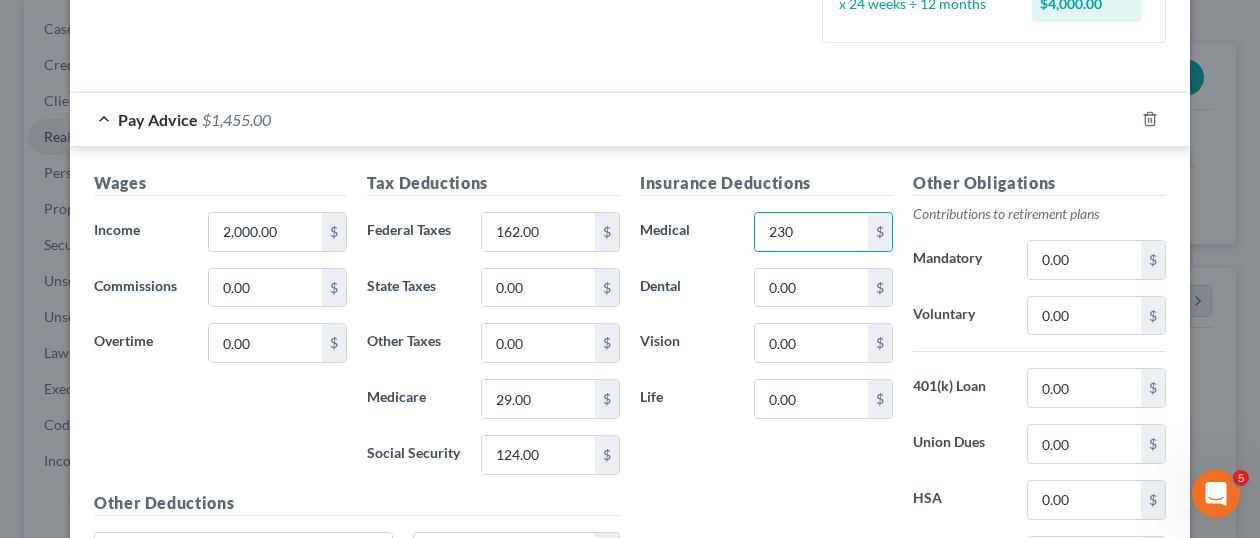 click on "Insurance Deductions Medical 230 $ Dental 0.00 $ Vision 0.00 $ Life 0.00 $" at bounding box center (766, 381) 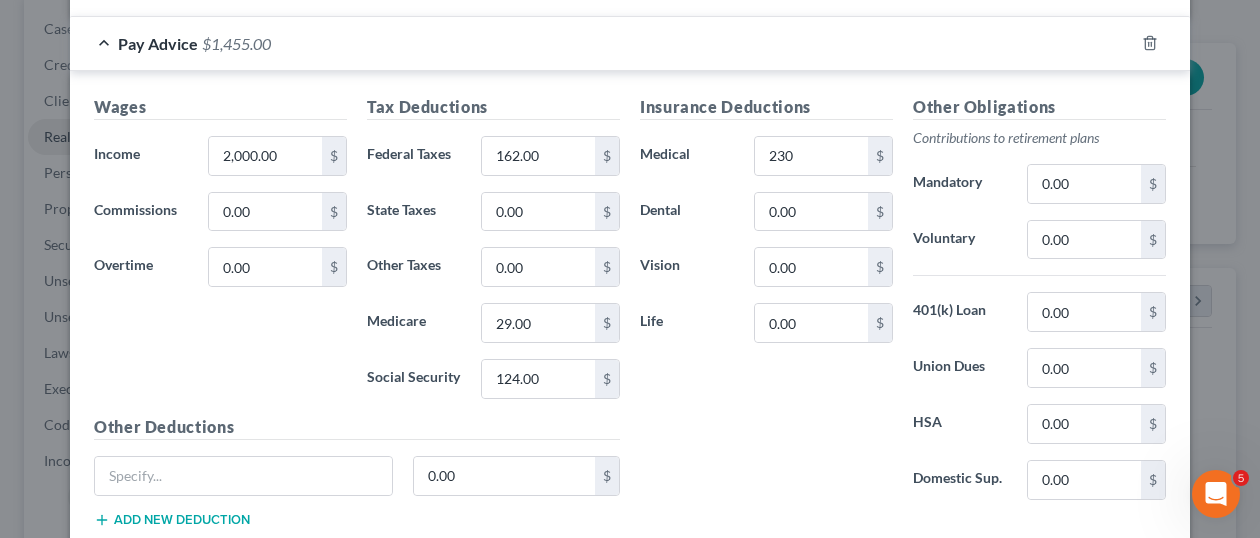 scroll, scrollTop: 600, scrollLeft: 0, axis: vertical 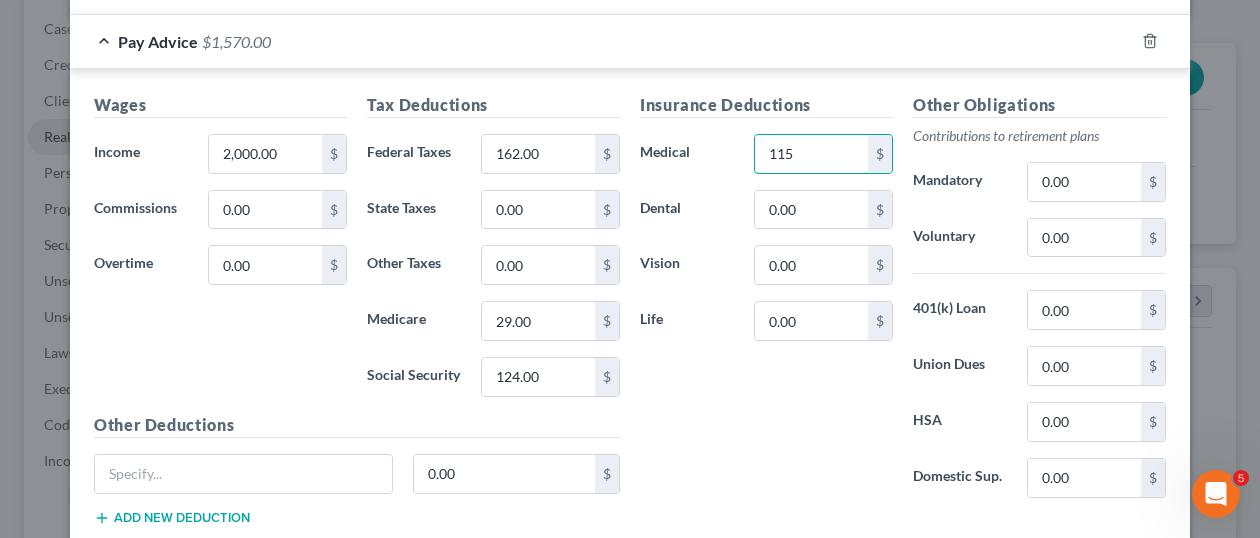 type on "115" 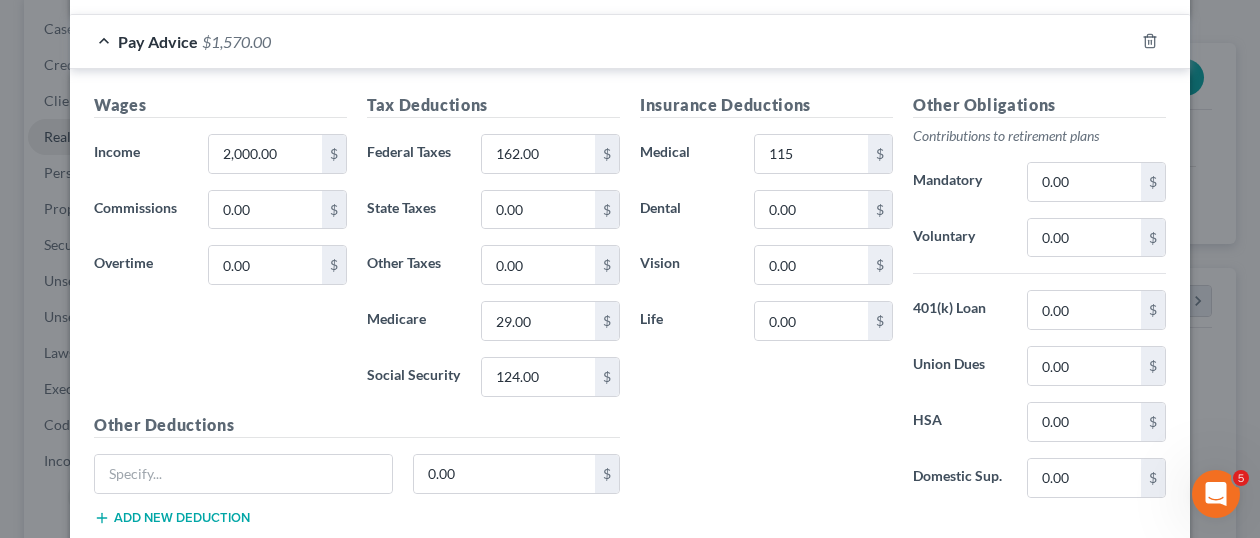 click on "Insurance Deductions Medical 115 $ Dental 0.00 $ Vision 0.00 $ Life 0.00 $" at bounding box center (766, 303) 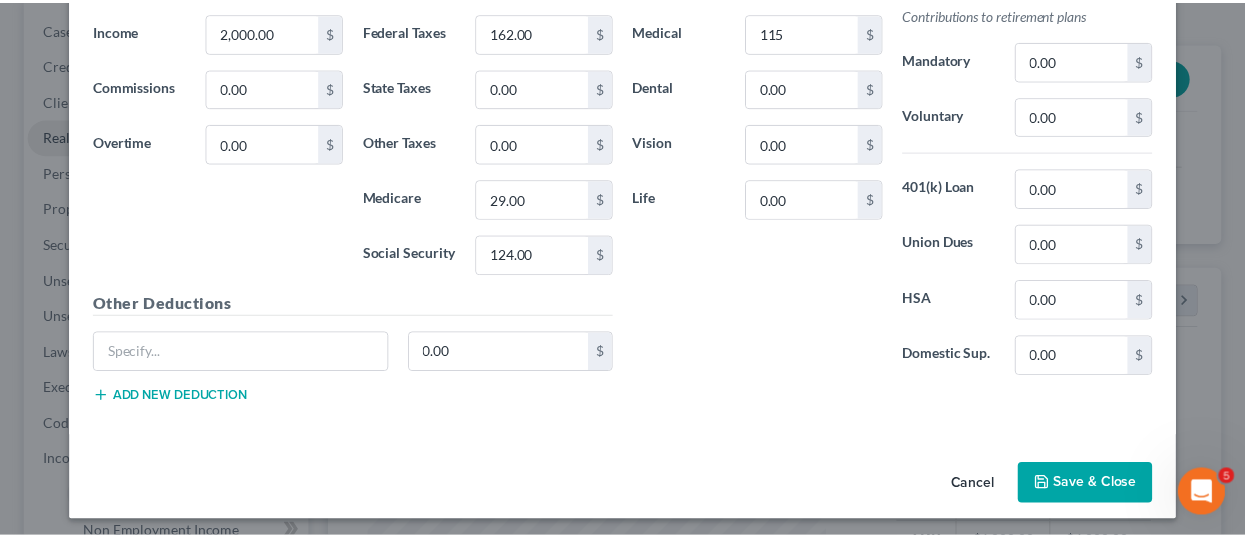 scroll, scrollTop: 722, scrollLeft: 0, axis: vertical 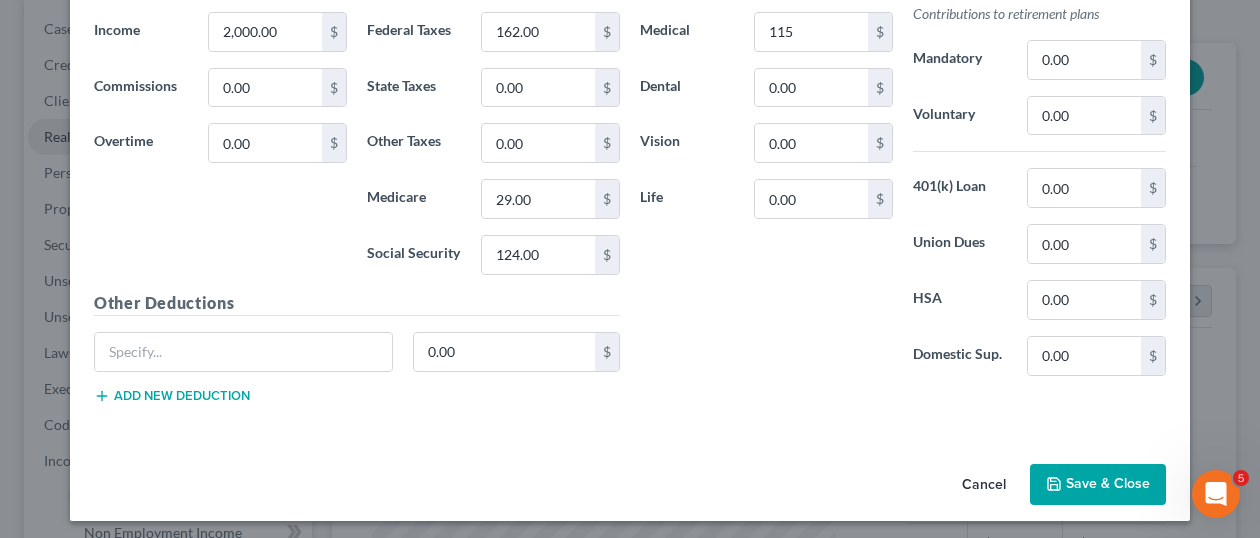 click on "Save & Close" at bounding box center [1098, 485] 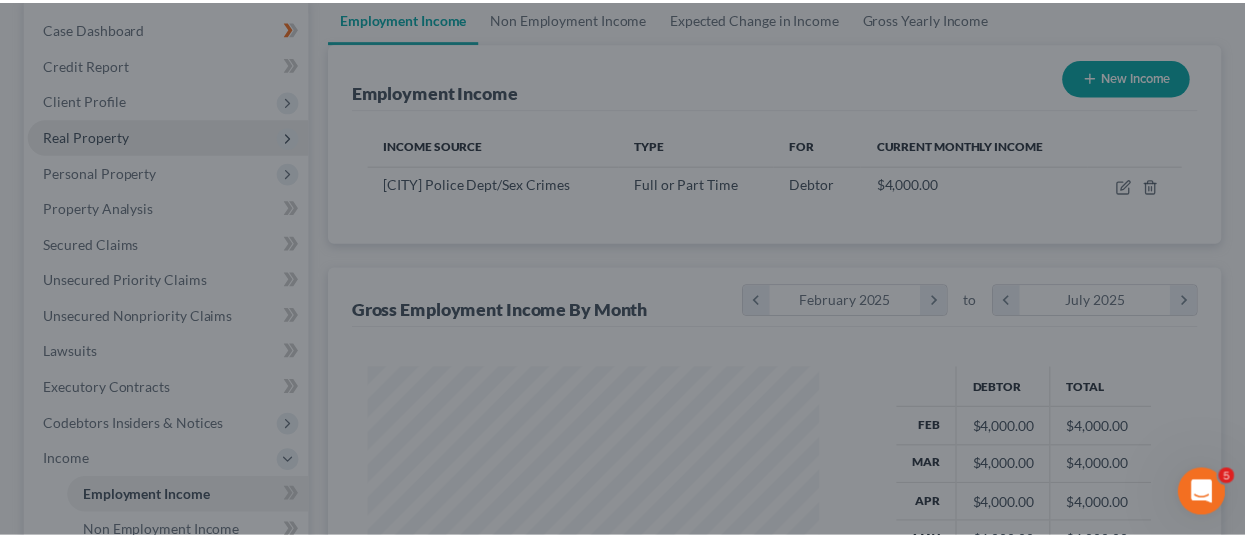 scroll, scrollTop: 356, scrollLeft: 497, axis: both 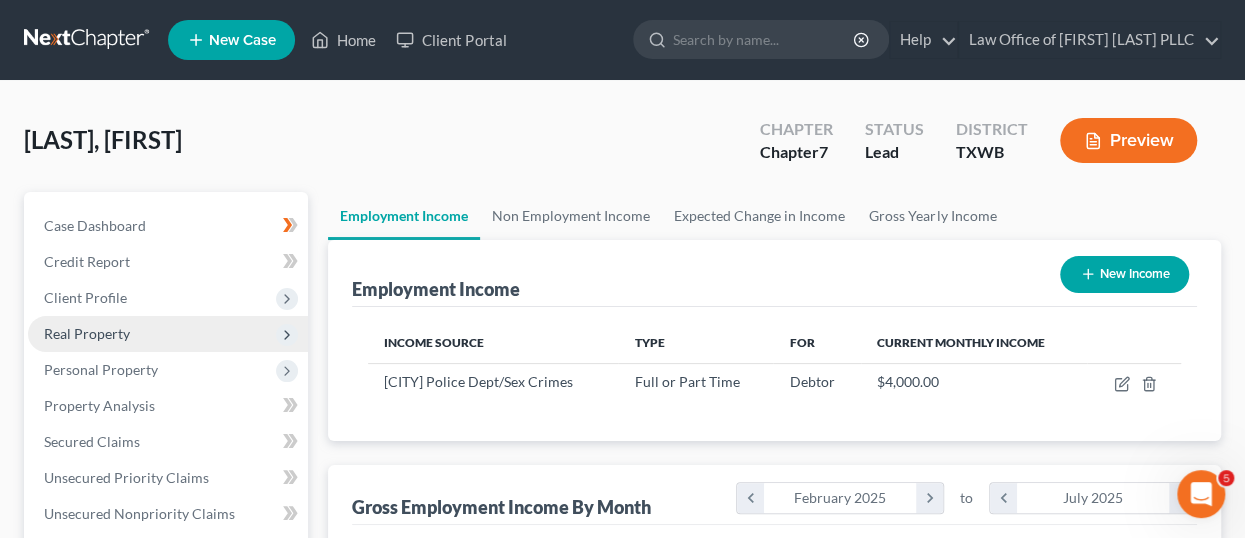 click on "Preview" at bounding box center [1128, 140] 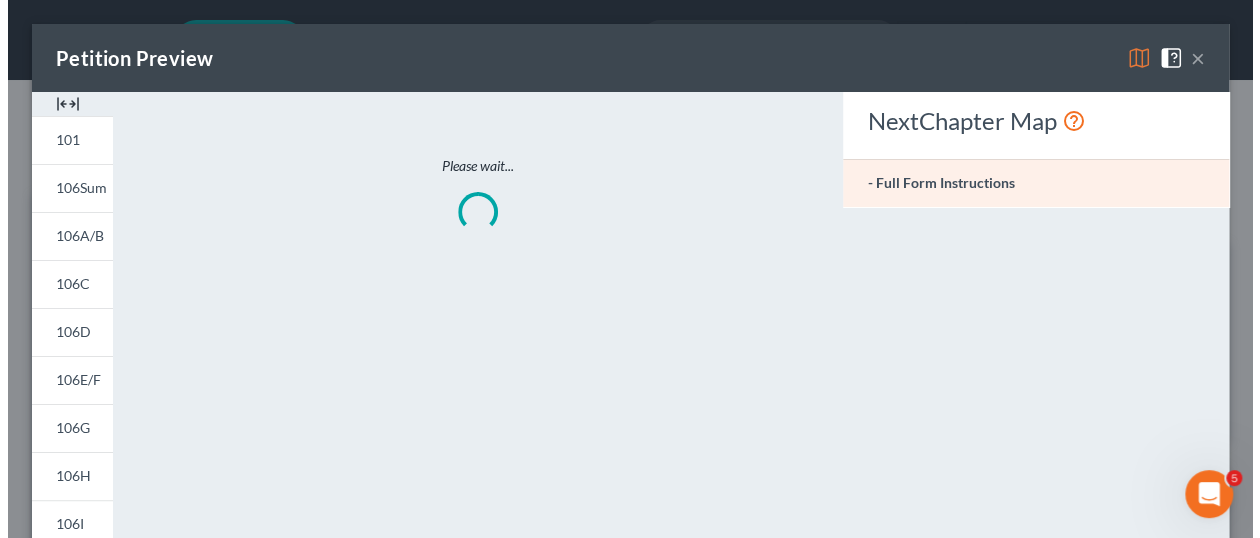 scroll, scrollTop: 999644, scrollLeft: 999496, axis: both 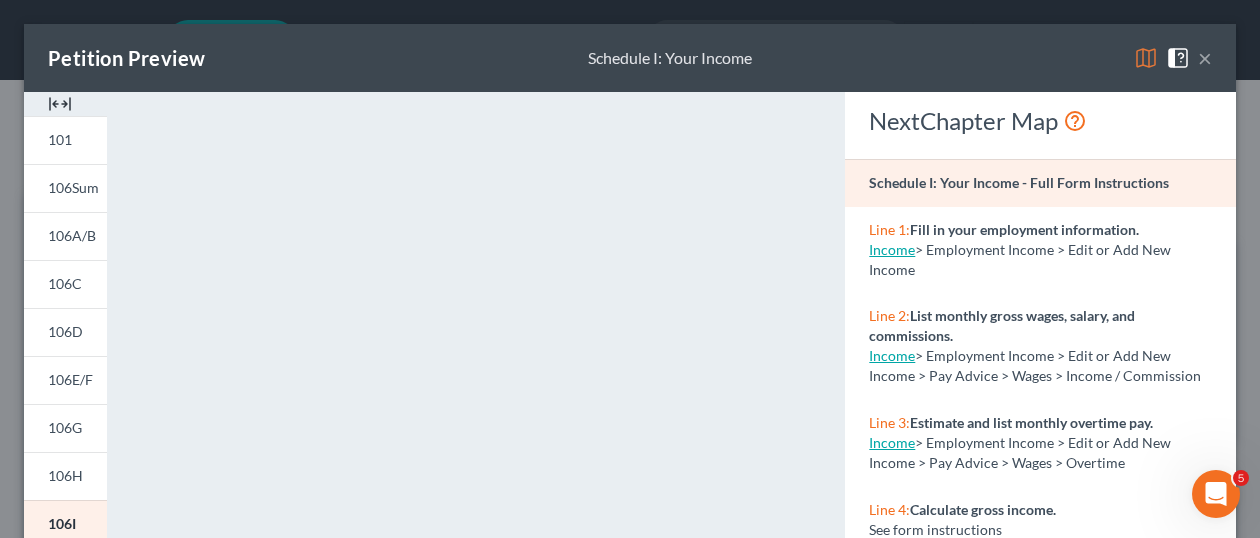 click on "×" at bounding box center (1205, 58) 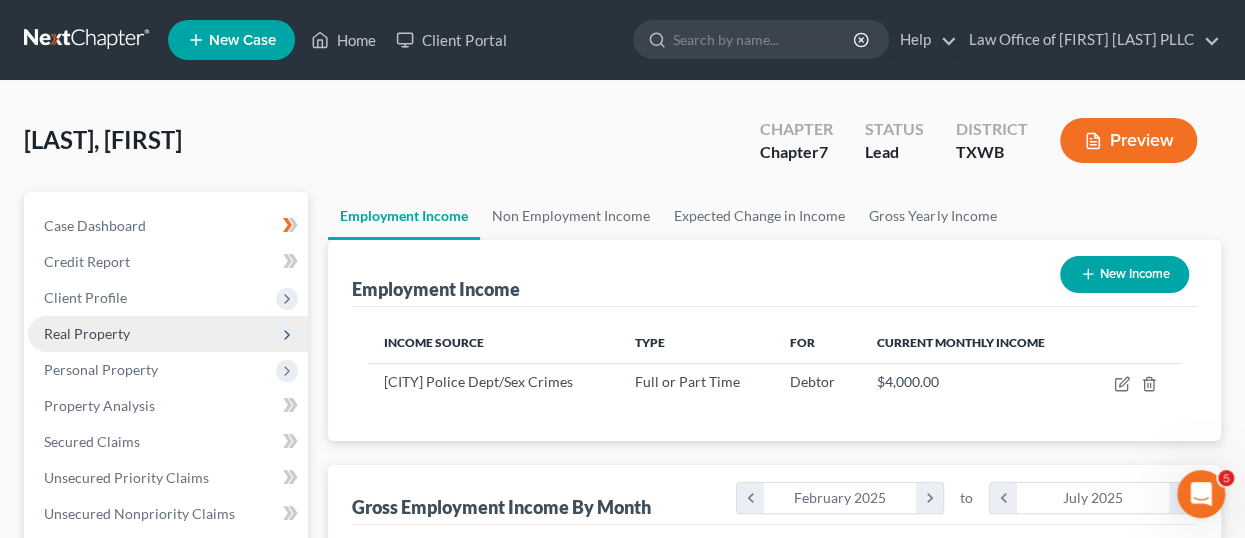 scroll, scrollTop: 356, scrollLeft: 497, axis: both 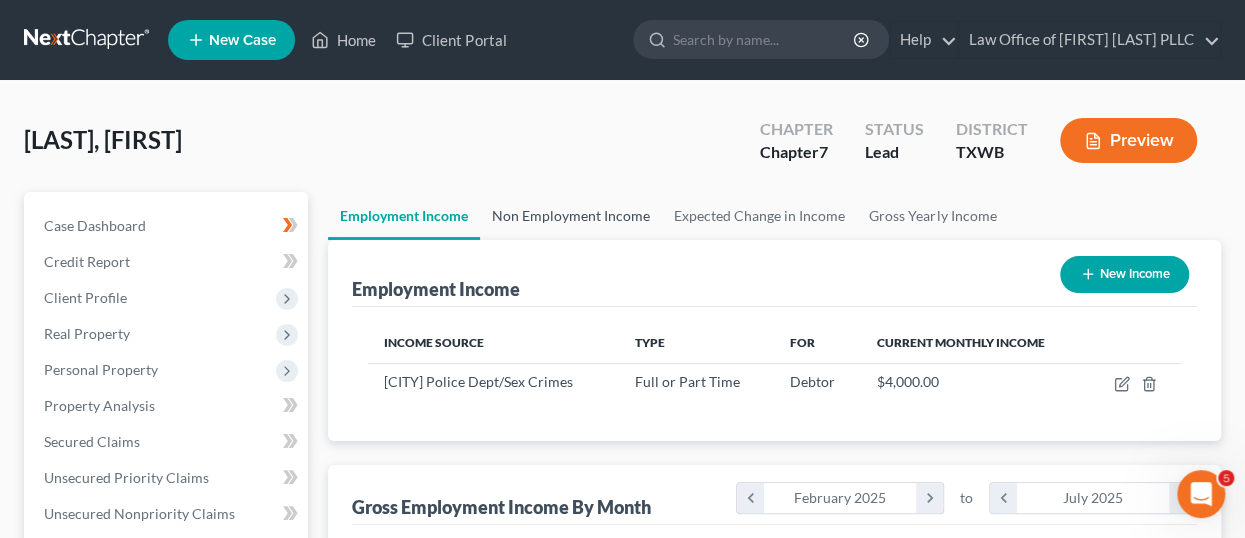 click on "Non Employment Income" at bounding box center [571, 216] 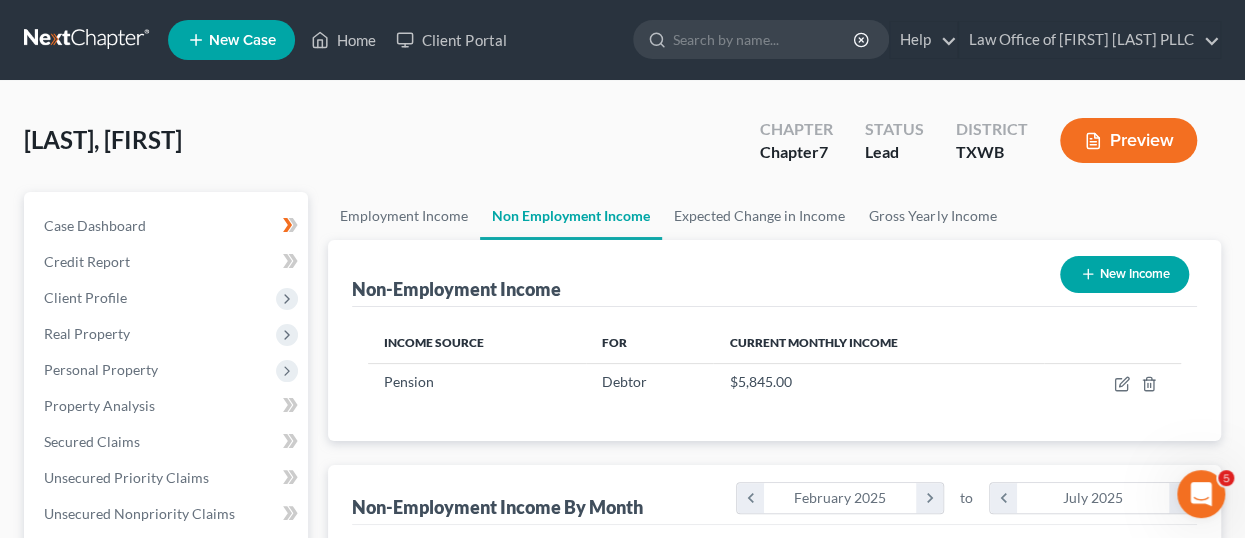 scroll, scrollTop: 999644, scrollLeft: 999502, axis: both 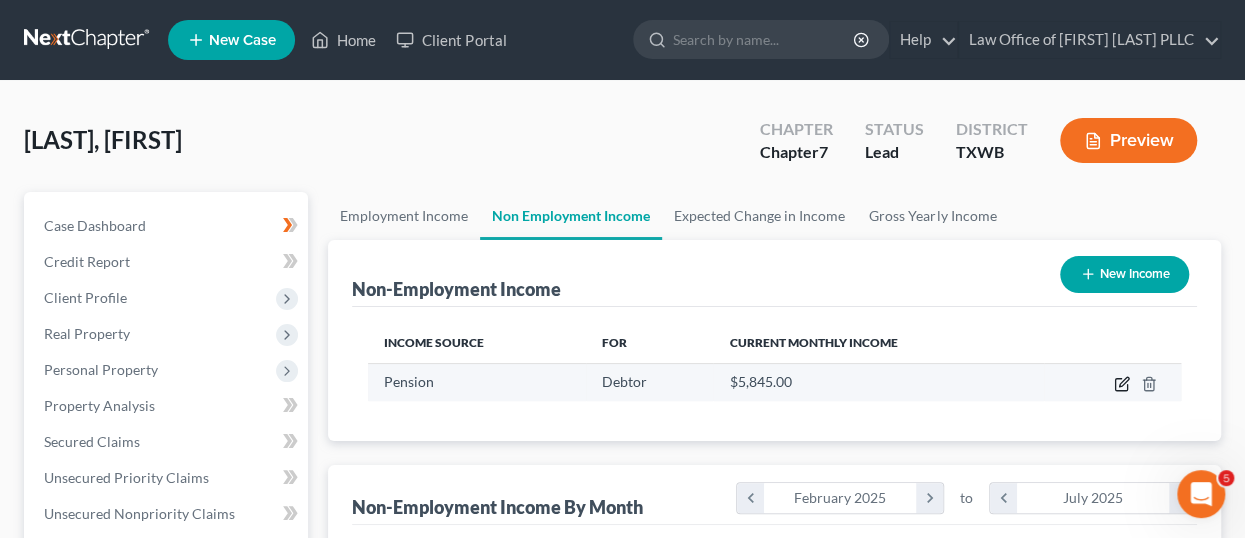 click 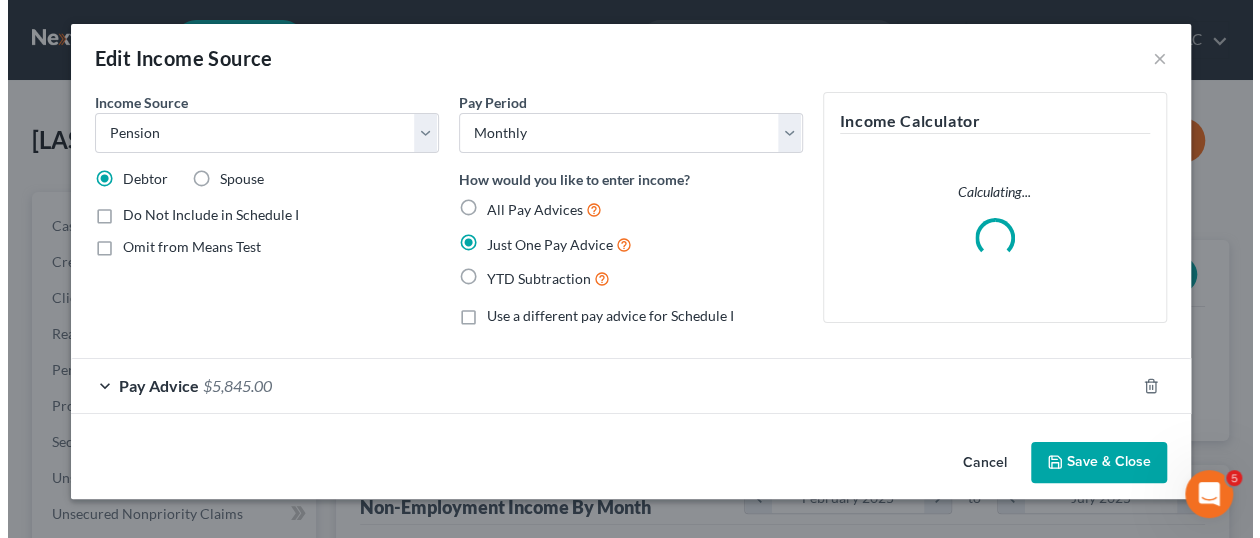 scroll, scrollTop: 999644, scrollLeft: 999496, axis: both 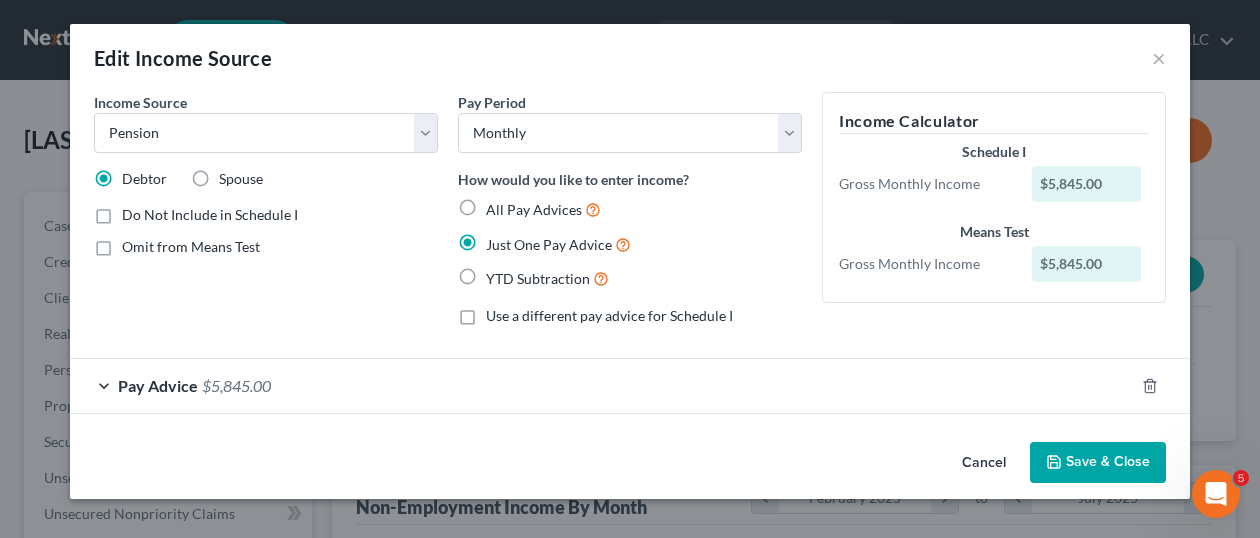 click on "Pay Advice $5,845.00" at bounding box center [602, 385] 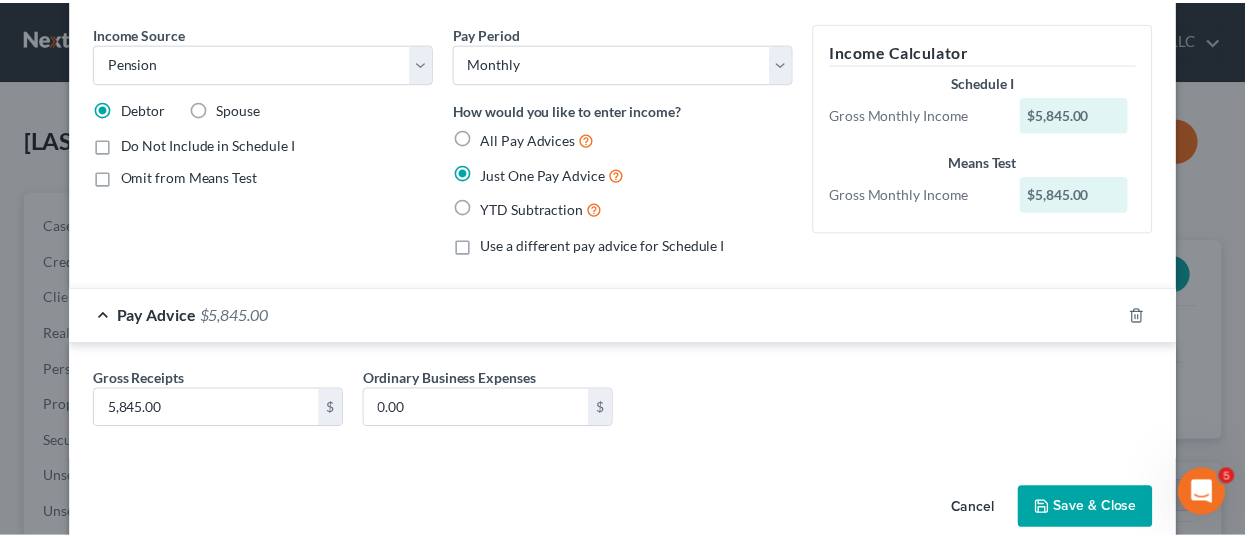 scroll, scrollTop: 100, scrollLeft: 0, axis: vertical 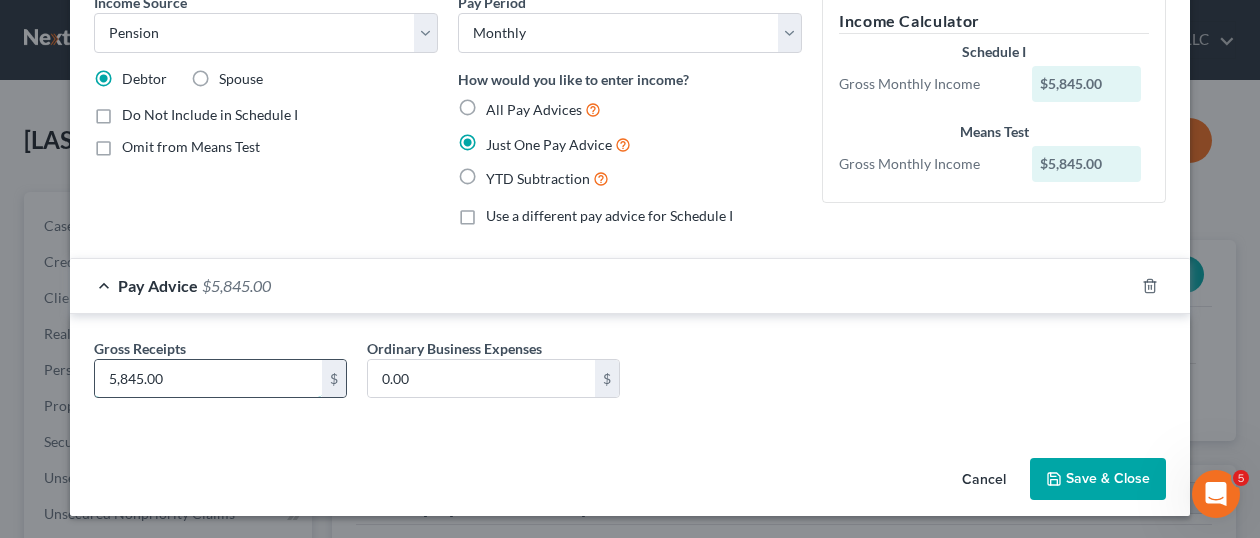 click on "5,845.00" at bounding box center [208, 379] 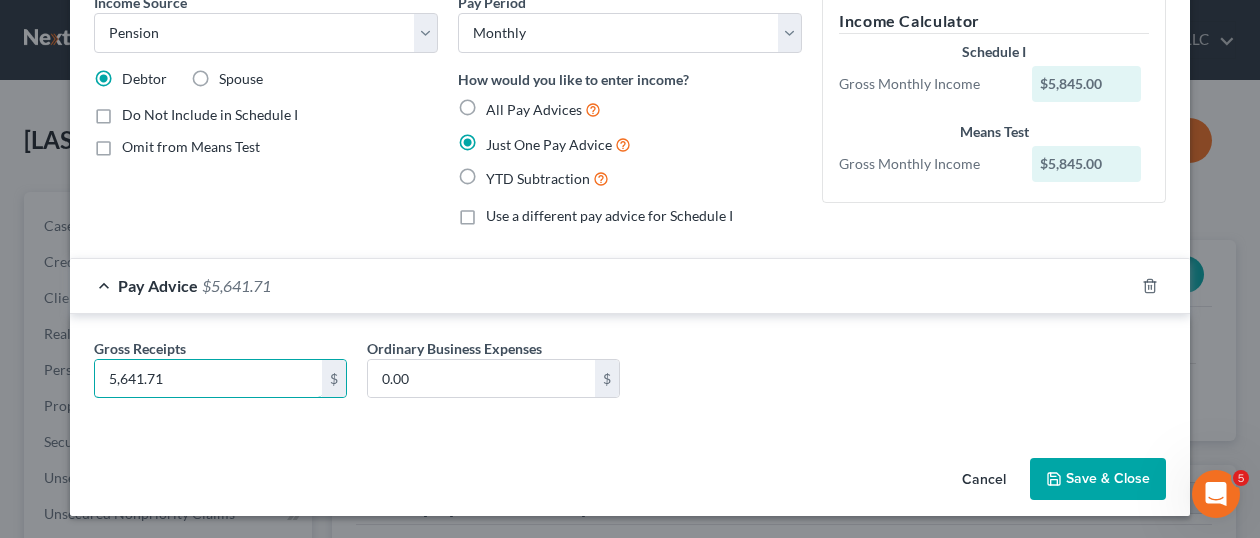 type on "5,641.71" 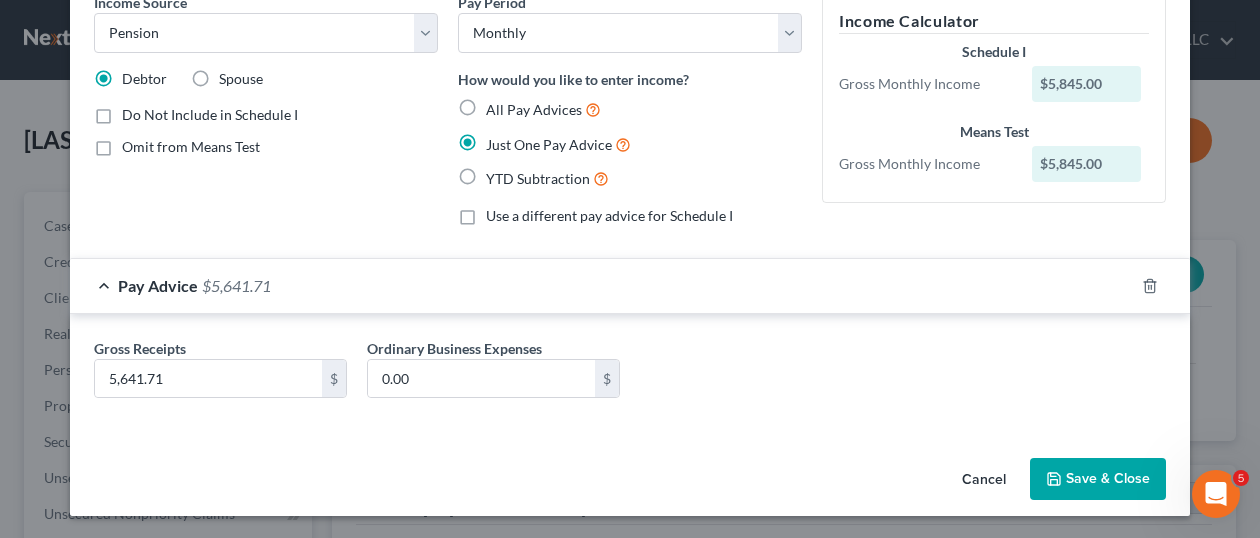 click on "Save & Close" at bounding box center (1098, 479) 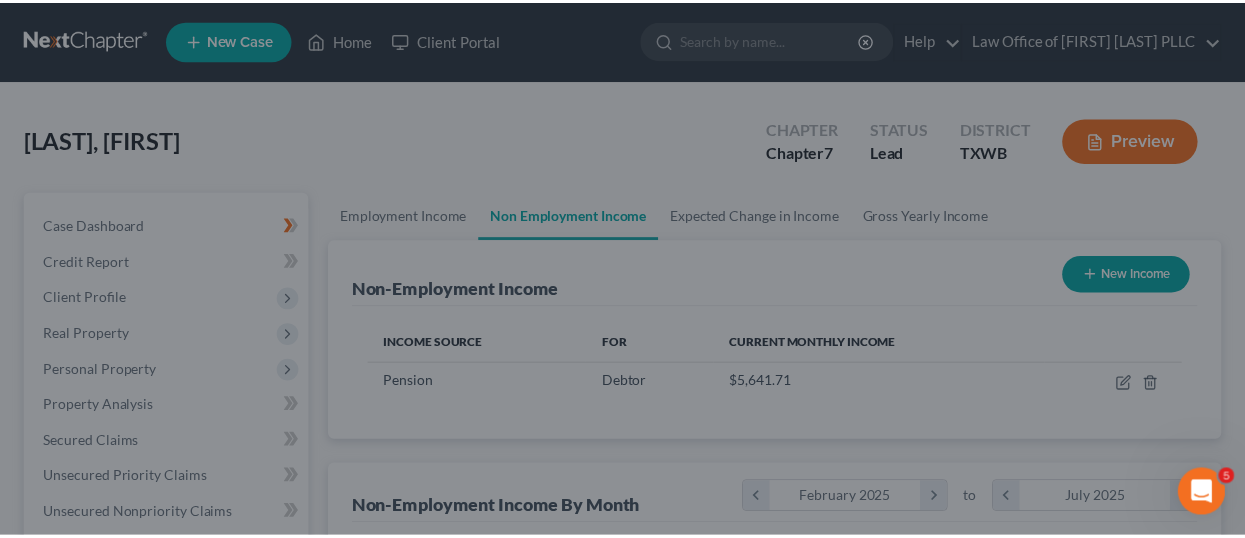 scroll, scrollTop: 356, scrollLeft: 497, axis: both 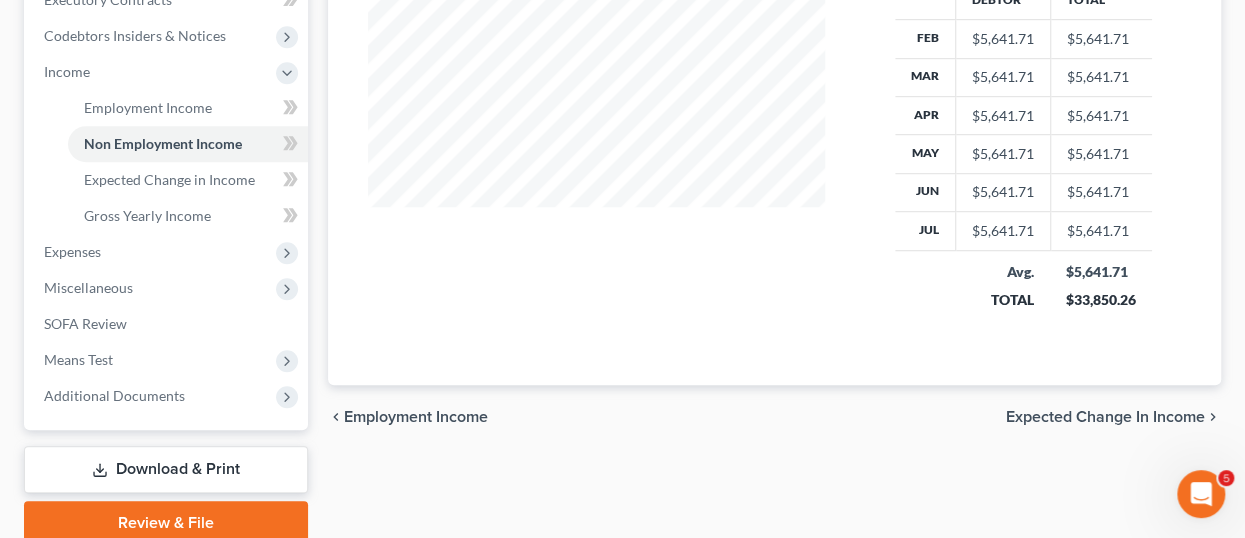 click on "Expected Change in Income" at bounding box center (1105, 417) 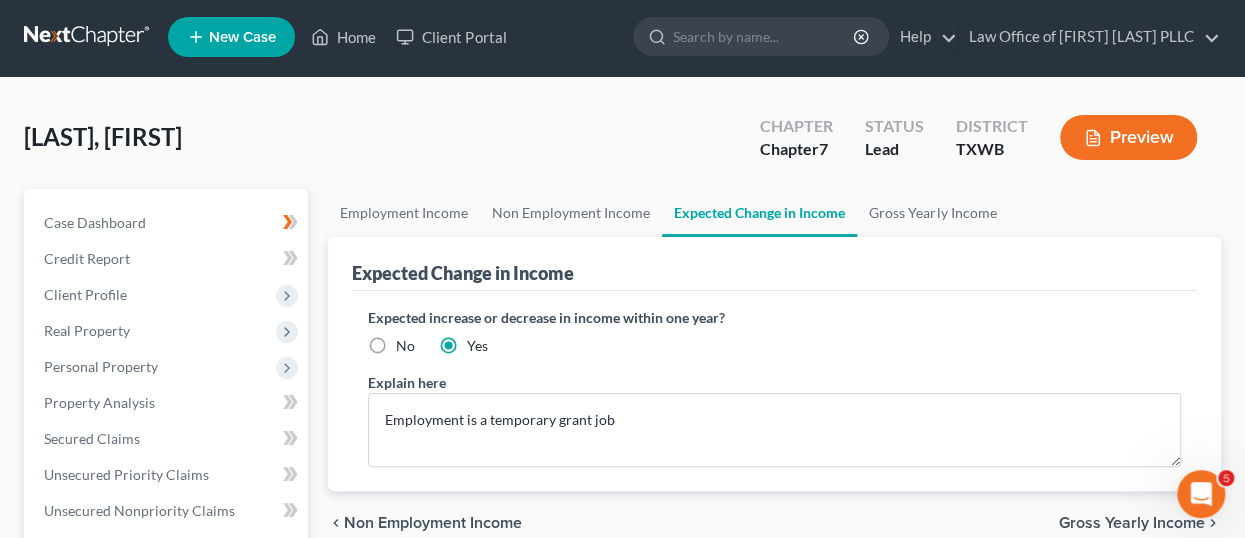 scroll, scrollTop: 0, scrollLeft: 0, axis: both 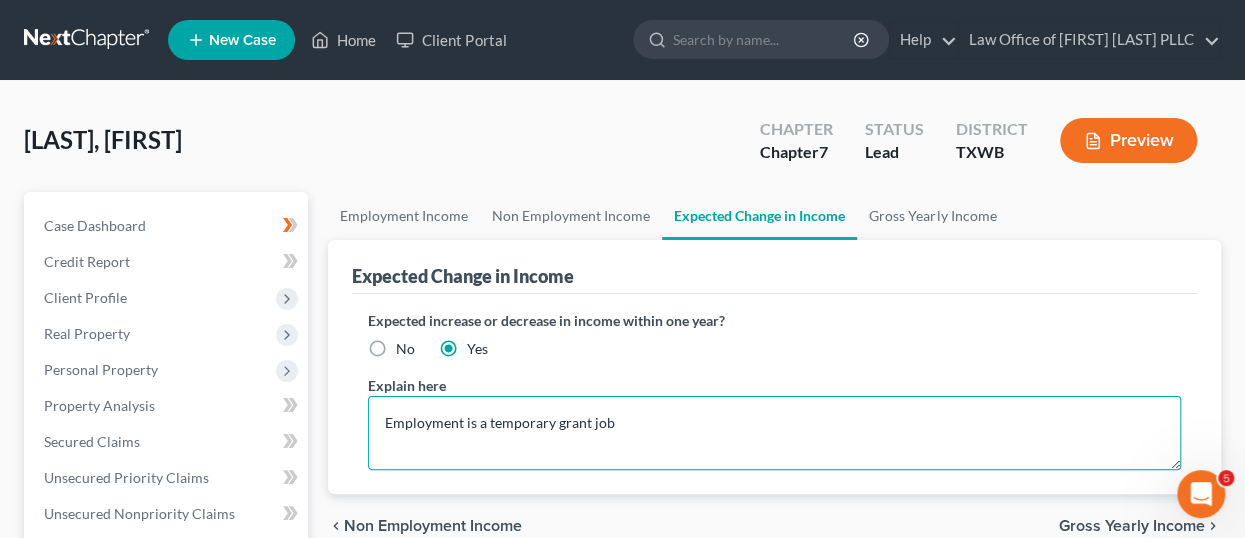 click on "Employment is a temporary grant job" at bounding box center [774, 433] 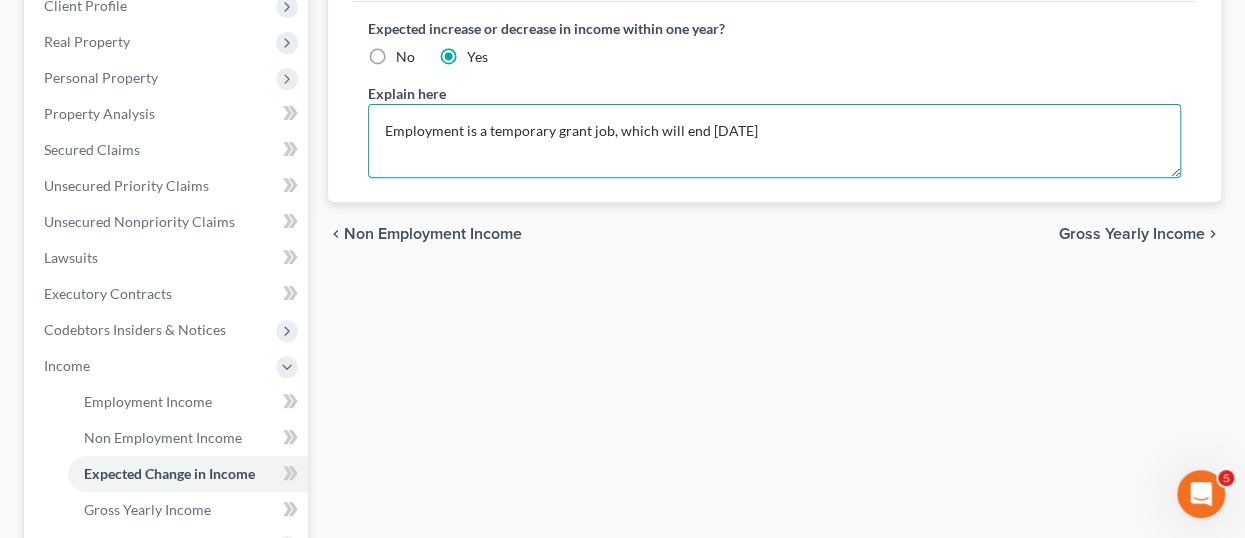 scroll, scrollTop: 296, scrollLeft: 0, axis: vertical 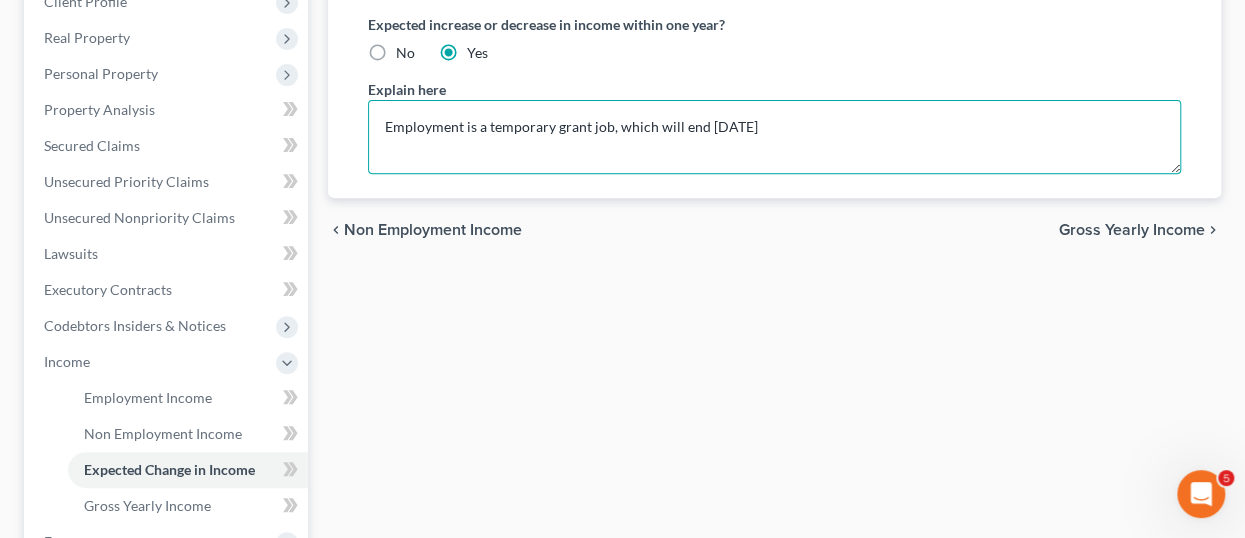 type on "Employment is a temporary grant job, which will end [DATE]" 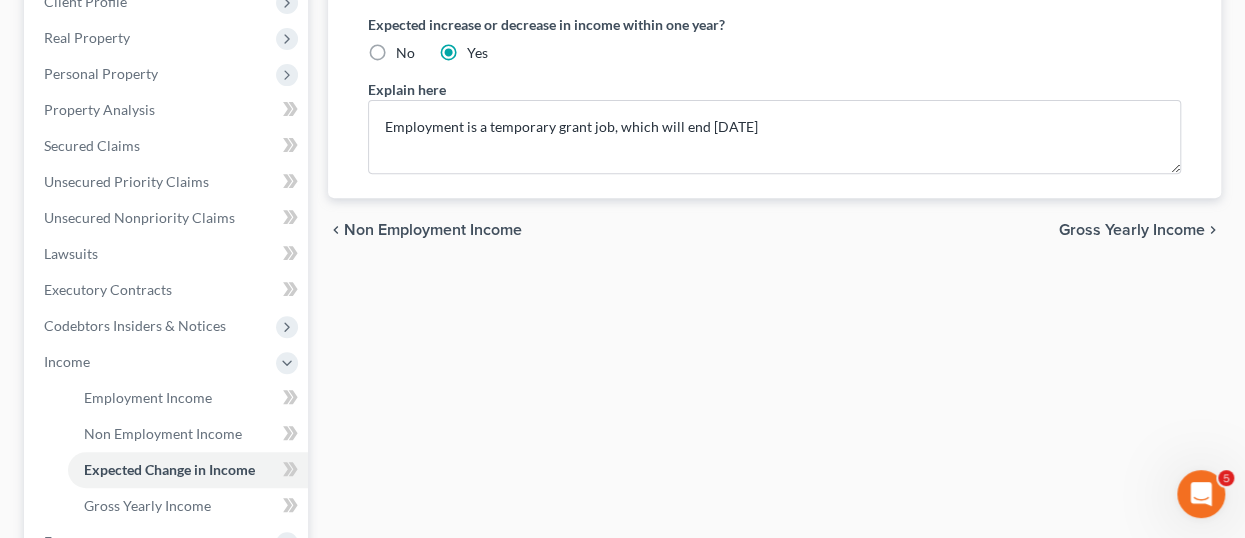 click on "Gross Yearly Income" at bounding box center (1132, 230) 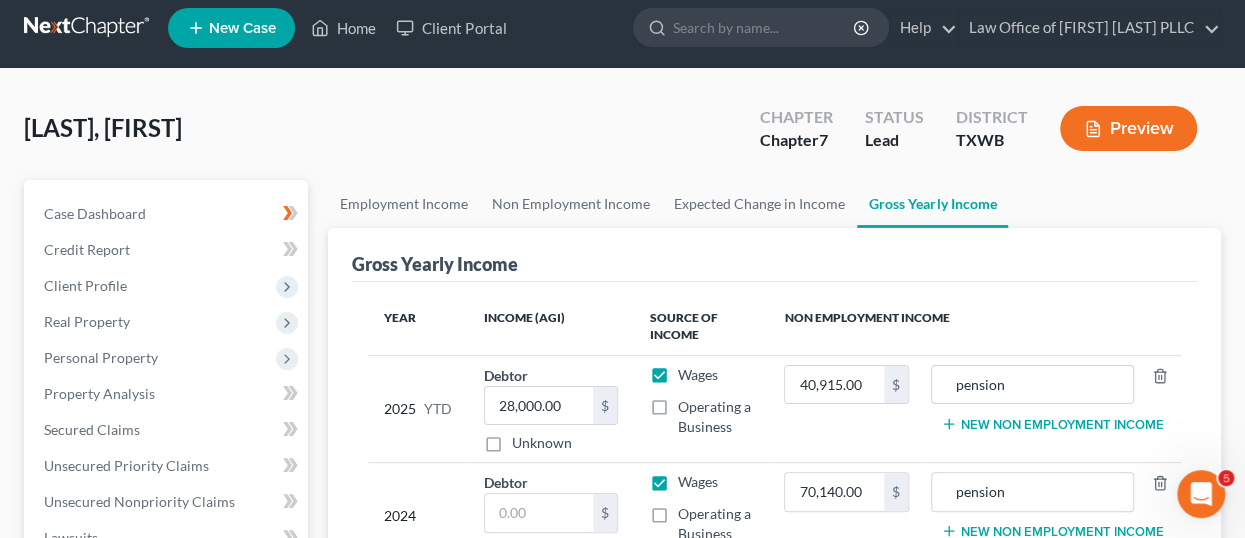 scroll, scrollTop: 0, scrollLeft: 0, axis: both 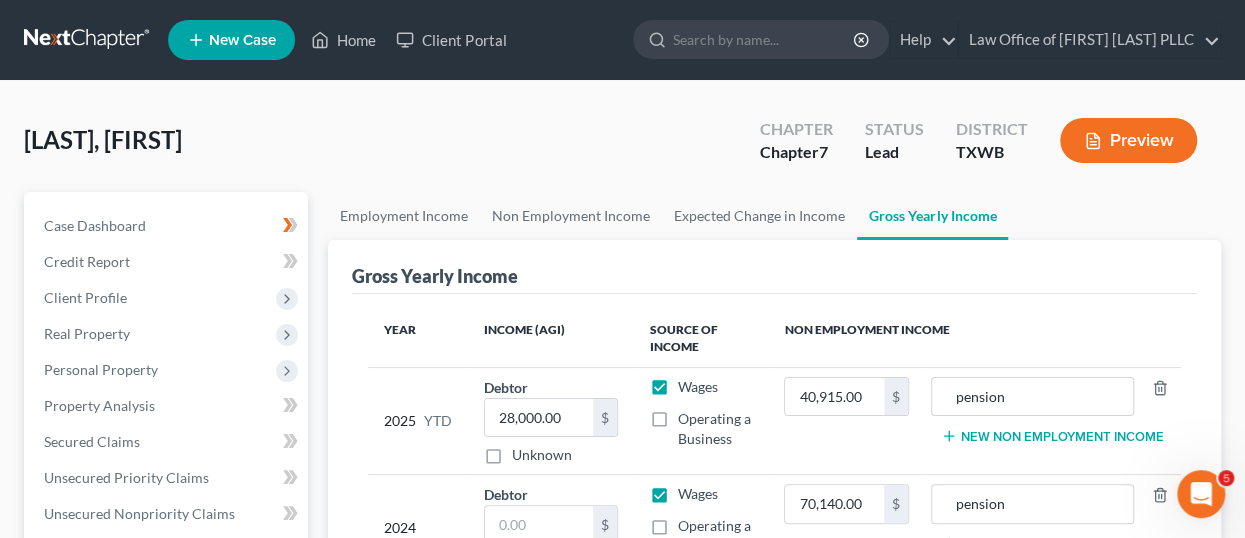 click on "Preview" at bounding box center (1128, 140) 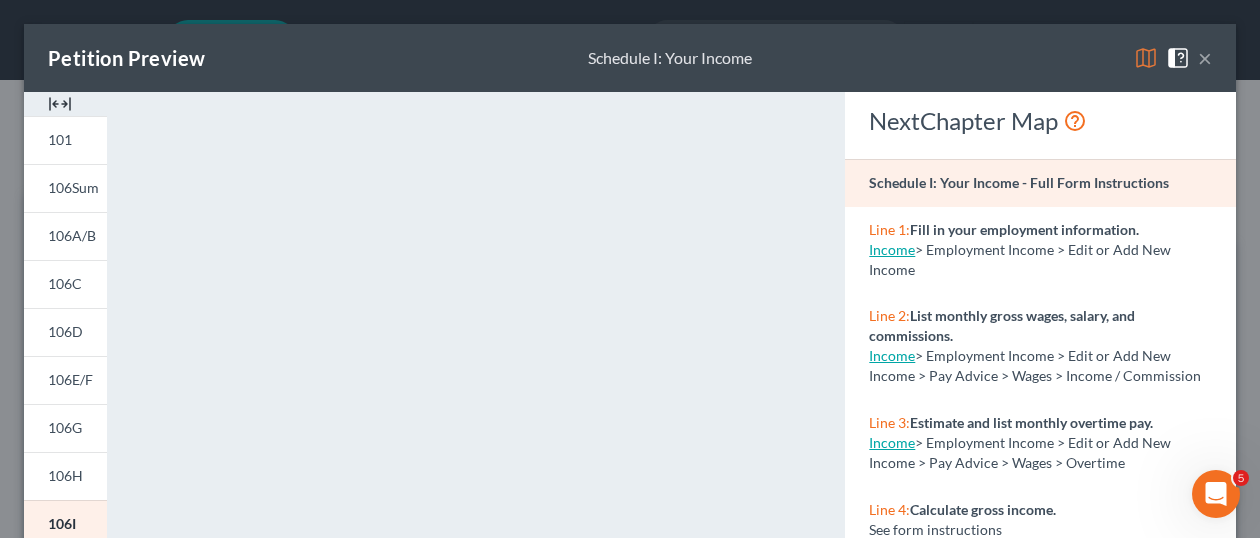 click on "×" at bounding box center (1205, 58) 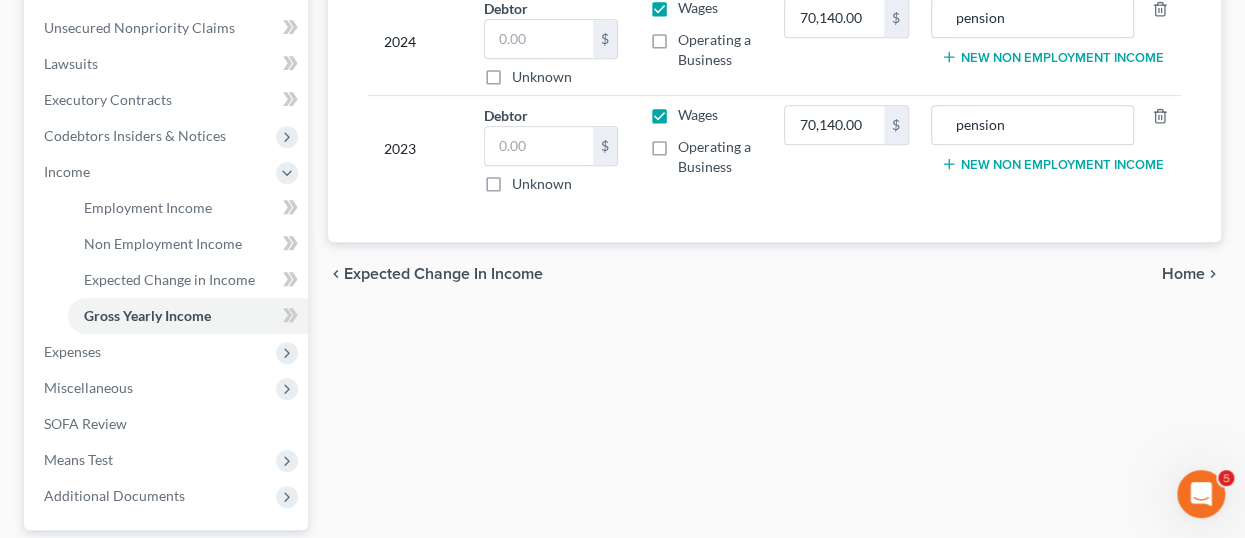 scroll, scrollTop: 500, scrollLeft: 0, axis: vertical 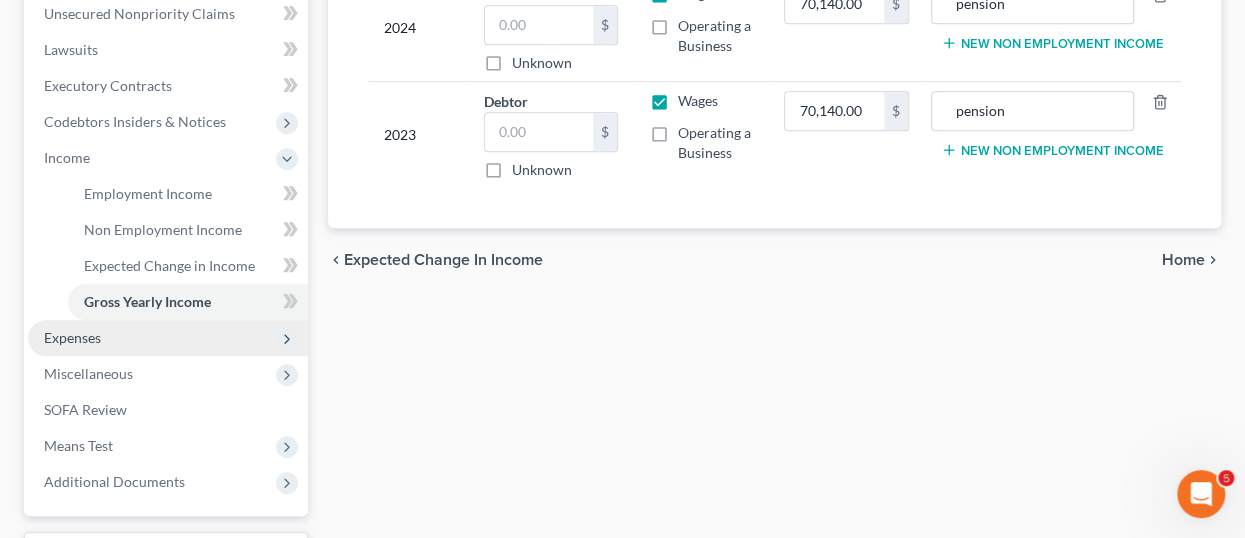 click on "Expenses" at bounding box center (72, 337) 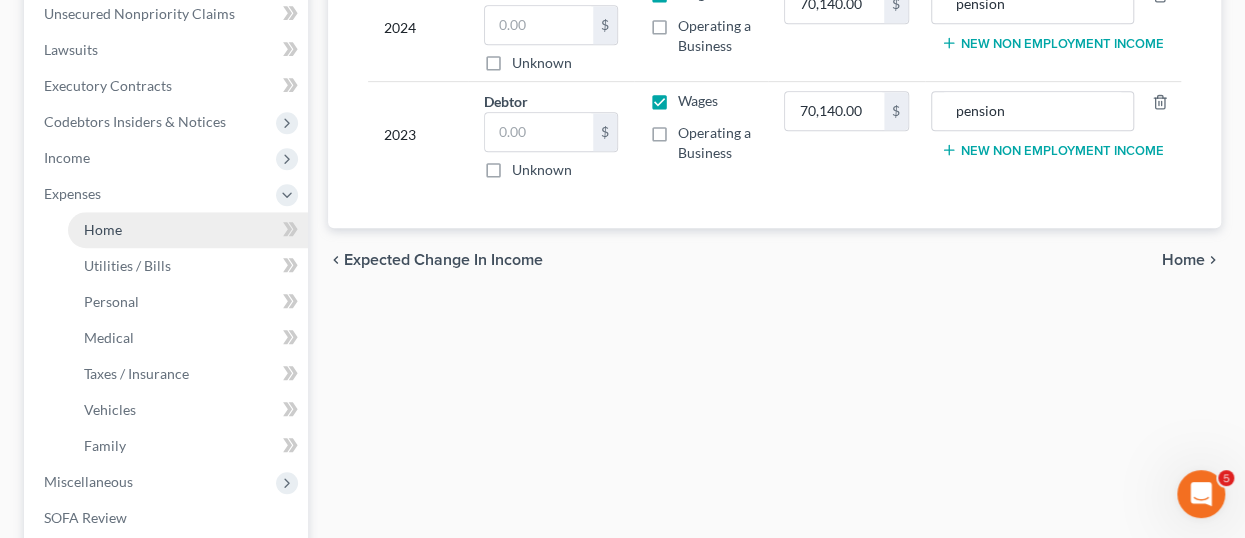 click on "Home" at bounding box center (103, 229) 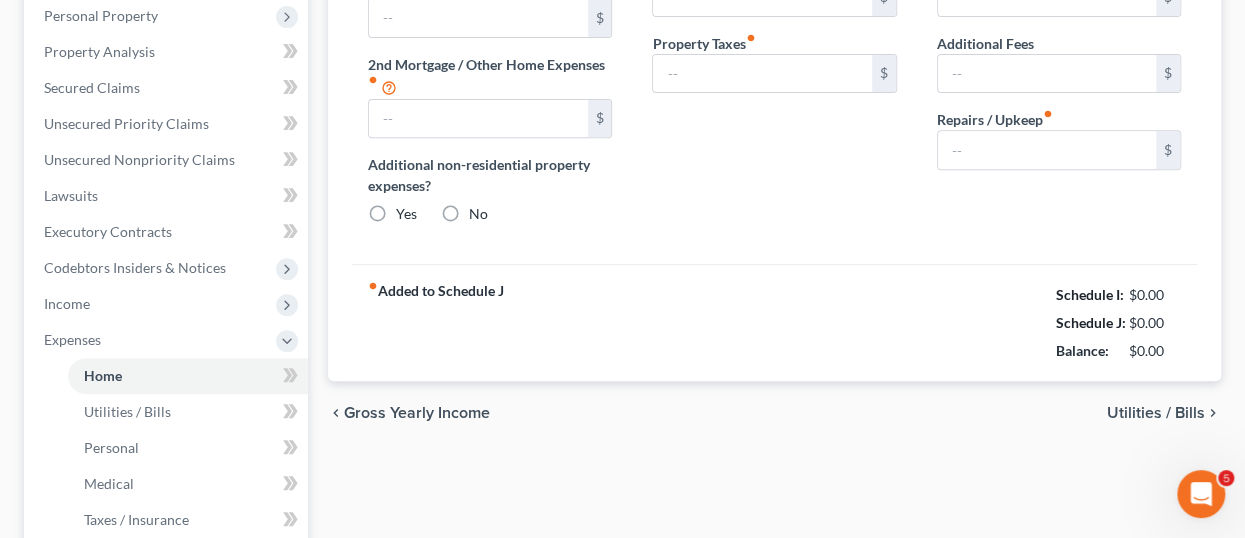 type on "2,335.00" 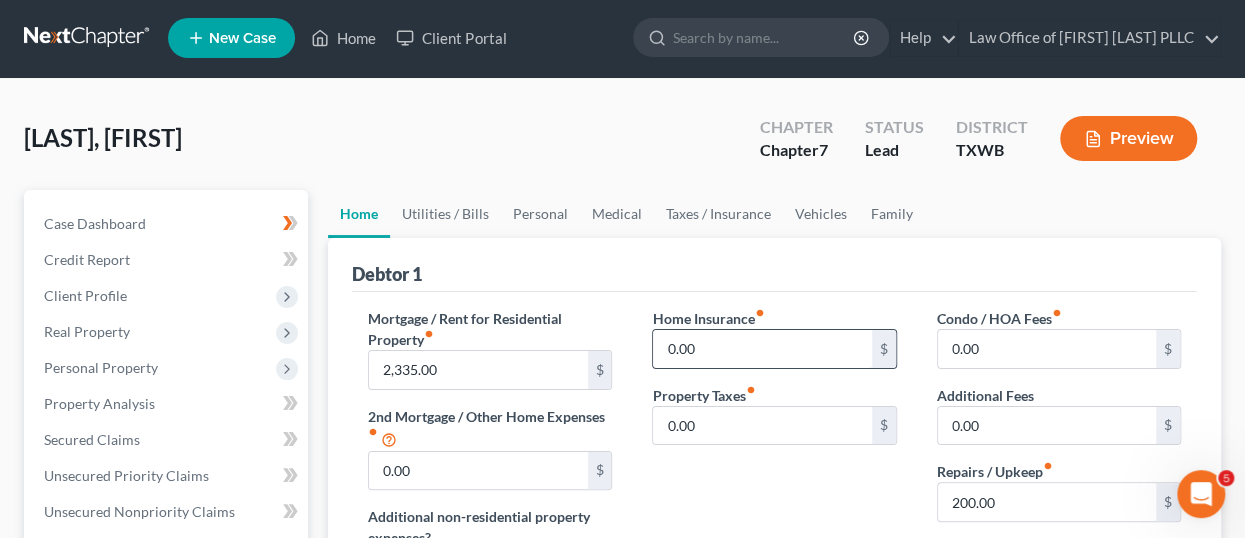 scroll, scrollTop: 0, scrollLeft: 0, axis: both 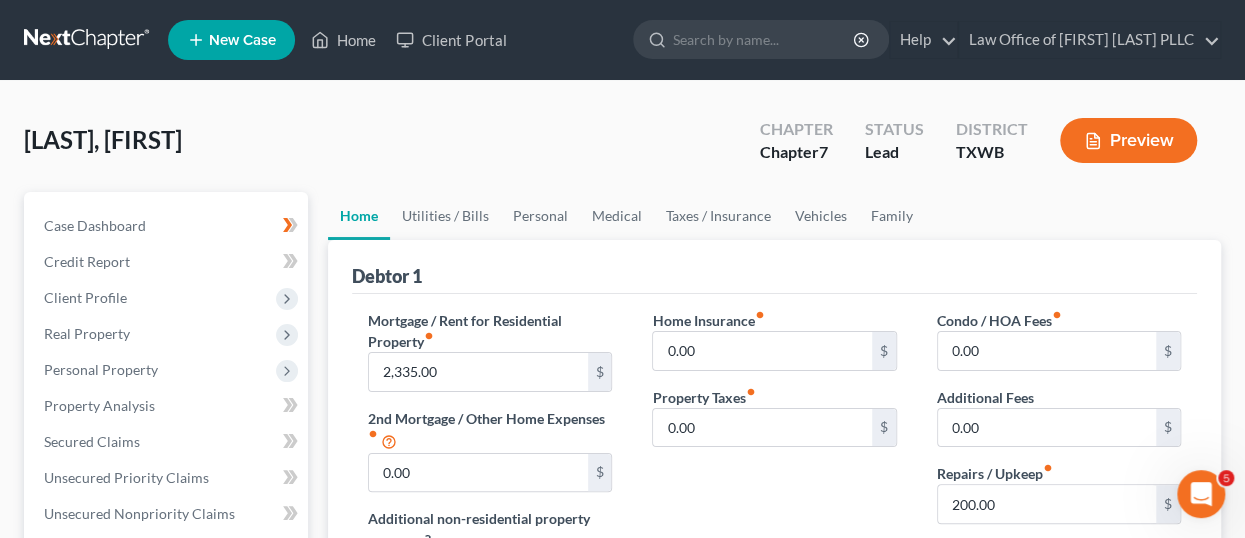 click on "Preview" at bounding box center [1128, 140] 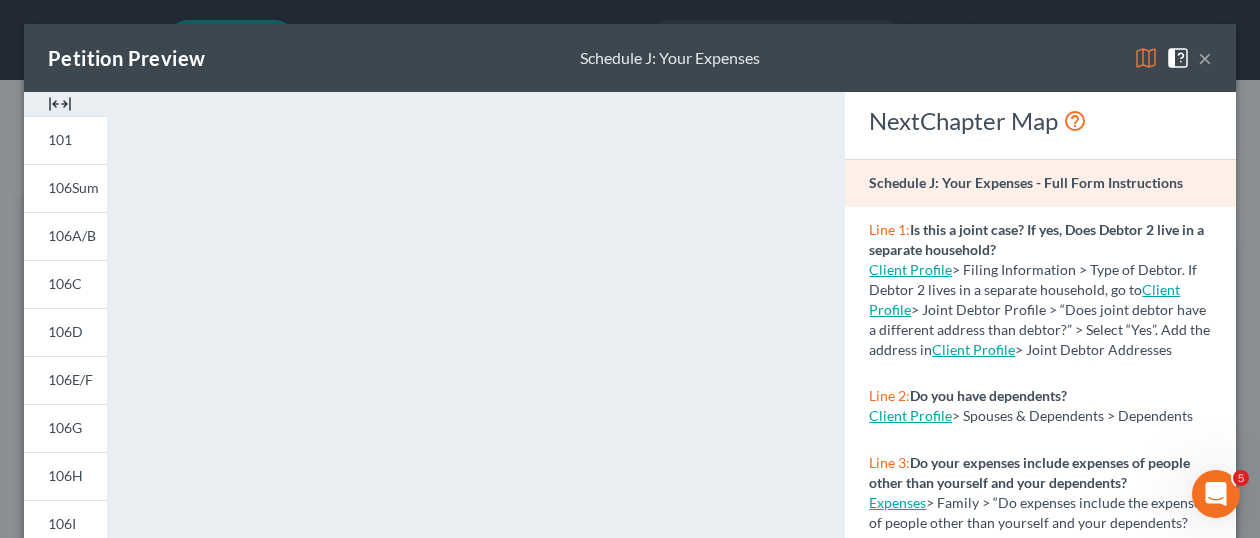 drag, startPoint x: 1191, startPoint y: 60, endPoint x: 970, endPoint y: 233, distance: 280.65994 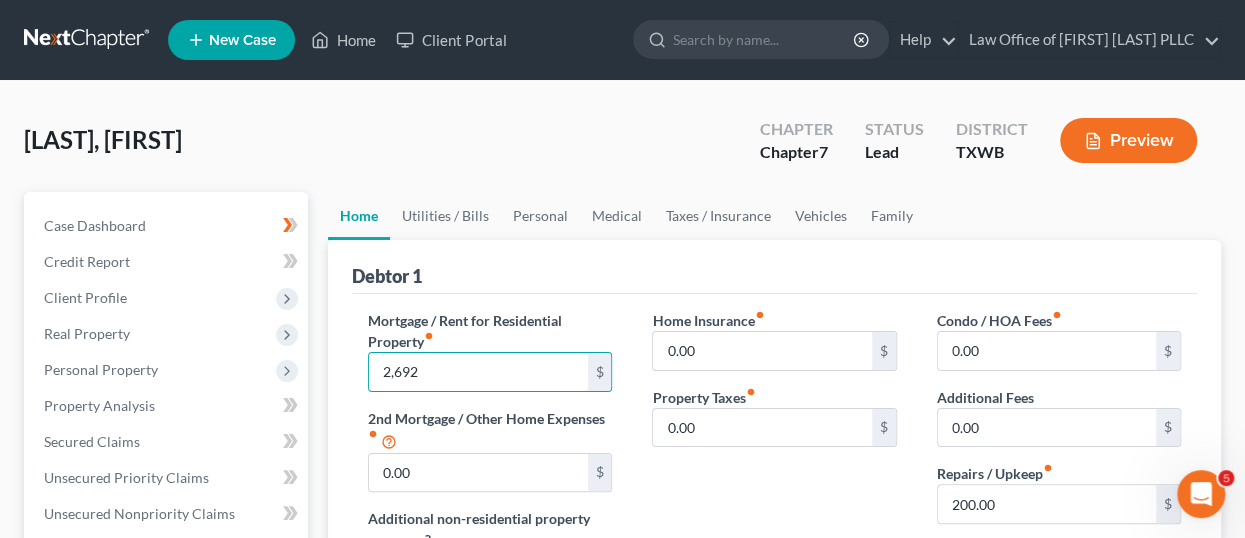 type on "2,692" 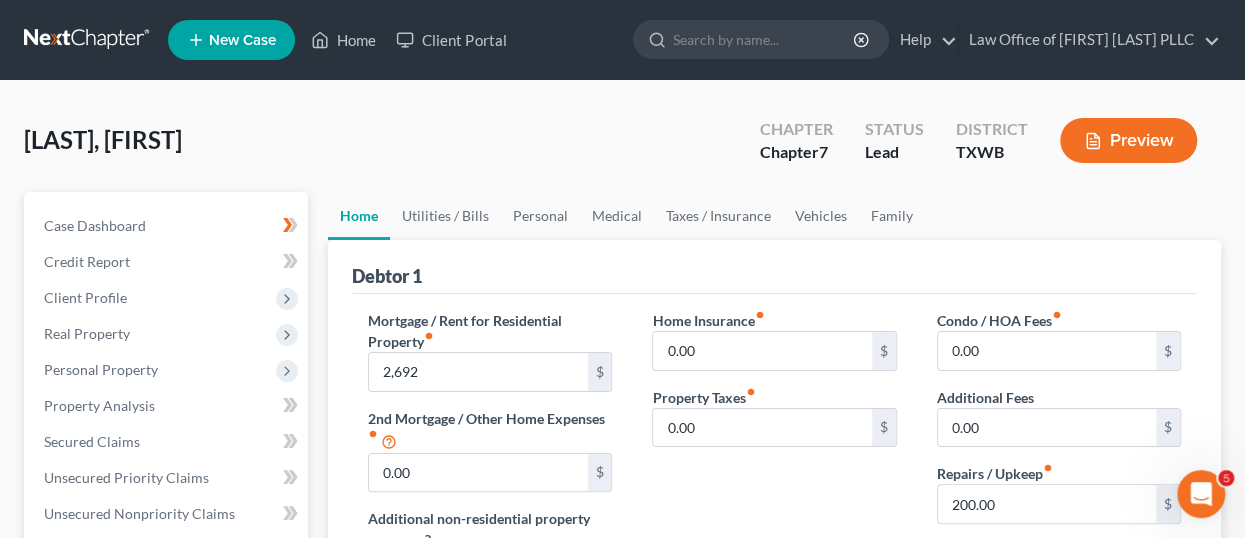click on "Debtor 1" at bounding box center (774, 267) 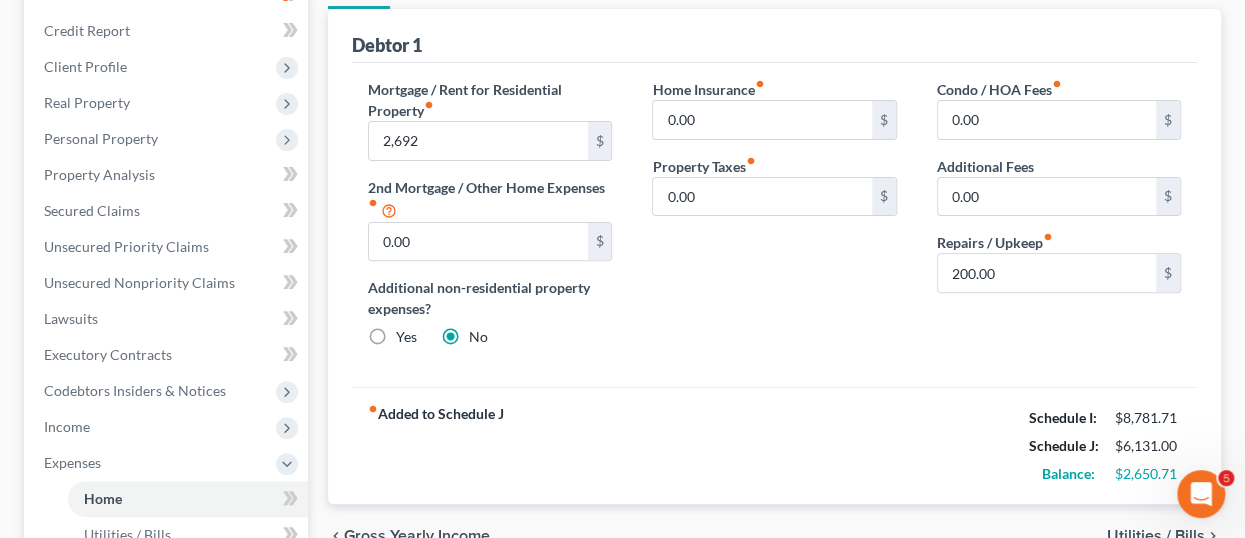 scroll, scrollTop: 200, scrollLeft: 0, axis: vertical 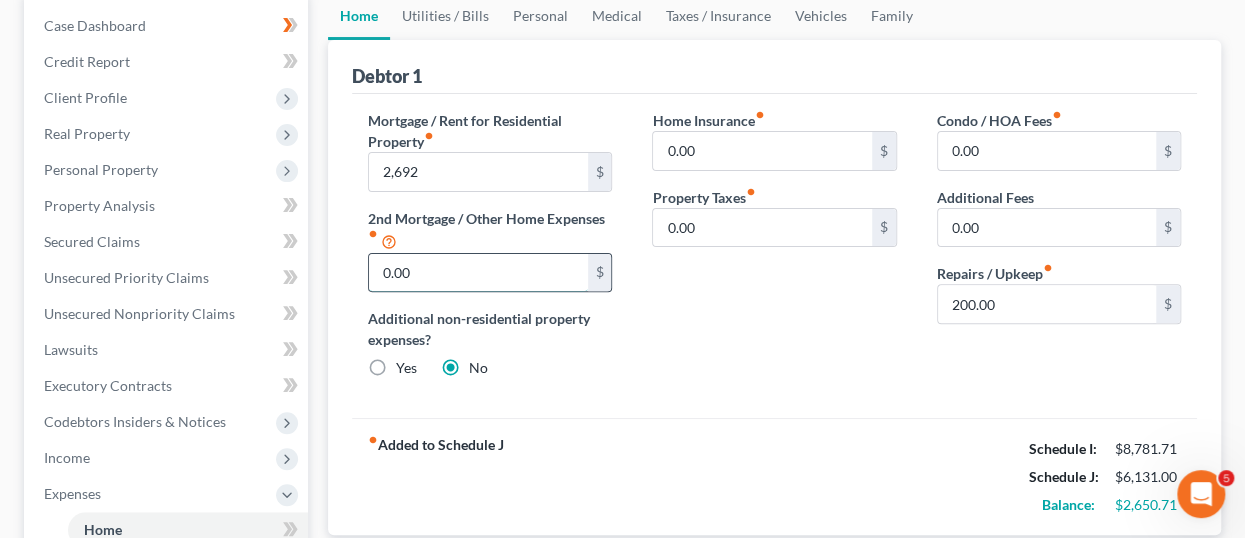 click on "0.00" at bounding box center (478, 273) 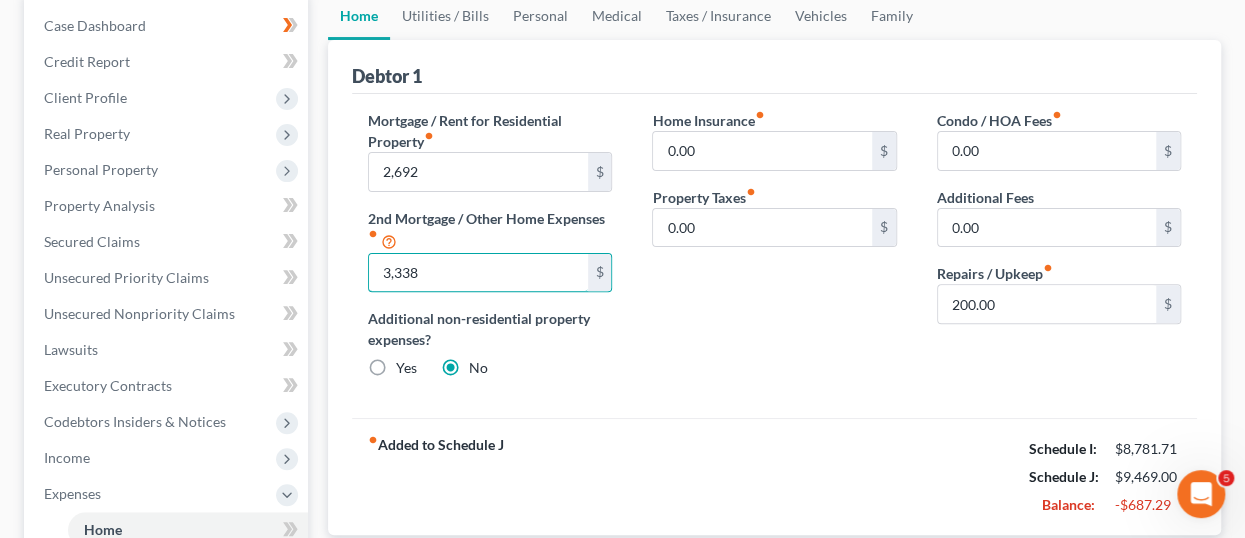 type on "3,338" 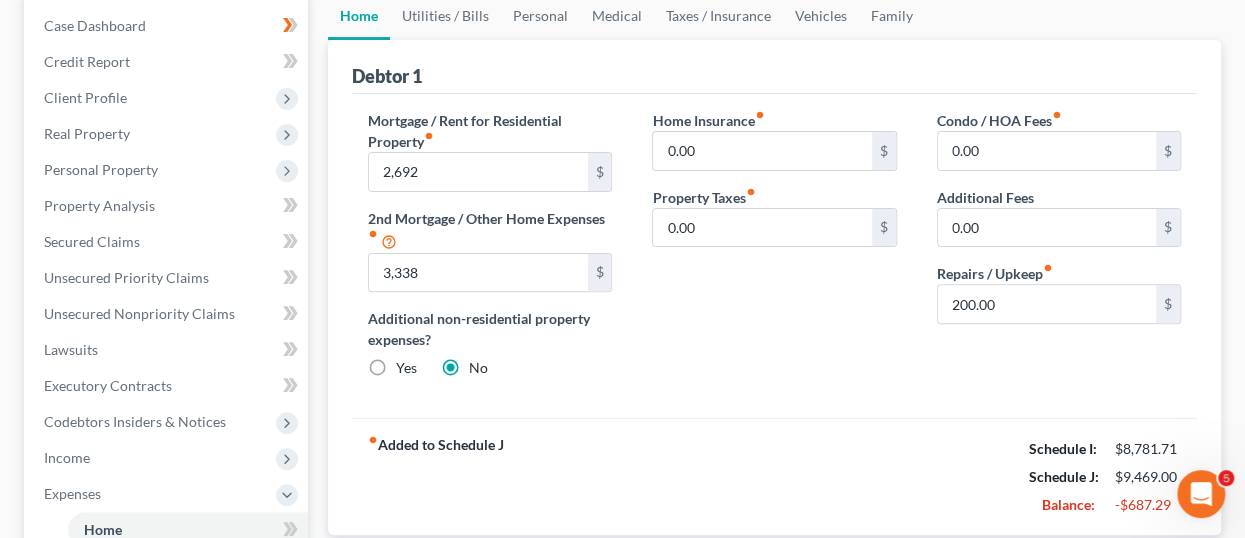 click on "Home Insurance  fiber_manual_record 0.00 $ Property Taxes  fiber_manual_record 0.00 $" at bounding box center (774, 252) 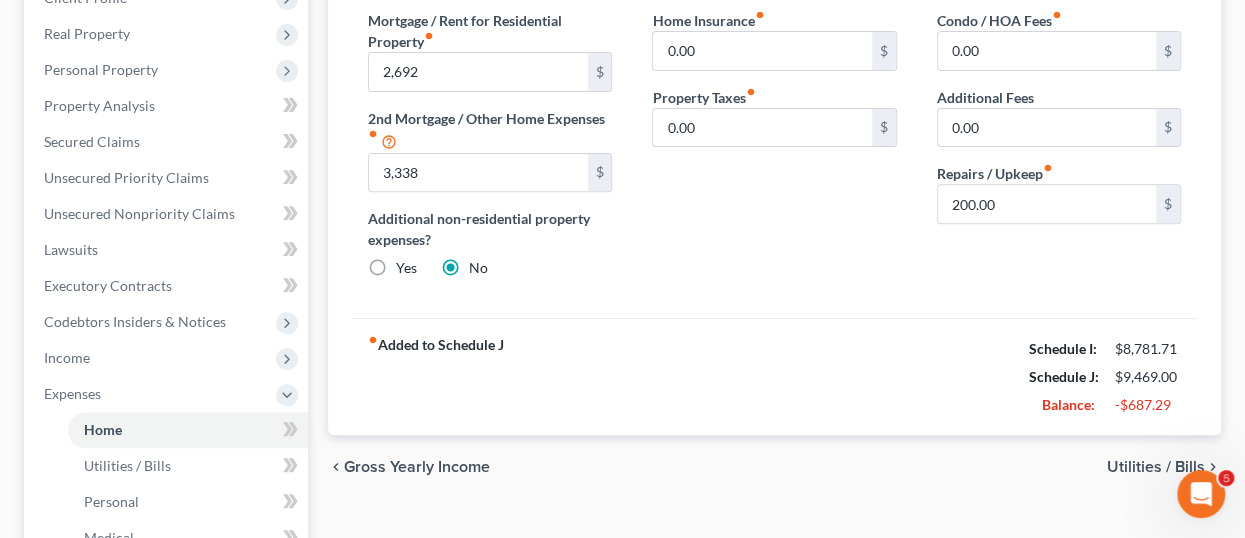click on "Home Insurance  fiber_manual_record 0.00 $ Property Taxes  fiber_manual_record 0.00 $" at bounding box center [774, 152] 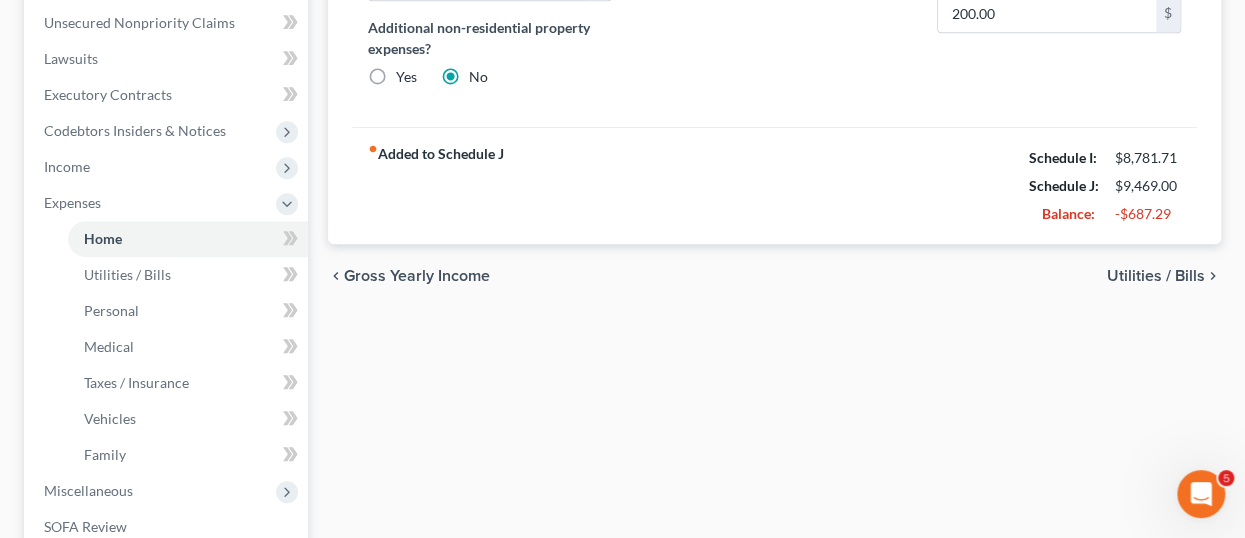 scroll, scrollTop: 500, scrollLeft: 0, axis: vertical 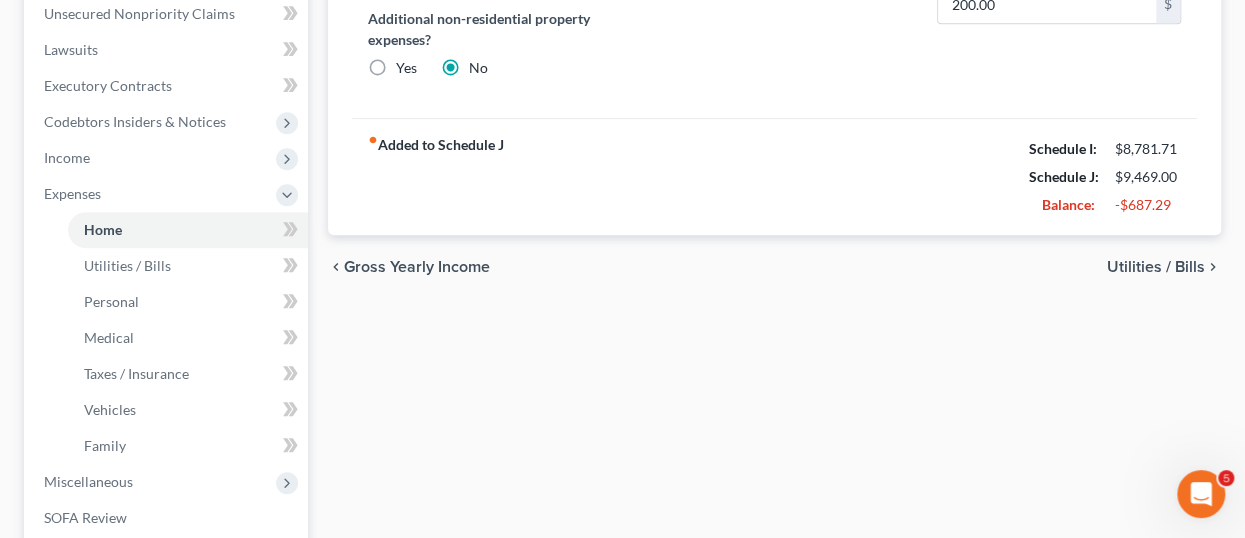 click on "Utilities / Bills" at bounding box center [1156, 267] 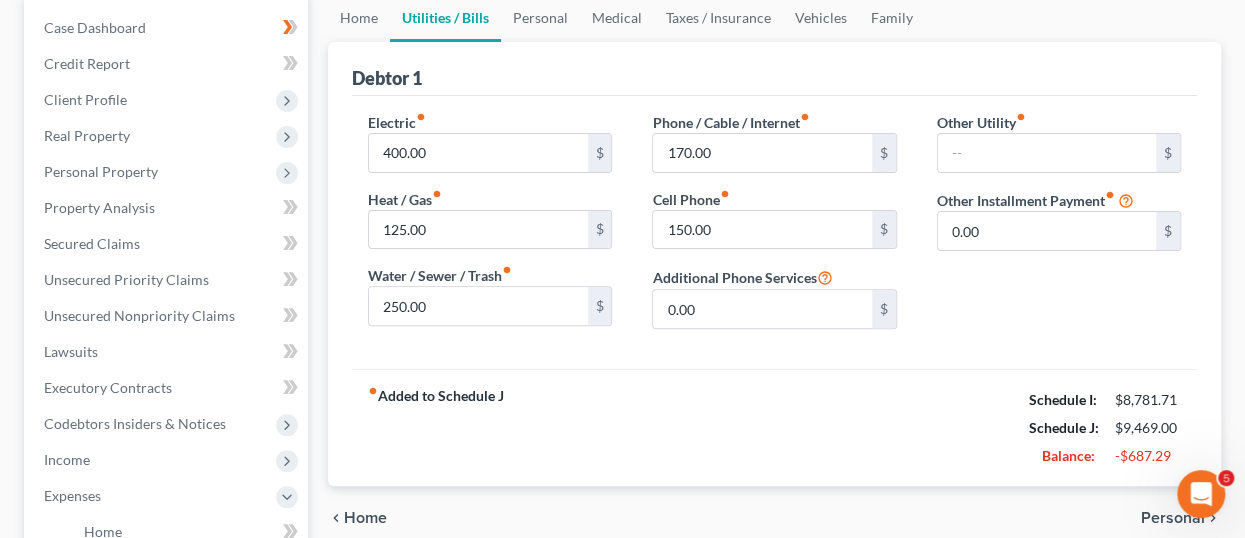 scroll, scrollTop: 200, scrollLeft: 0, axis: vertical 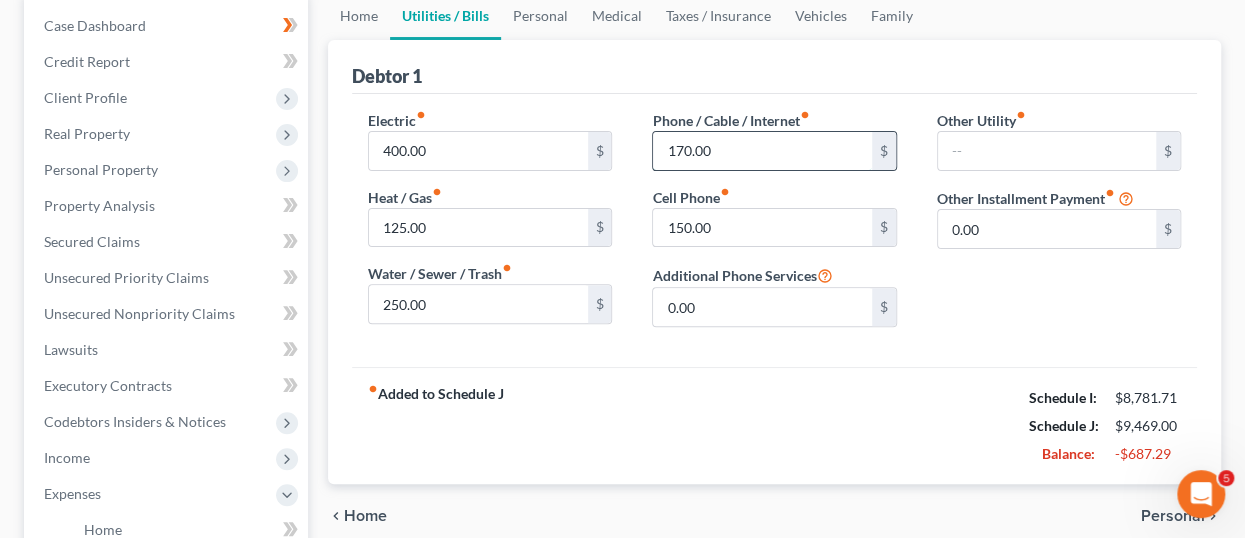 click on "170.00" at bounding box center [762, 151] 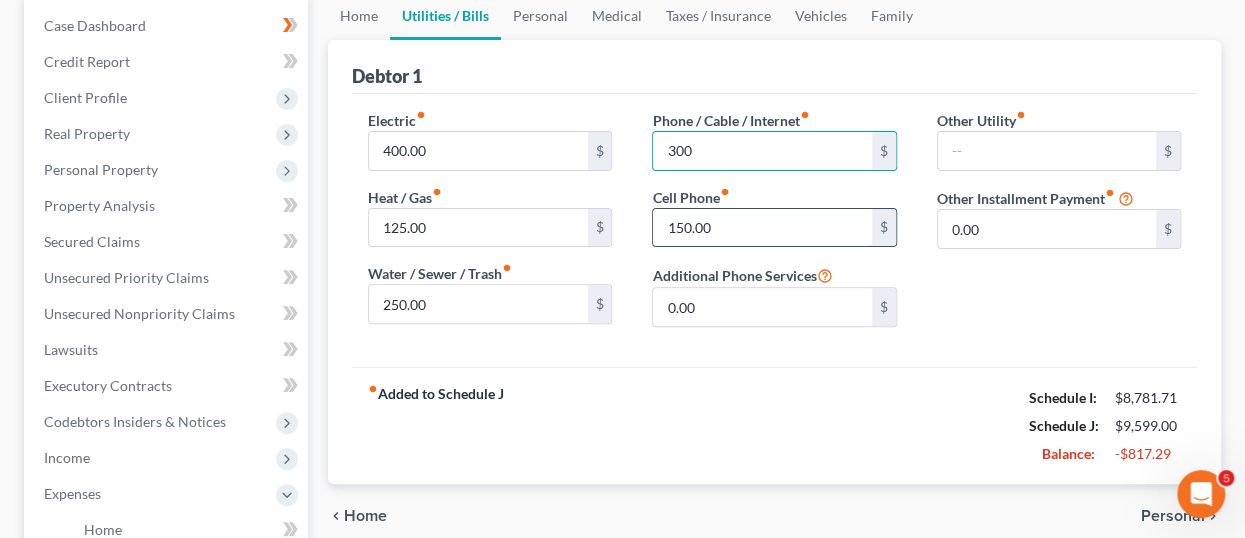 type on "300" 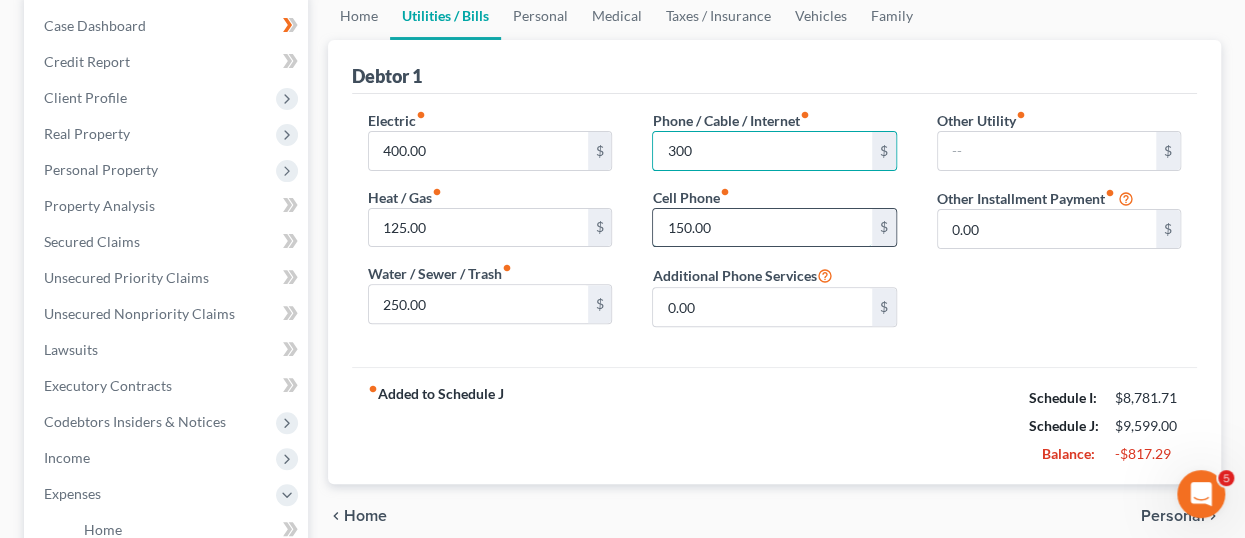 click on "150.00" at bounding box center (762, 228) 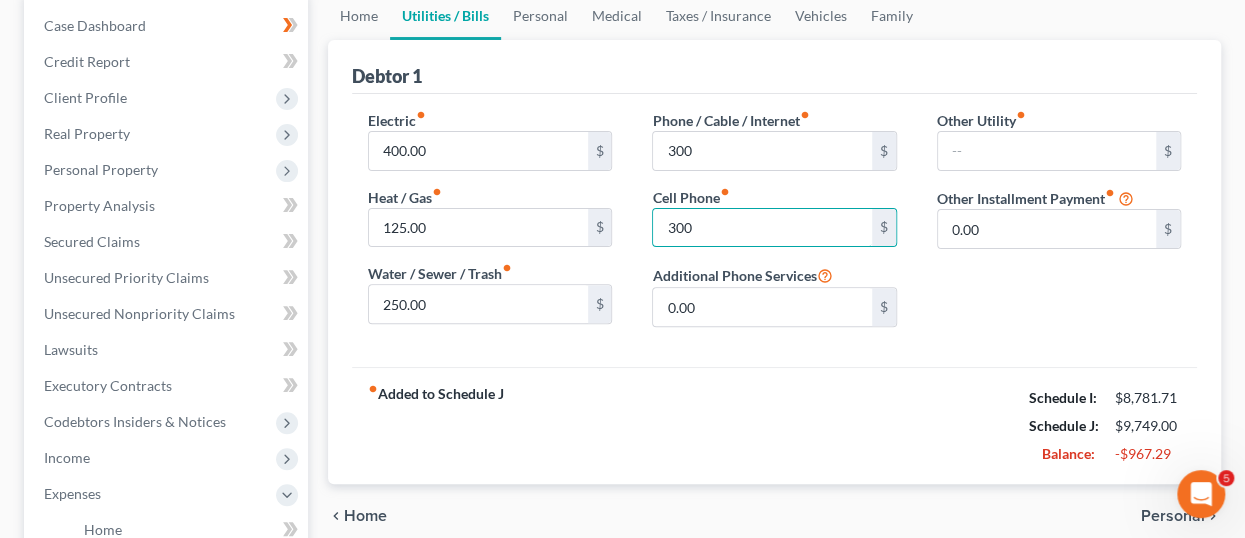 type on "300" 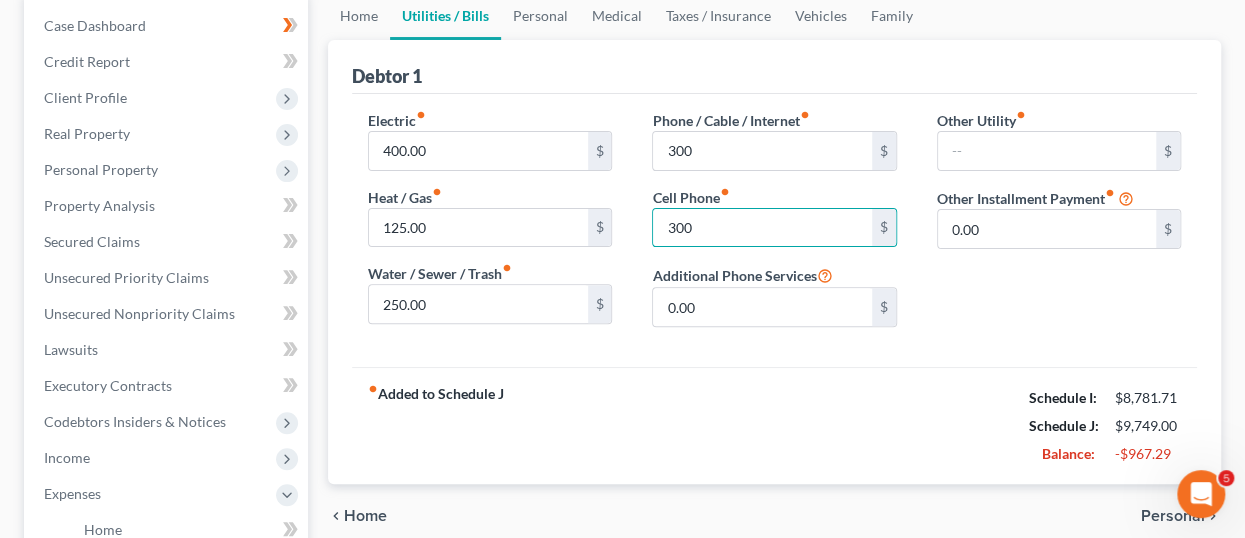 click on "Electric  fiber_manual_record 400.00 $ Heat / Gas  fiber_manual_record 125.00 $  Water / Sewer / Trash  fiber_manual_record 250.00 $ Phone / Cable / Internet  fiber_manual_record 300 $ Cell Phone  fiber_manual_record 300 $ Additional Phone Services  0.00 $ Other Utility  fiber_manual_record $ Other Installment Payment  fiber_manual_record   0.00 $" at bounding box center [774, 230] 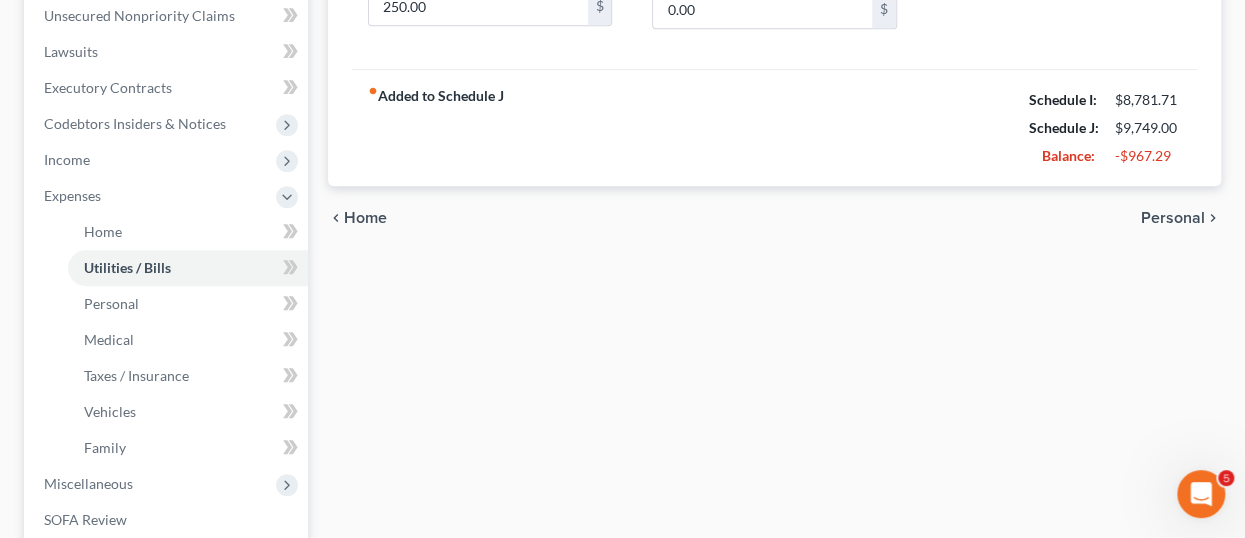scroll, scrollTop: 500, scrollLeft: 0, axis: vertical 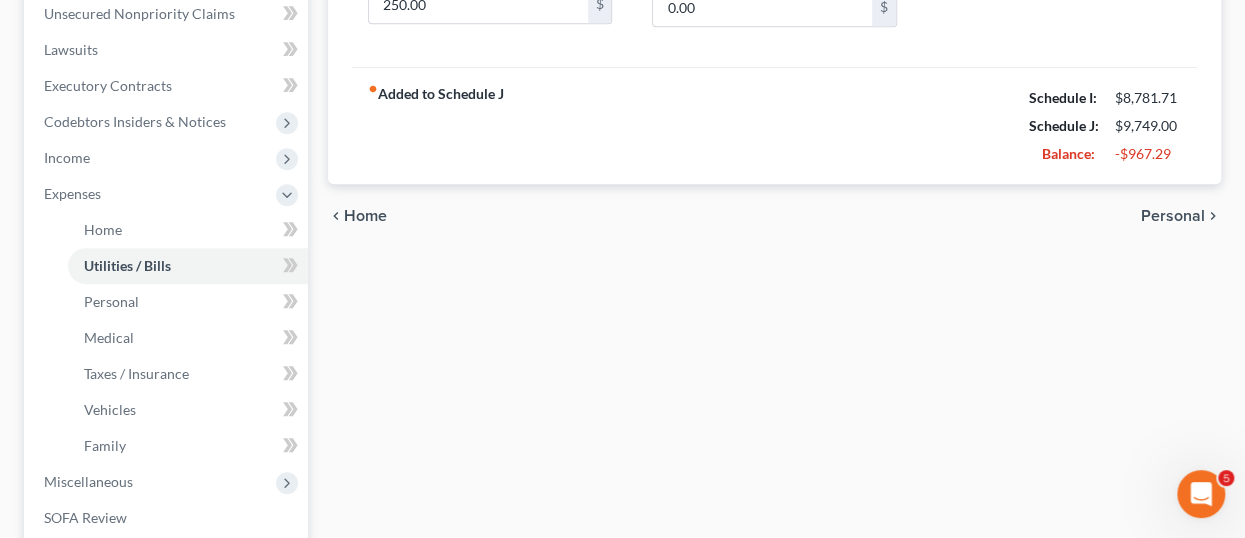 click on "Personal" at bounding box center (1173, 216) 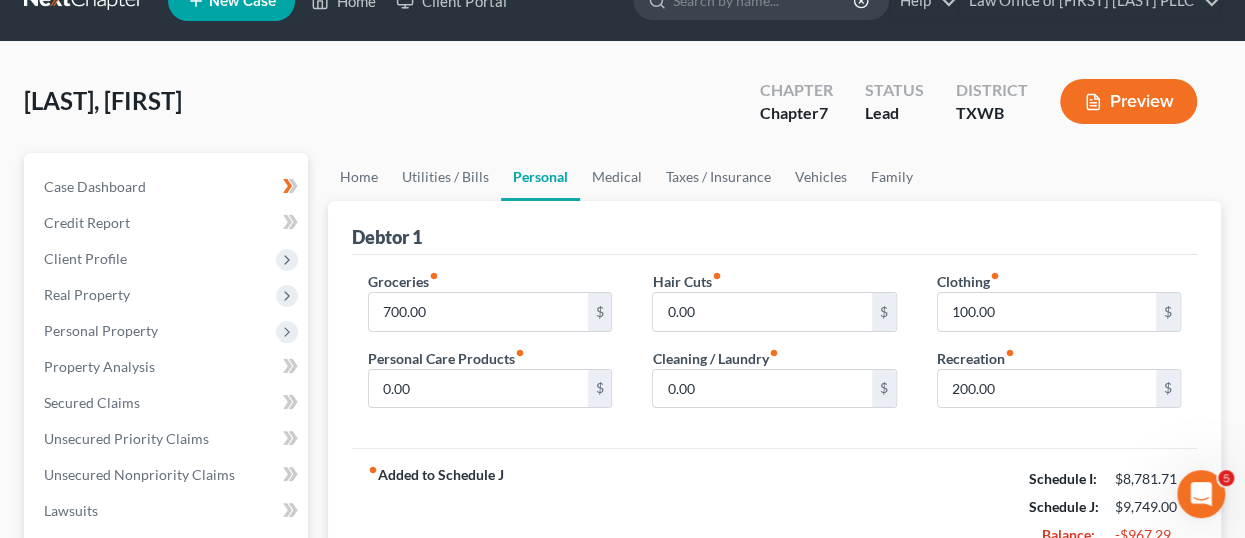 scroll, scrollTop: 0, scrollLeft: 0, axis: both 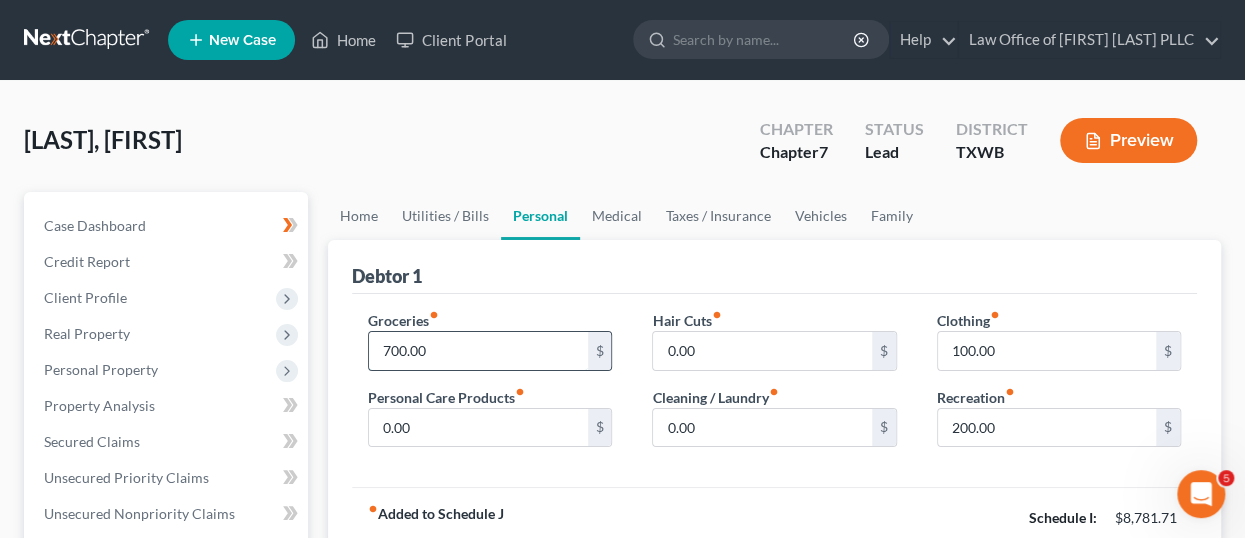 click on "700.00" at bounding box center (478, 351) 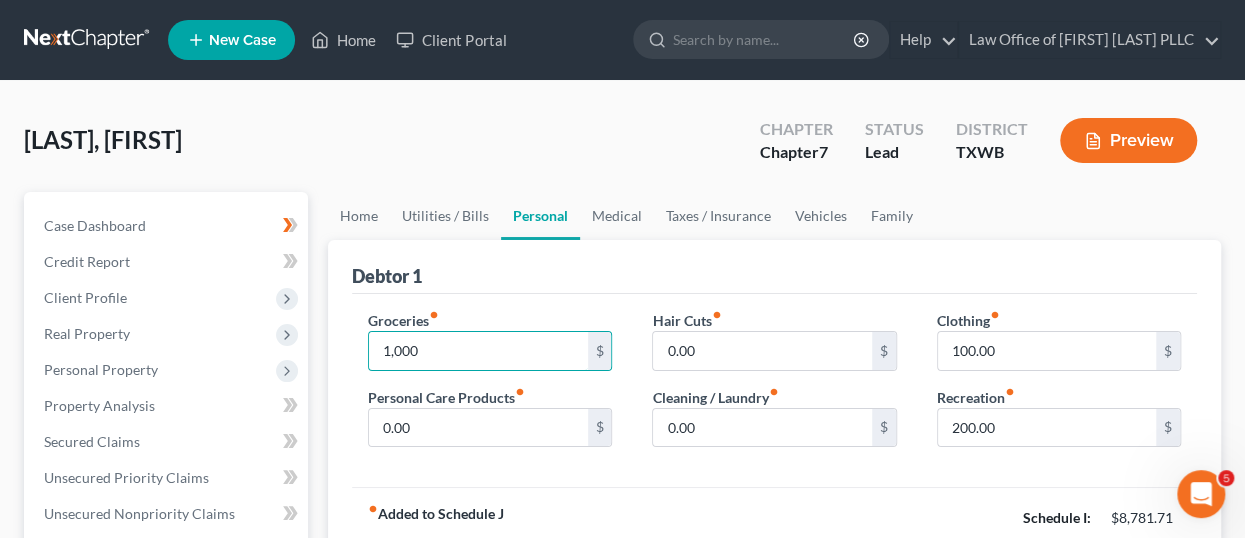 type on "1,000" 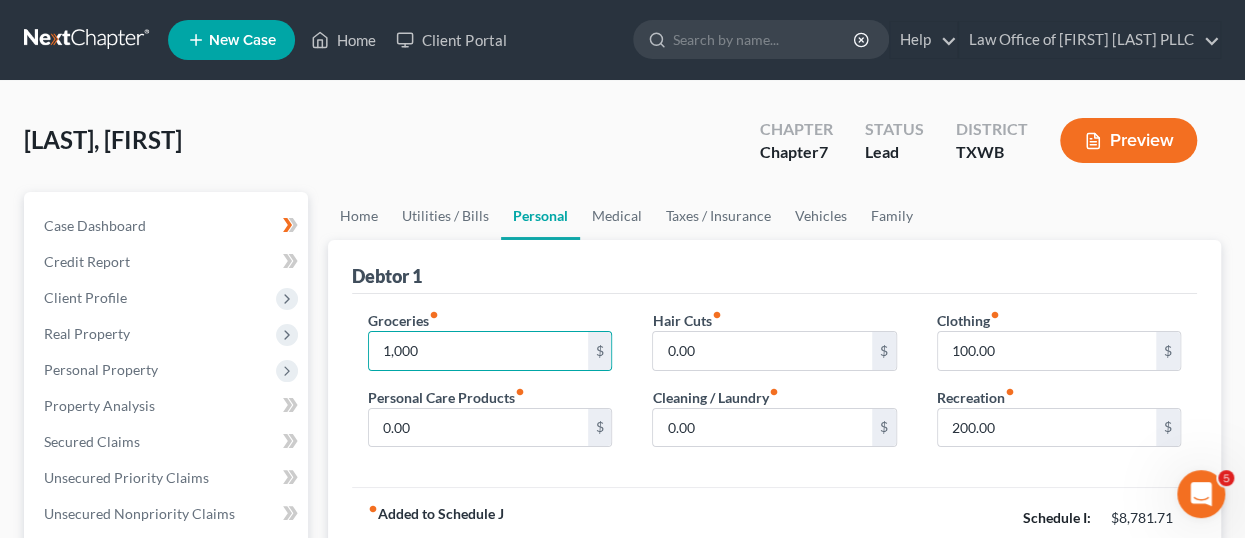 click on "Groceries  fiber_manual_record 1,000 $ Personal Care Products  fiber_manual_record 0.00 $ Hair Cuts  fiber_manual_record 0.00 $ Cleaning / Laundry  fiber_manual_record 0.00 $ Clothing  fiber_manual_record 100.00 $ Recreation  fiber_manual_record 200.00 $" at bounding box center [774, 391] 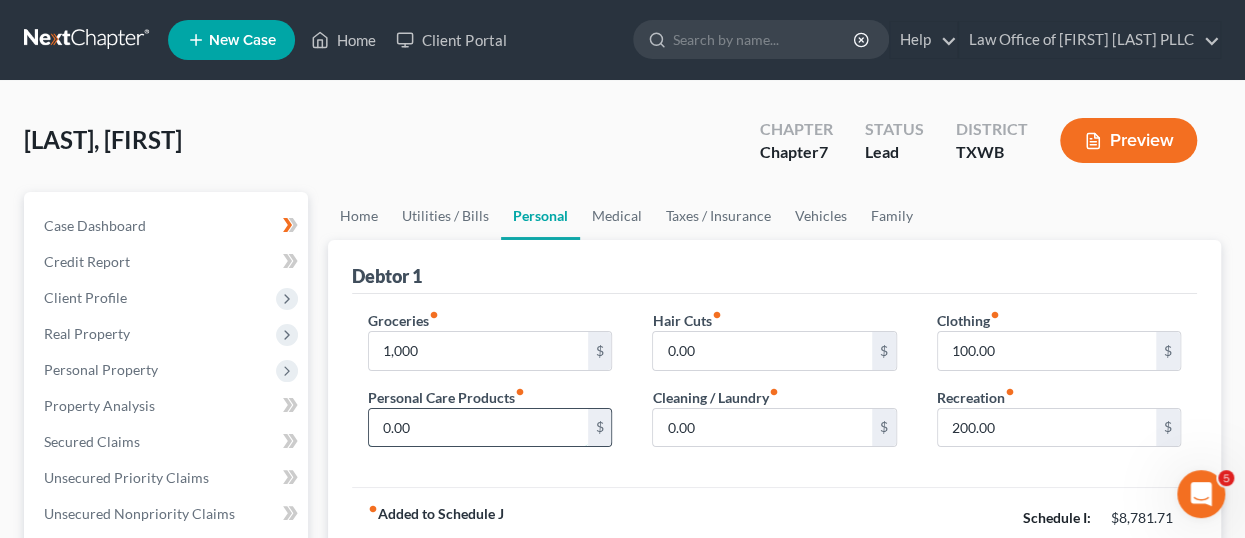 click on "0.00" at bounding box center [478, 428] 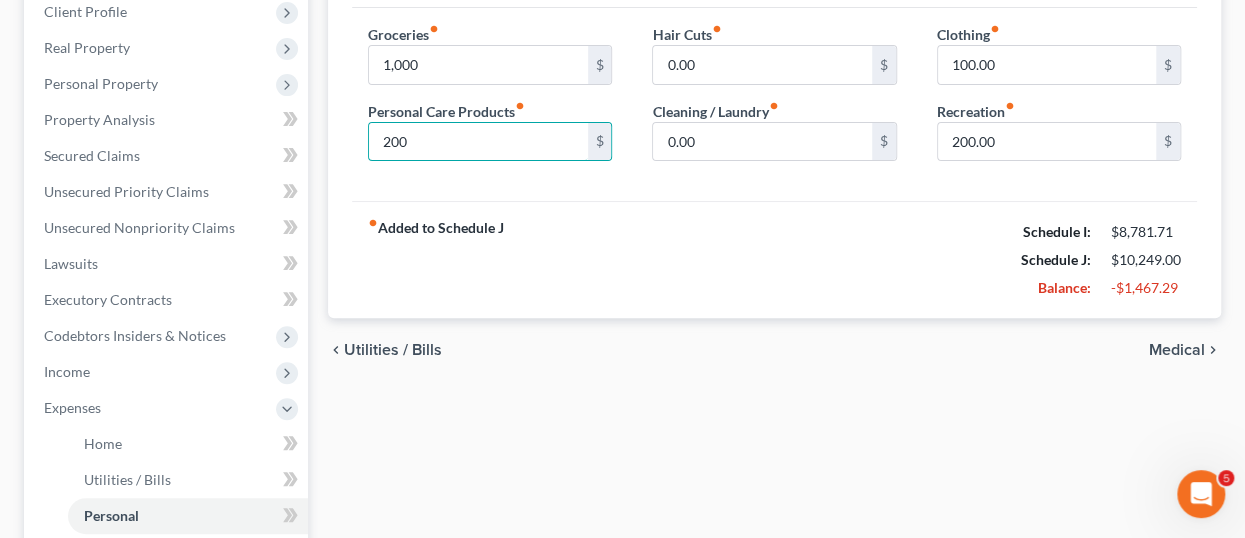 scroll, scrollTop: 300, scrollLeft: 0, axis: vertical 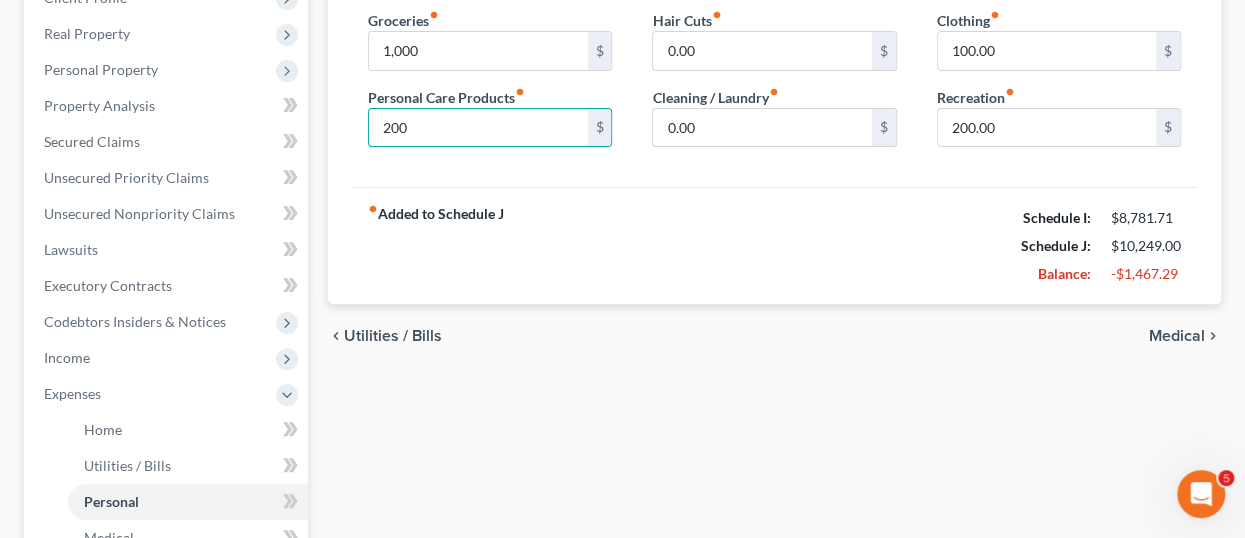 type on "200" 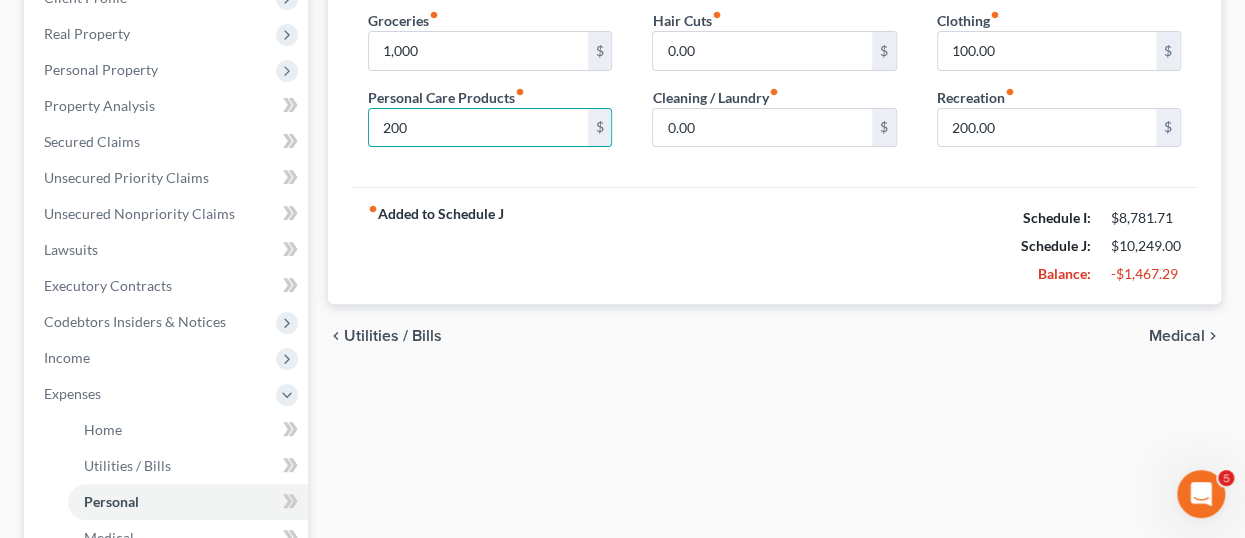 click on "Medical" at bounding box center (1177, 336) 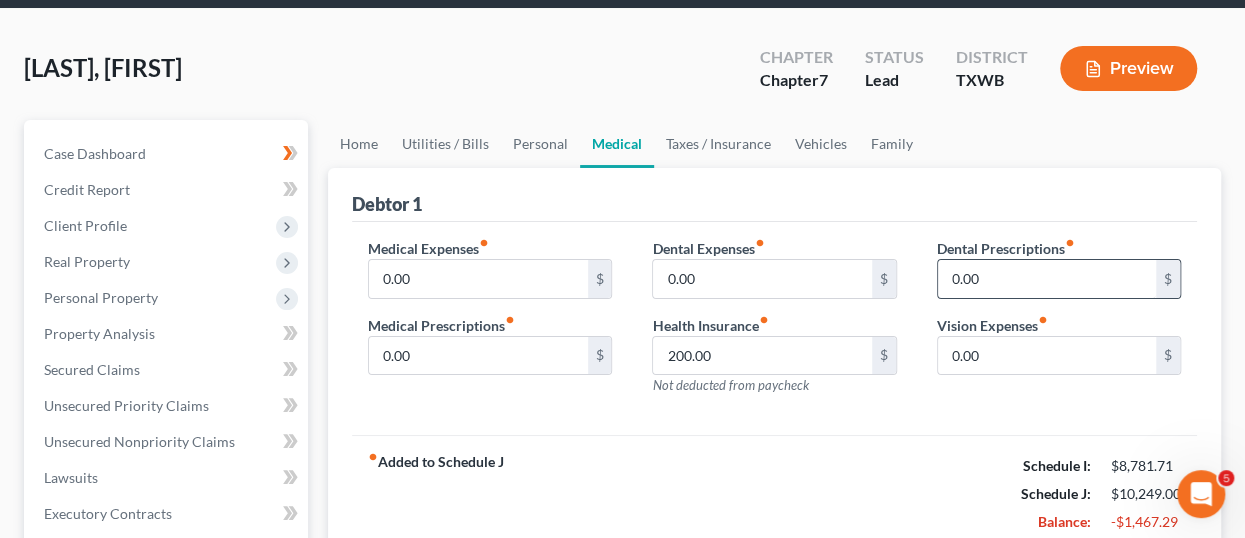 scroll, scrollTop: 0, scrollLeft: 0, axis: both 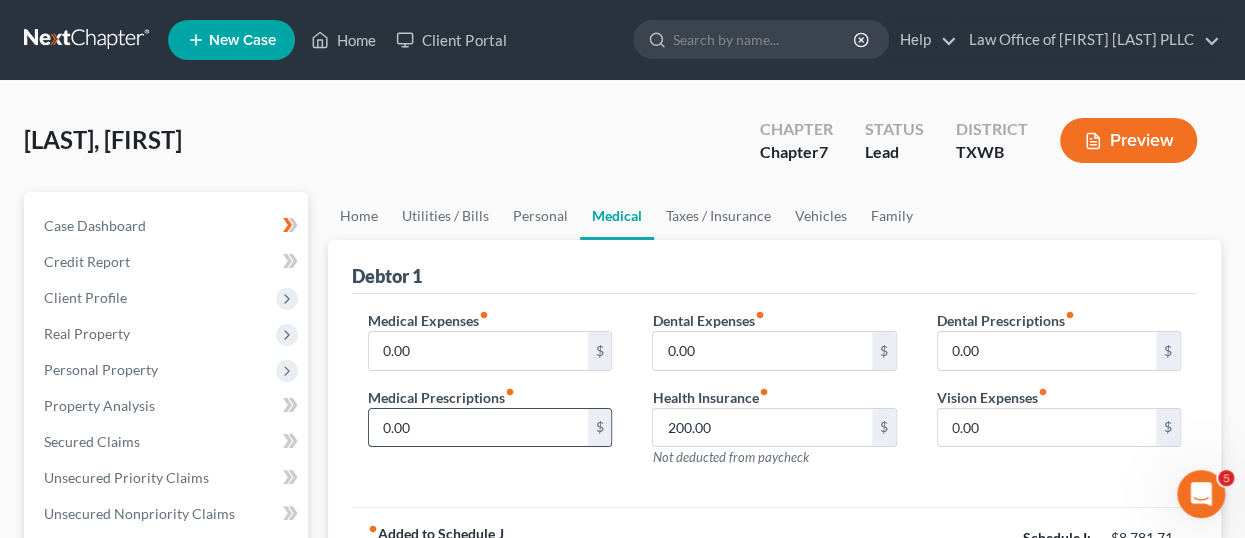 click on "0.00" at bounding box center [478, 428] 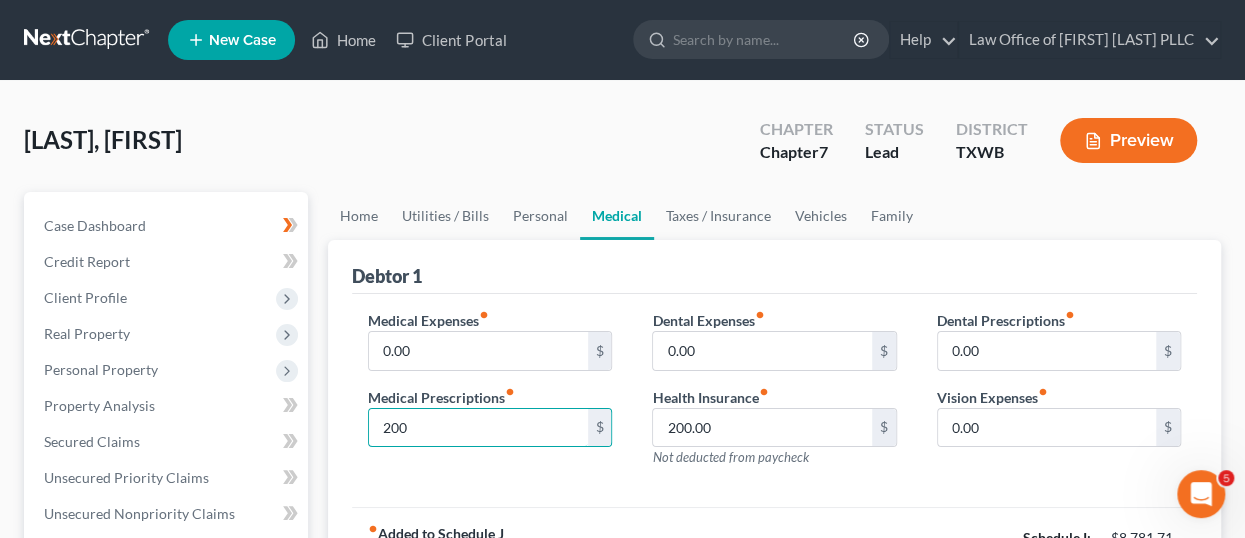type on "200" 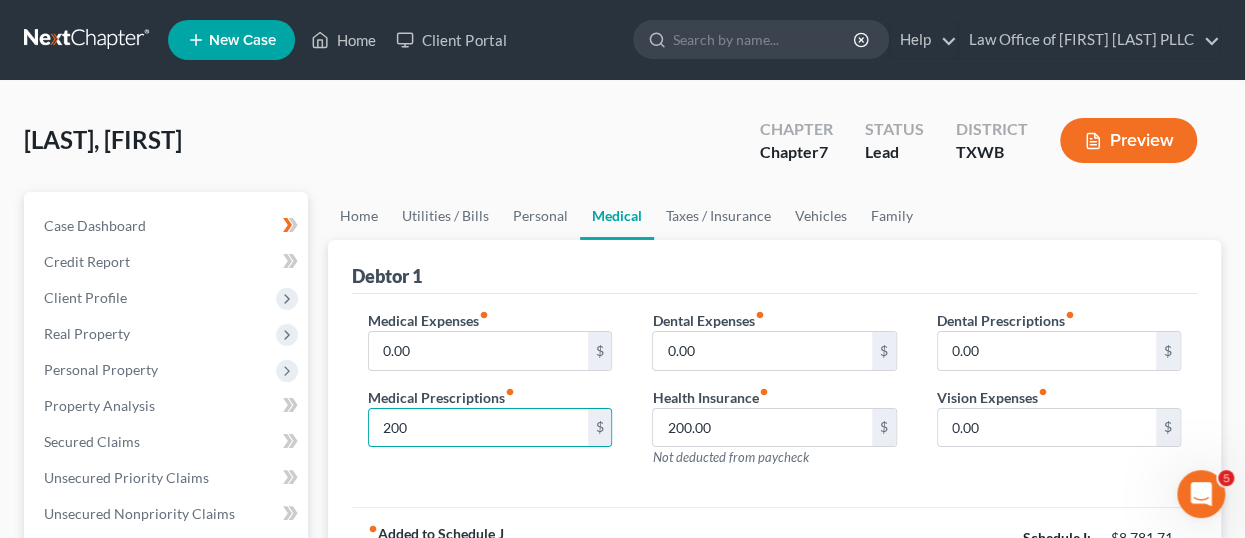 click on "Medical Expenses  fiber_manual_record 0.00 $ Medical Prescriptions  fiber_manual_record 200 $ Dental Expenses  fiber_manual_record 0.00 $ Health Insurance  fiber_manual_record 200.00 $ Not deducted from paycheck Dental Prescriptions  fiber_manual_record 0.00 $ Vision Expenses  fiber_manual_record 0.00 $" at bounding box center (774, 401) 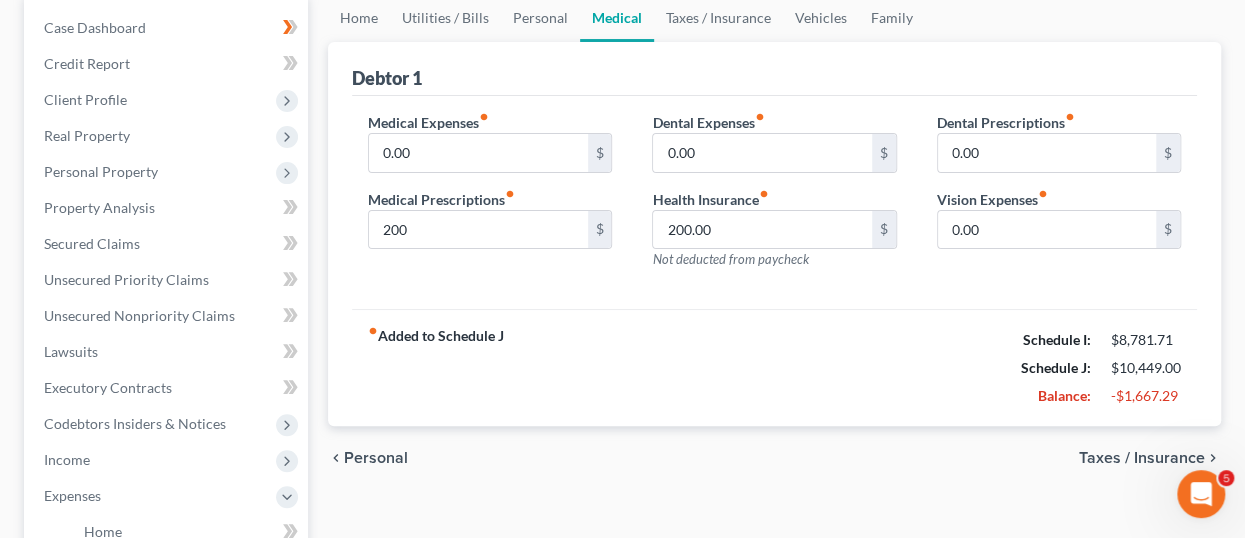 scroll, scrollTop: 200, scrollLeft: 0, axis: vertical 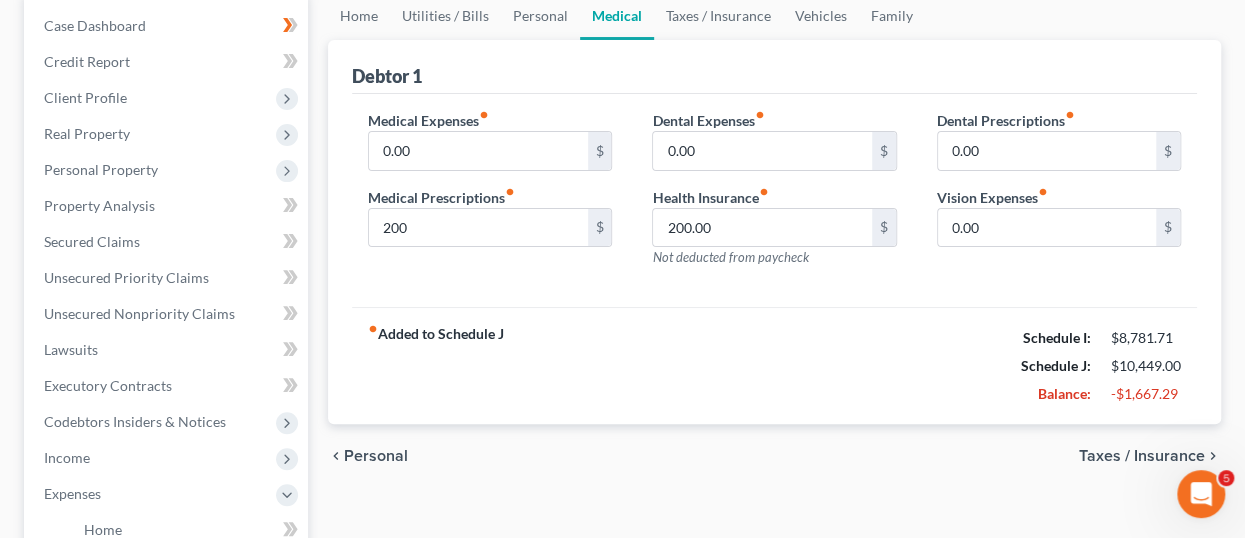 click on "Taxes / Insurance" at bounding box center [1142, 456] 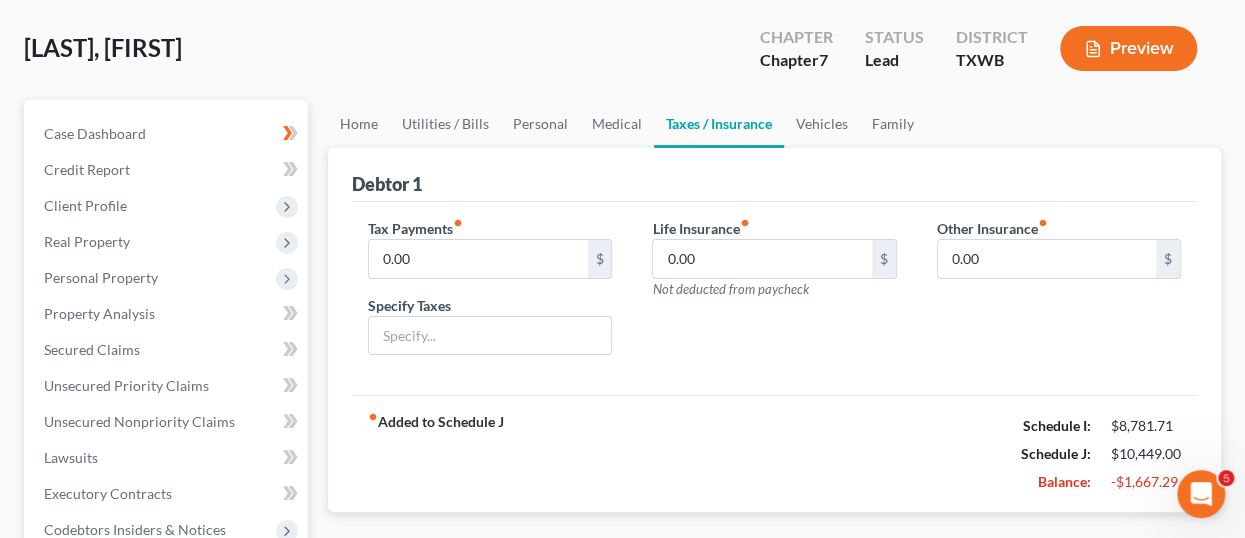 scroll, scrollTop: 200, scrollLeft: 0, axis: vertical 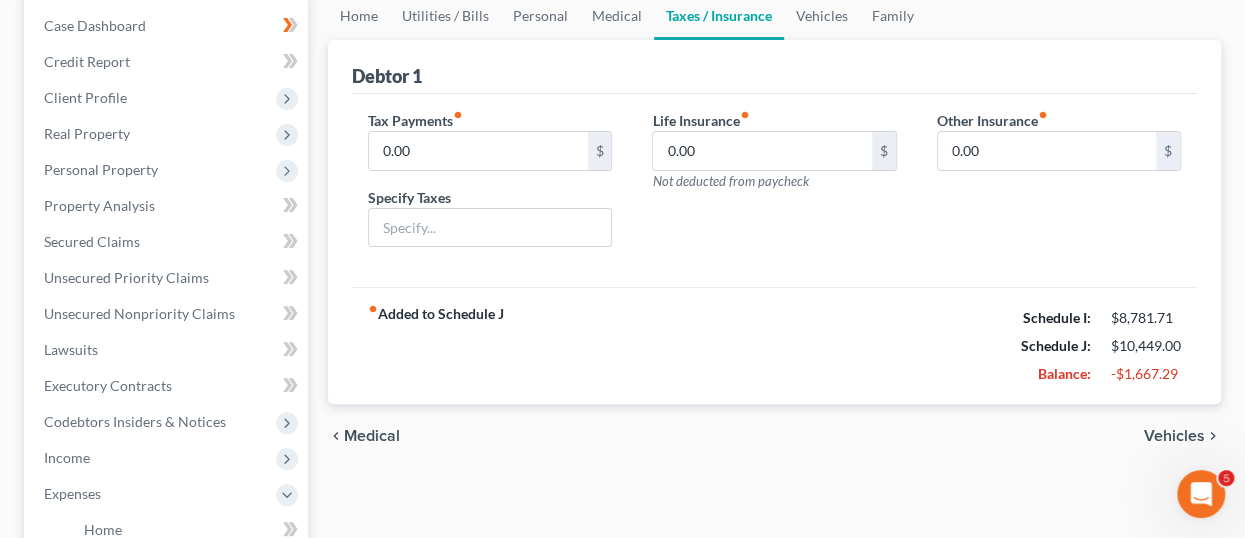 click on "Vehicles" at bounding box center (1174, 436) 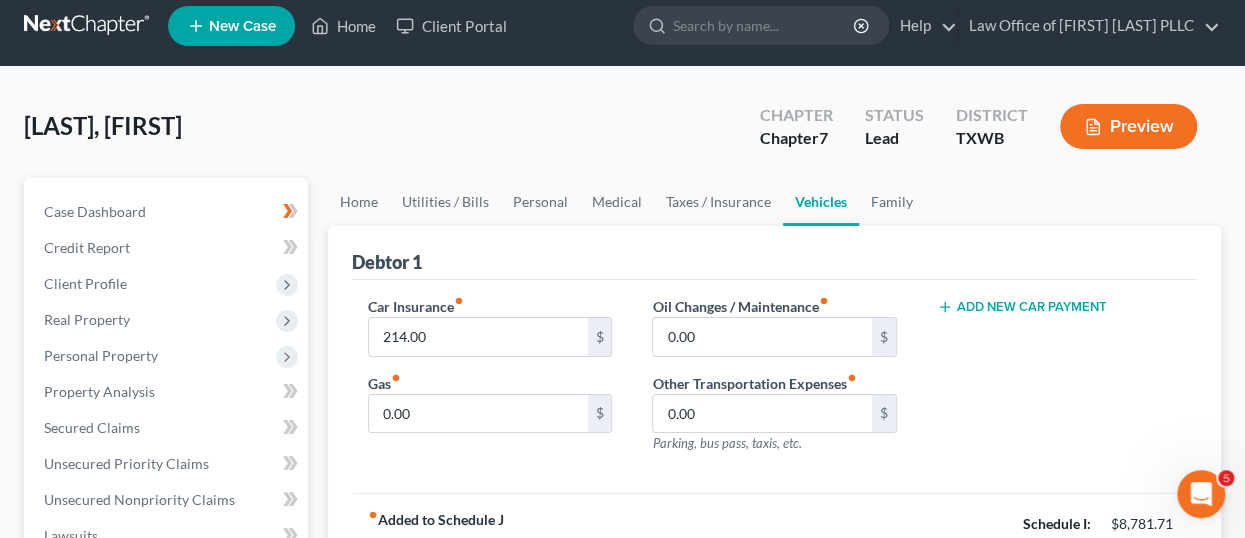 scroll, scrollTop: 0, scrollLeft: 0, axis: both 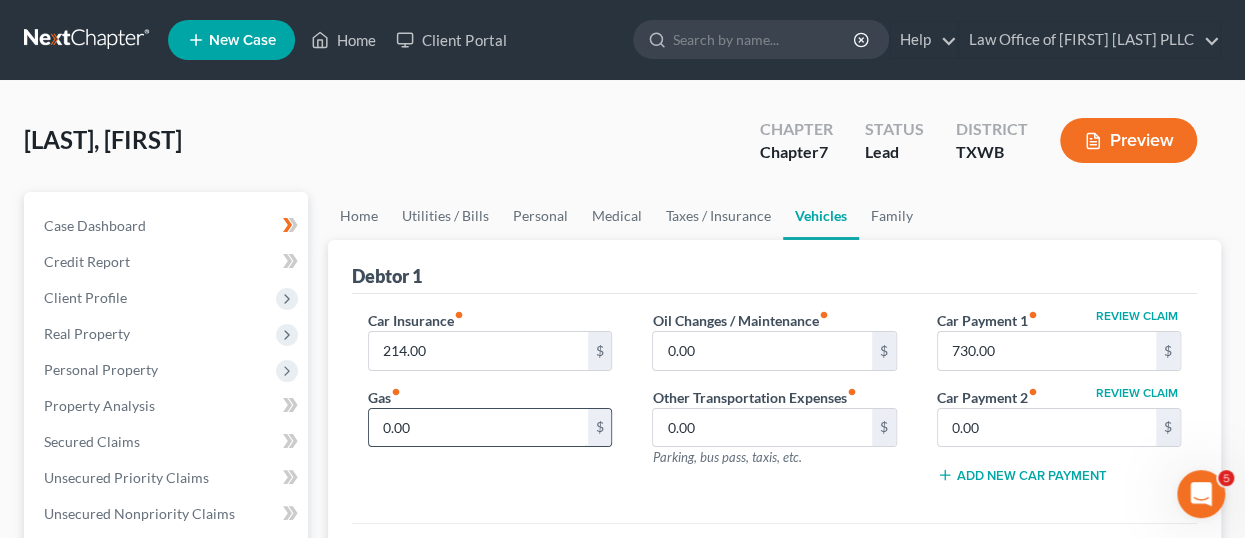 click on "0.00" at bounding box center [478, 428] 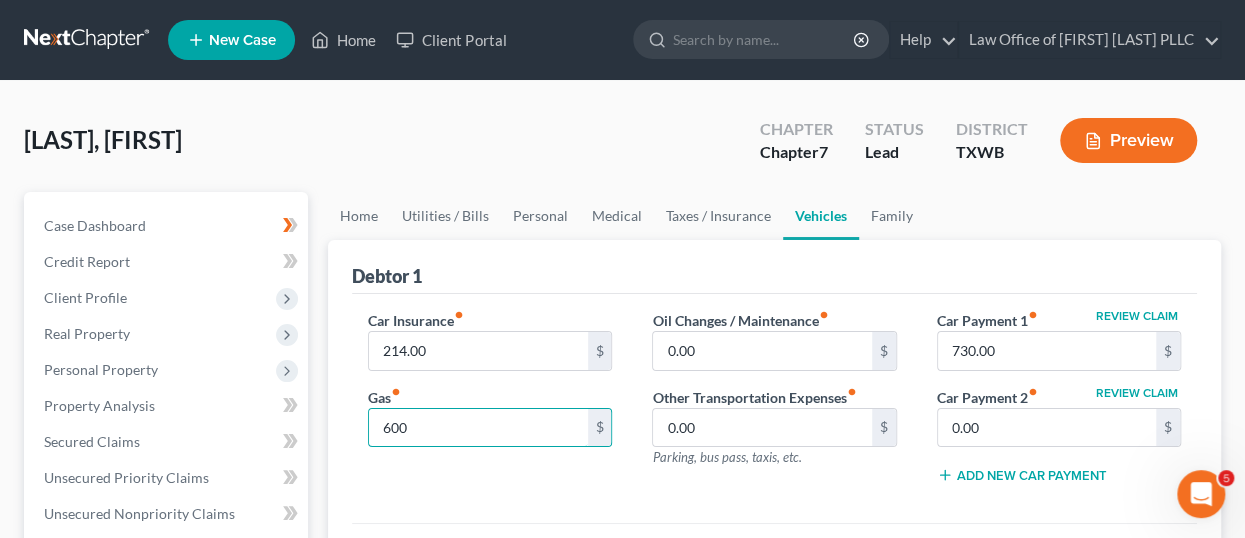 type on "600" 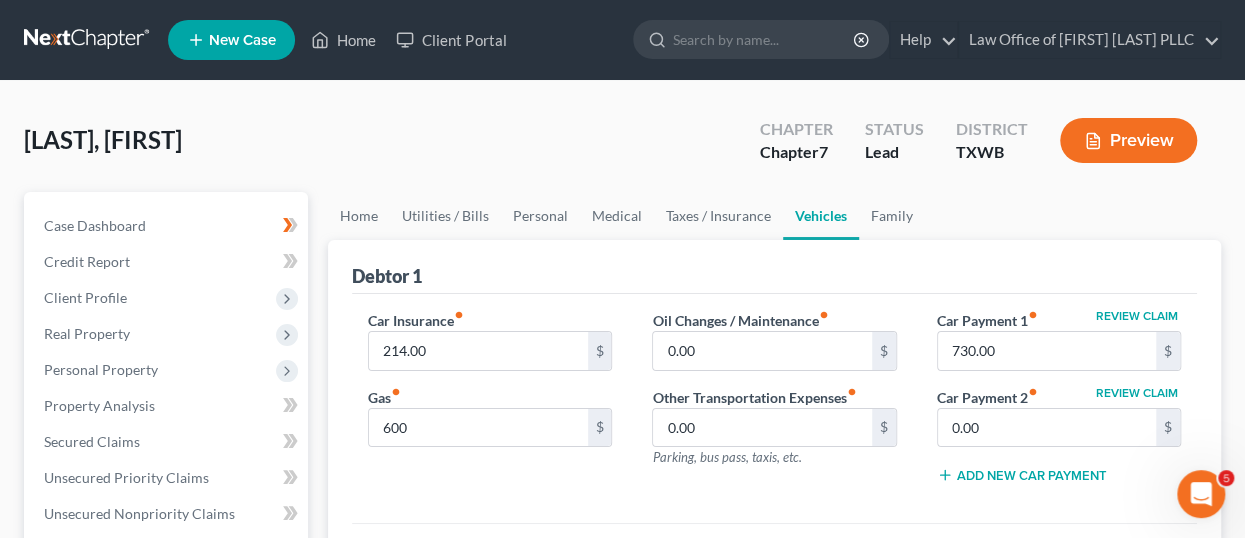 click on "Car Insurance  fiber_manual_record 214.00 $ Gas  fiber_manual_record 600 $" at bounding box center (490, 405) 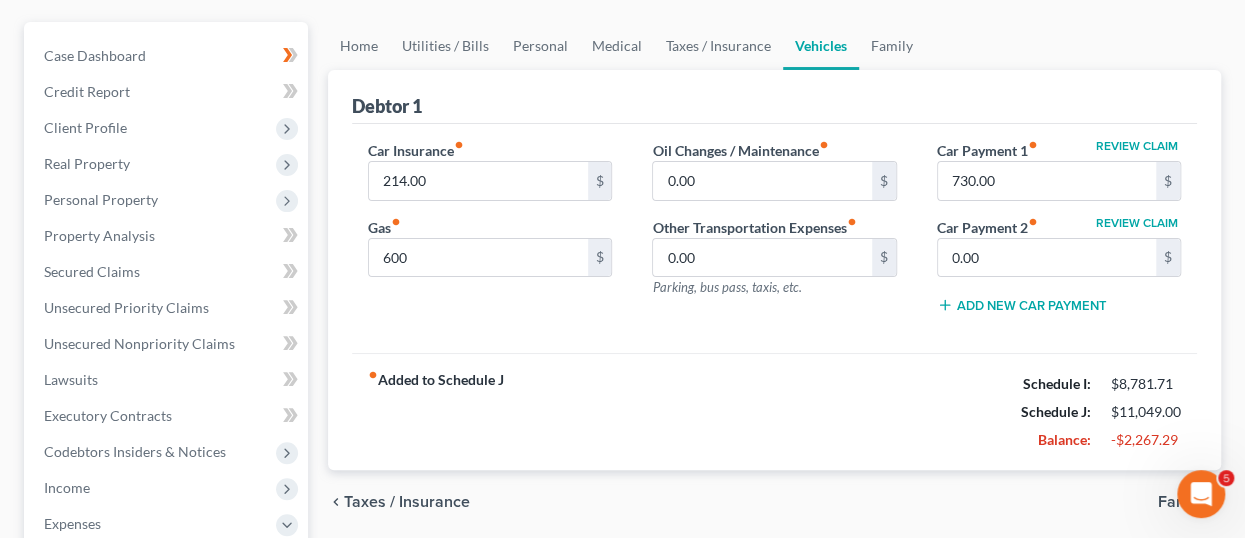 scroll, scrollTop: 200, scrollLeft: 0, axis: vertical 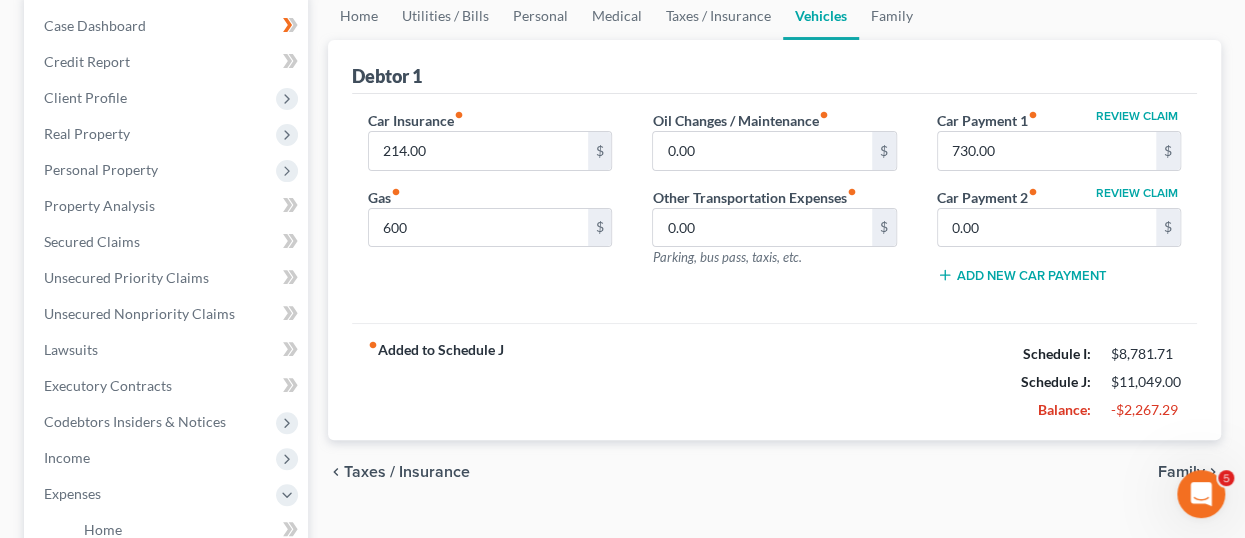 click on "Family" at bounding box center (1181, 472) 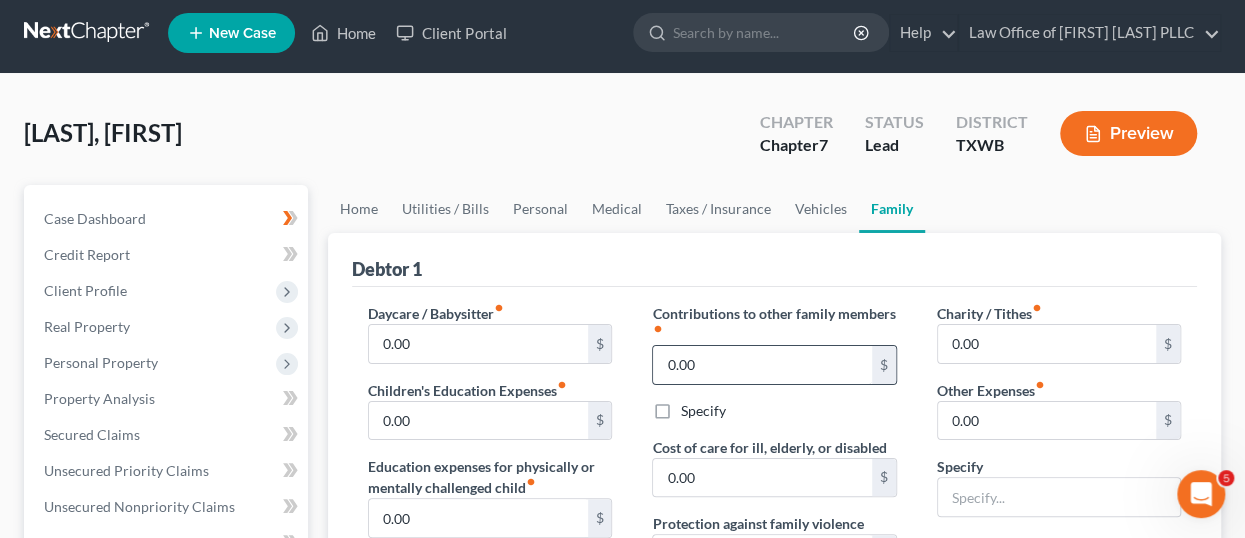 scroll, scrollTop: 0, scrollLeft: 0, axis: both 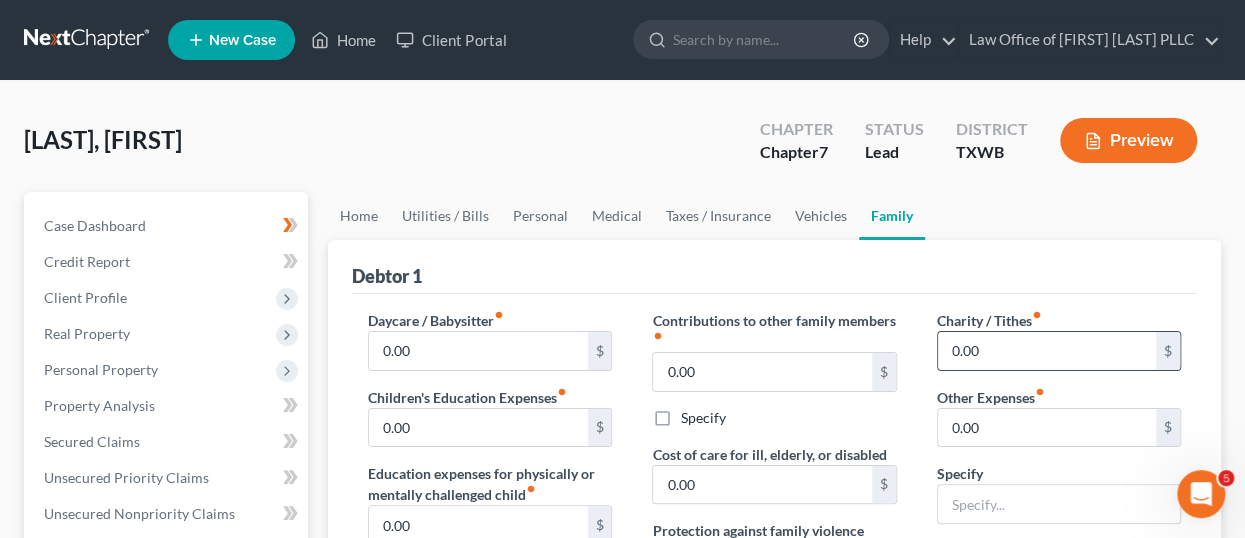 click on "0.00" at bounding box center [1047, 351] 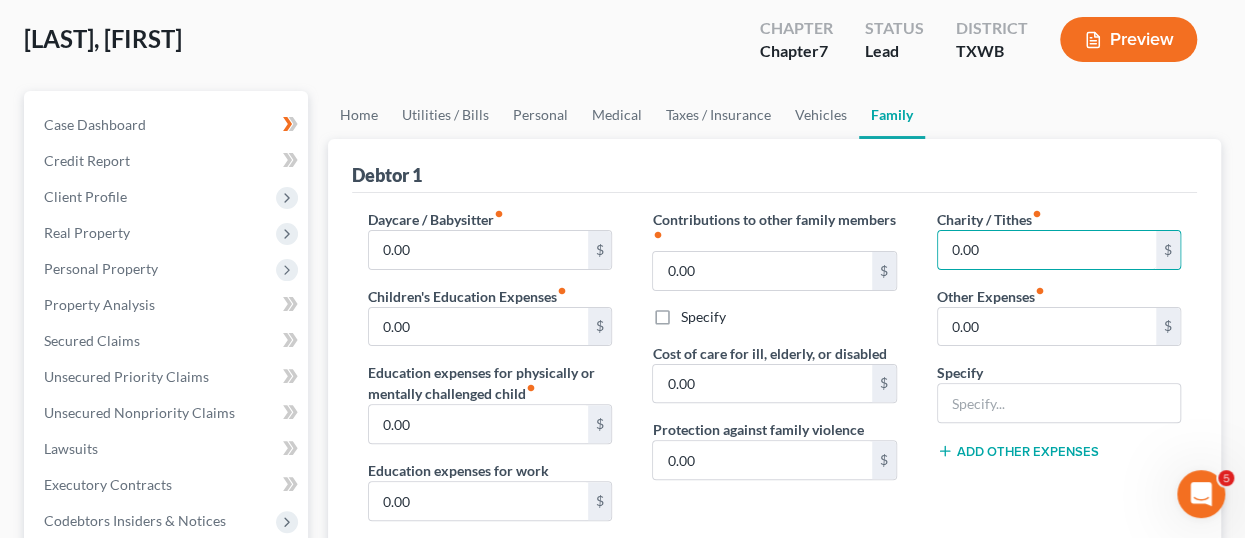 scroll, scrollTop: 200, scrollLeft: 0, axis: vertical 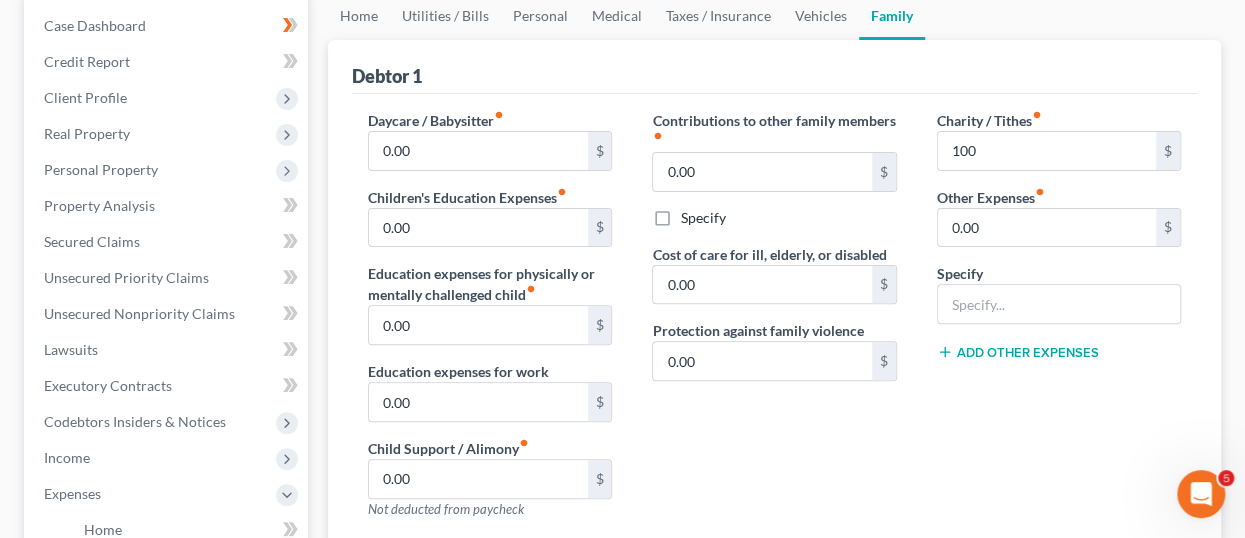 click on "Contributions to other family members  fiber_manual_record 0.00 $ Specify Cost of care for ill, elderly, or disabled 0.00 $ Protection against family violence 0.00 $" at bounding box center (774, 322) 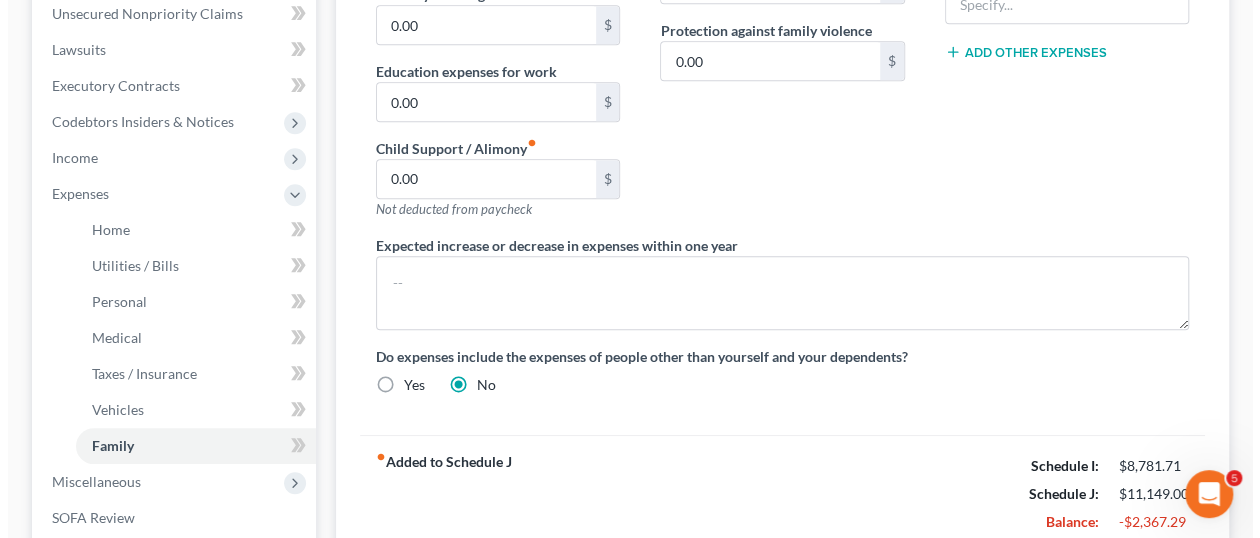scroll, scrollTop: 700, scrollLeft: 0, axis: vertical 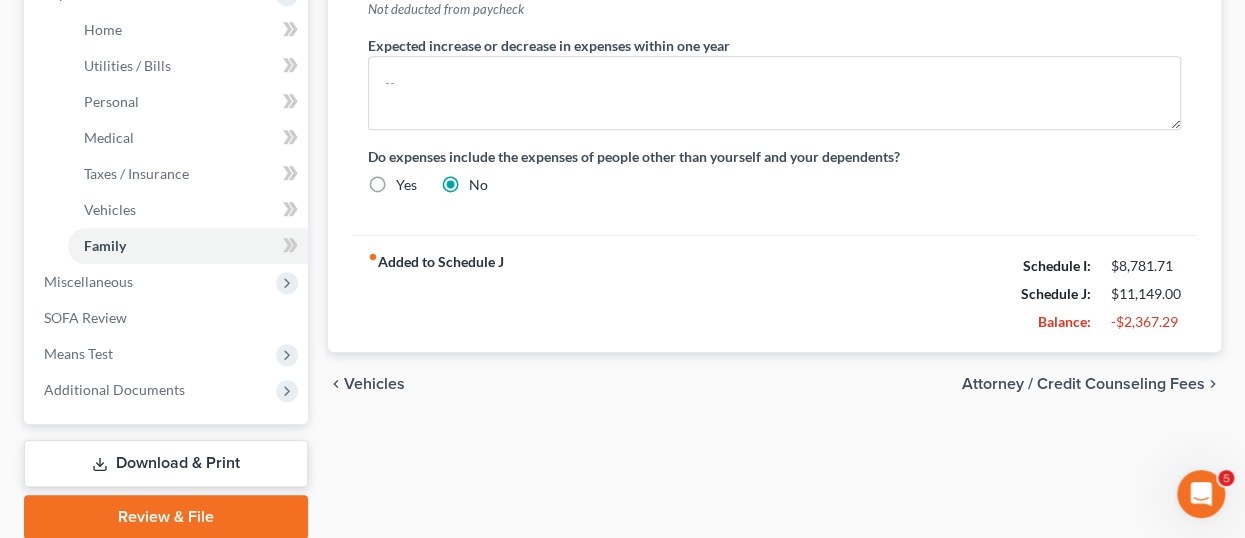 click on "Attorney / Credit Counseling Fees" at bounding box center [1083, 384] 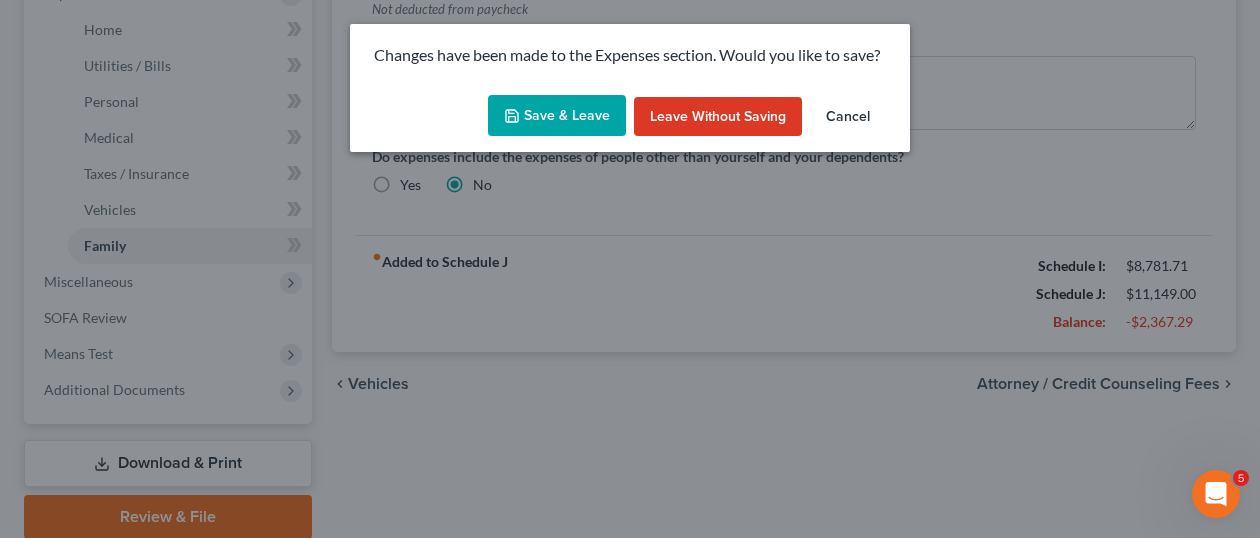 click on "Save & Leave" at bounding box center (557, 116) 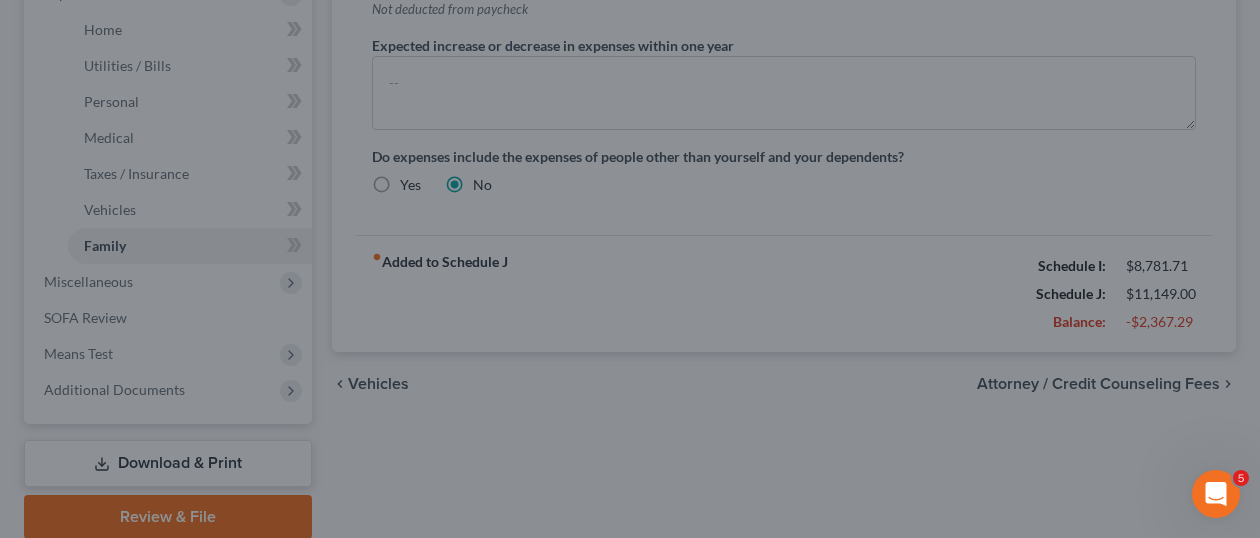 select on "0" 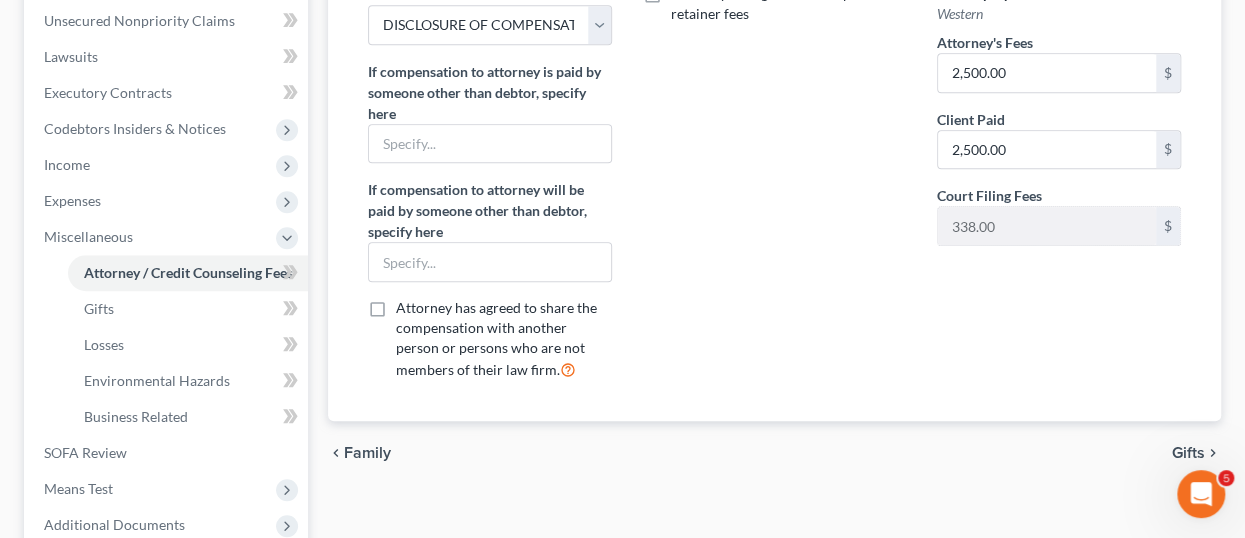 scroll, scrollTop: 600, scrollLeft: 0, axis: vertical 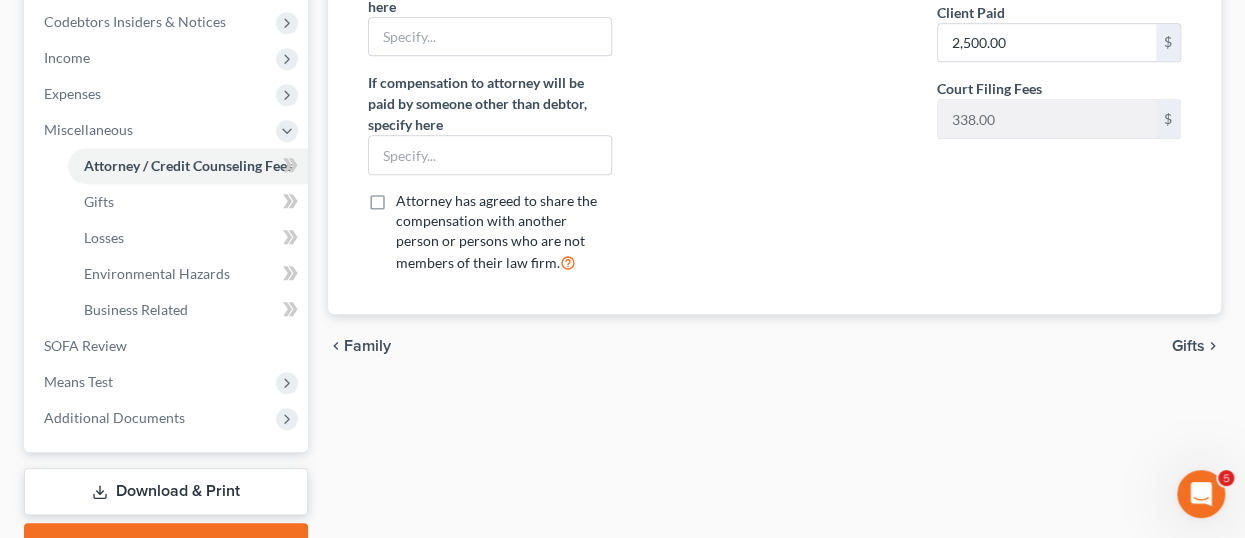 click on "Gifts" at bounding box center (1188, 346) 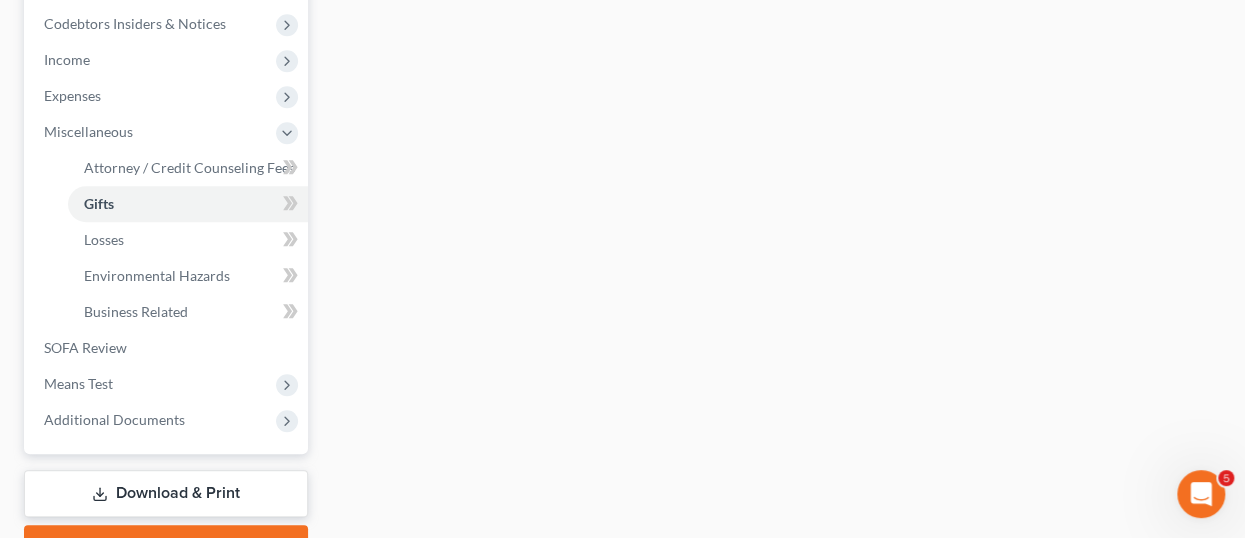 scroll, scrollTop: 700, scrollLeft: 0, axis: vertical 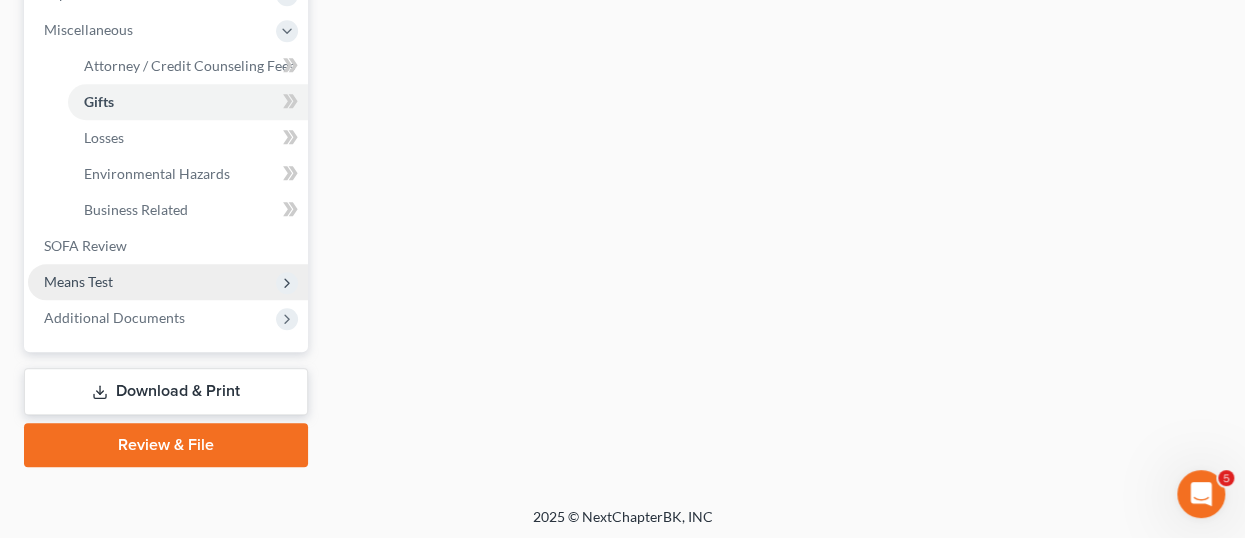 click on "Means Test" at bounding box center [168, 282] 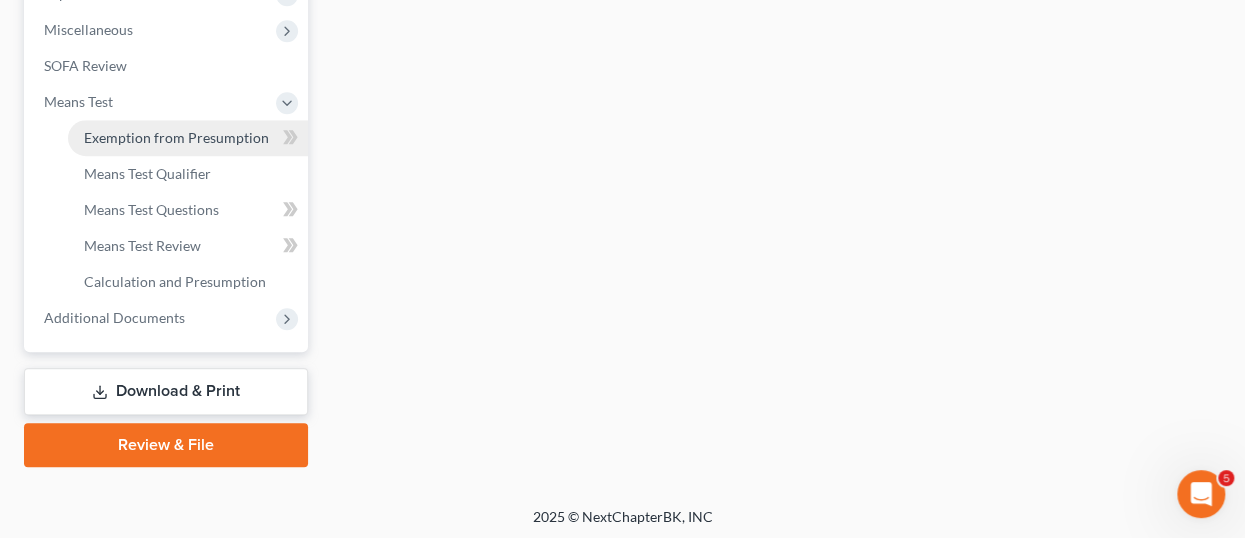 click on "Exemption from Presumption" at bounding box center (176, 137) 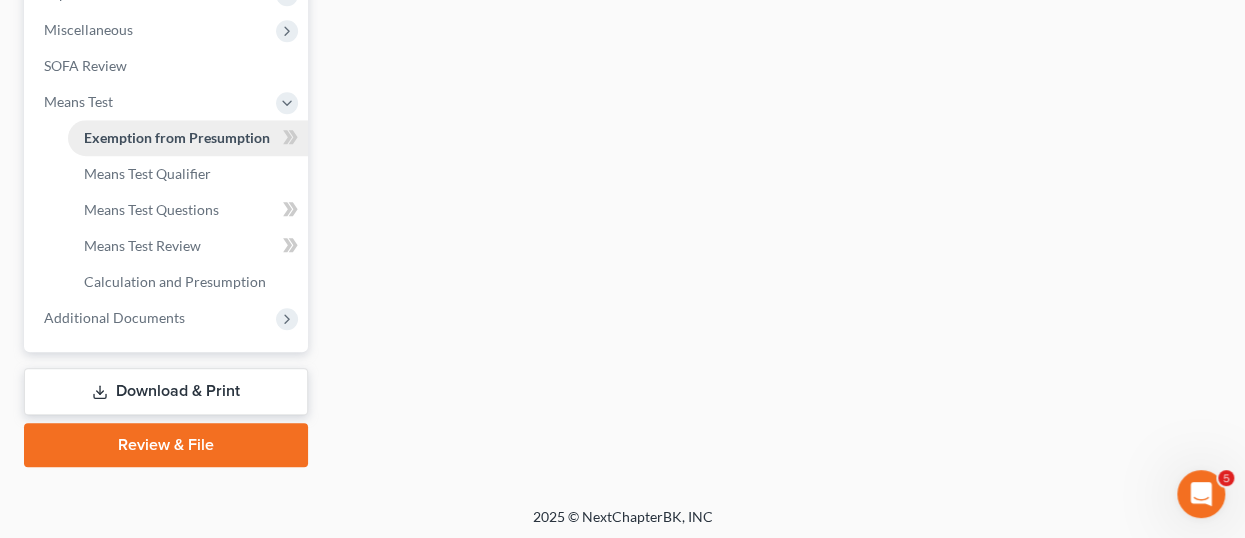 radio on "true" 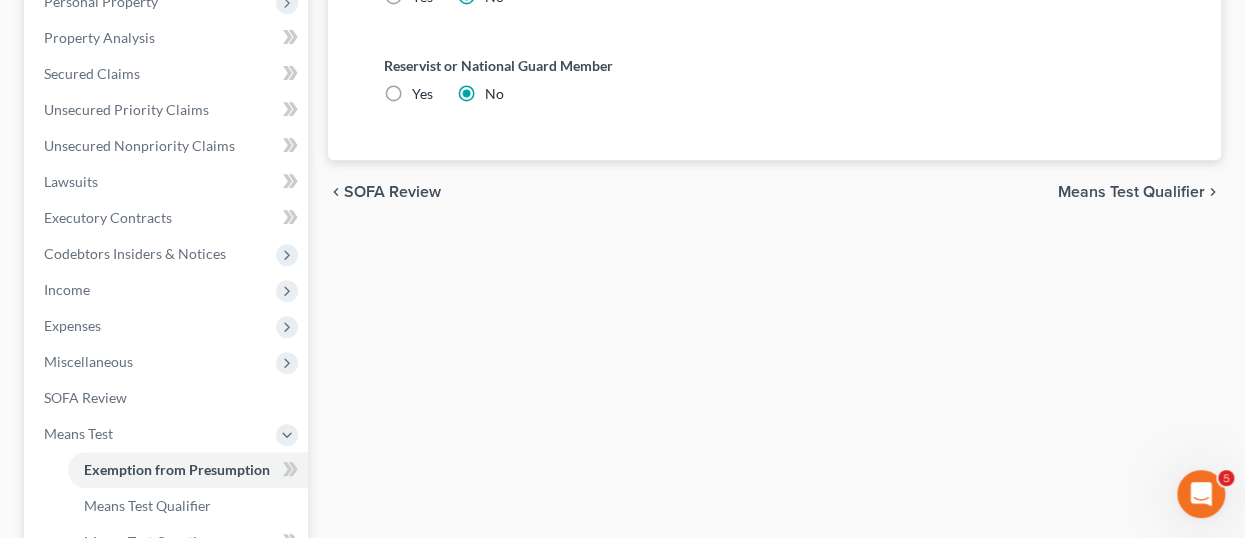 scroll, scrollTop: 400, scrollLeft: 0, axis: vertical 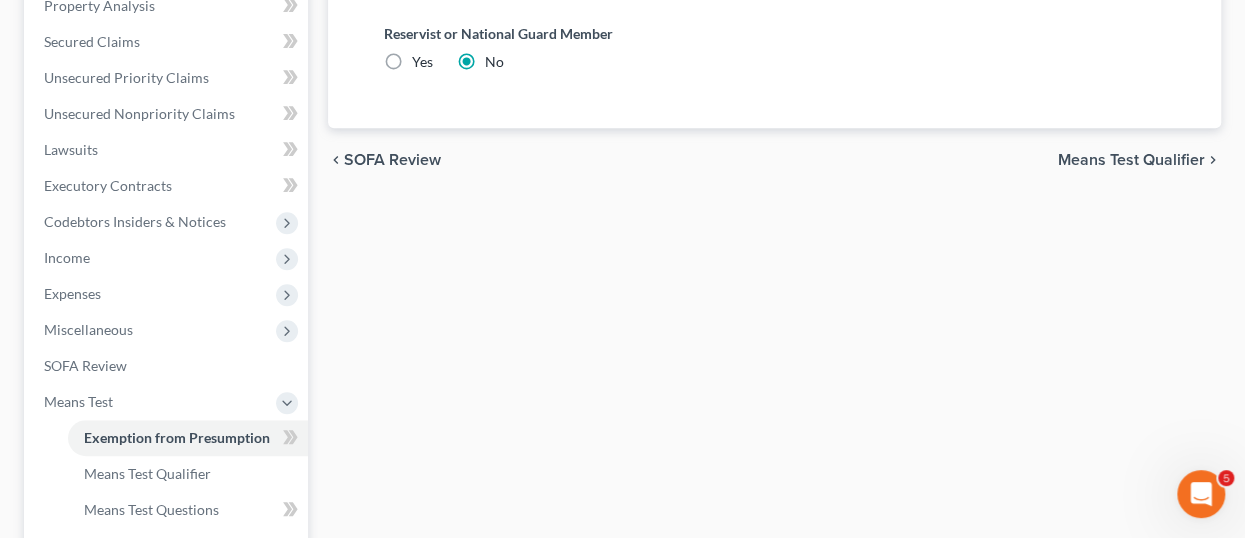 click on "Means Test Qualifier" at bounding box center (1131, 160) 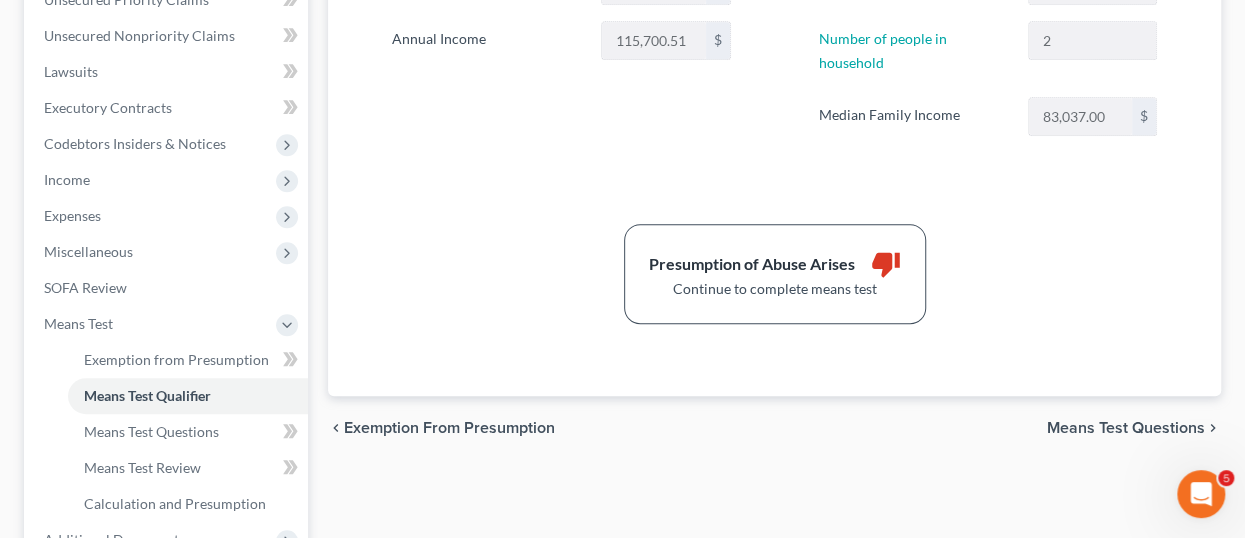 scroll, scrollTop: 500, scrollLeft: 0, axis: vertical 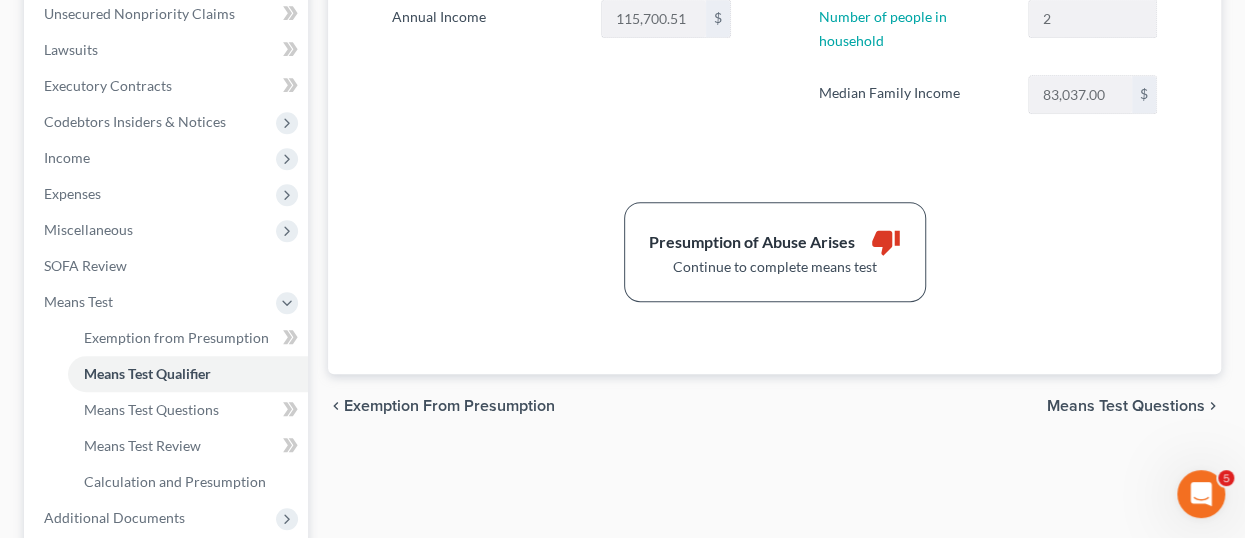 click on "Means Test Questions" at bounding box center [1126, 406] 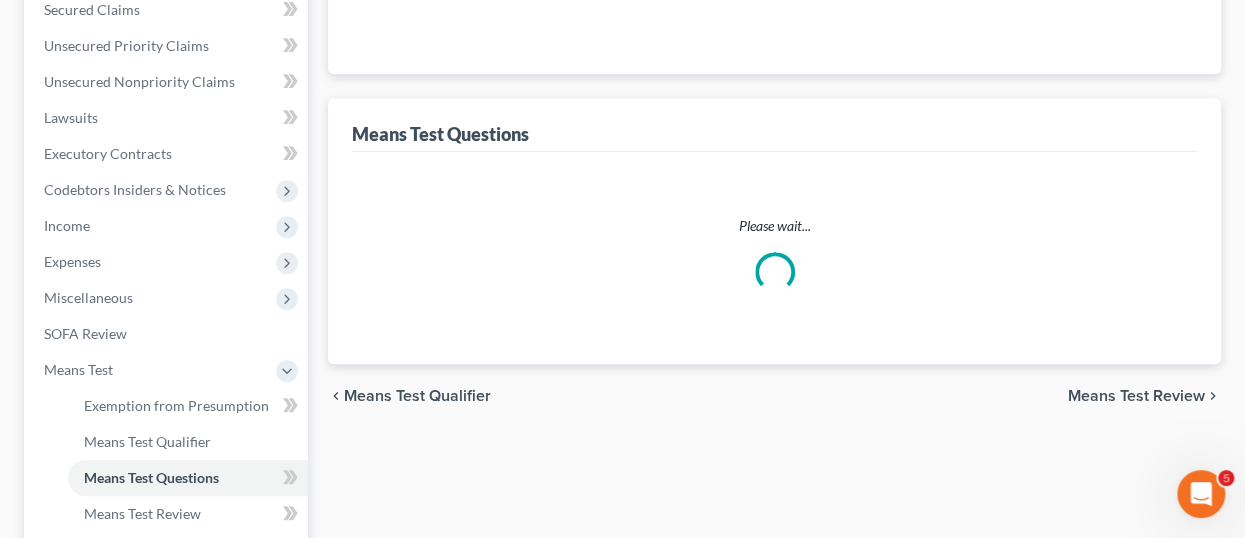 select on "0" 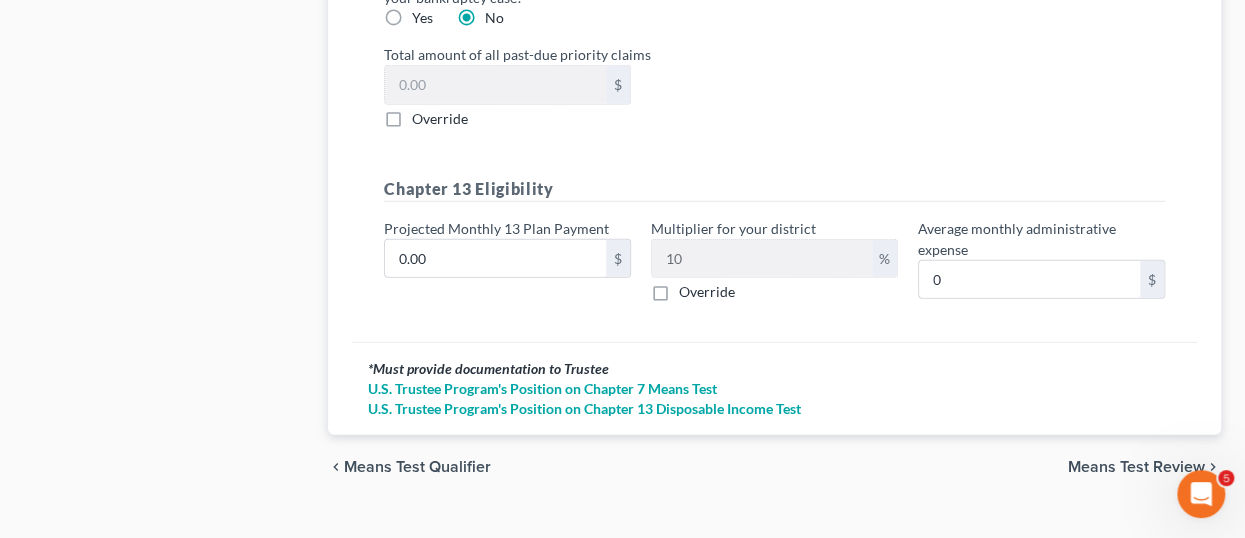 scroll, scrollTop: 2763, scrollLeft: 0, axis: vertical 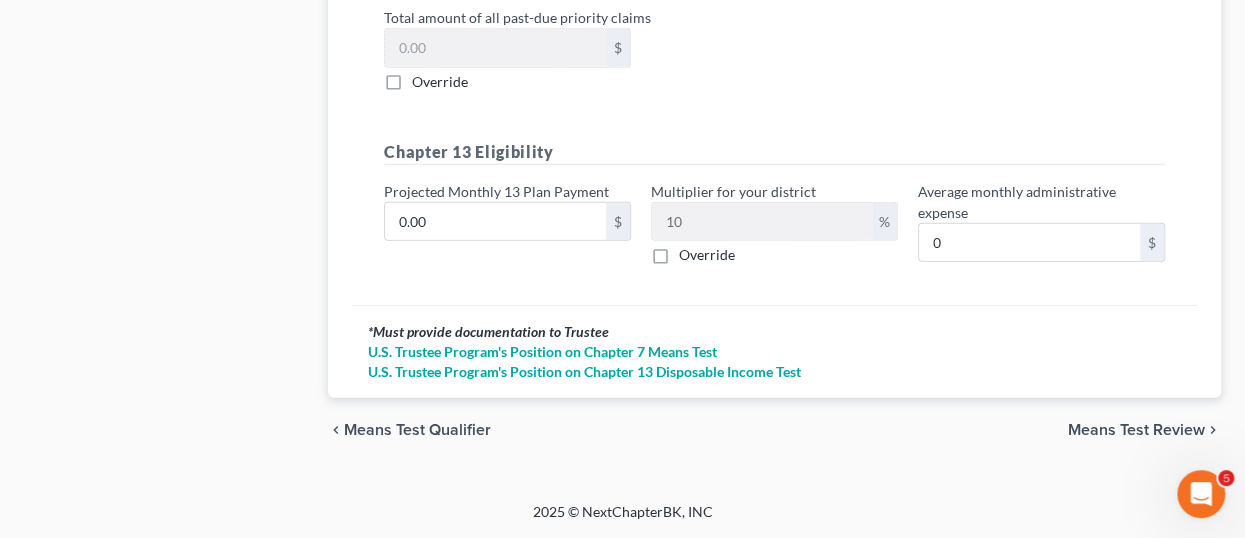 click on "Means Test Review" at bounding box center [1136, 430] 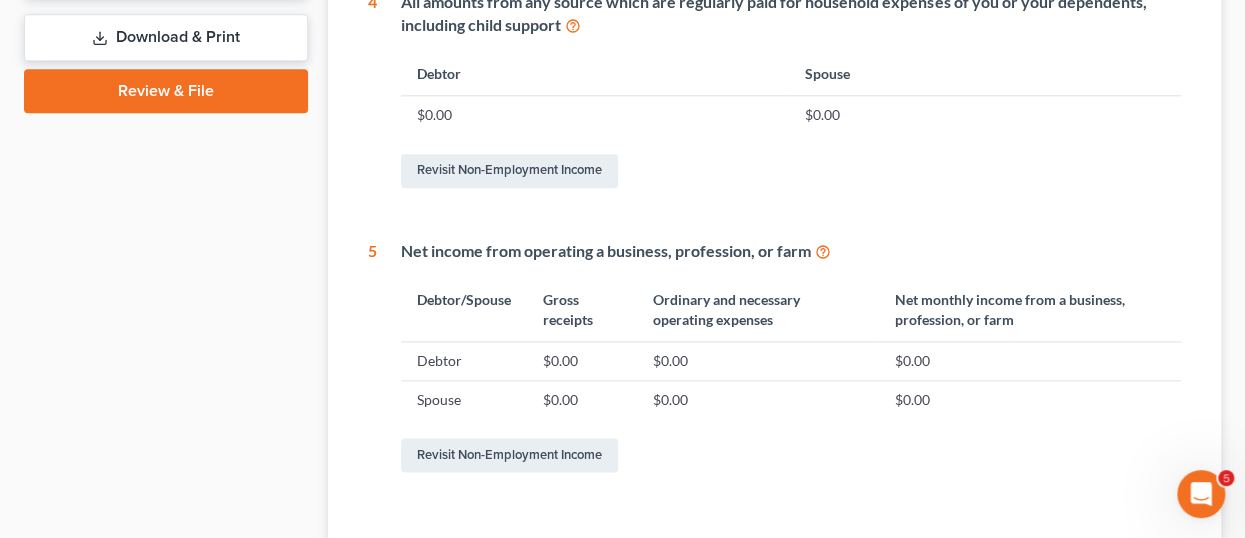 scroll, scrollTop: 1202, scrollLeft: 0, axis: vertical 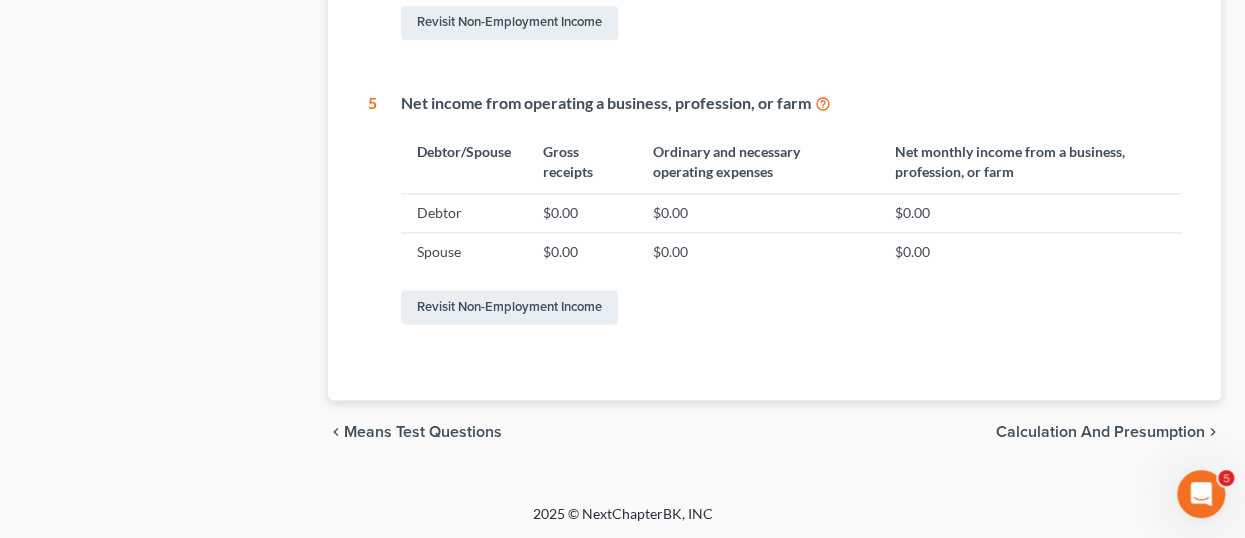 click on "Calculation and Presumption" at bounding box center (1100, 432) 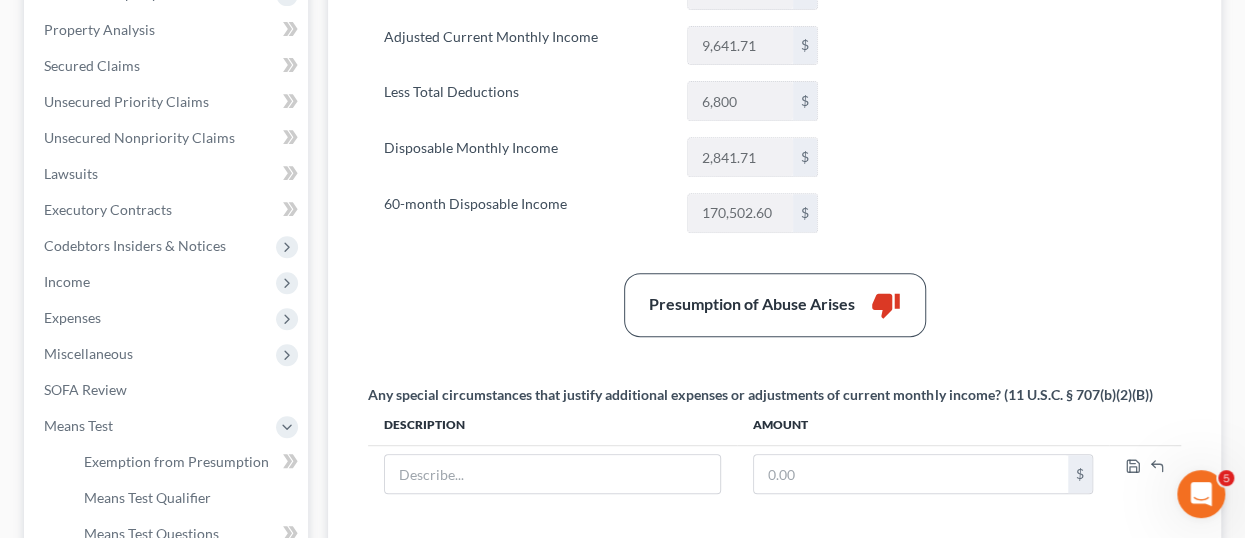 scroll, scrollTop: 500, scrollLeft: 0, axis: vertical 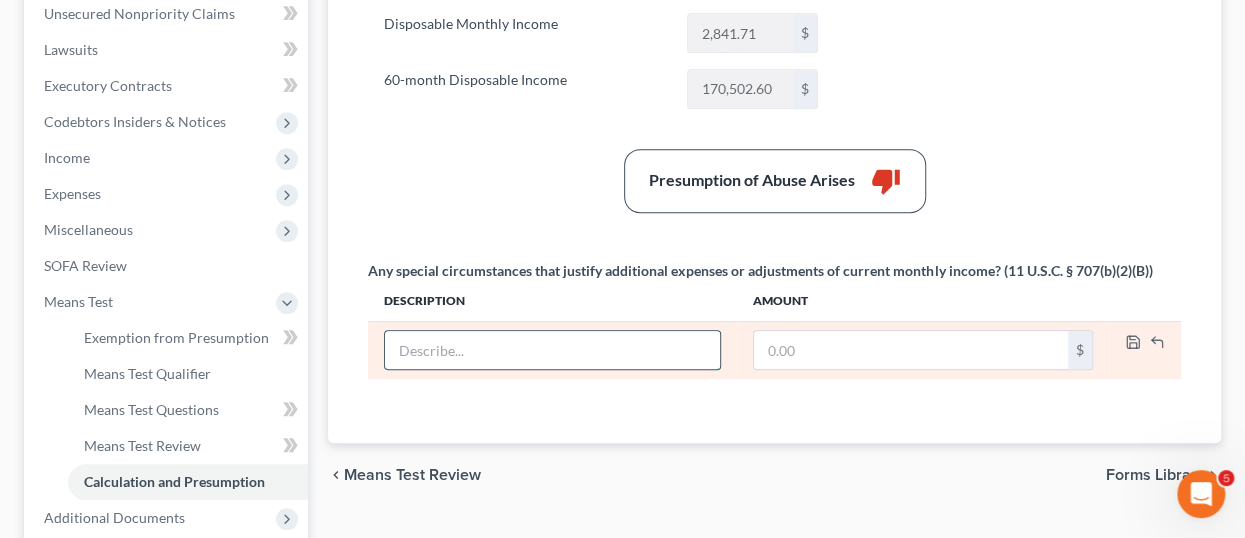 click at bounding box center [552, 350] 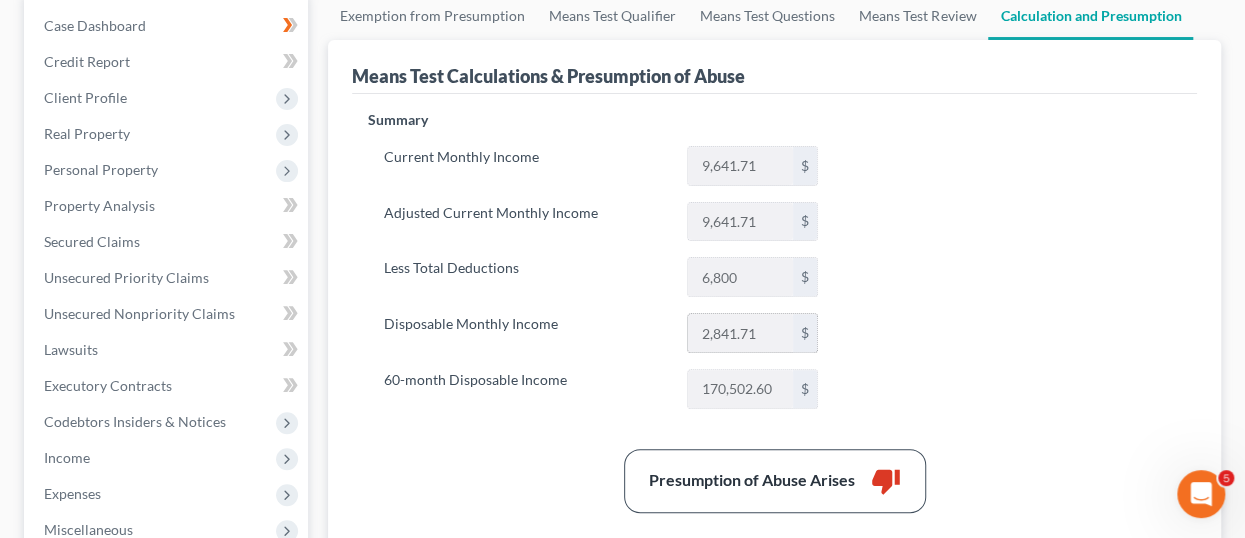 scroll, scrollTop: 100, scrollLeft: 0, axis: vertical 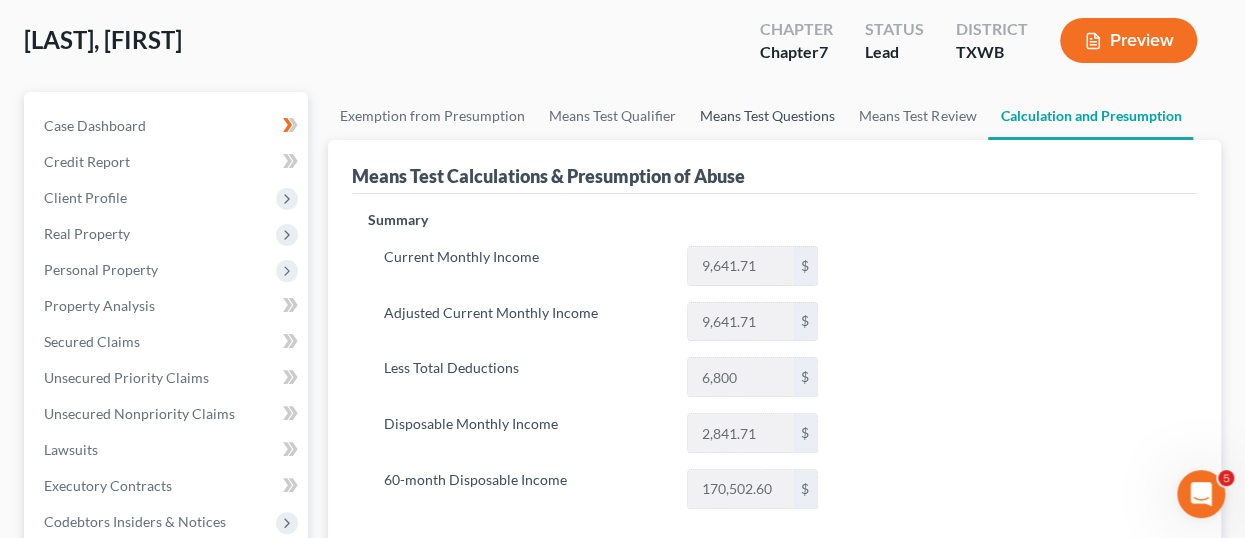 click on "Means Test Questions" at bounding box center (767, 116) 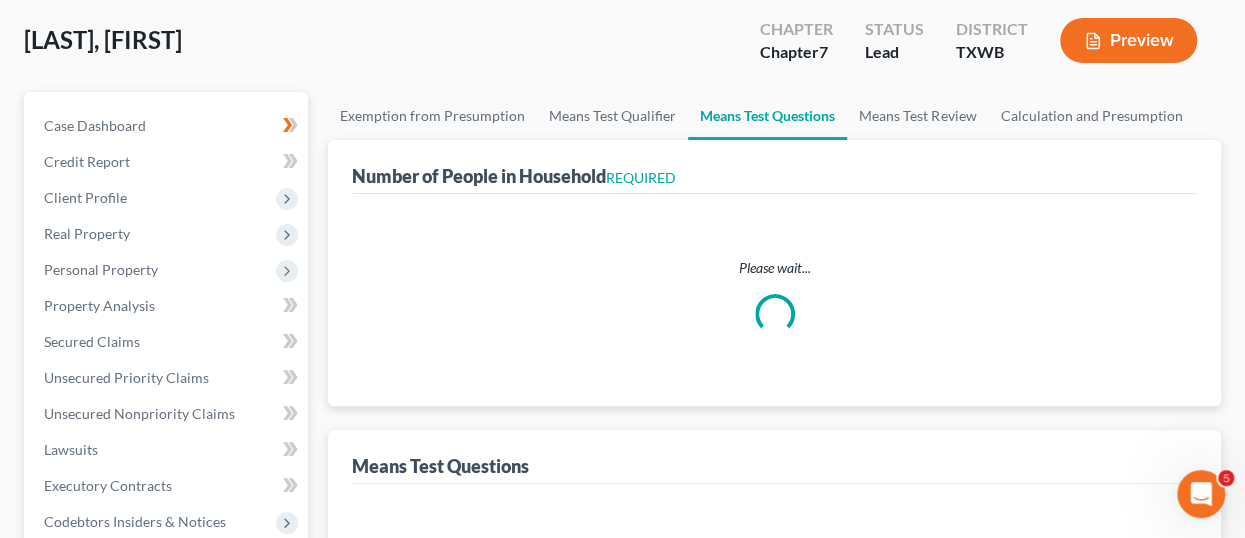 scroll, scrollTop: 0, scrollLeft: 0, axis: both 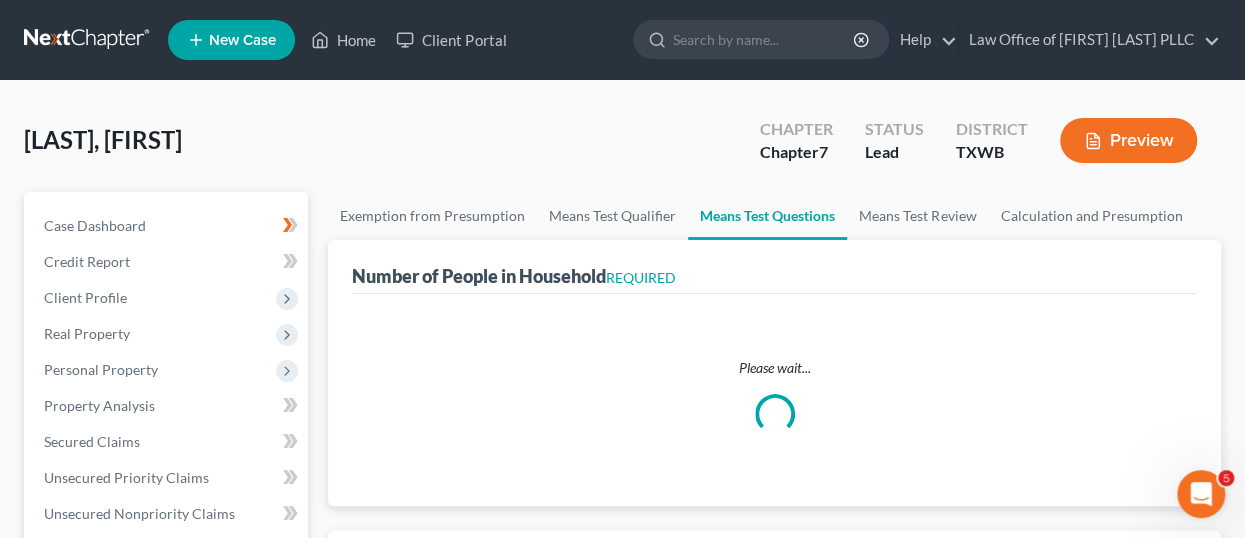 select on "0" 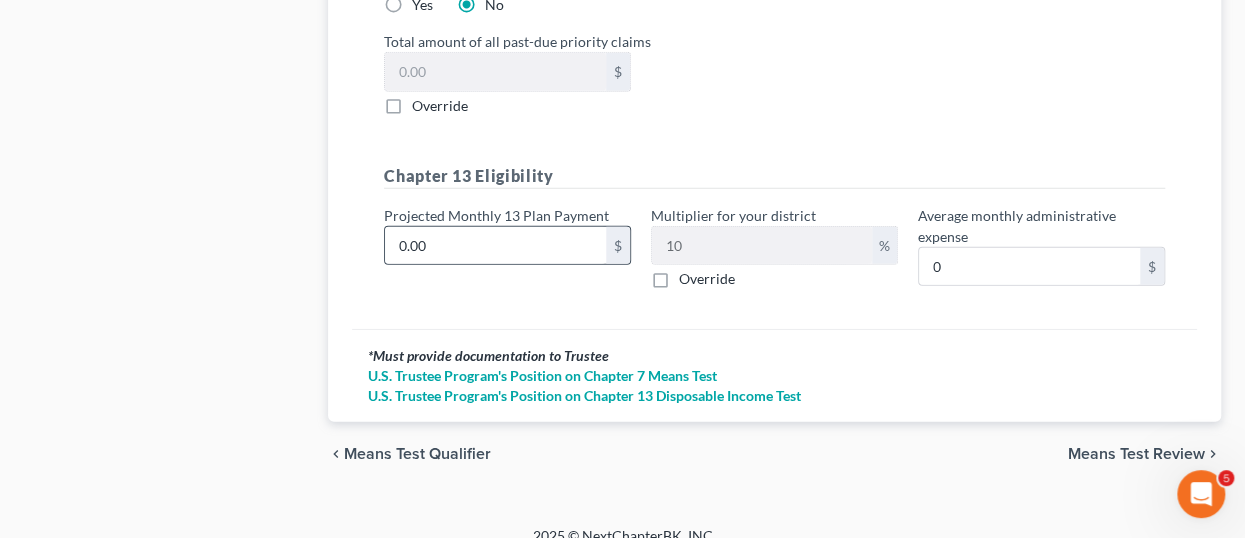 scroll, scrollTop: 2763, scrollLeft: 0, axis: vertical 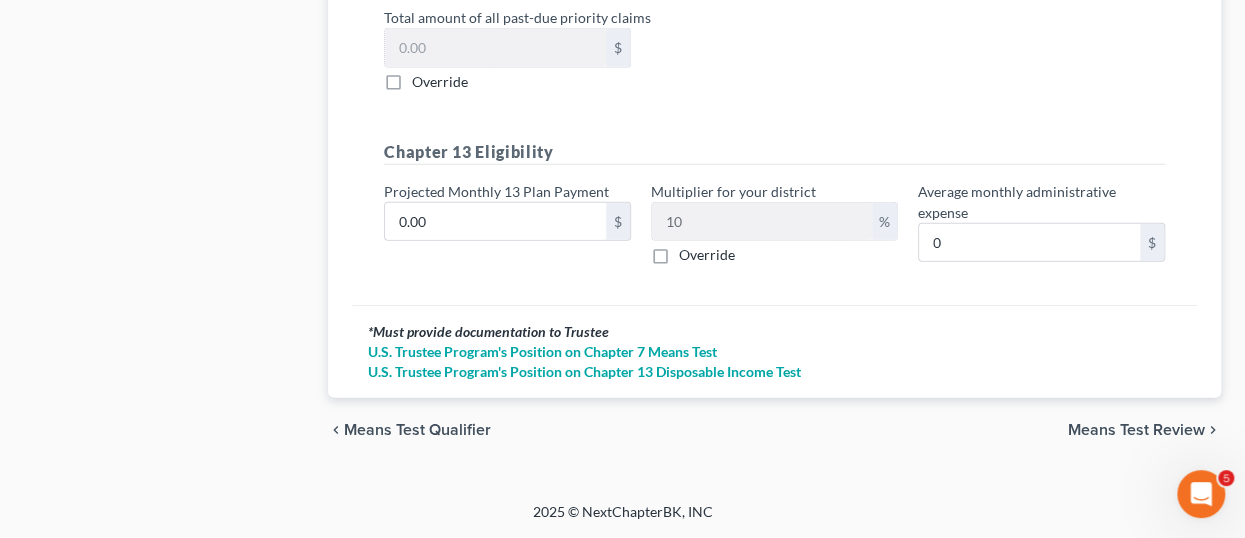 click on "Means Test Review" at bounding box center (1136, 430) 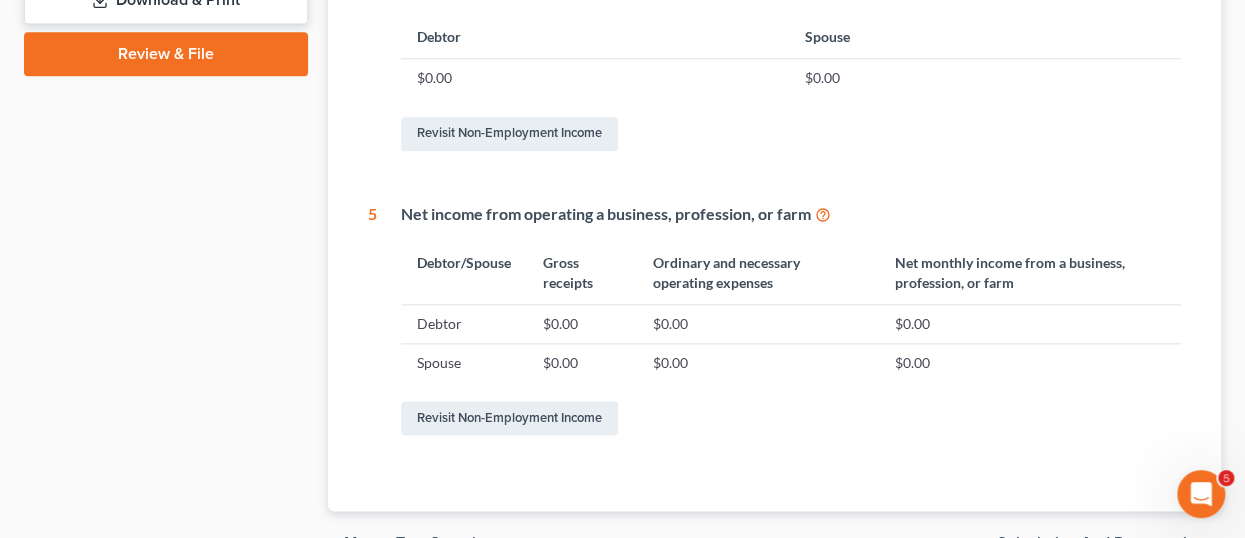 scroll, scrollTop: 1200, scrollLeft: 0, axis: vertical 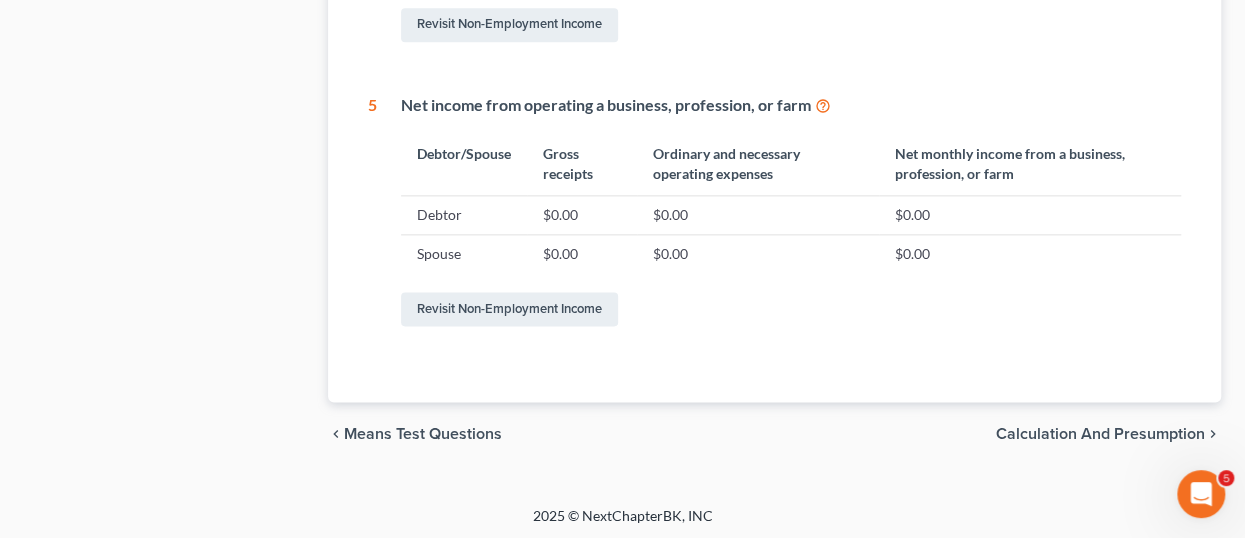 click on "Calculation and Presumption" at bounding box center (1100, 434) 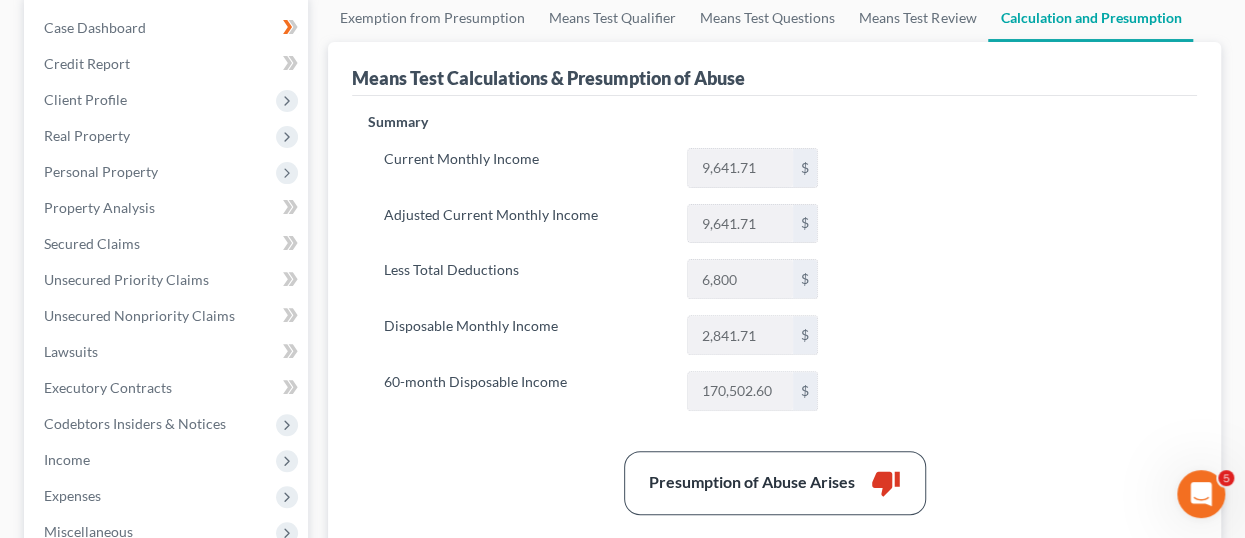 scroll, scrollTop: 200, scrollLeft: 0, axis: vertical 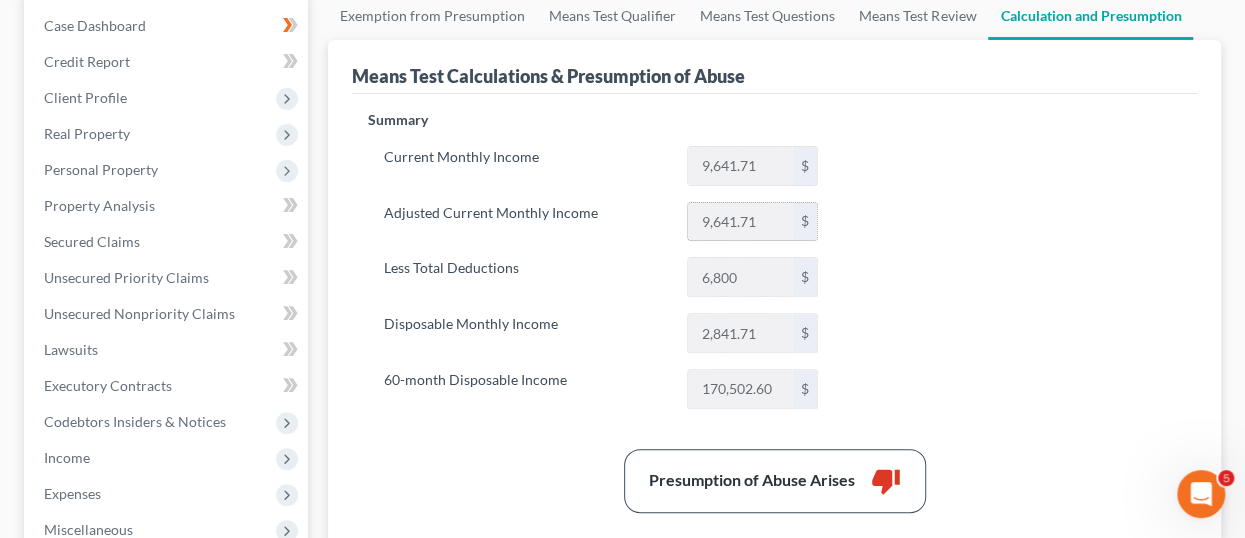click on "9,641.71" at bounding box center (740, 222) 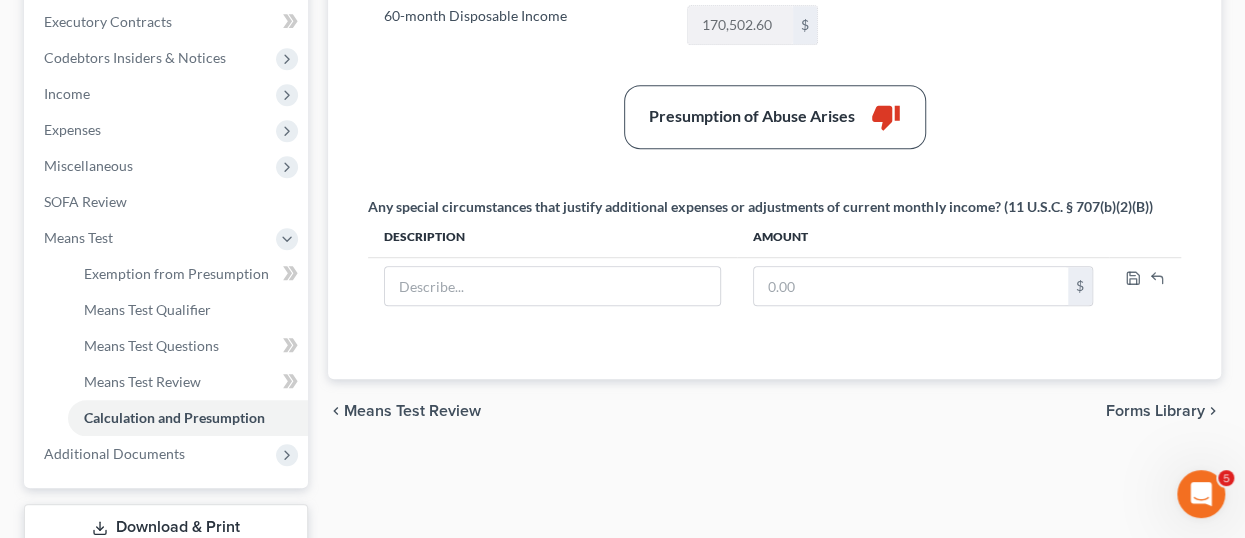 scroll, scrollTop: 600, scrollLeft: 0, axis: vertical 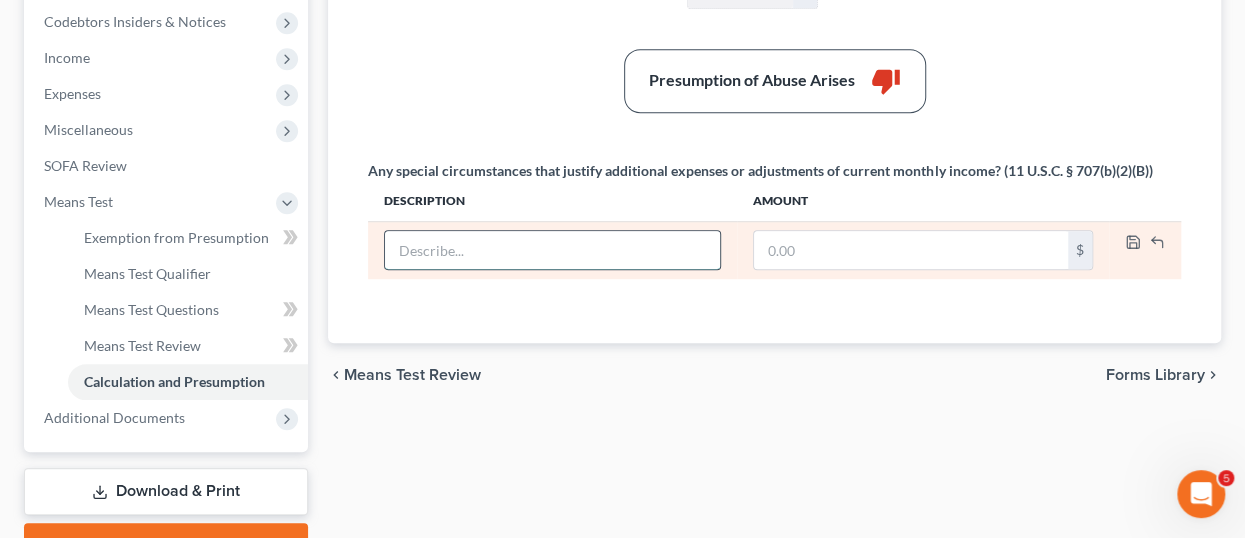 click at bounding box center (552, 250) 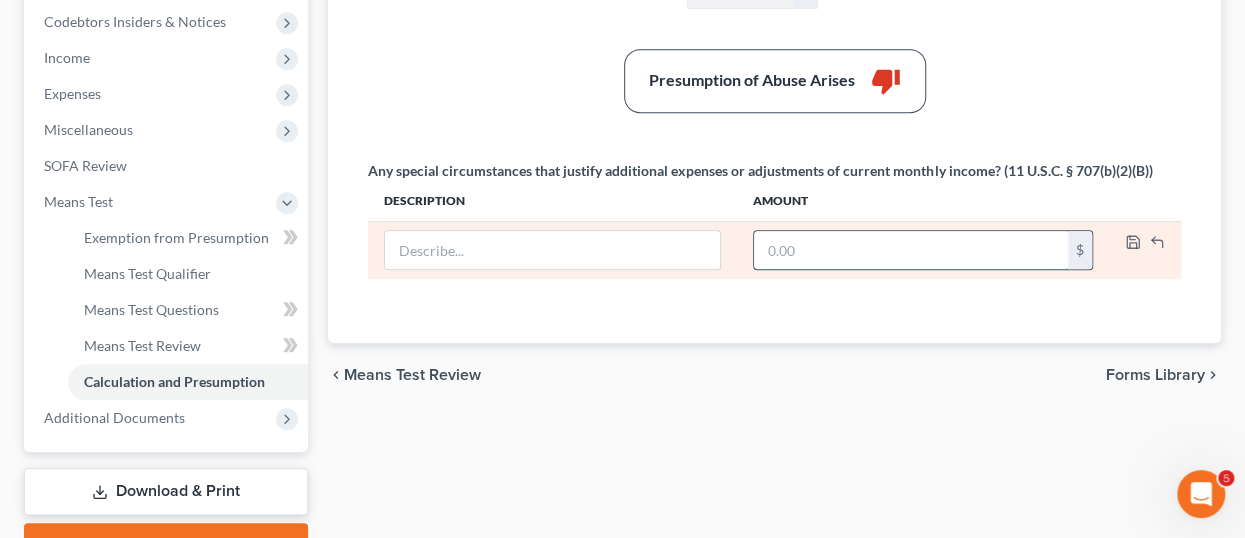 click at bounding box center (911, 250) 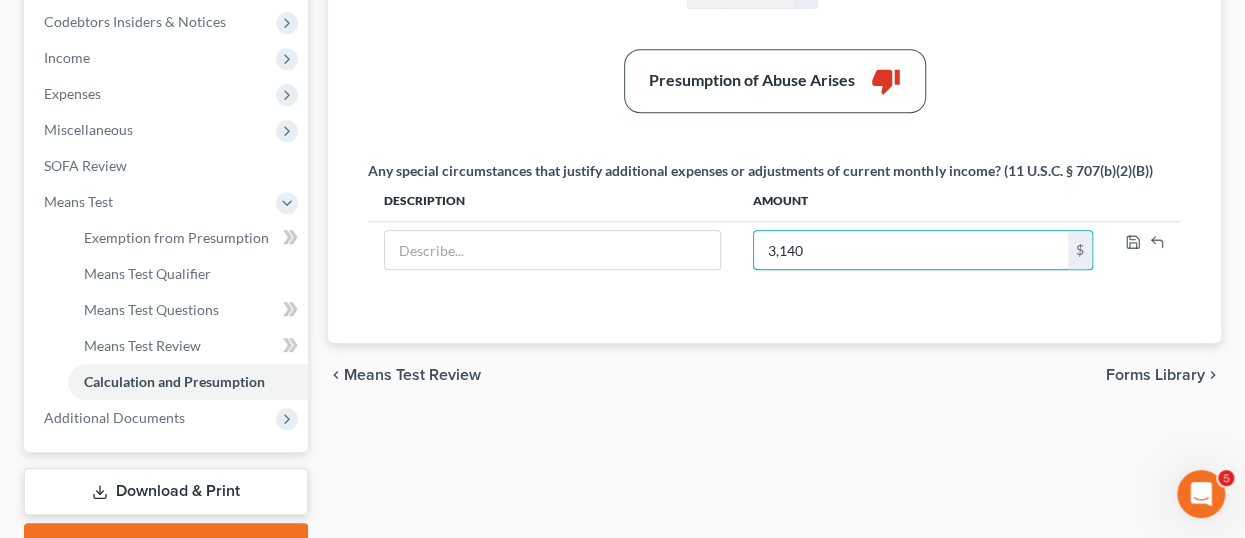 type on "3,140" 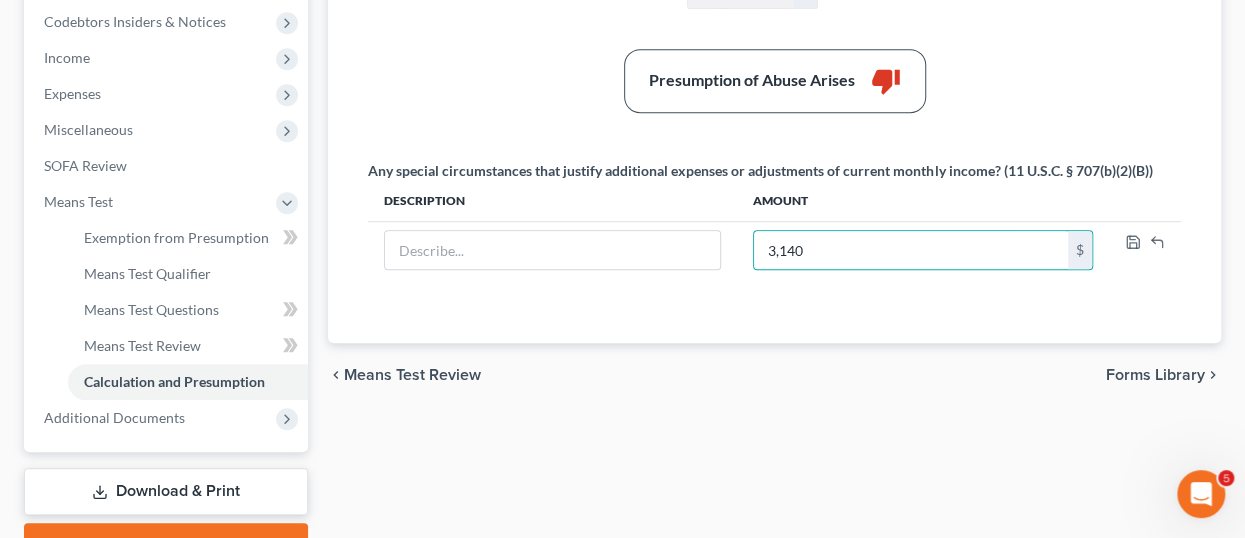 click on "Amount" at bounding box center [923, 201] 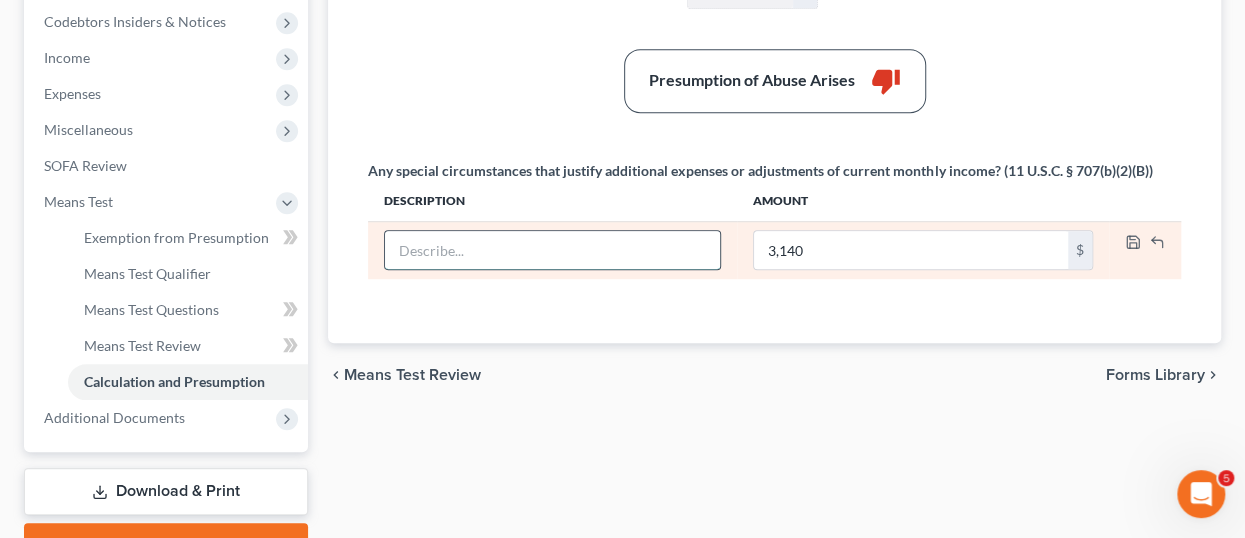 click at bounding box center [552, 250] 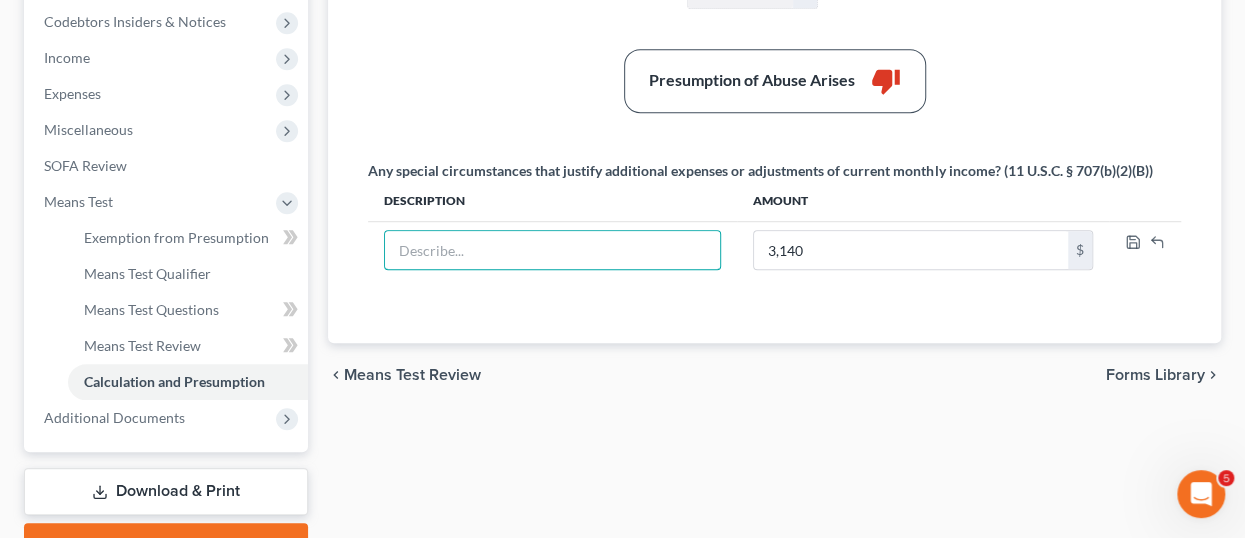 paste on "Employment is a temp grant job which is expected to end FY 2025 (Sept 30, 2025)" 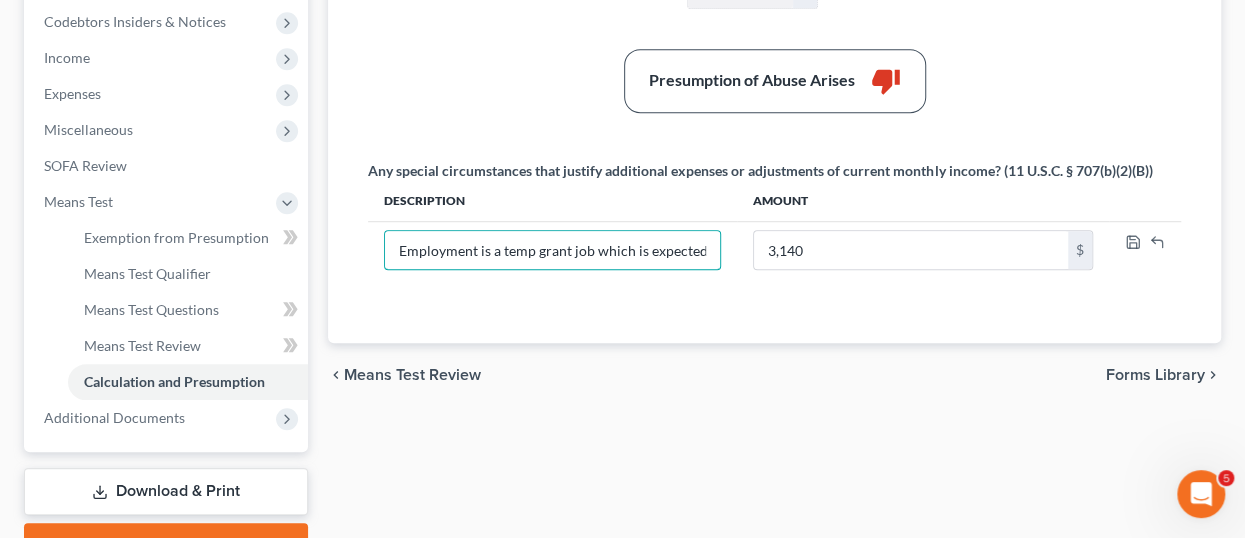 scroll, scrollTop: 0, scrollLeft: 186, axis: horizontal 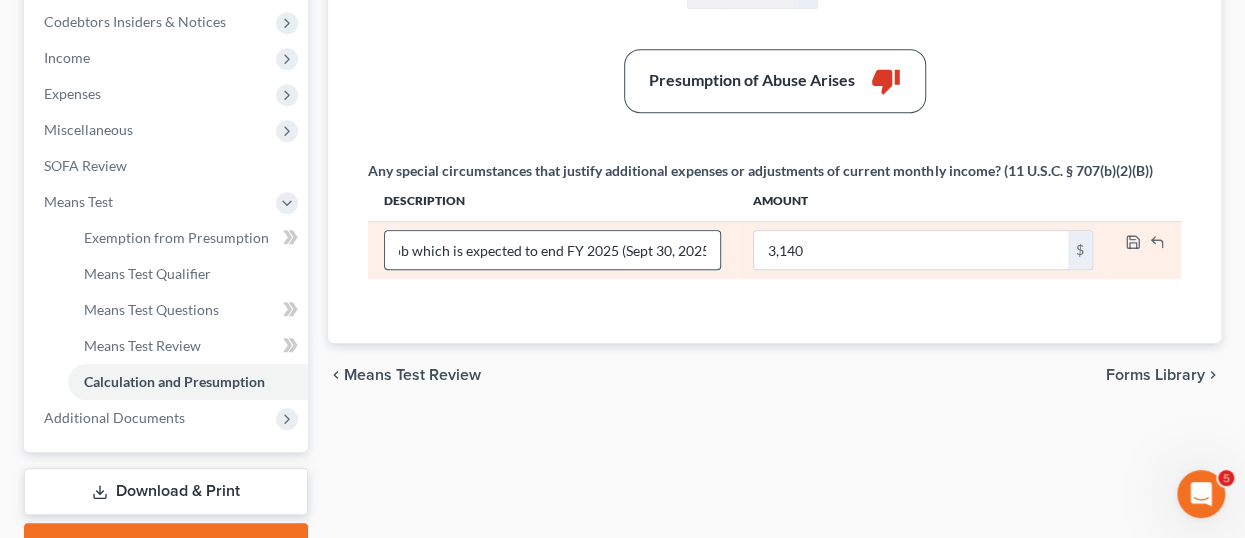 drag, startPoint x: 559, startPoint y: 244, endPoint x: 619, endPoint y: 247, distance: 60.074955 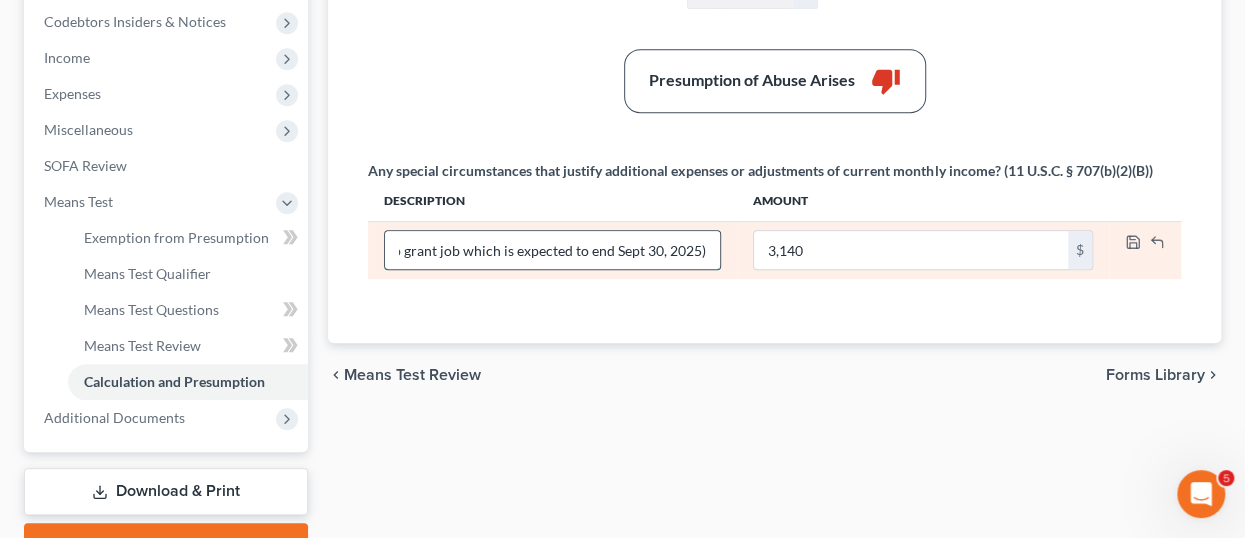 scroll, scrollTop: 0, scrollLeft: 127, axis: horizontal 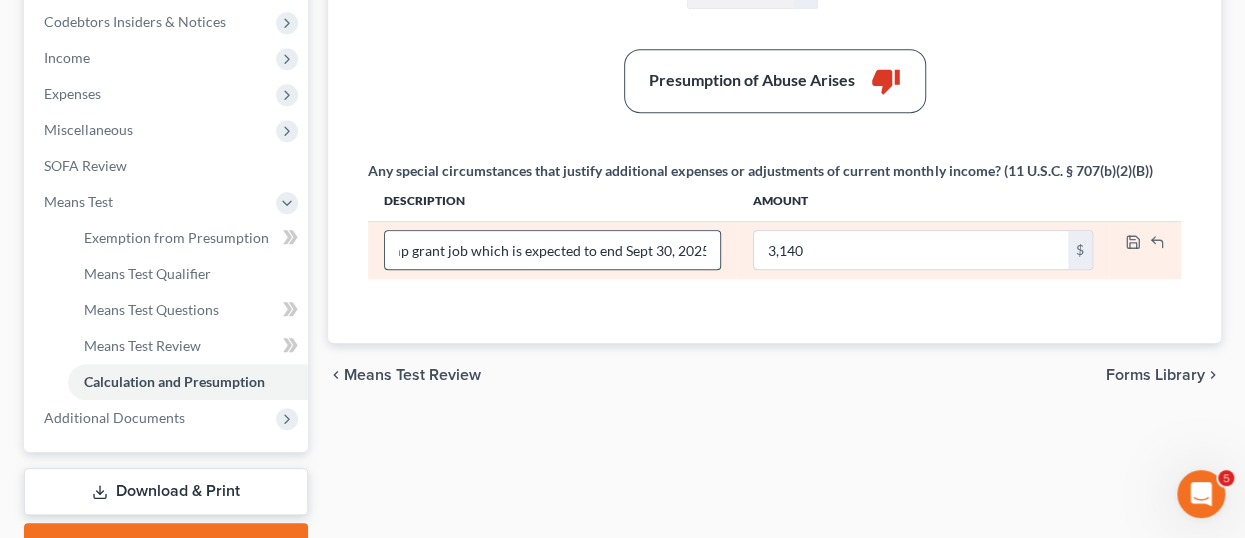 click on "Employment is a temp grant job which is expected to end Sept 30, 2025)" at bounding box center [552, 250] 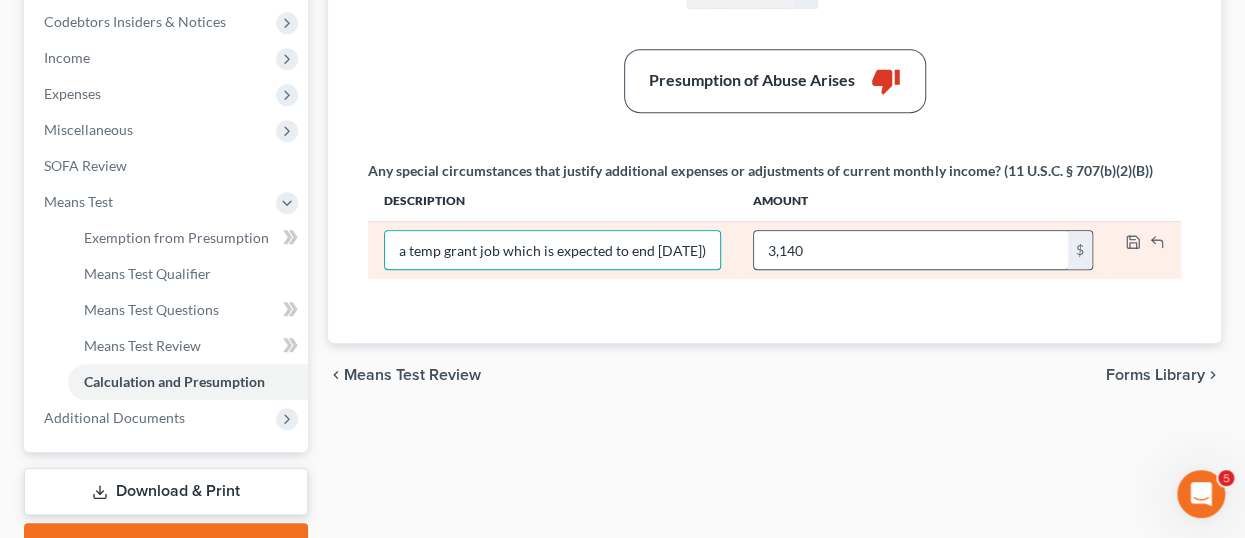 scroll, scrollTop: 0, scrollLeft: 166, axis: horizontal 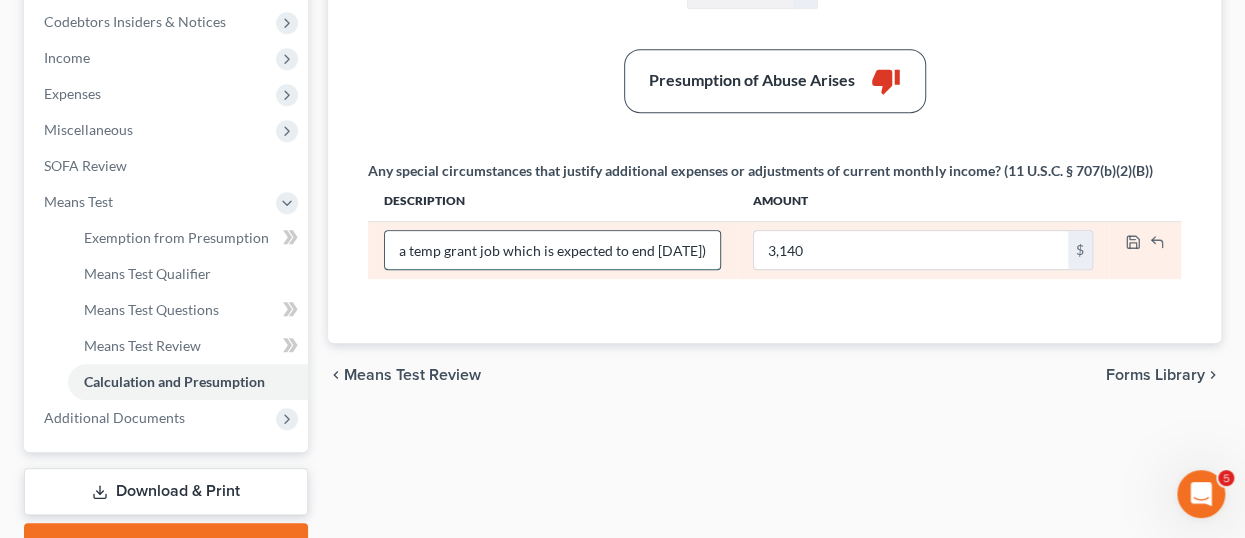 click on "Employment is a temp grant job which is expected to end [DATE])" at bounding box center [552, 250] 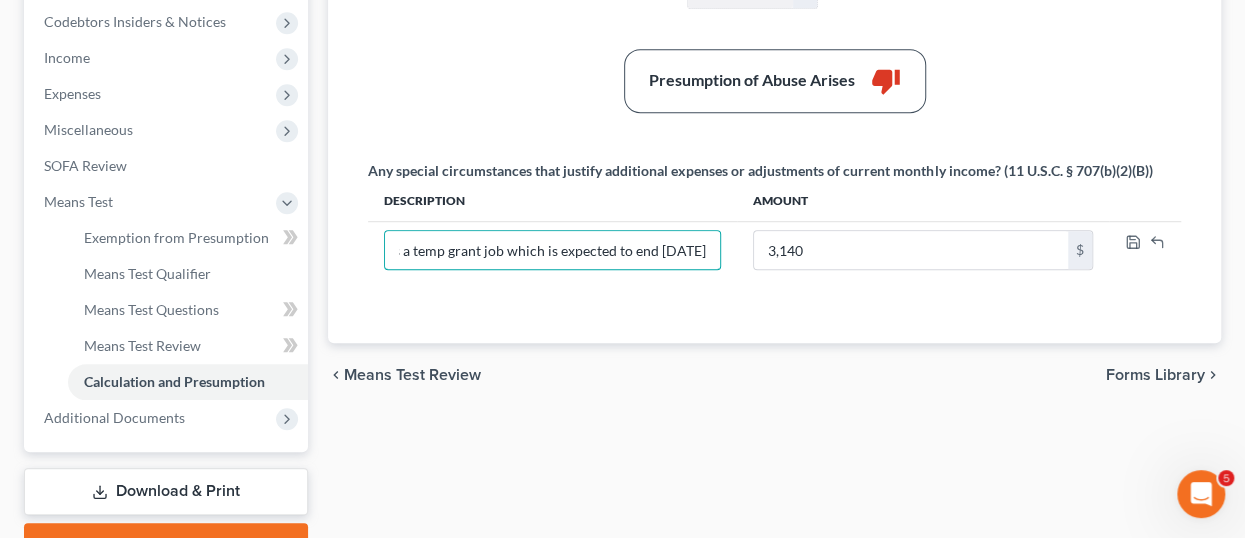 scroll, scrollTop: 0, scrollLeft: 162, axis: horizontal 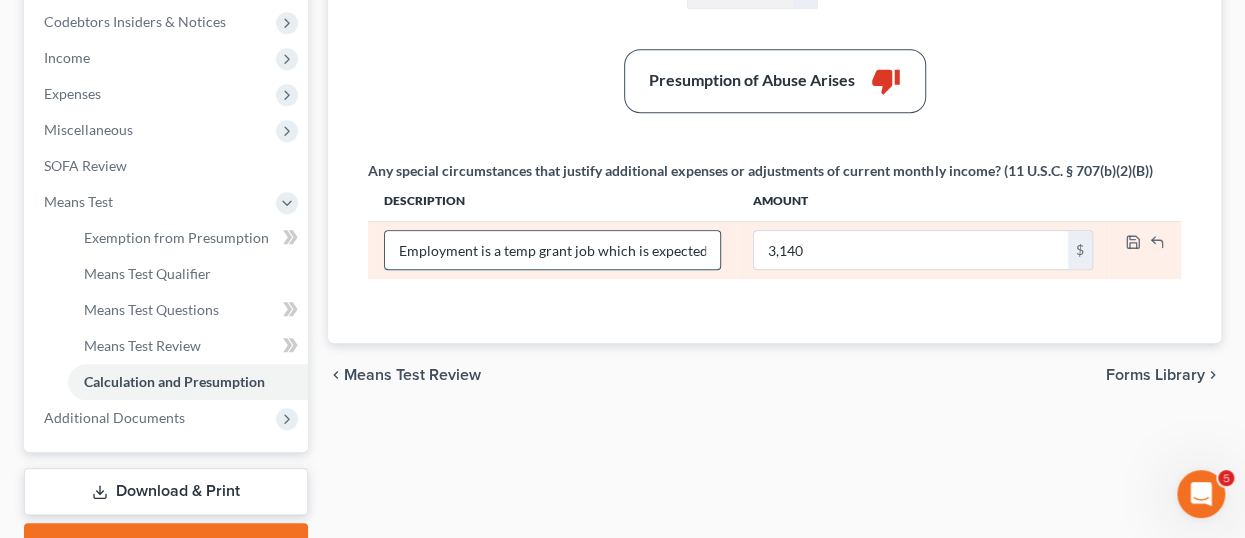 drag, startPoint x: 642, startPoint y: 241, endPoint x: 422, endPoint y: 249, distance: 220.1454 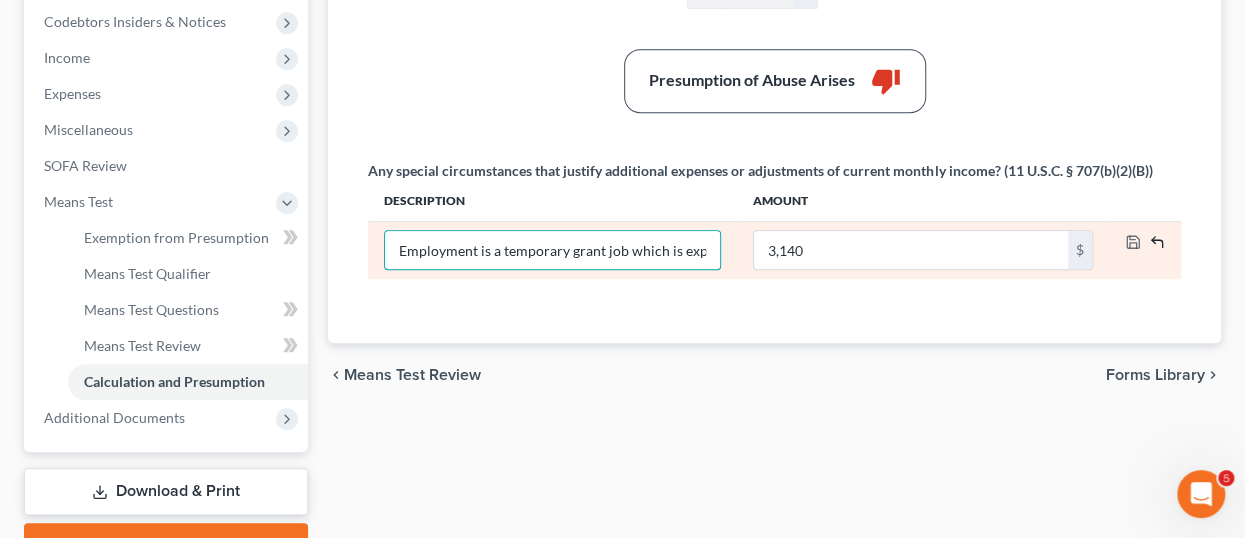 type on "Employment is a temporary grant job which is expected to end [DATE]" 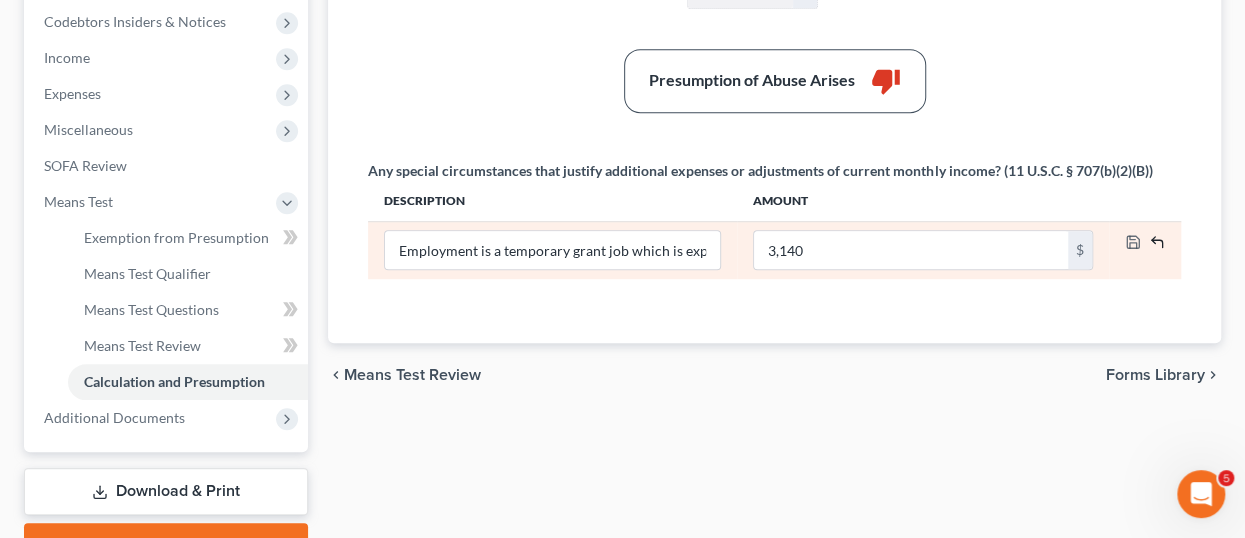 click 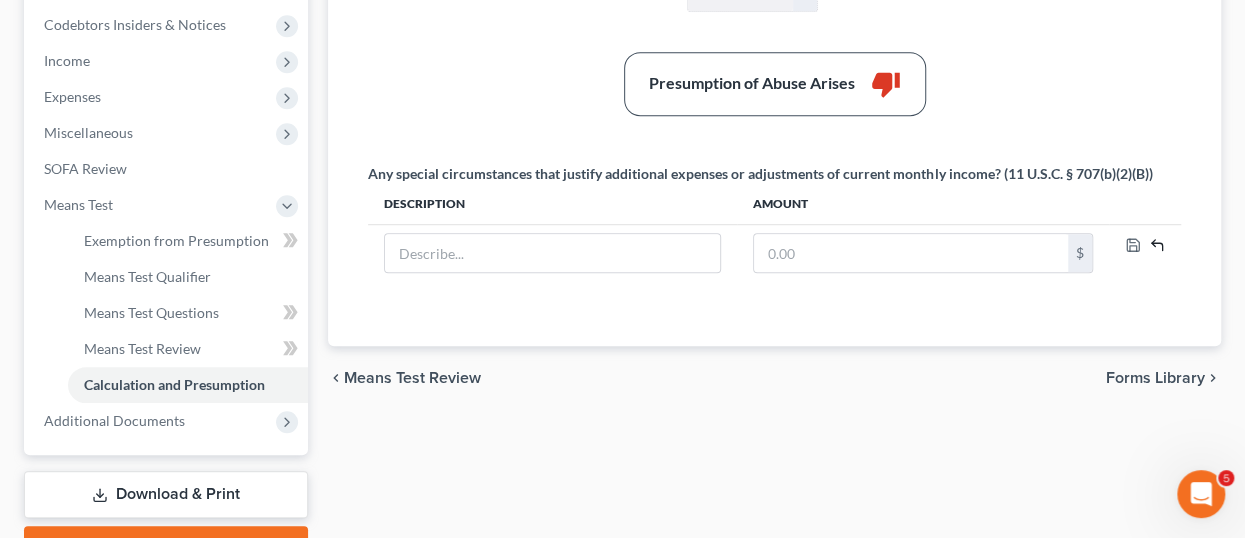 scroll, scrollTop: 600, scrollLeft: 0, axis: vertical 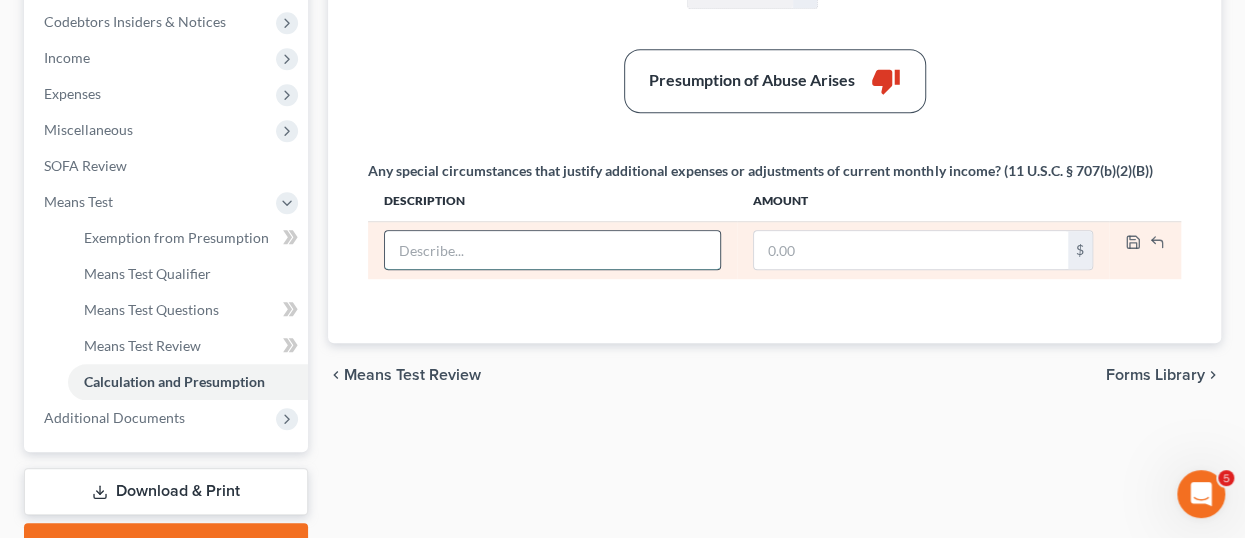 click at bounding box center [552, 250] 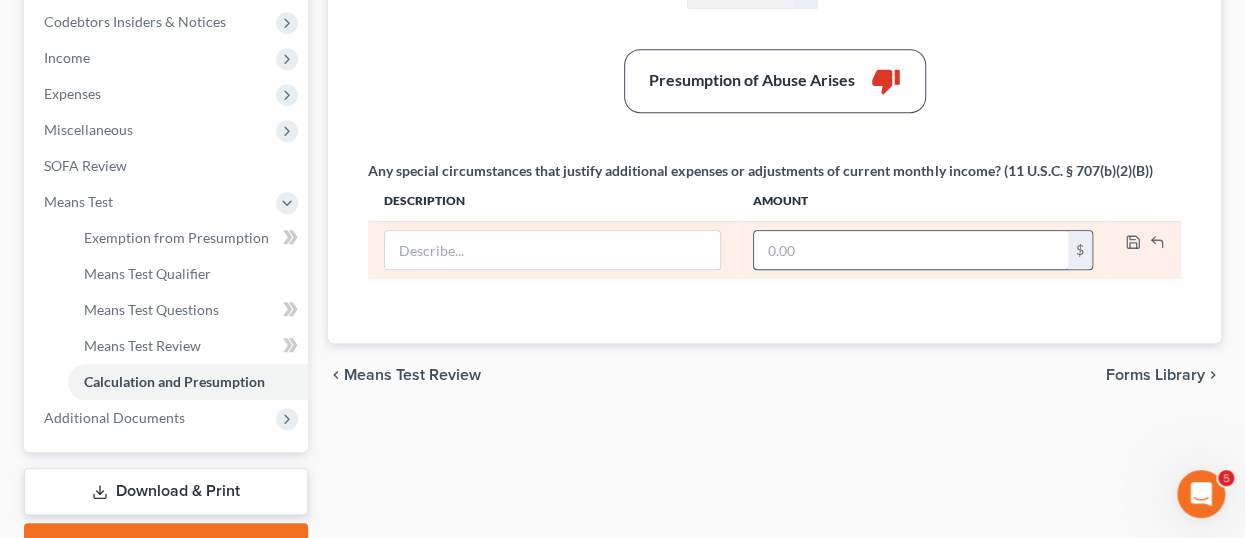 click at bounding box center [911, 250] 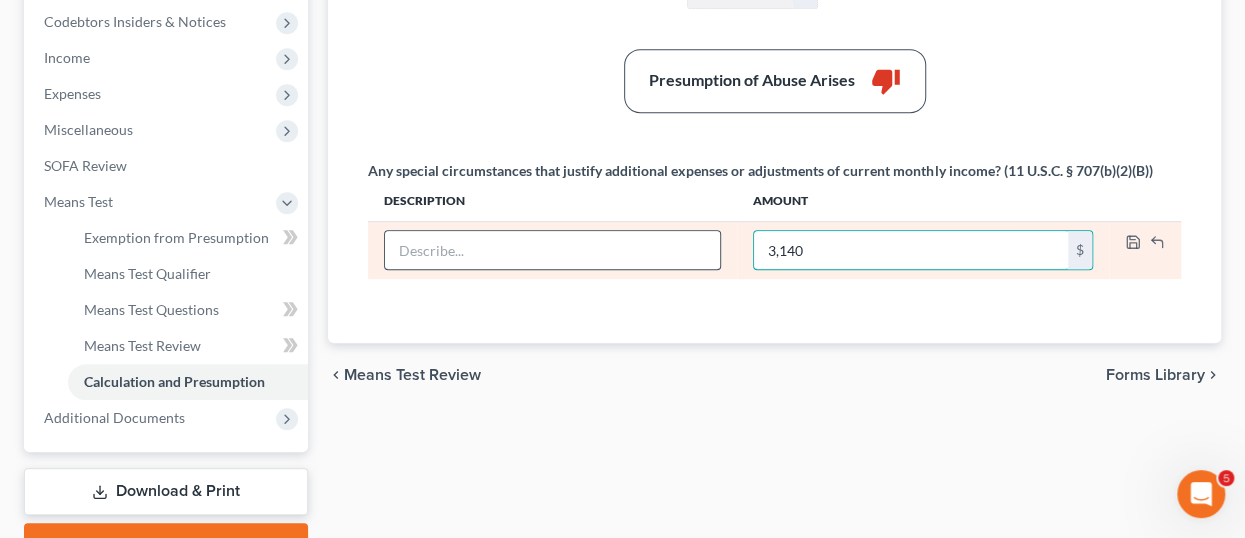 type on "3,140" 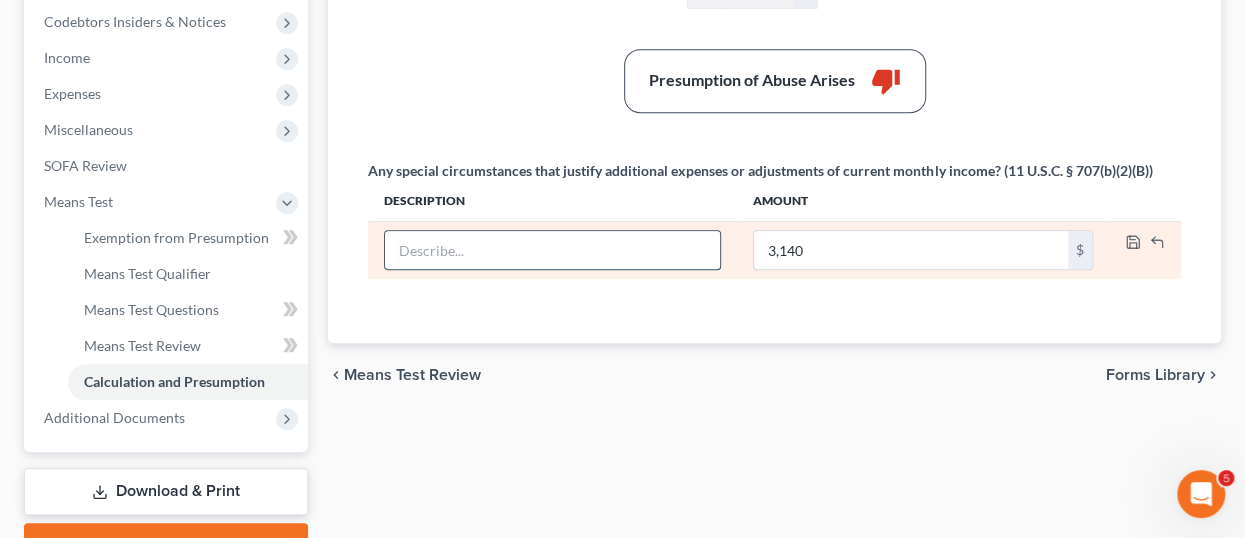 click at bounding box center [552, 250] 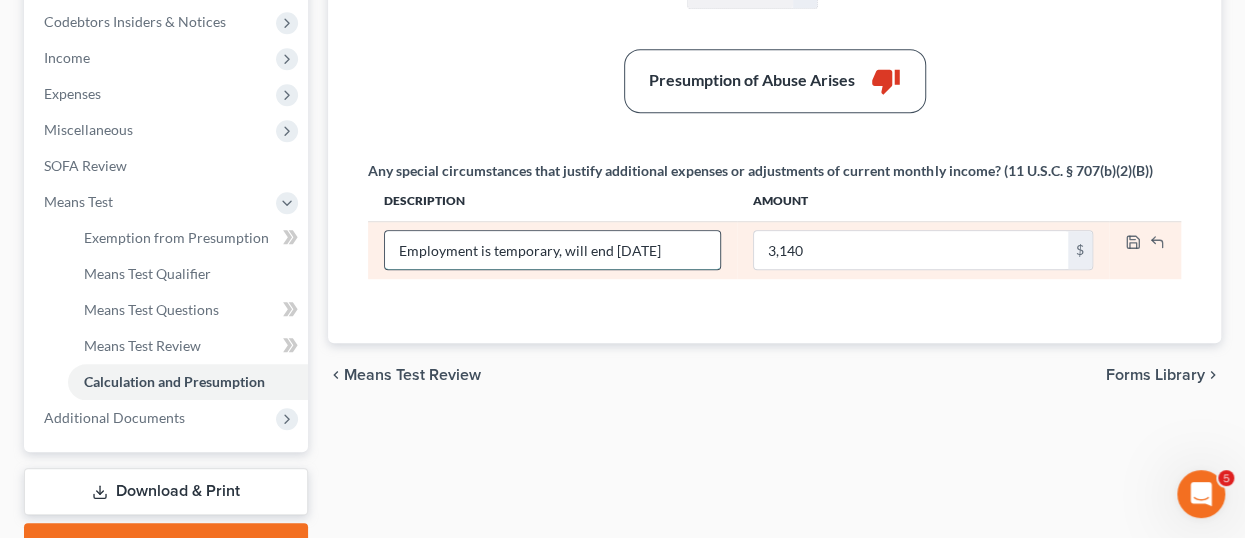 scroll, scrollTop: 0, scrollLeft: 26, axis: horizontal 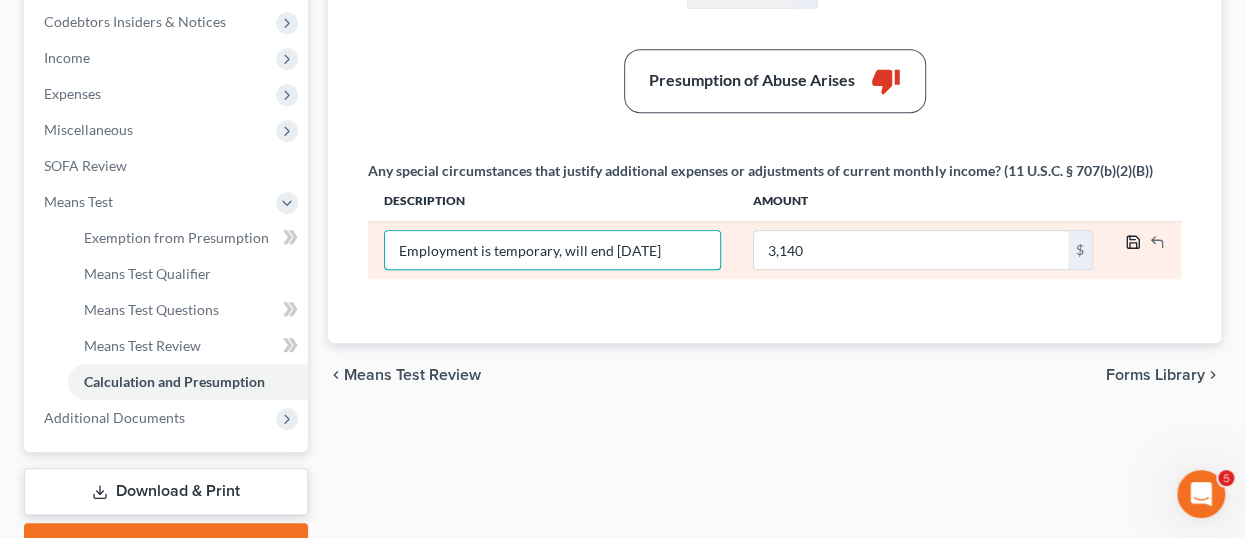type on "Employment is temporary, will end [DATE]" 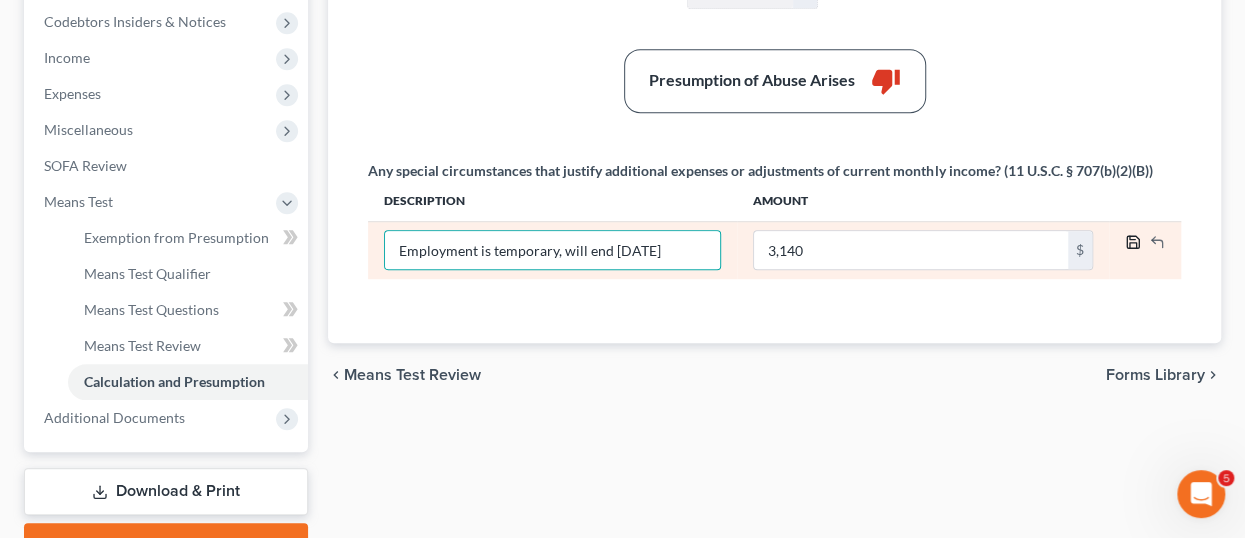 click 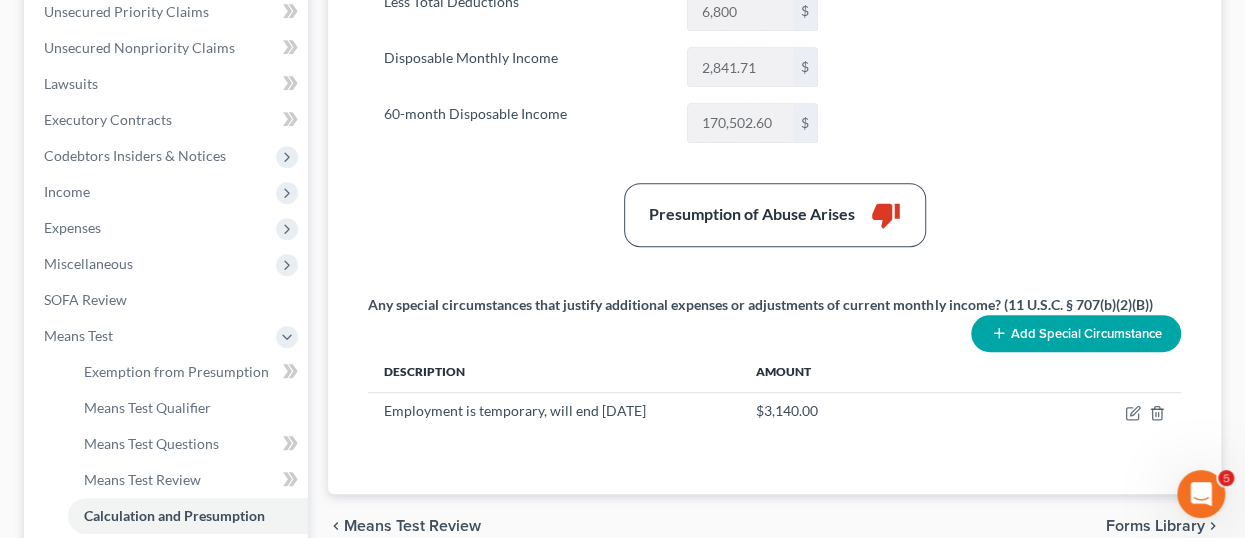 scroll, scrollTop: 600, scrollLeft: 0, axis: vertical 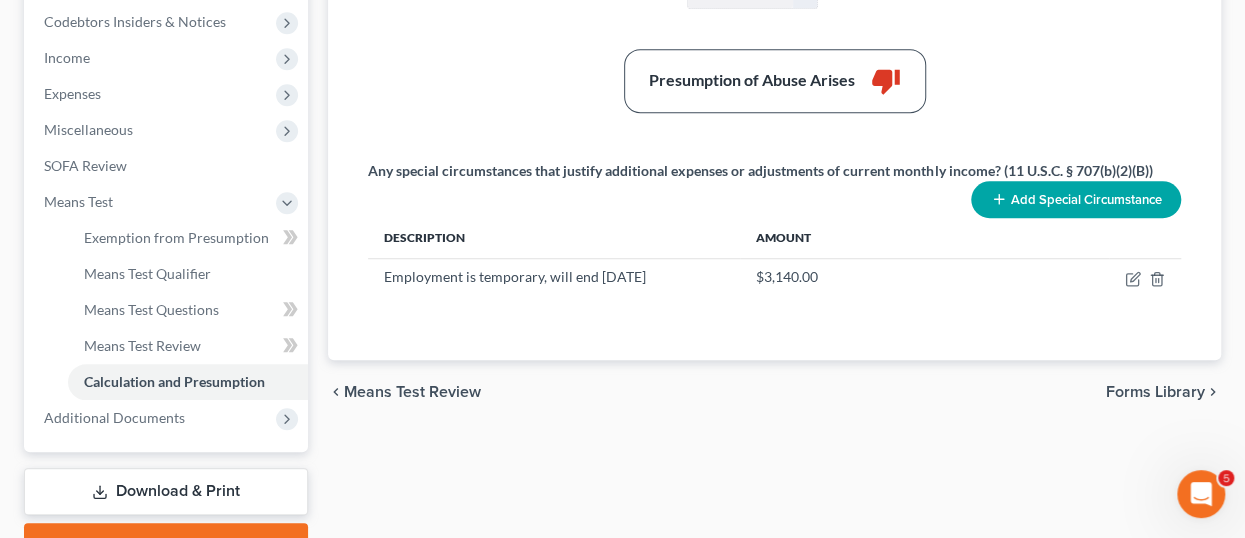 click on "Forms Library" at bounding box center (1155, 392) 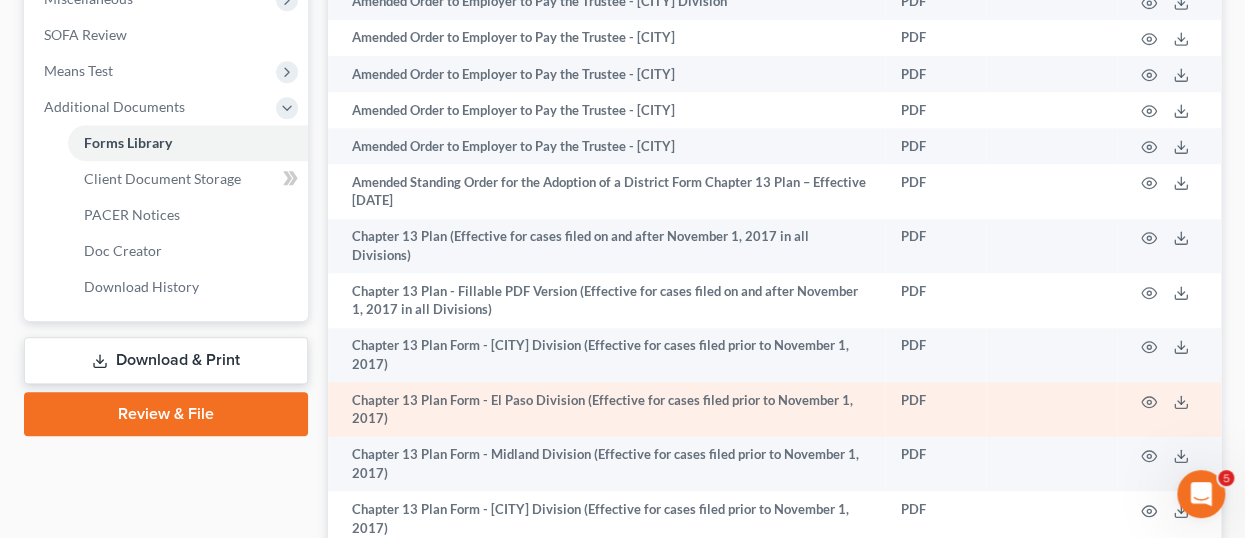 scroll, scrollTop: 700, scrollLeft: 0, axis: vertical 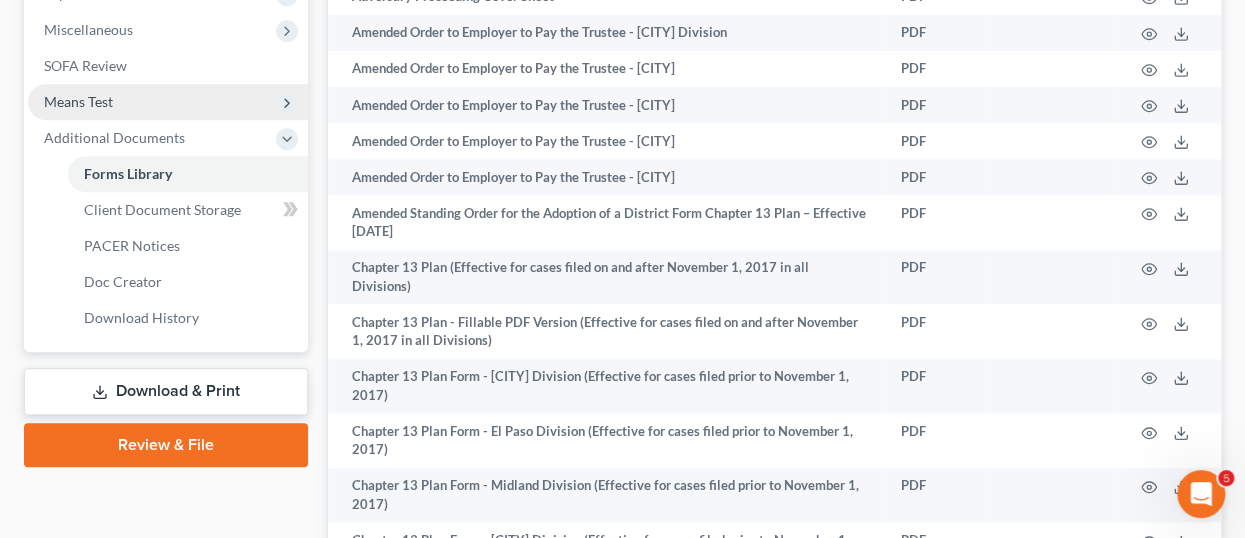 click on "Means Test" at bounding box center (78, 101) 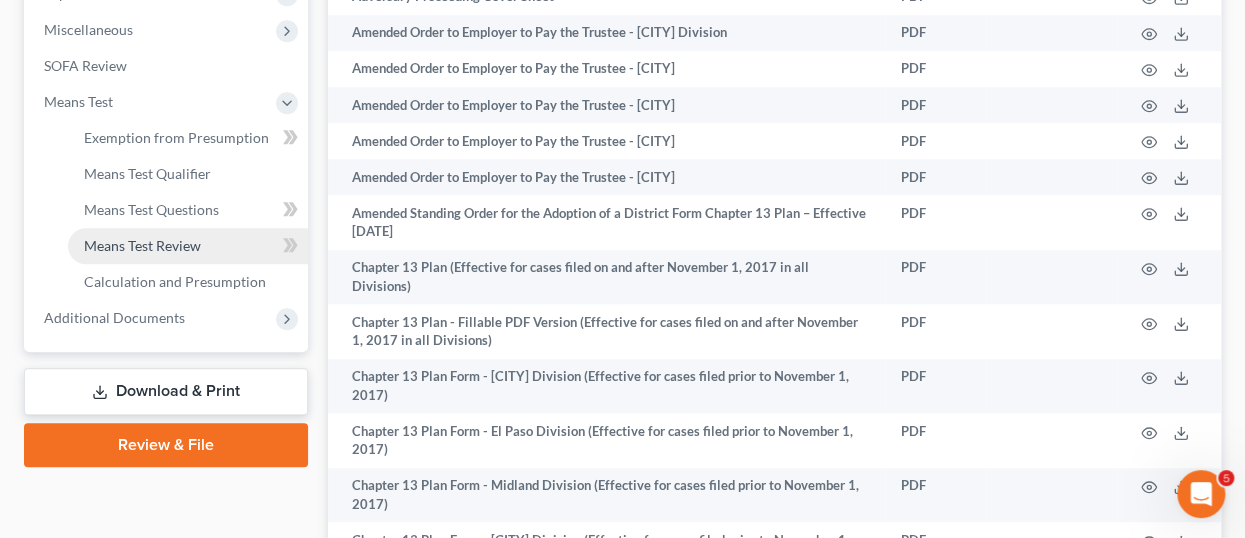 click on "Means Test Review" at bounding box center [142, 245] 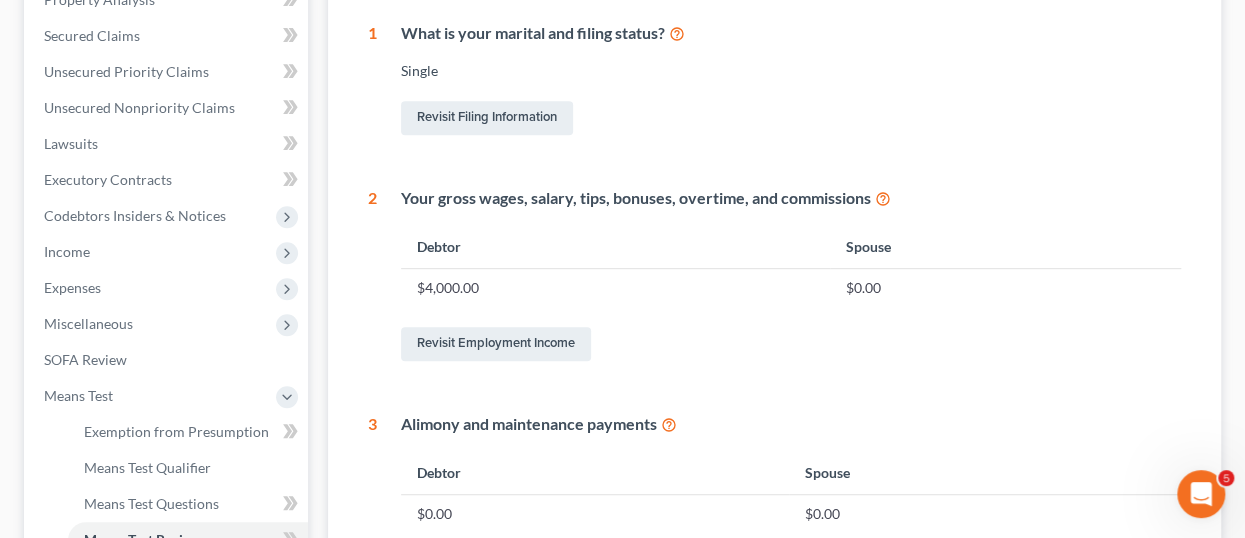 scroll, scrollTop: 400, scrollLeft: 0, axis: vertical 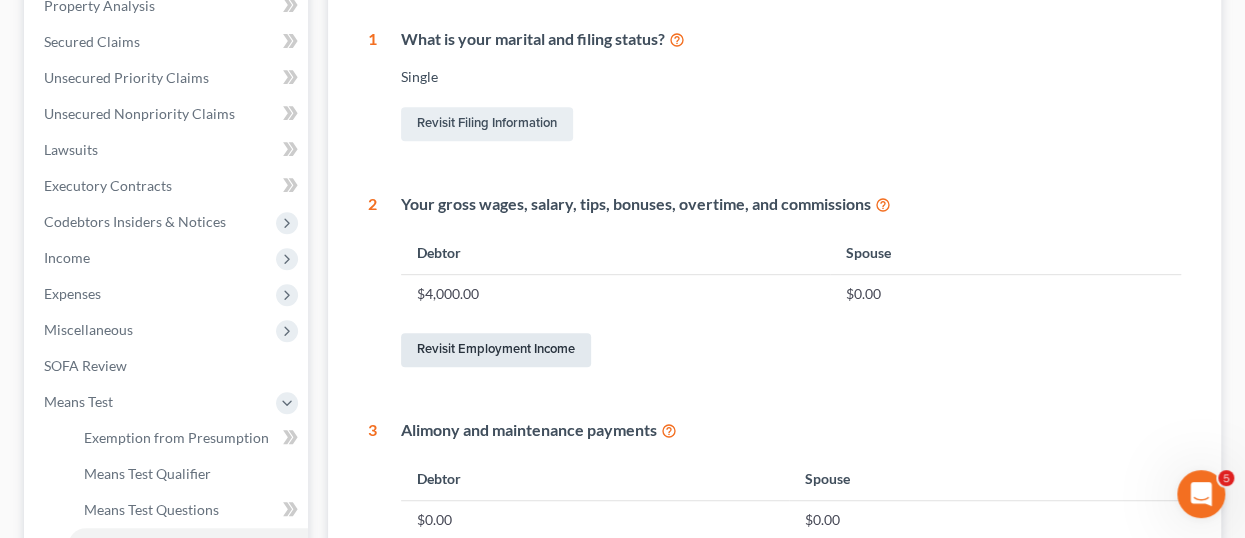 click on "Revisit Employment Income" at bounding box center (496, 350) 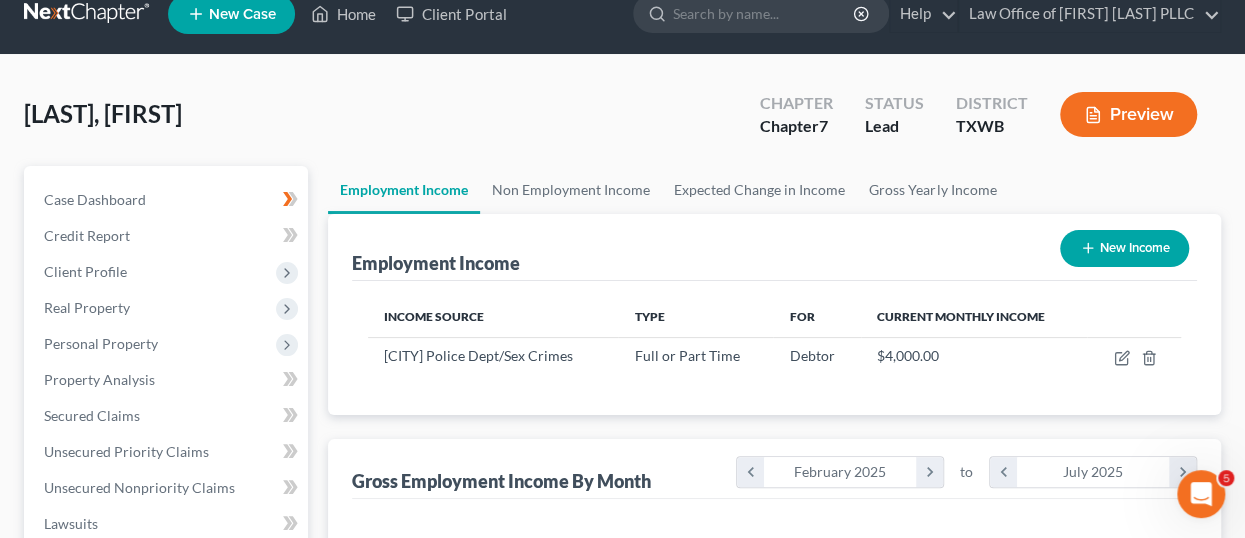 scroll, scrollTop: 0, scrollLeft: 0, axis: both 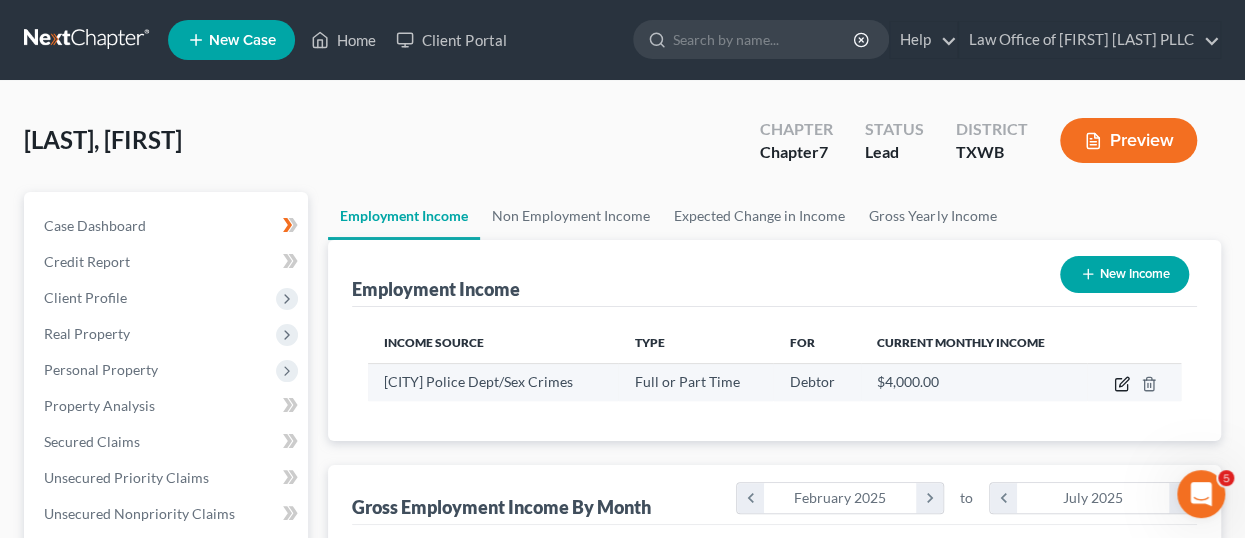 click 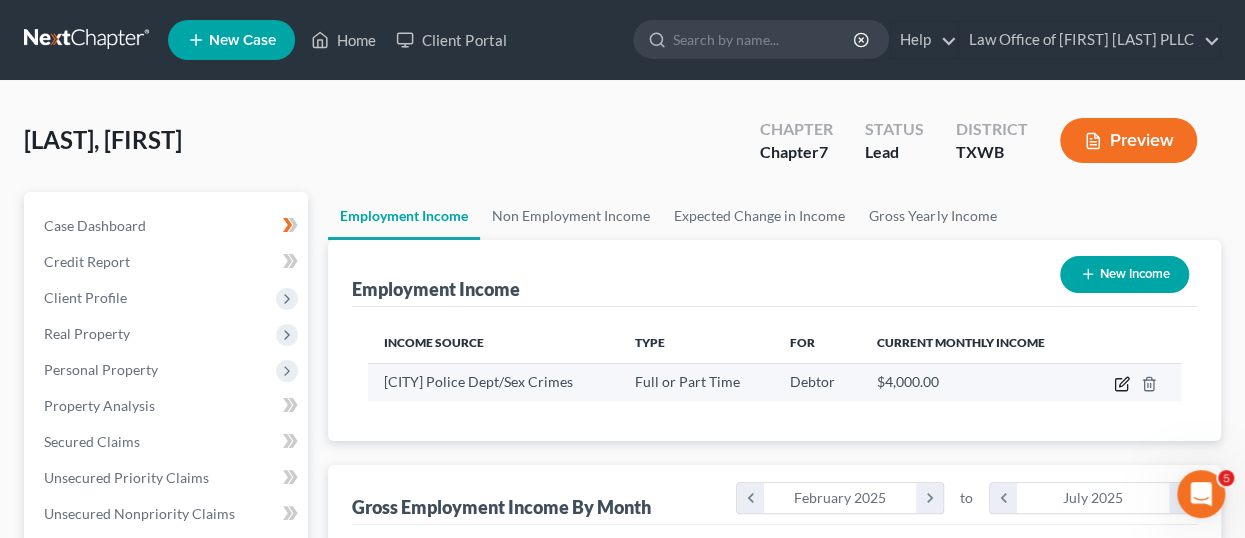 select on "0" 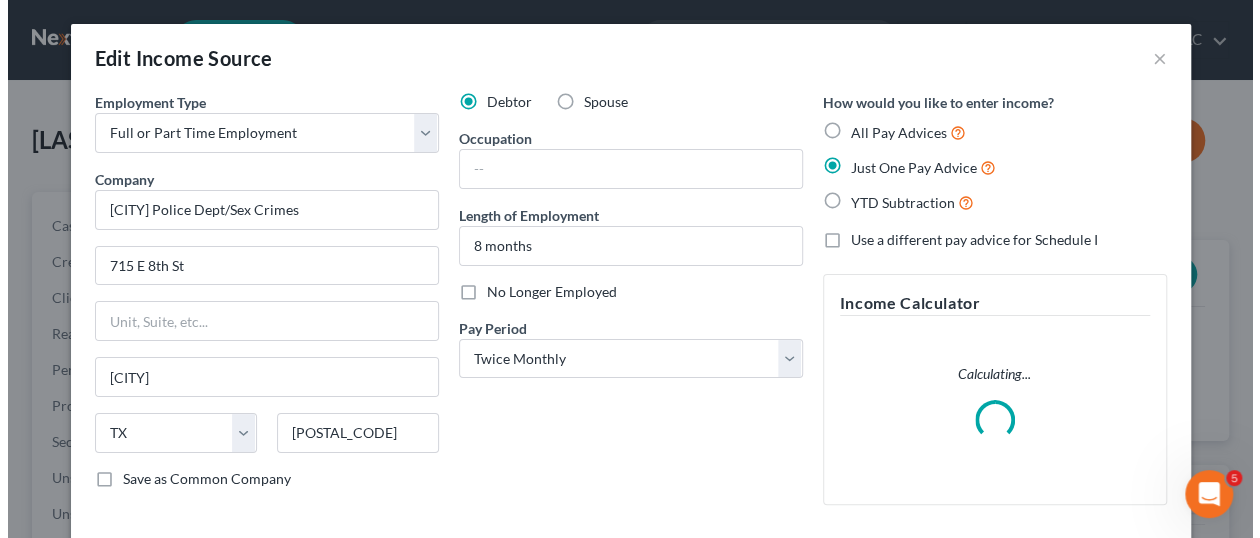 scroll, scrollTop: 999644, scrollLeft: 999496, axis: both 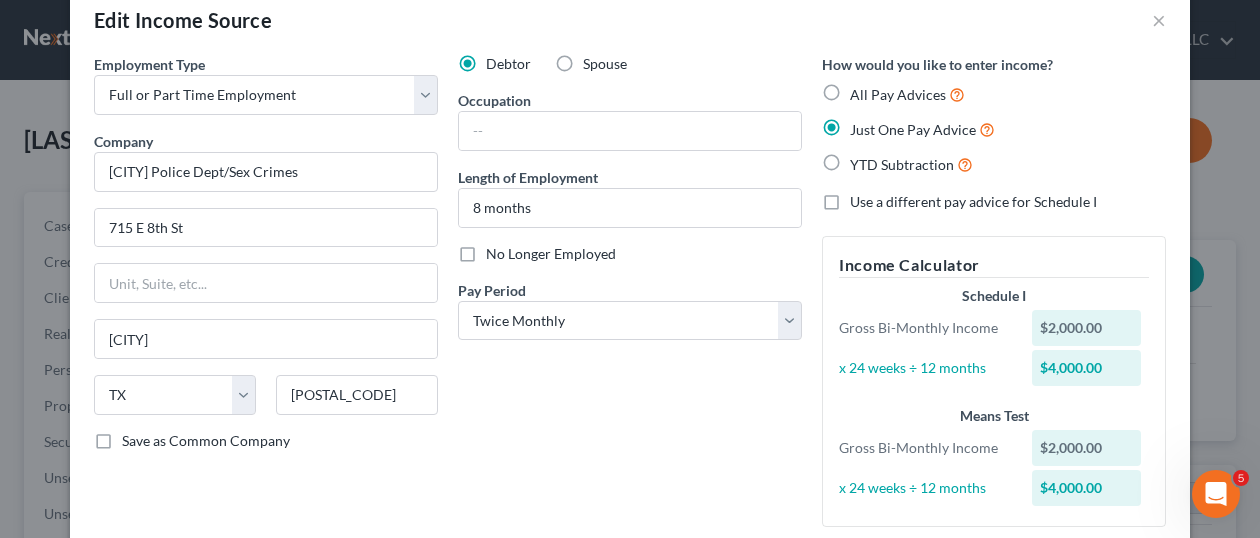 click on "No Longer Employed" at bounding box center [551, 254] 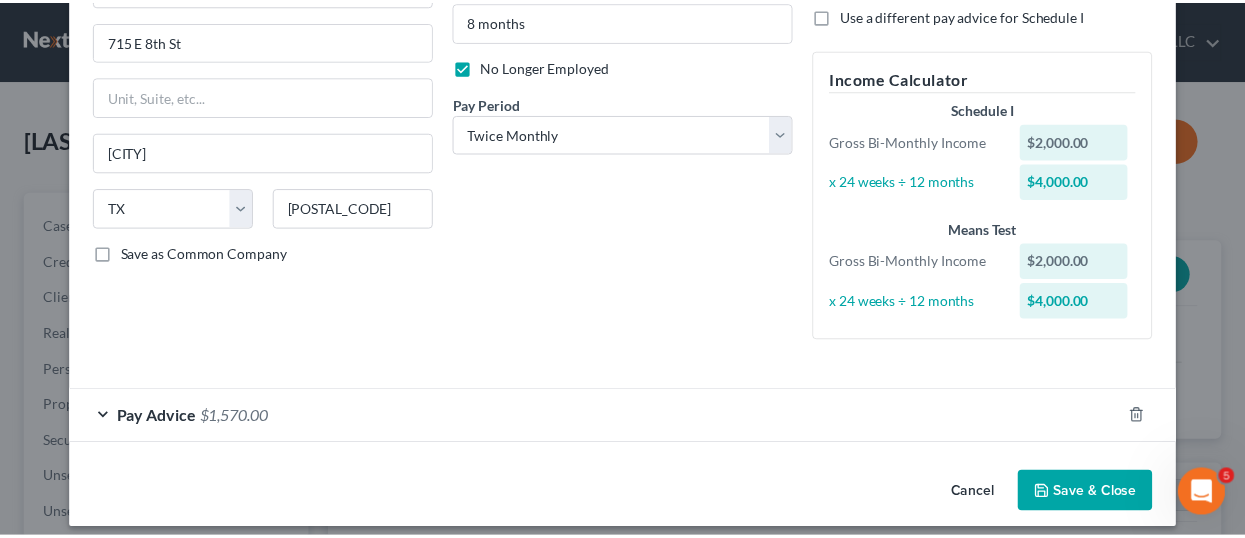 scroll, scrollTop: 238, scrollLeft: 0, axis: vertical 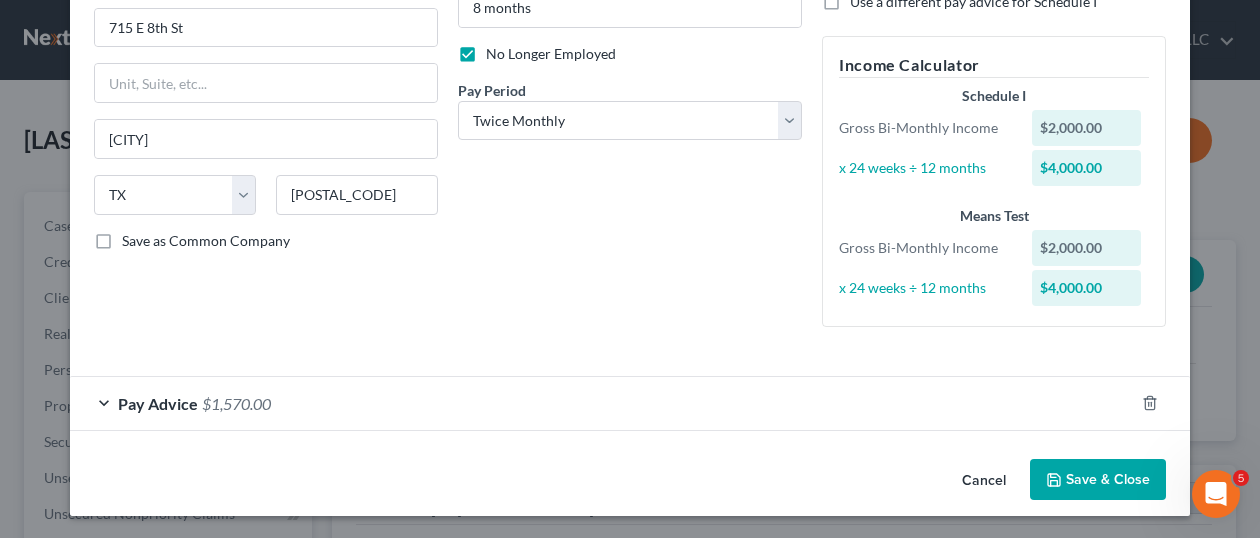 click on "Save & Close" at bounding box center [1098, 480] 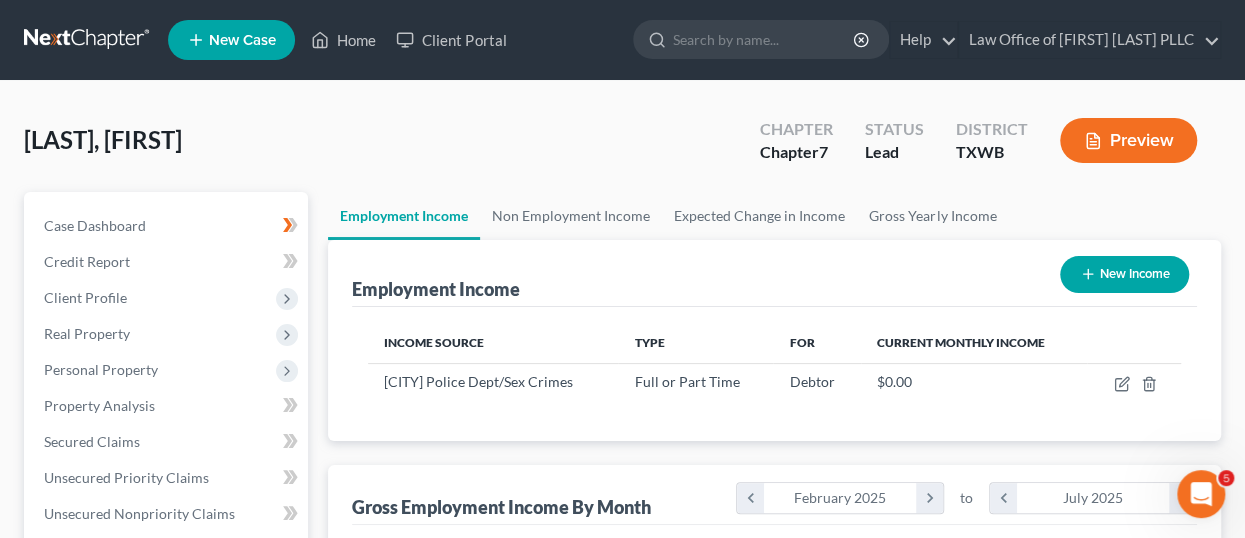 scroll, scrollTop: 356, scrollLeft: 497, axis: both 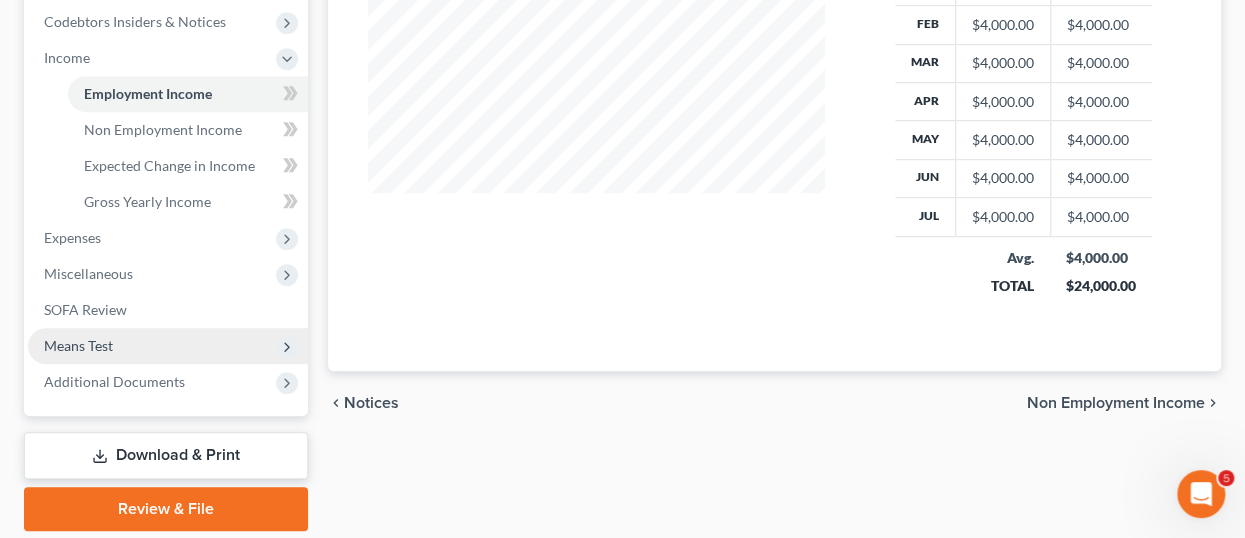 click on "Means Test" at bounding box center (78, 345) 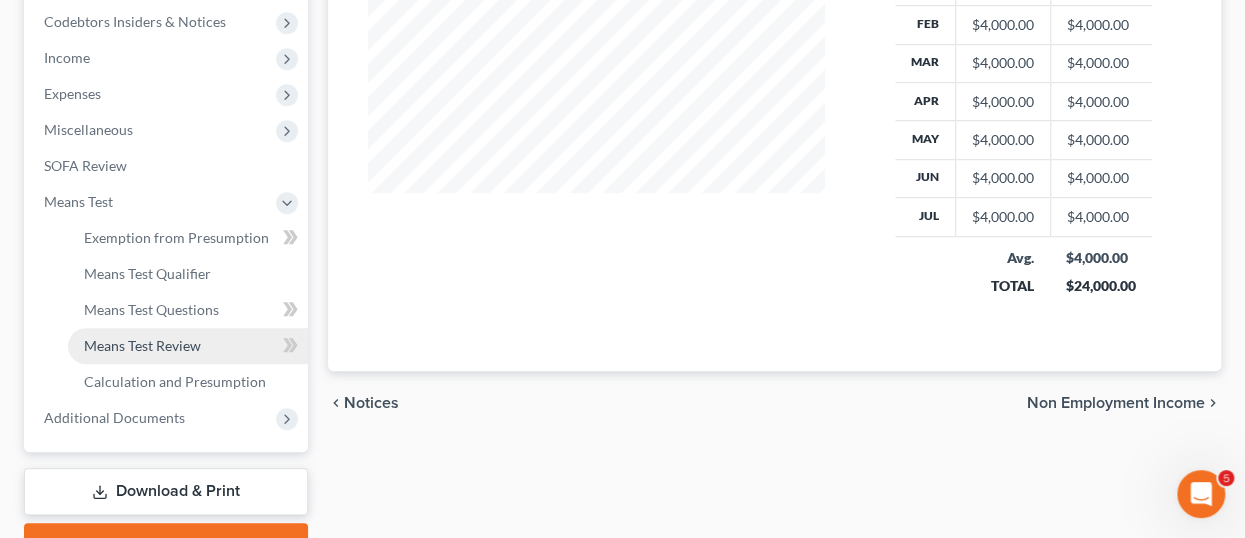 click on "Means Test Review" at bounding box center [142, 345] 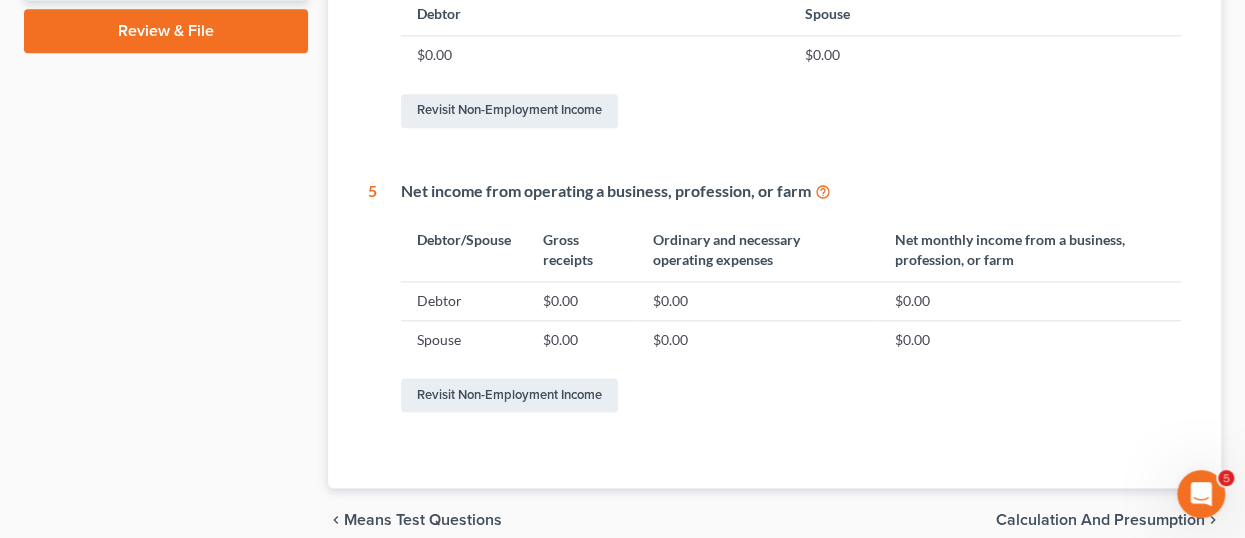 scroll, scrollTop: 1200, scrollLeft: 0, axis: vertical 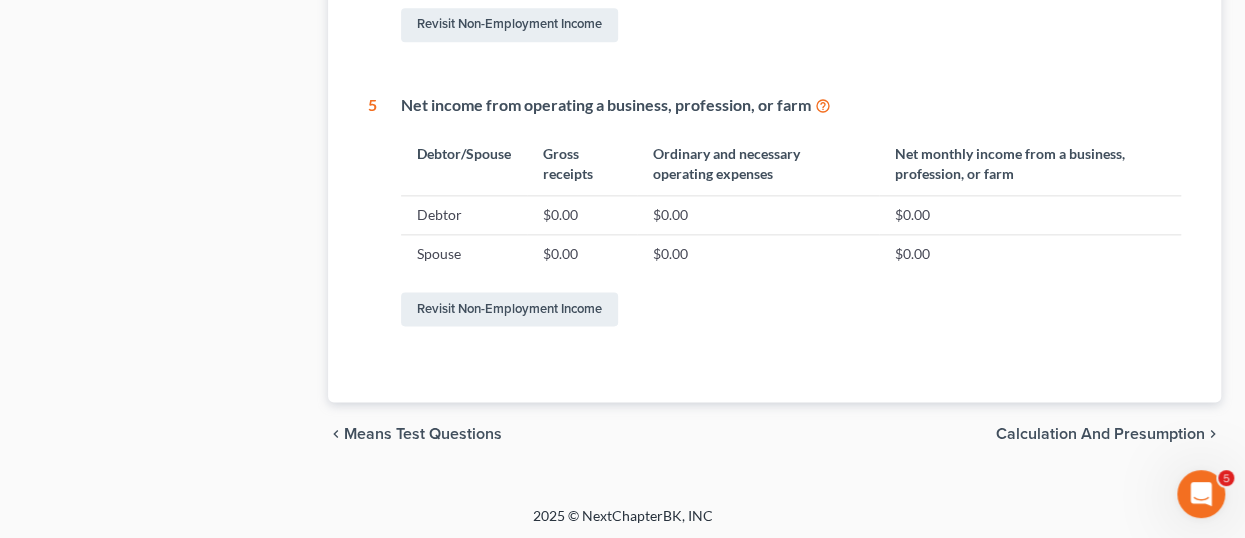 click on "Calculation and Presumption" at bounding box center [1100, 434] 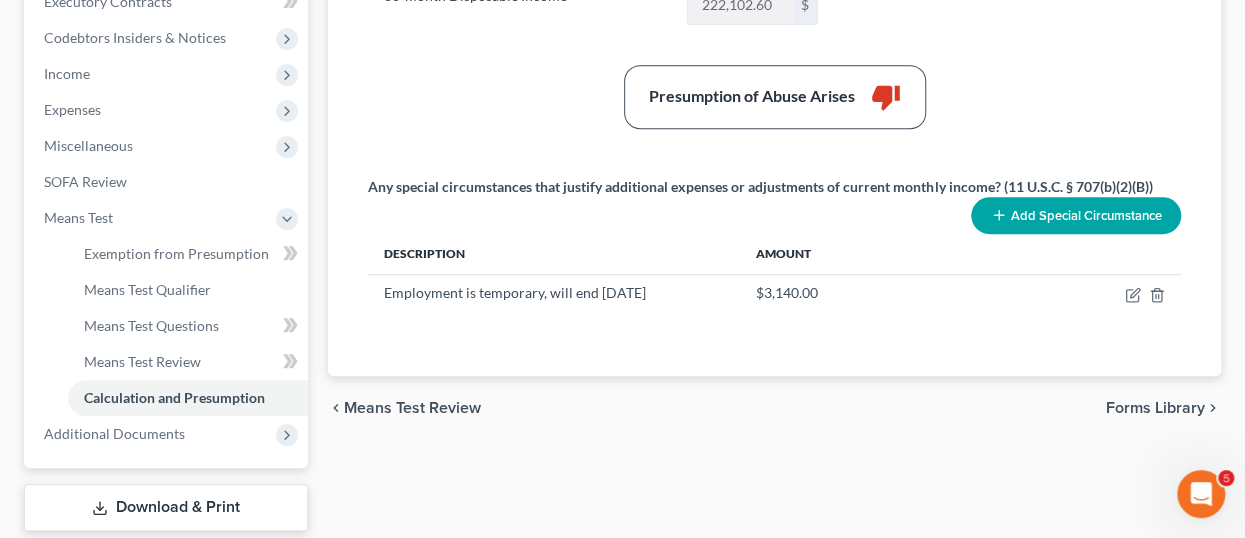 scroll, scrollTop: 600, scrollLeft: 0, axis: vertical 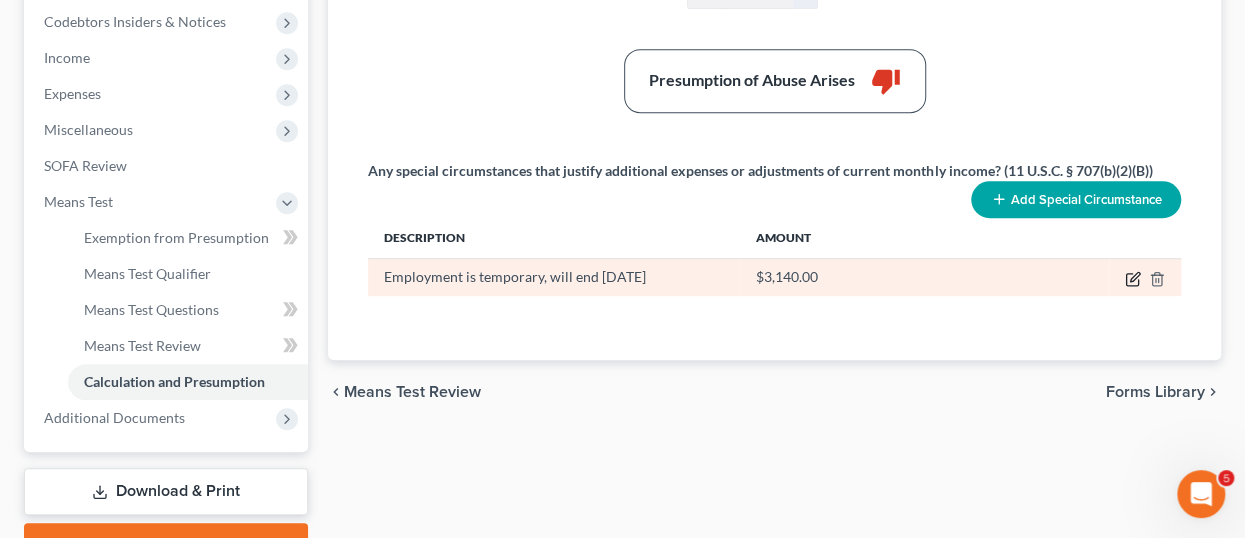 click 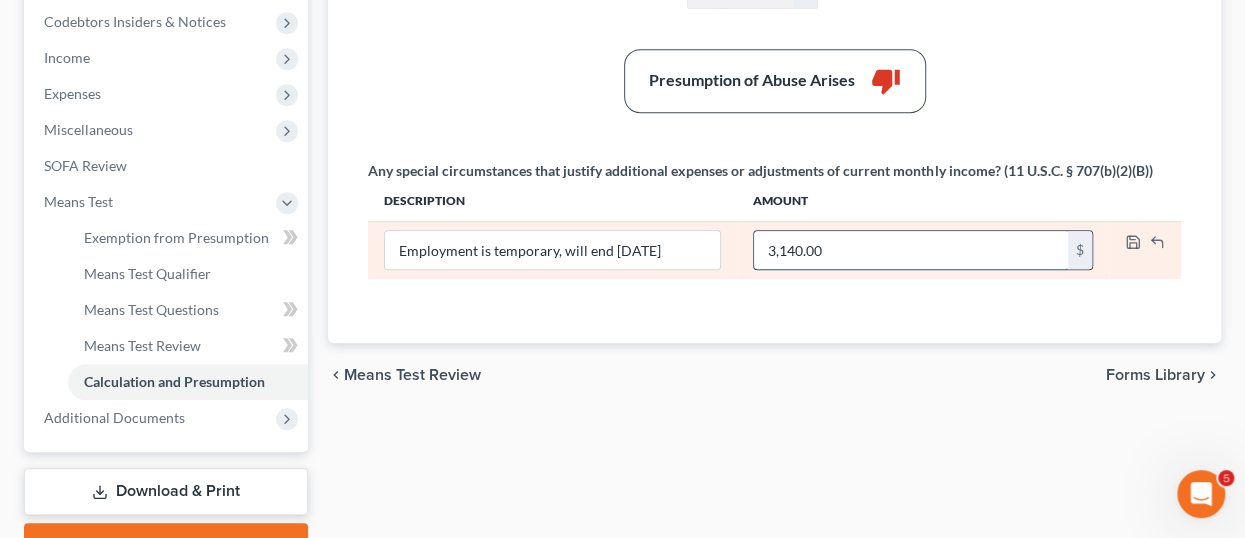 click on "3,140.00" at bounding box center [911, 250] 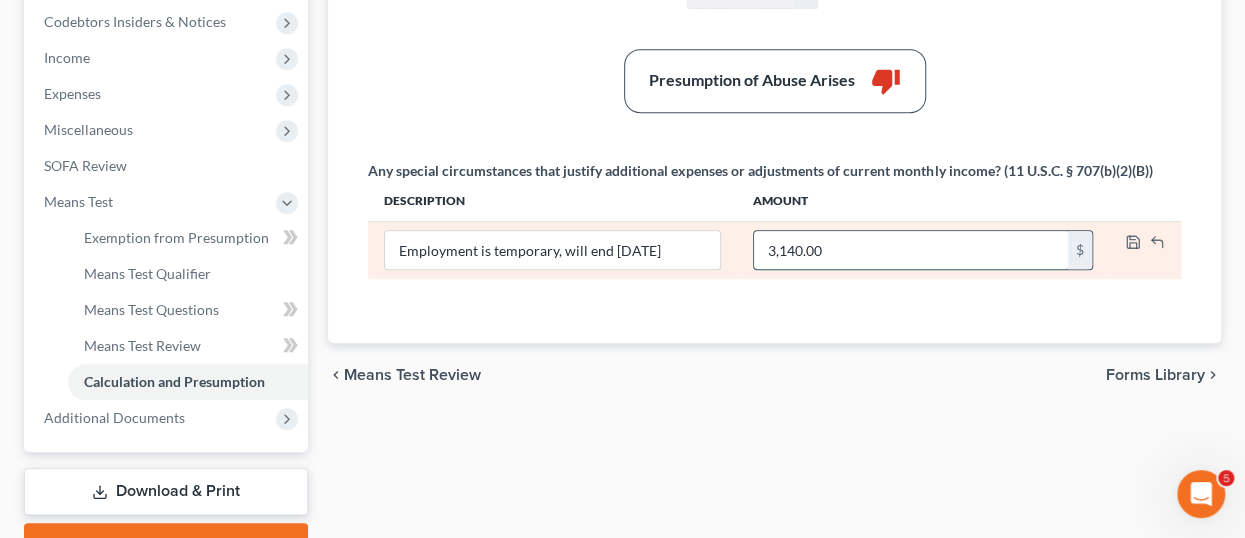 click on "3,140.00" at bounding box center (911, 250) 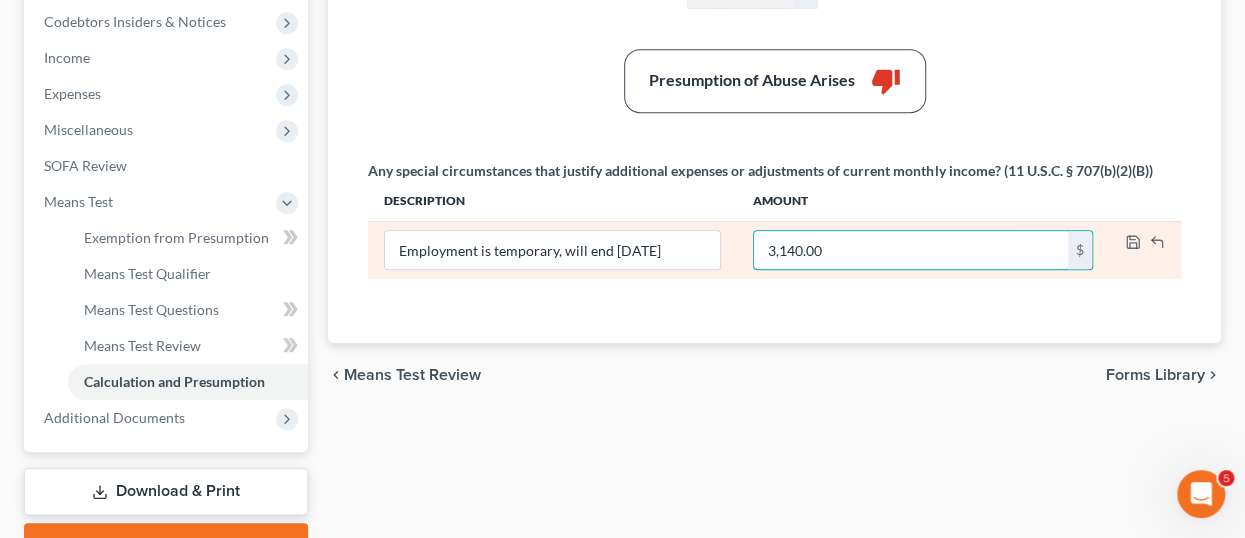 click on "3,140.00" at bounding box center [911, 250] 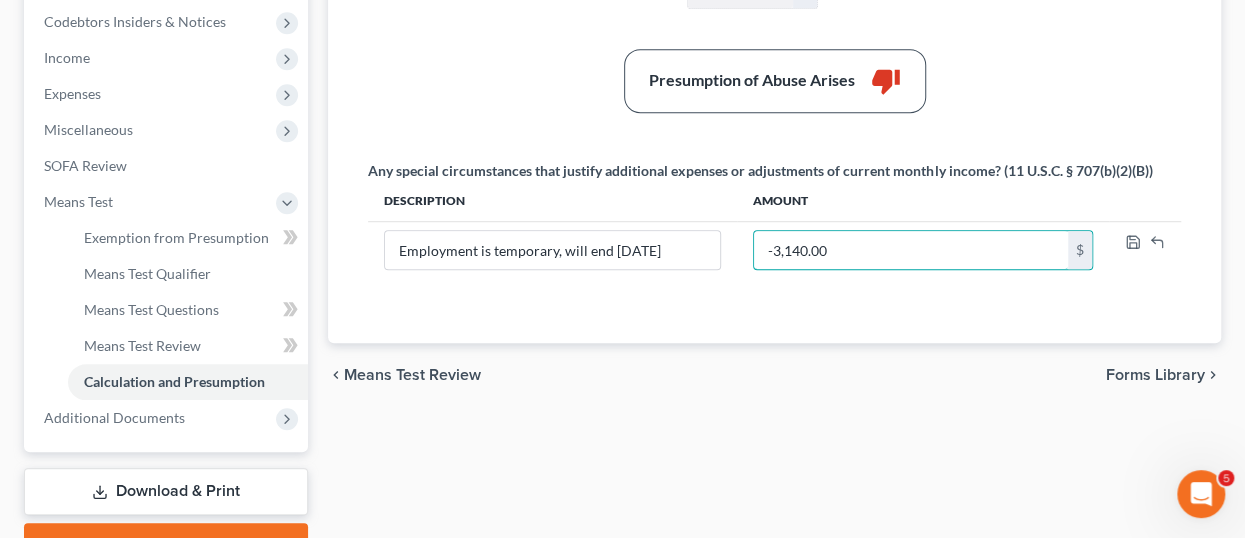 type on "3,140.00" 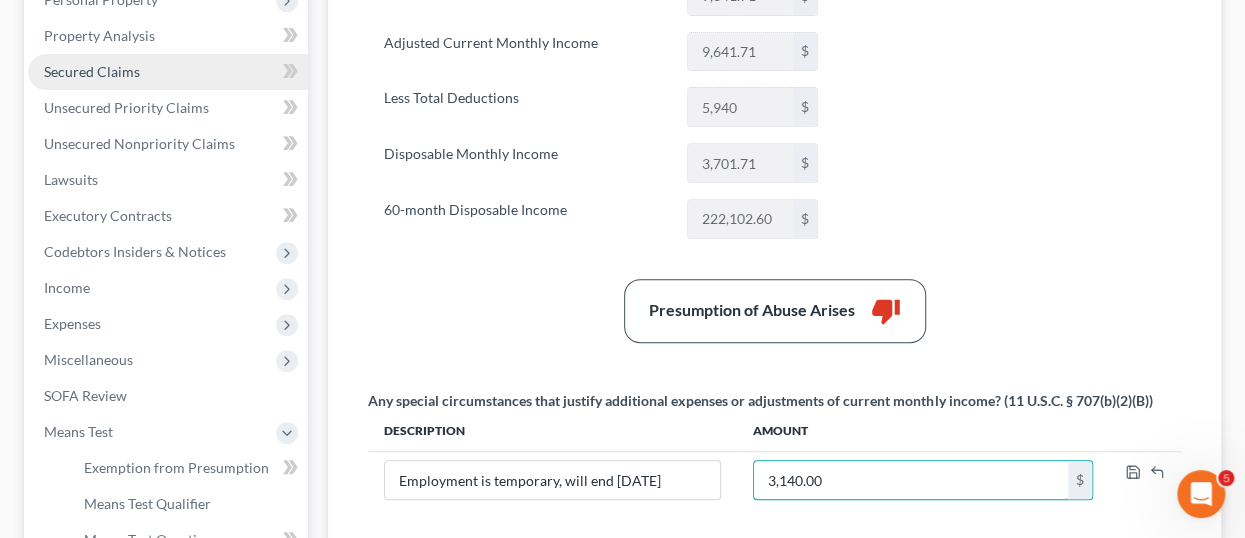 scroll, scrollTop: 500, scrollLeft: 0, axis: vertical 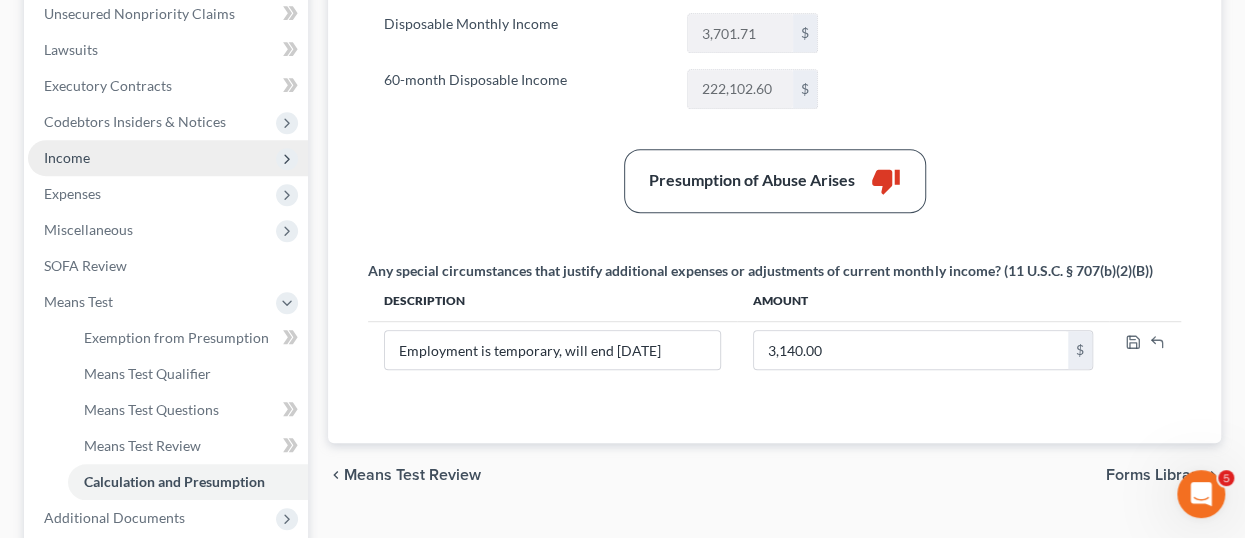 click on "Income" at bounding box center (67, 157) 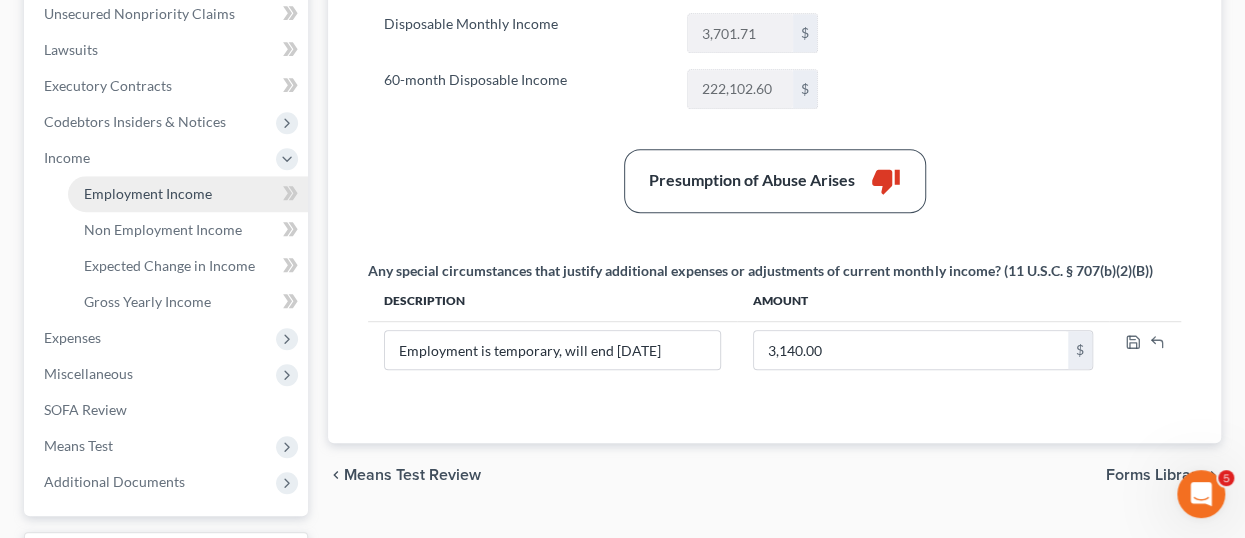 click on "Employment Income" at bounding box center [148, 193] 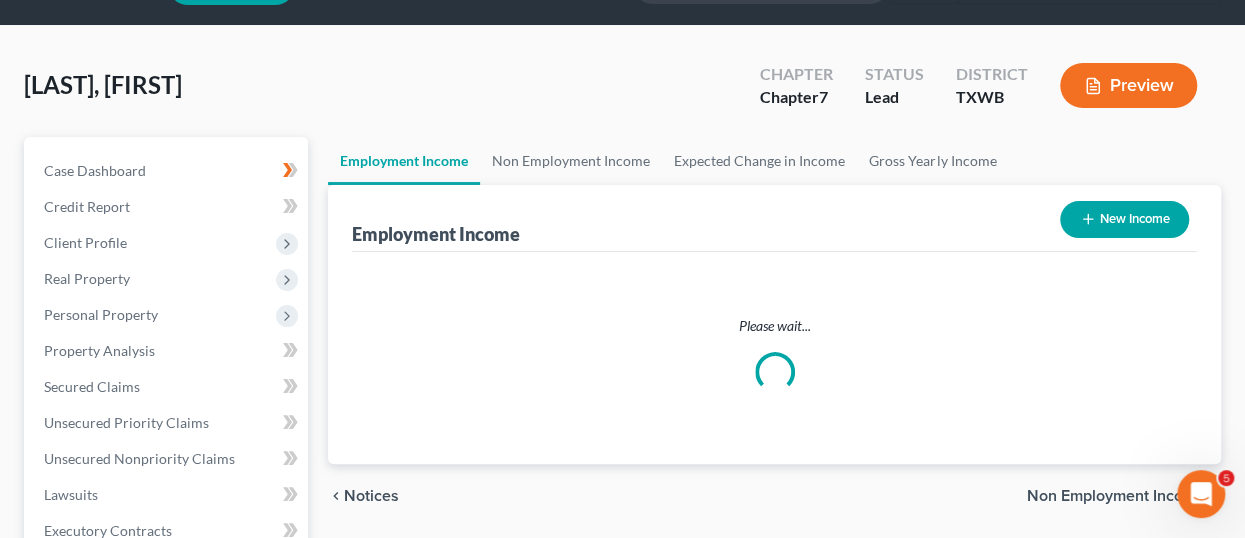 scroll, scrollTop: 0, scrollLeft: 0, axis: both 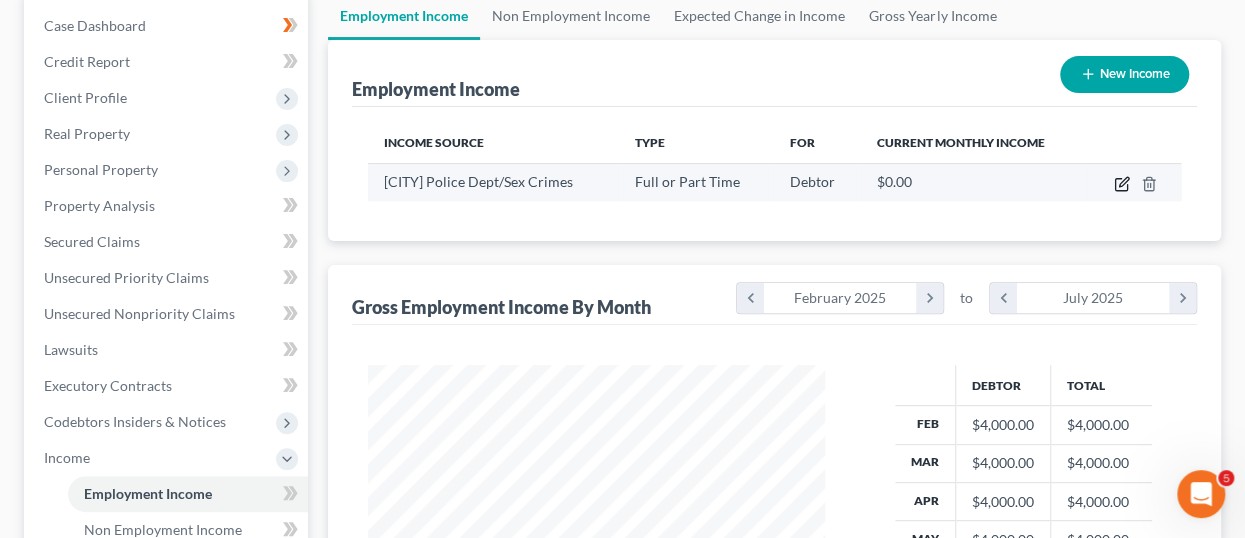 click 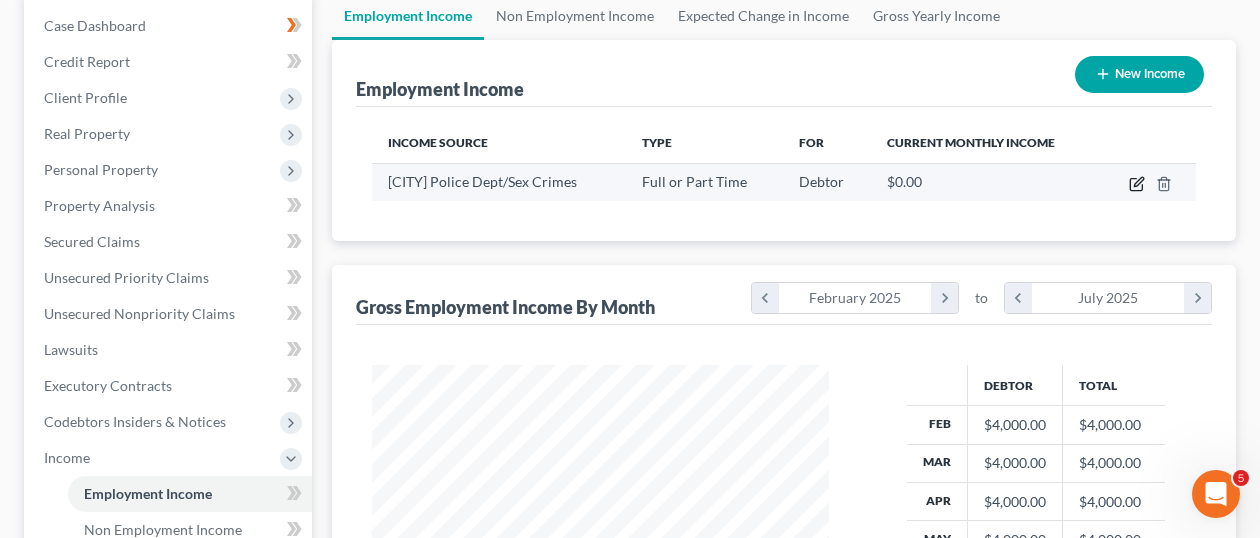 select on "0" 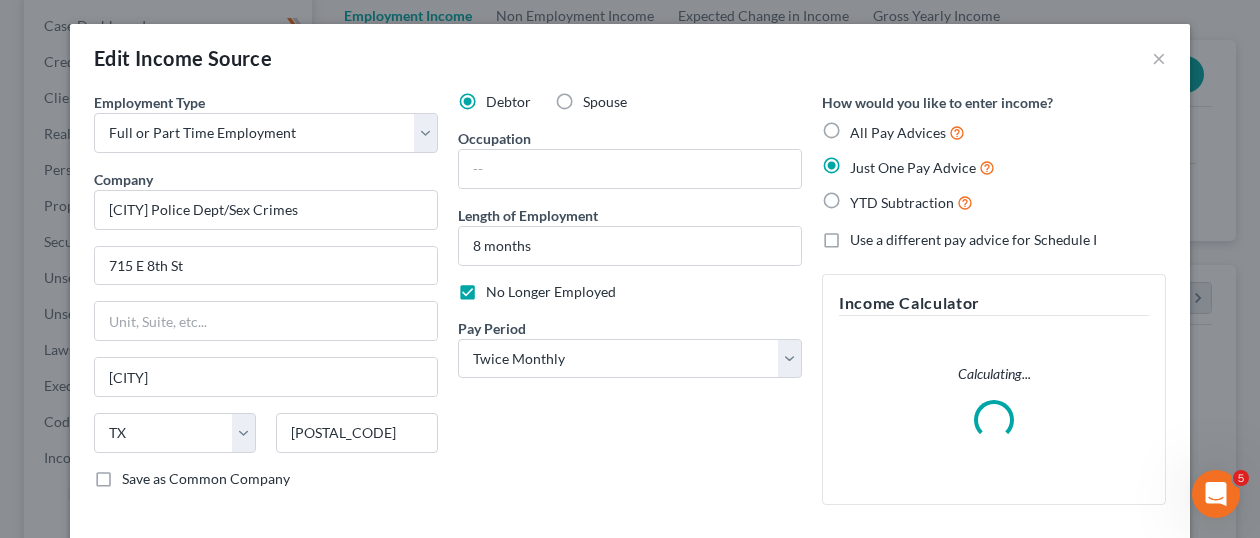 scroll, scrollTop: 999644, scrollLeft: 999496, axis: both 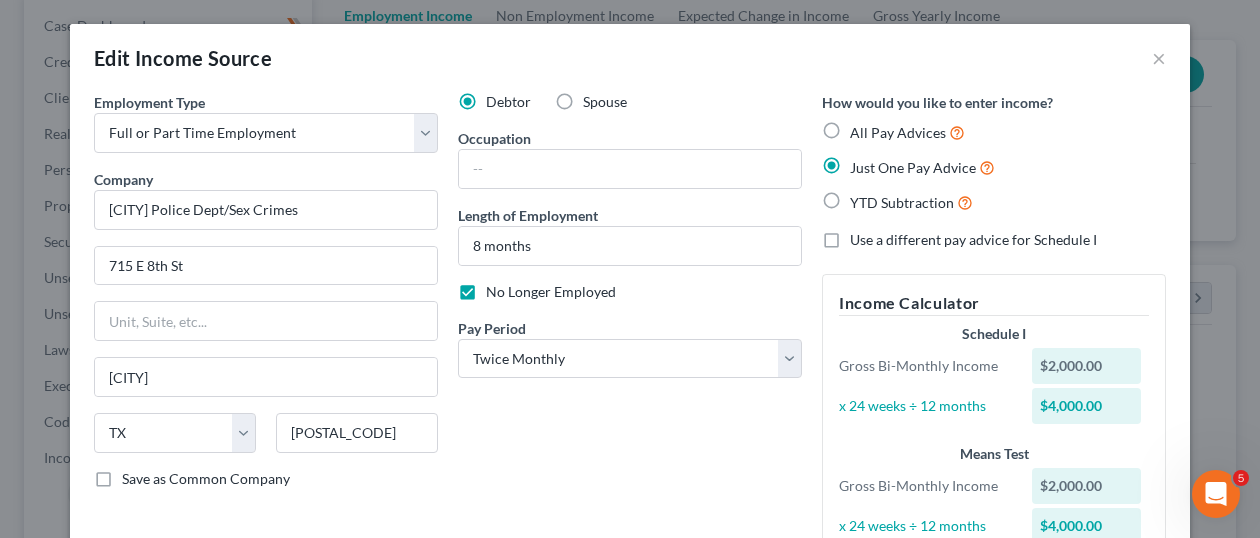 click on "No Longer Employed" at bounding box center [551, 292] 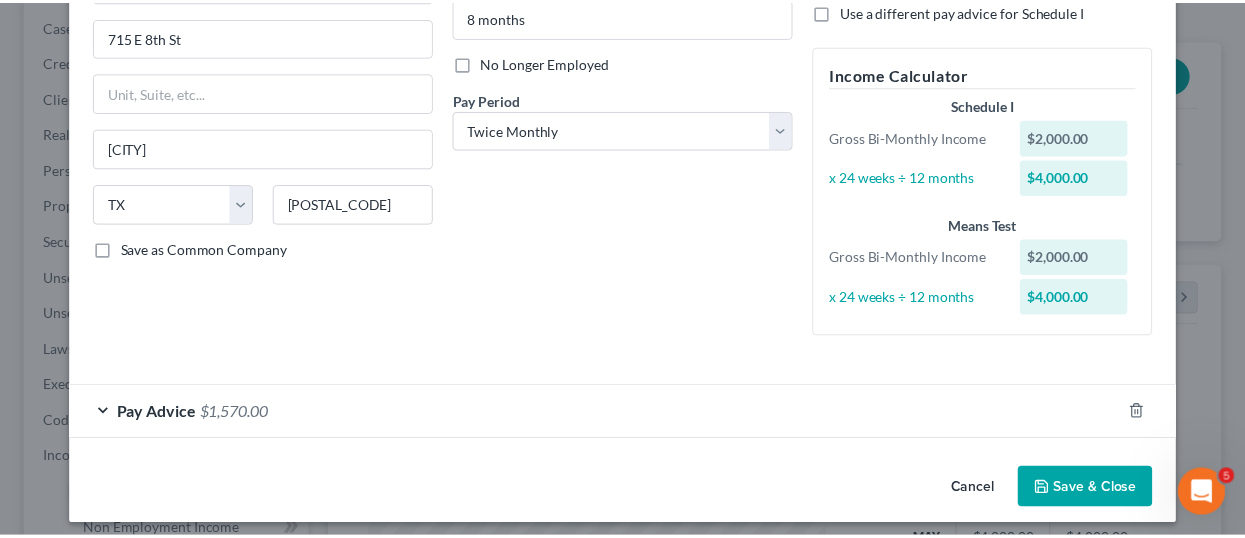 scroll, scrollTop: 238, scrollLeft: 0, axis: vertical 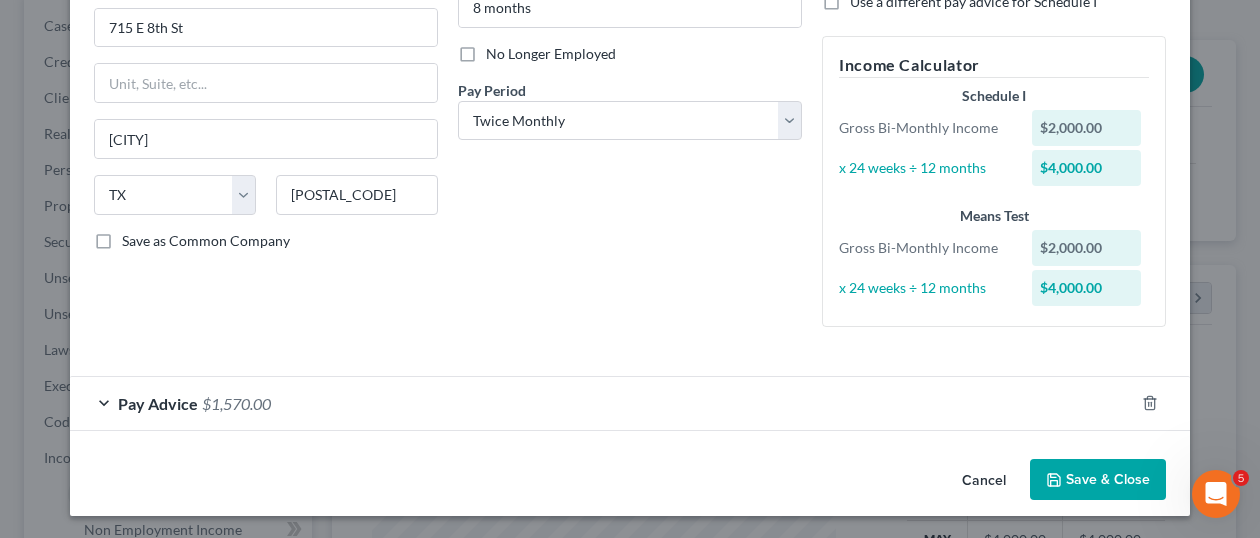 click on "Save & Close" at bounding box center [1098, 480] 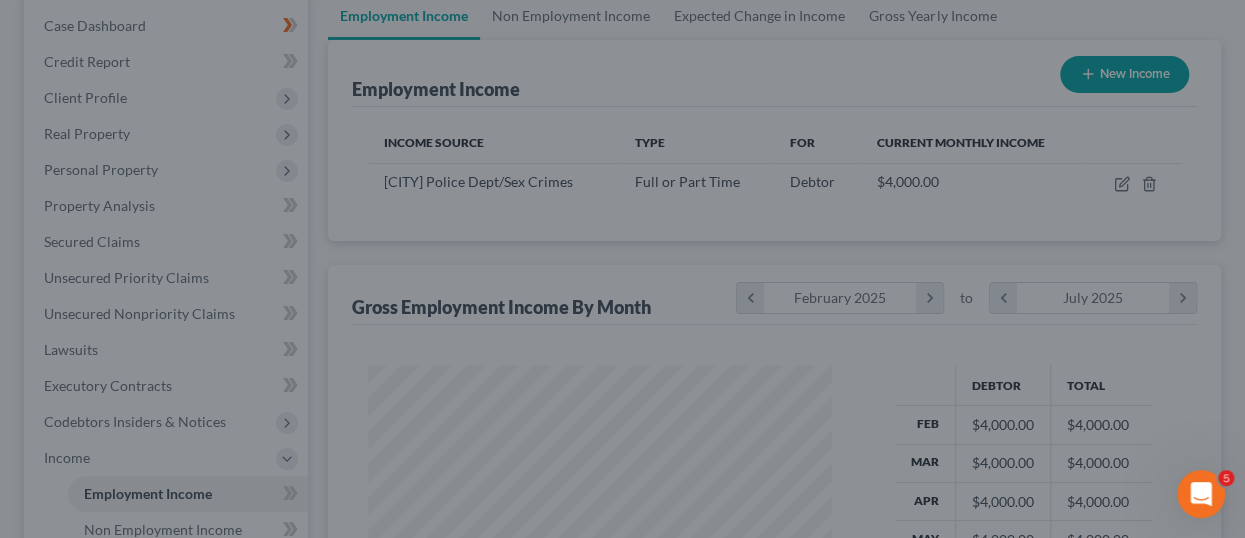 scroll, scrollTop: 356, scrollLeft: 497, axis: both 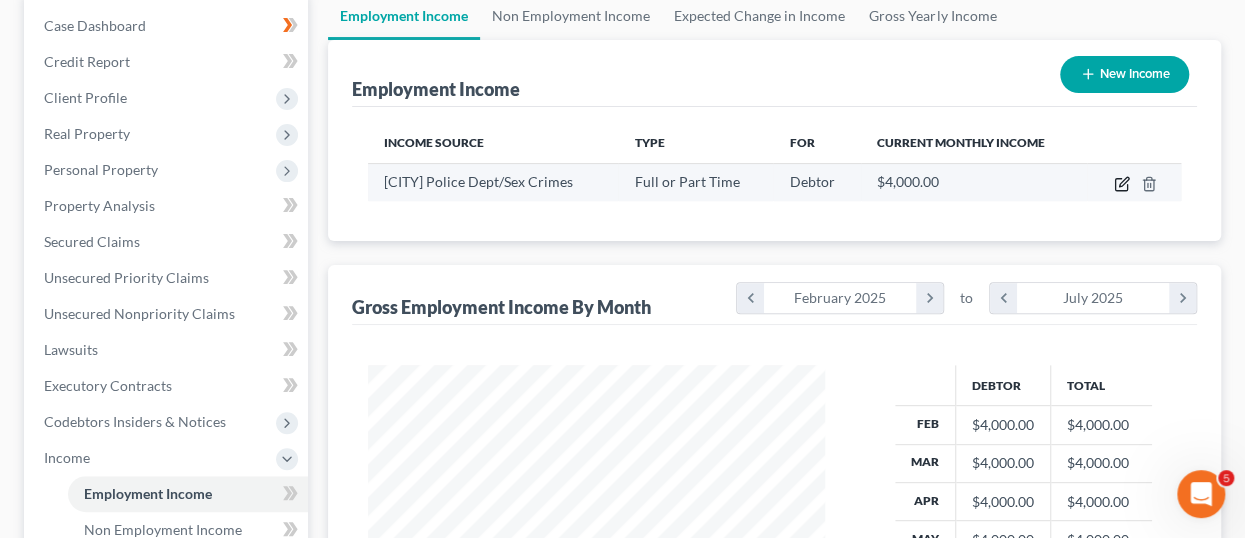 click 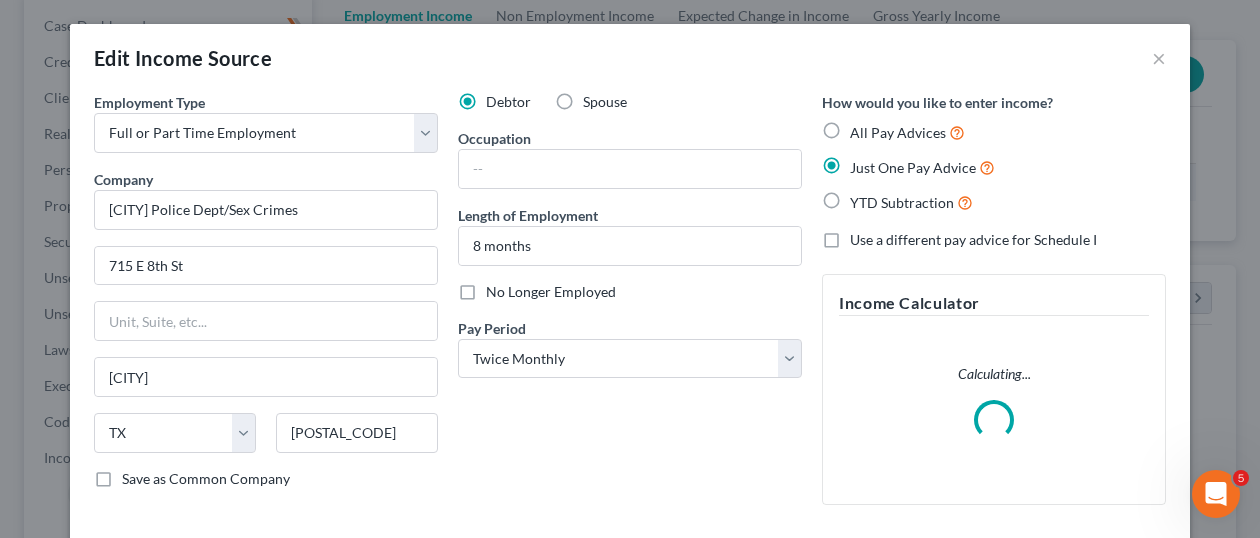 scroll, scrollTop: 999644, scrollLeft: 999496, axis: both 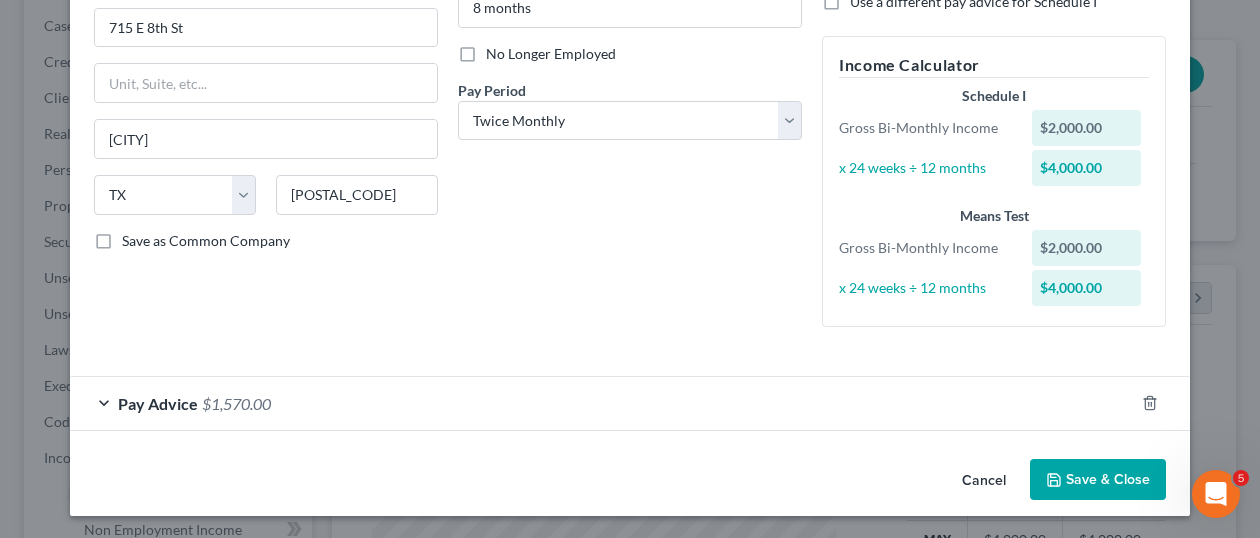 click on "Cancel" at bounding box center (984, 481) 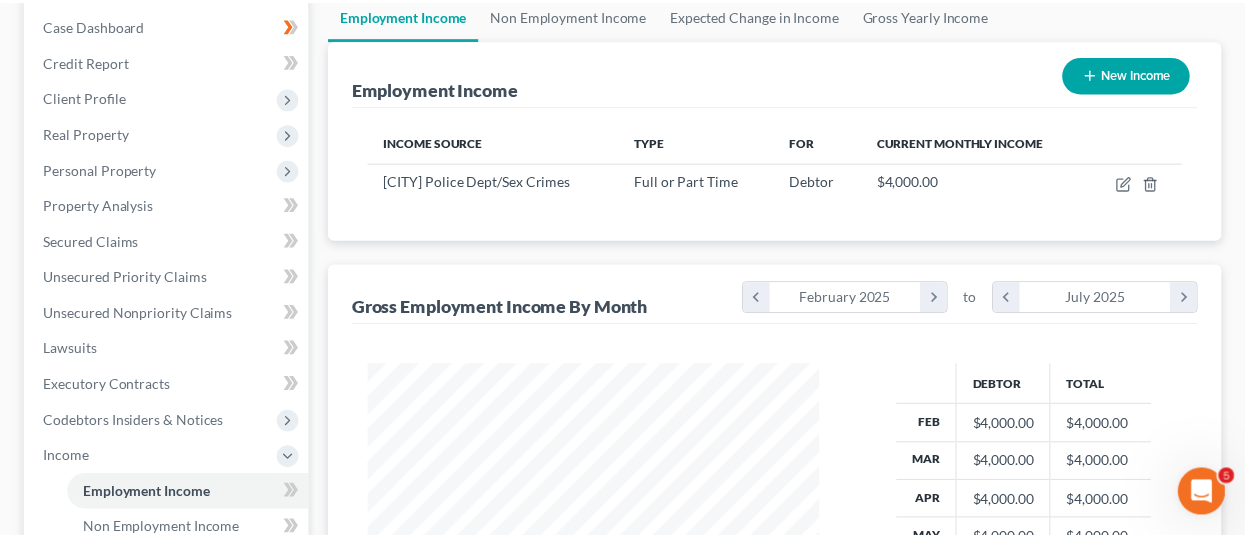 scroll, scrollTop: 356, scrollLeft: 497, axis: both 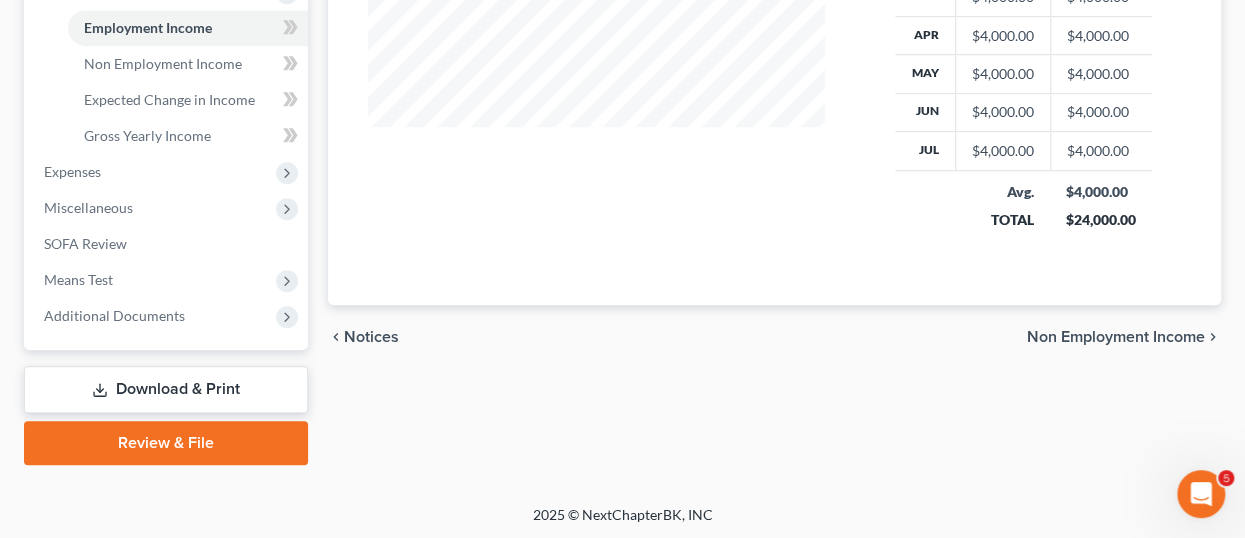click on "Review & File" at bounding box center [166, 443] 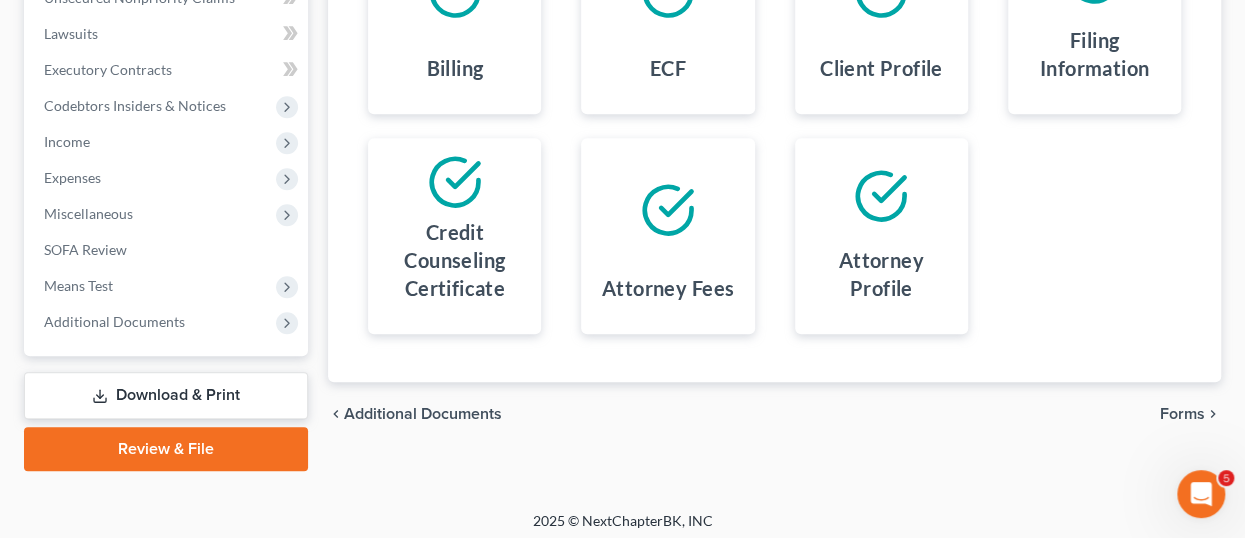 scroll, scrollTop: 522, scrollLeft: 0, axis: vertical 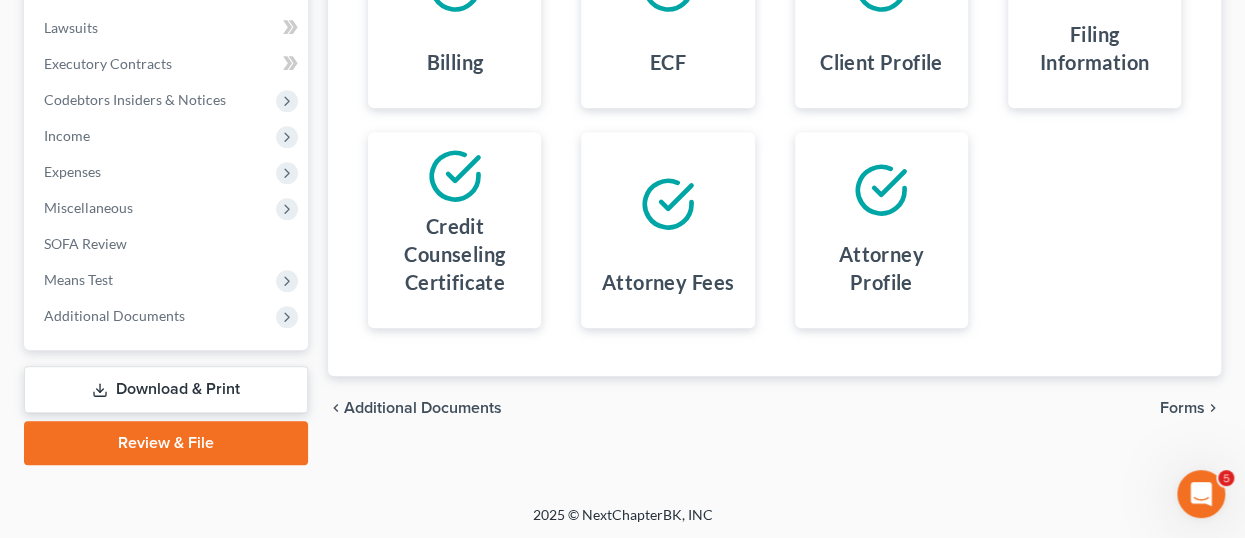 click on "Forms" at bounding box center [1182, 408] 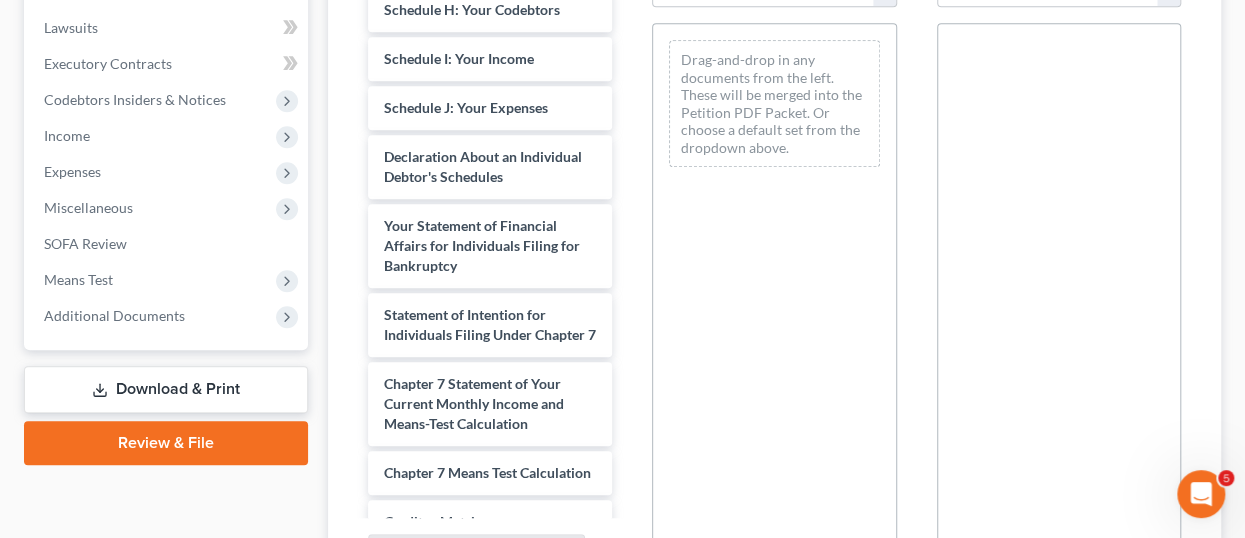 scroll, scrollTop: 0, scrollLeft: 0, axis: both 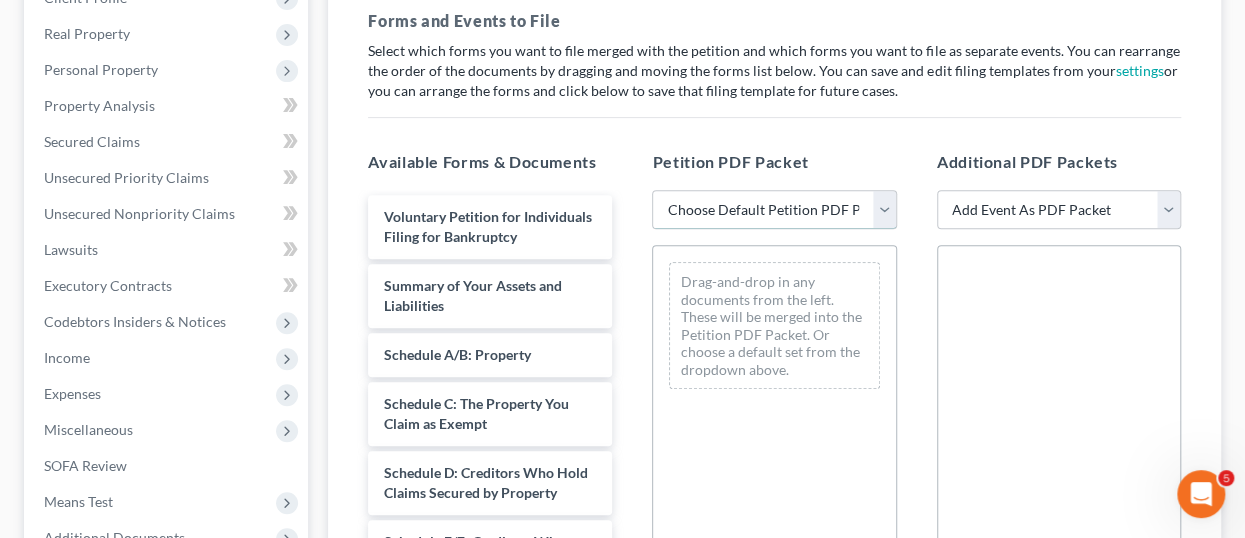 click on "Choose Default Petition PDF Packet Emergency Filing (Voluntary Petition and Creditor List Only) Chapter 7 Template" at bounding box center [774, 210] 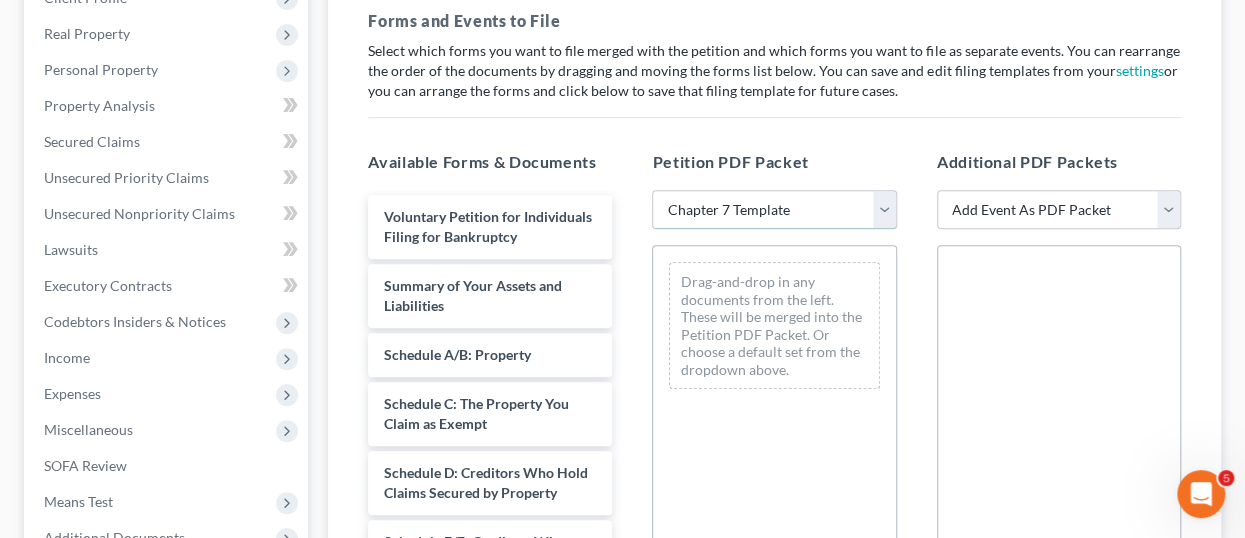 click on "Choose Default Petition PDF Packet Emergency Filing (Voluntary Petition and Creditor List Only) Chapter 7 Template" at bounding box center (774, 210) 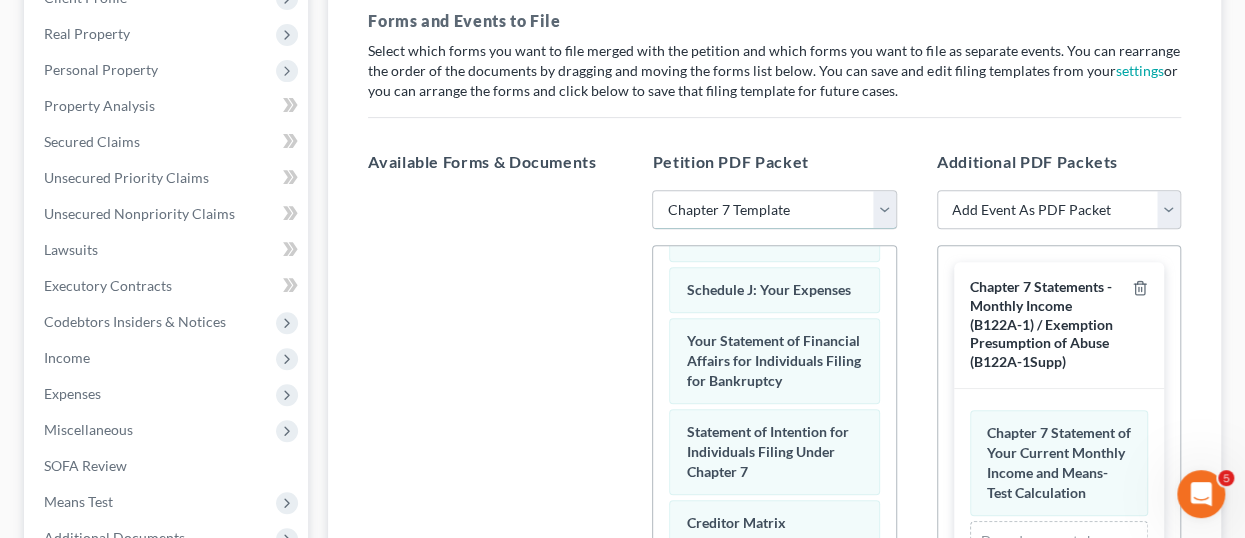 scroll, scrollTop: 800, scrollLeft: 0, axis: vertical 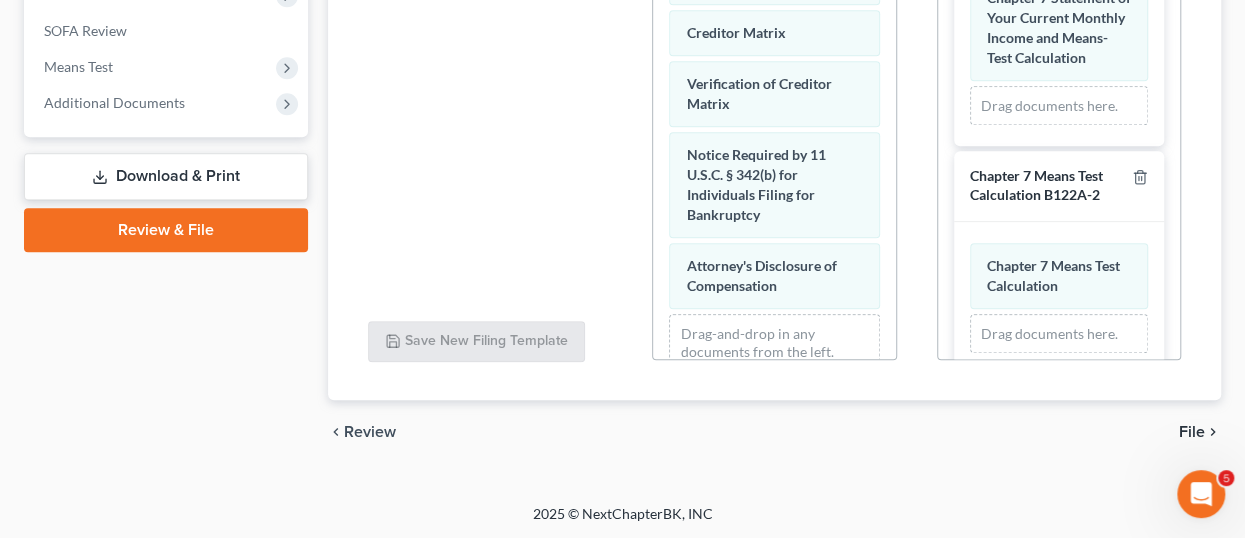 click on "File" at bounding box center (1192, 432) 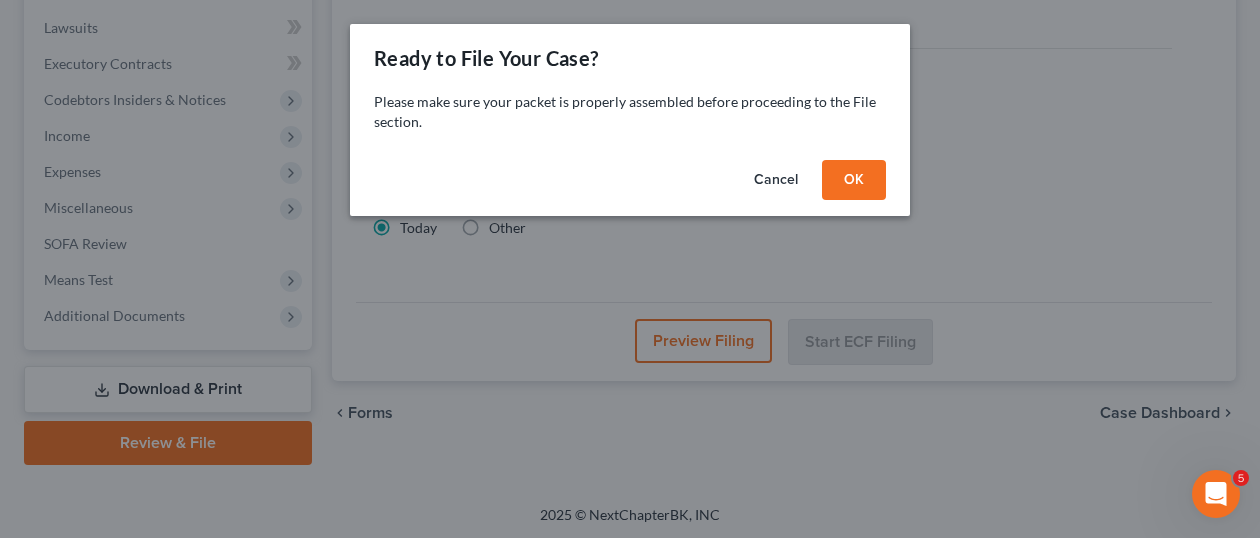 click on "Cancel" at bounding box center [776, 180] 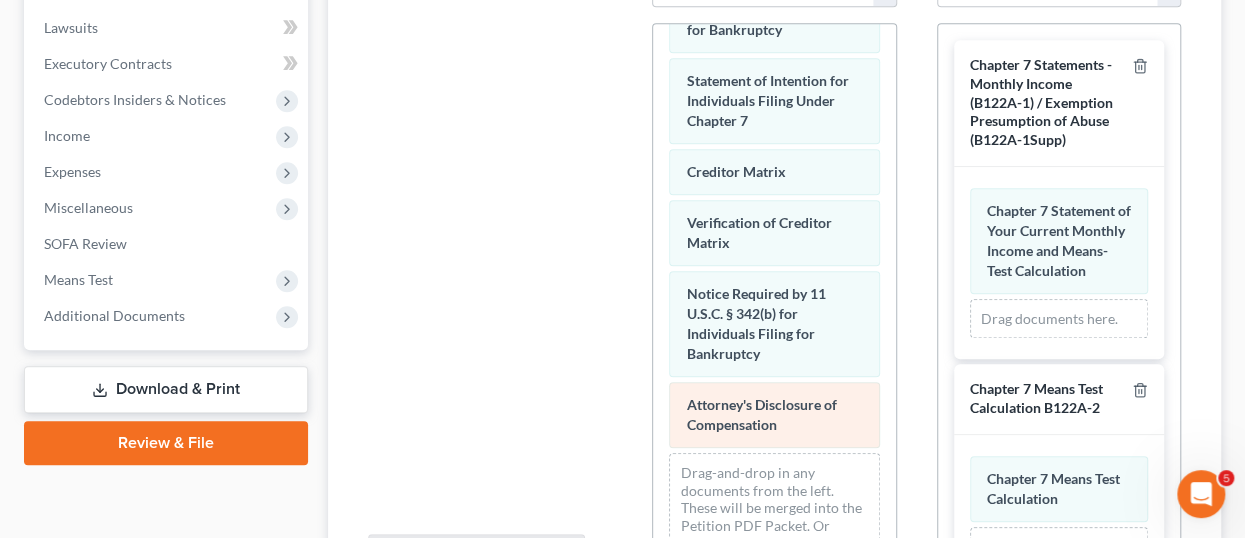 scroll, scrollTop: 945, scrollLeft: 0, axis: vertical 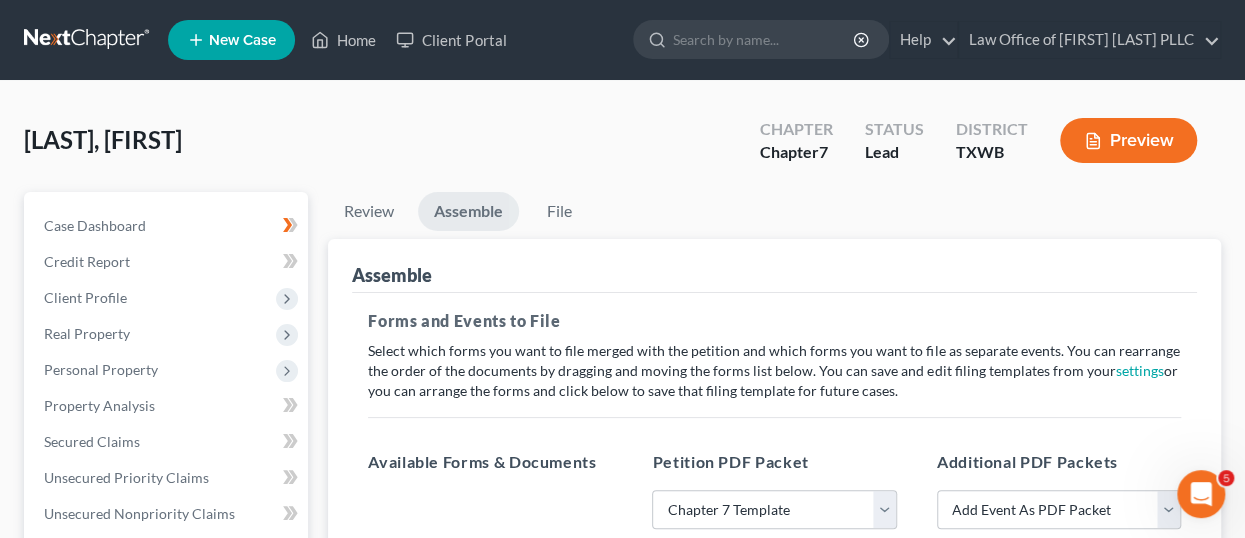 click on "Preview" at bounding box center (1128, 140) 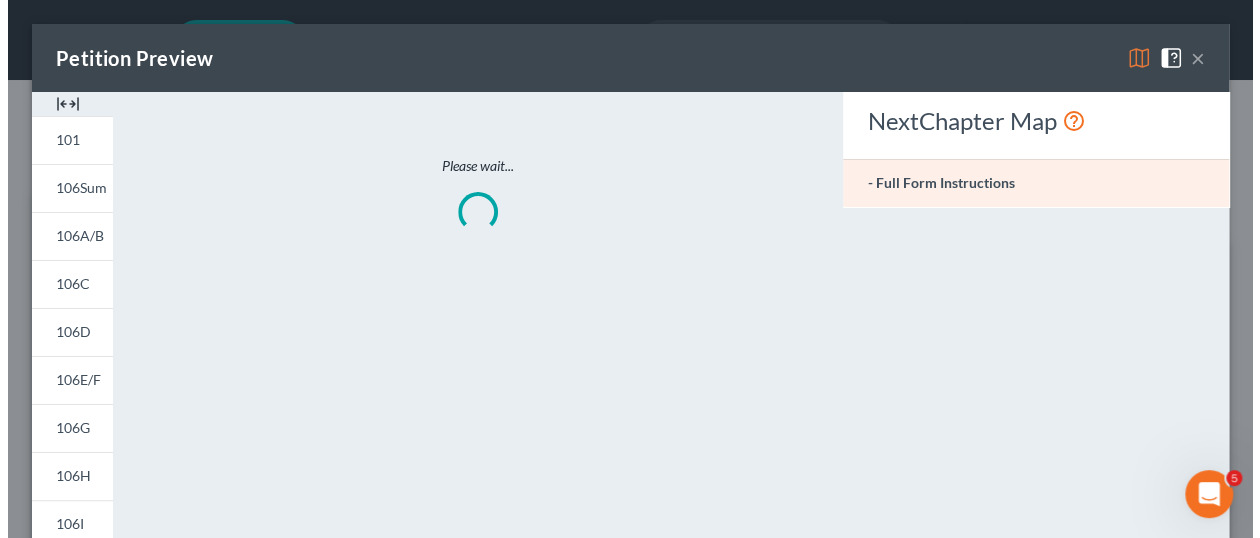 scroll, scrollTop: 925, scrollLeft: 0, axis: vertical 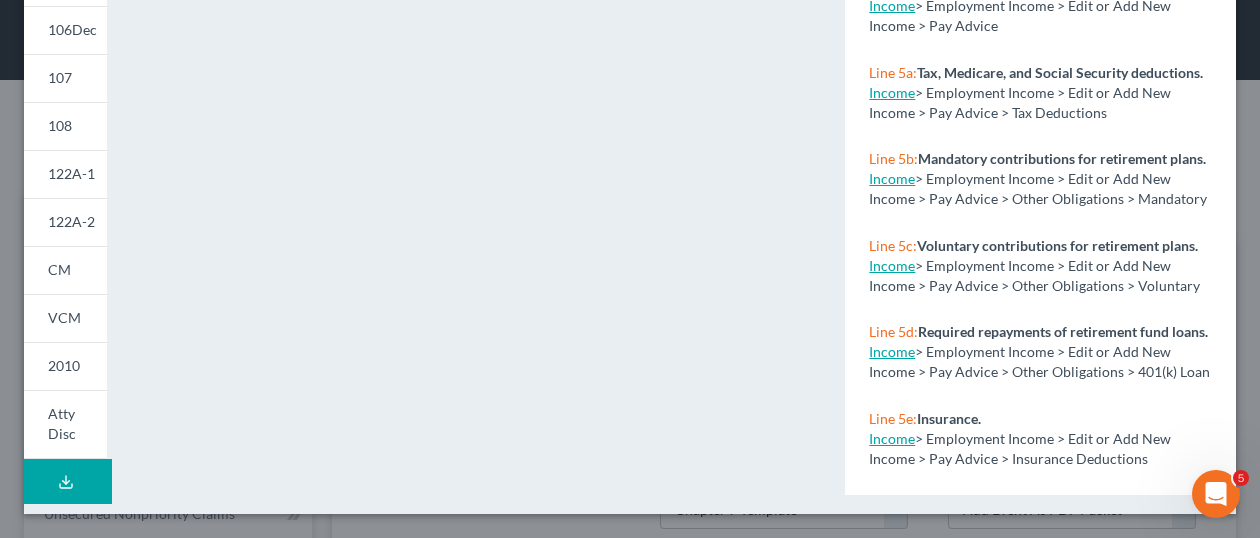 click 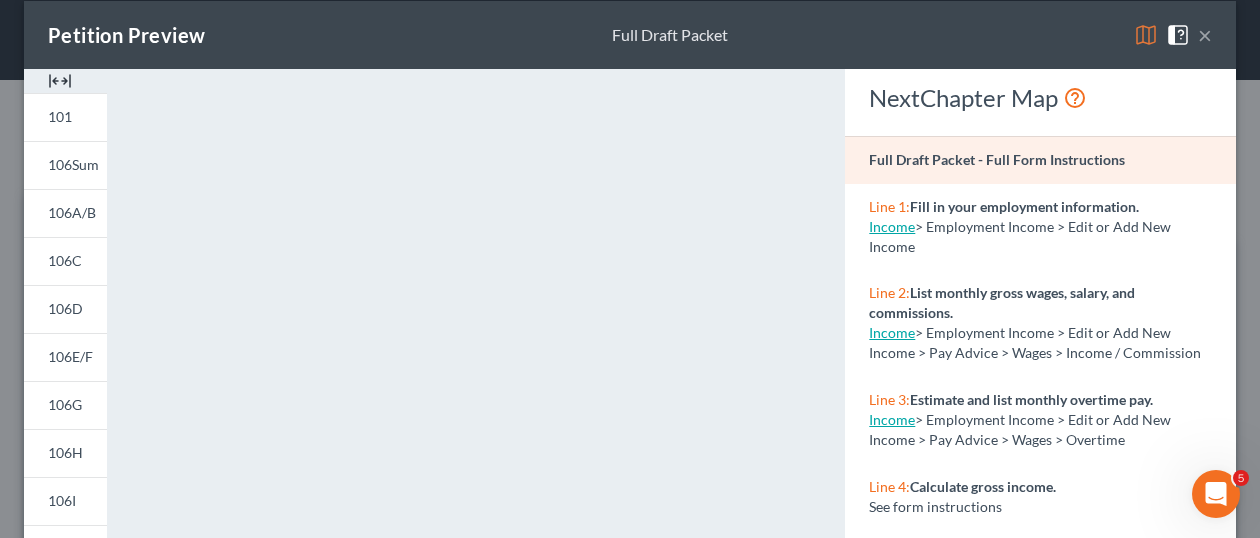 scroll, scrollTop: 0, scrollLeft: 0, axis: both 